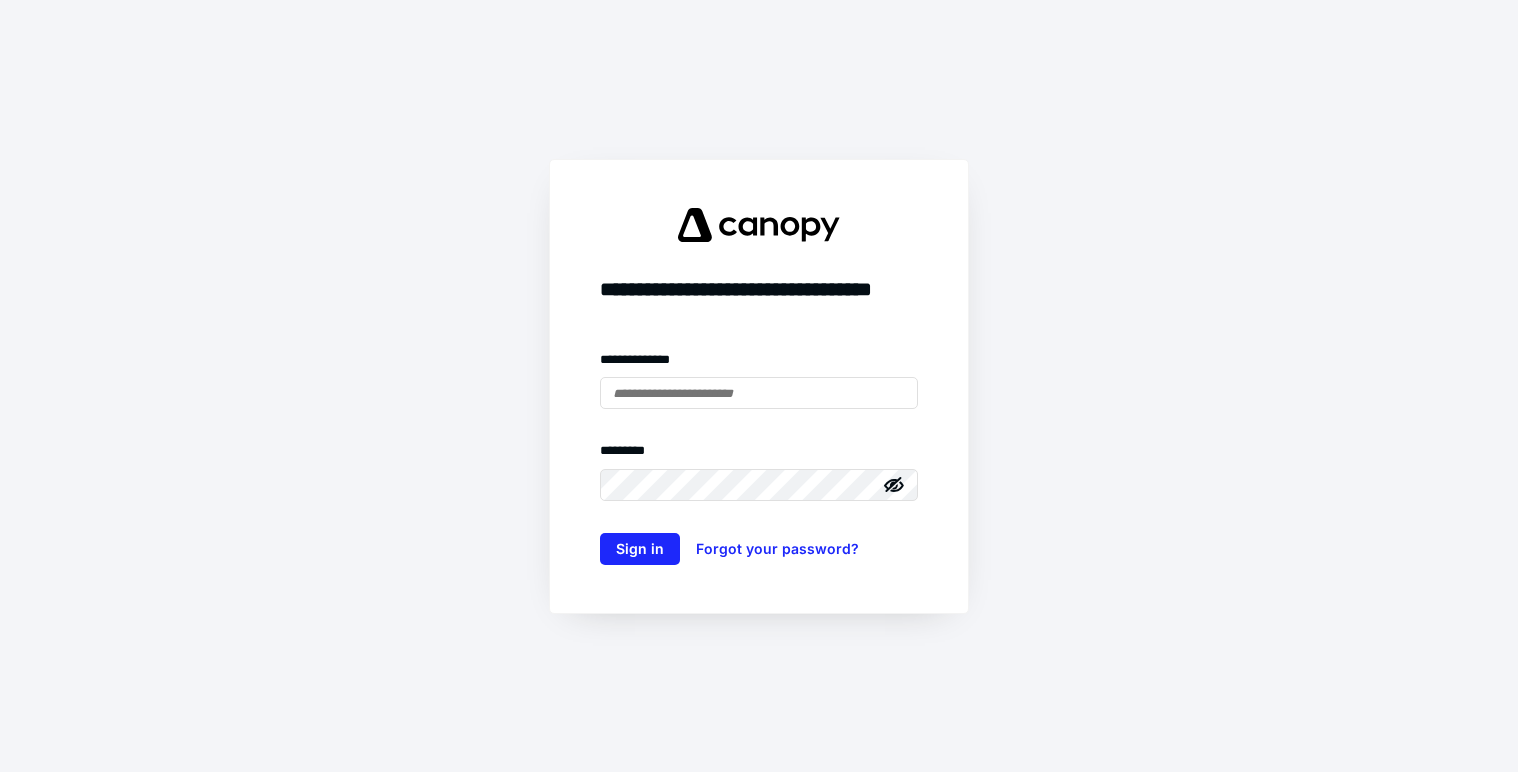 scroll, scrollTop: 0, scrollLeft: 0, axis: both 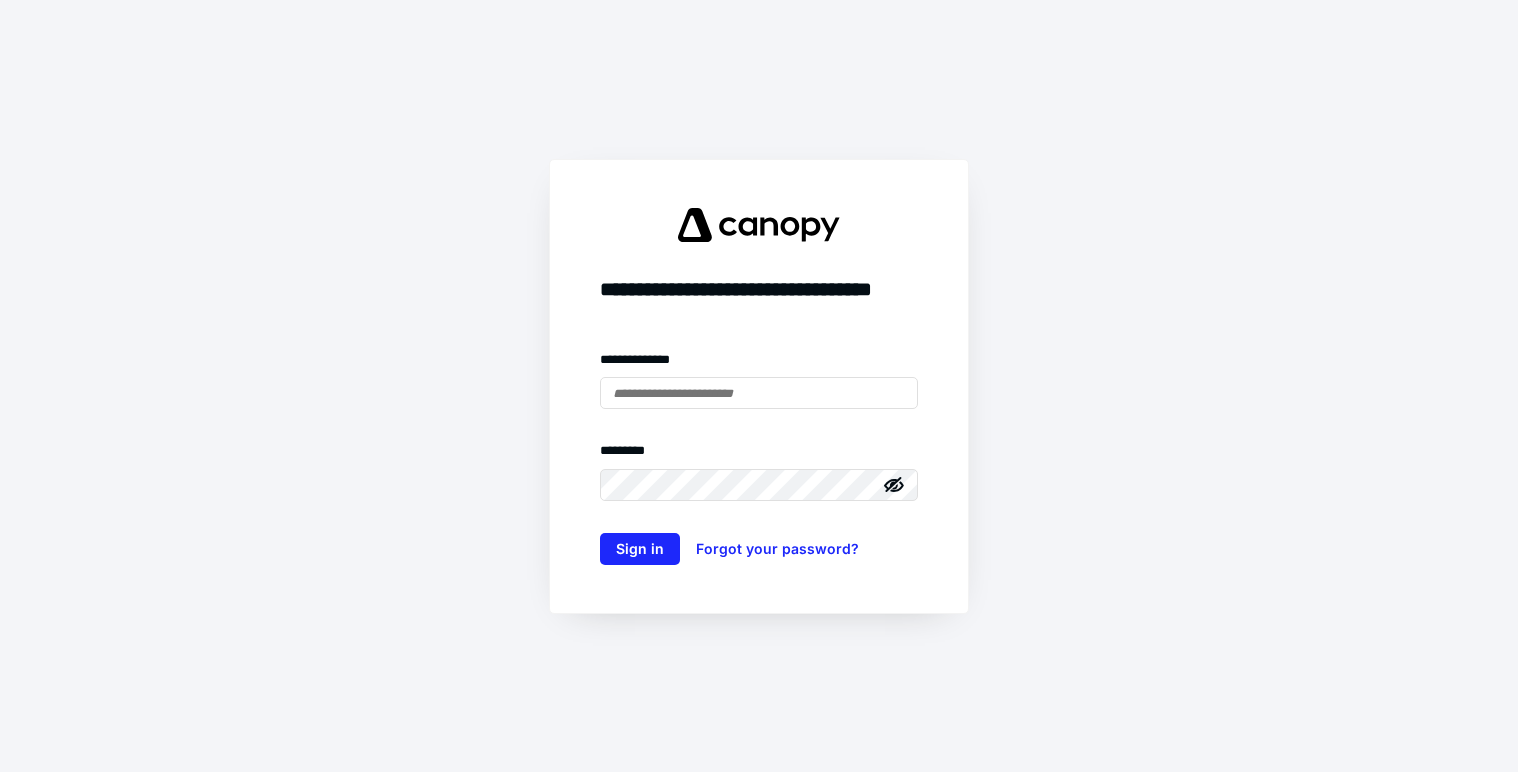 type on "**********" 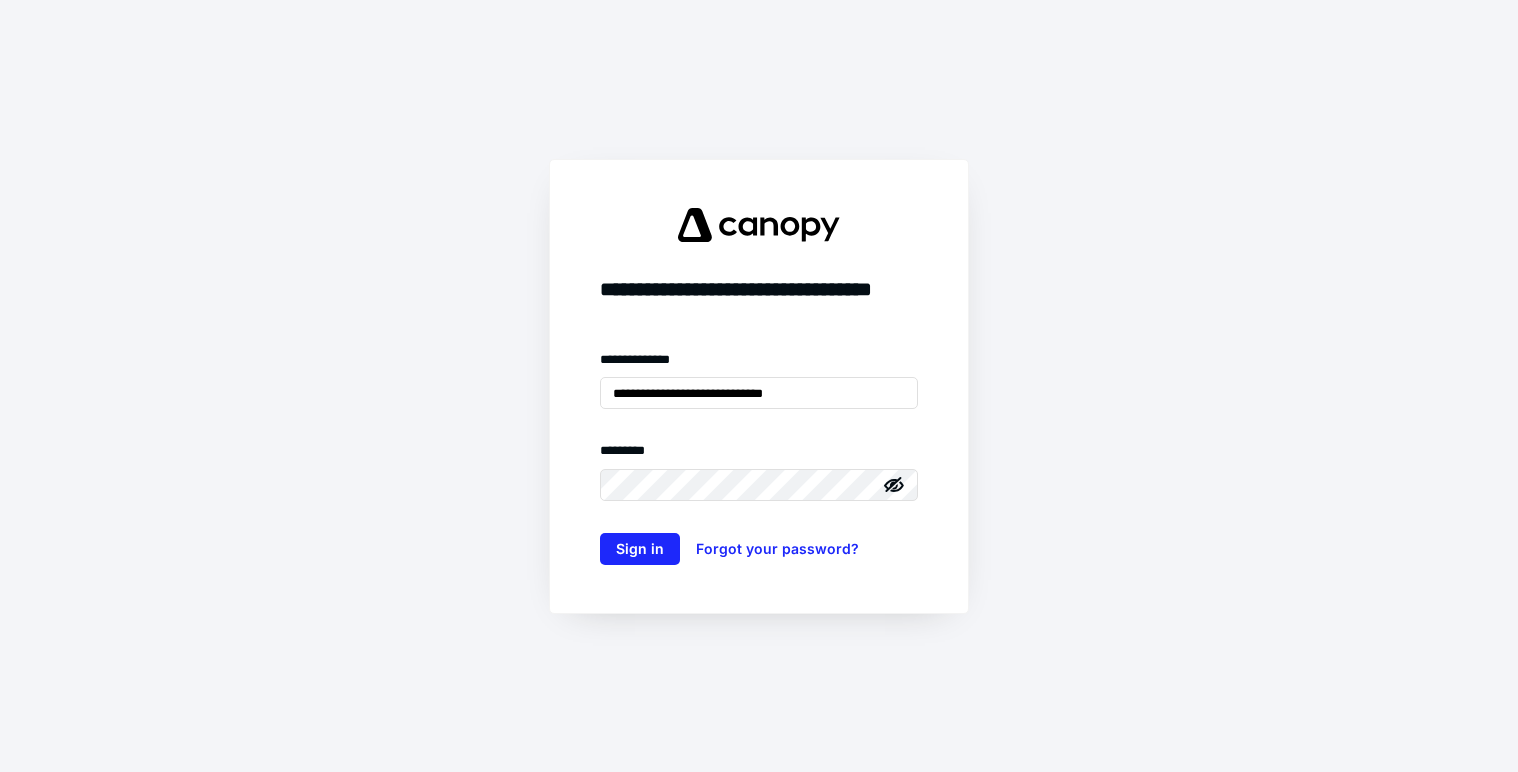 click on "**********" at bounding box center [759, 386] 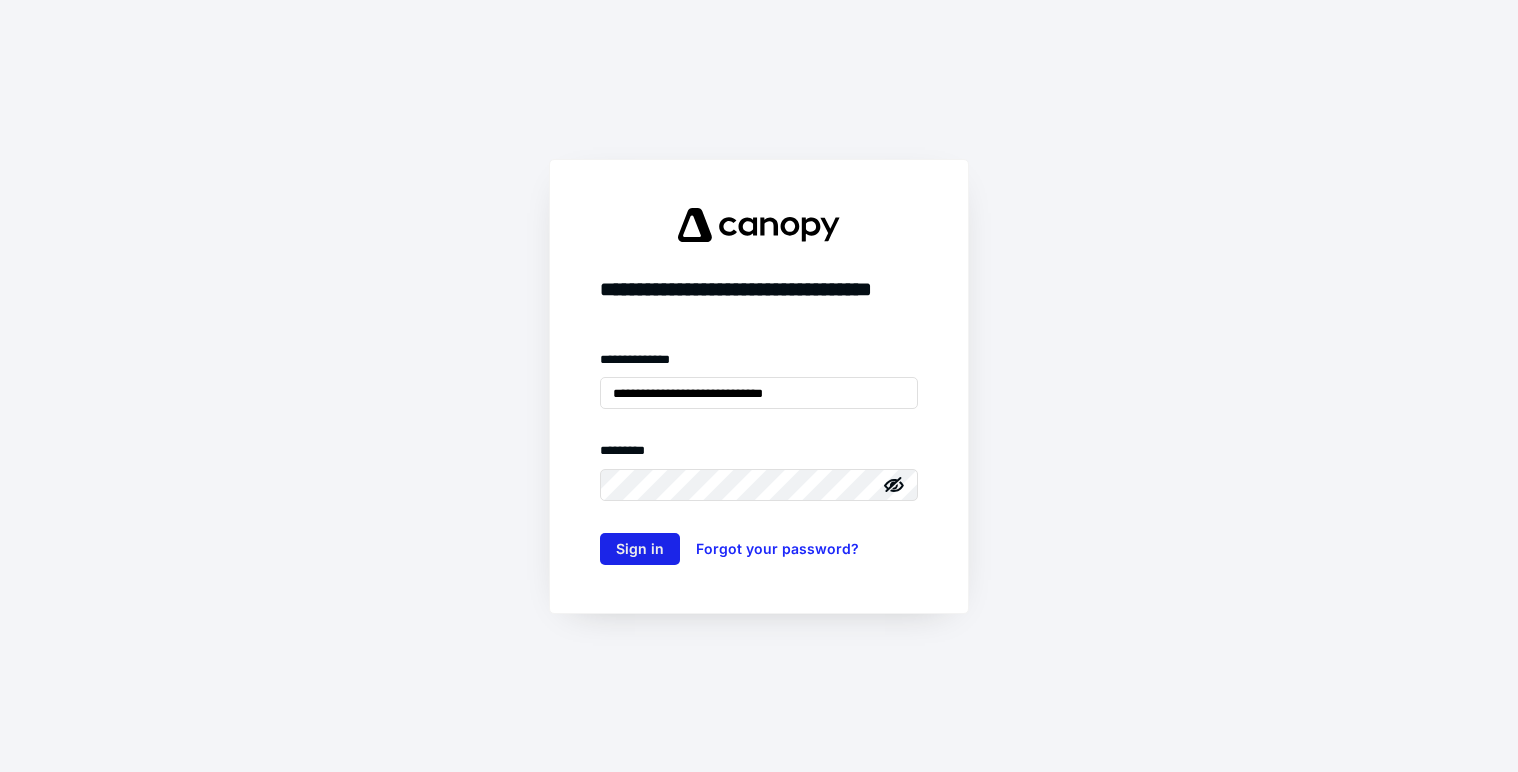 click on "Sign in" at bounding box center [640, 549] 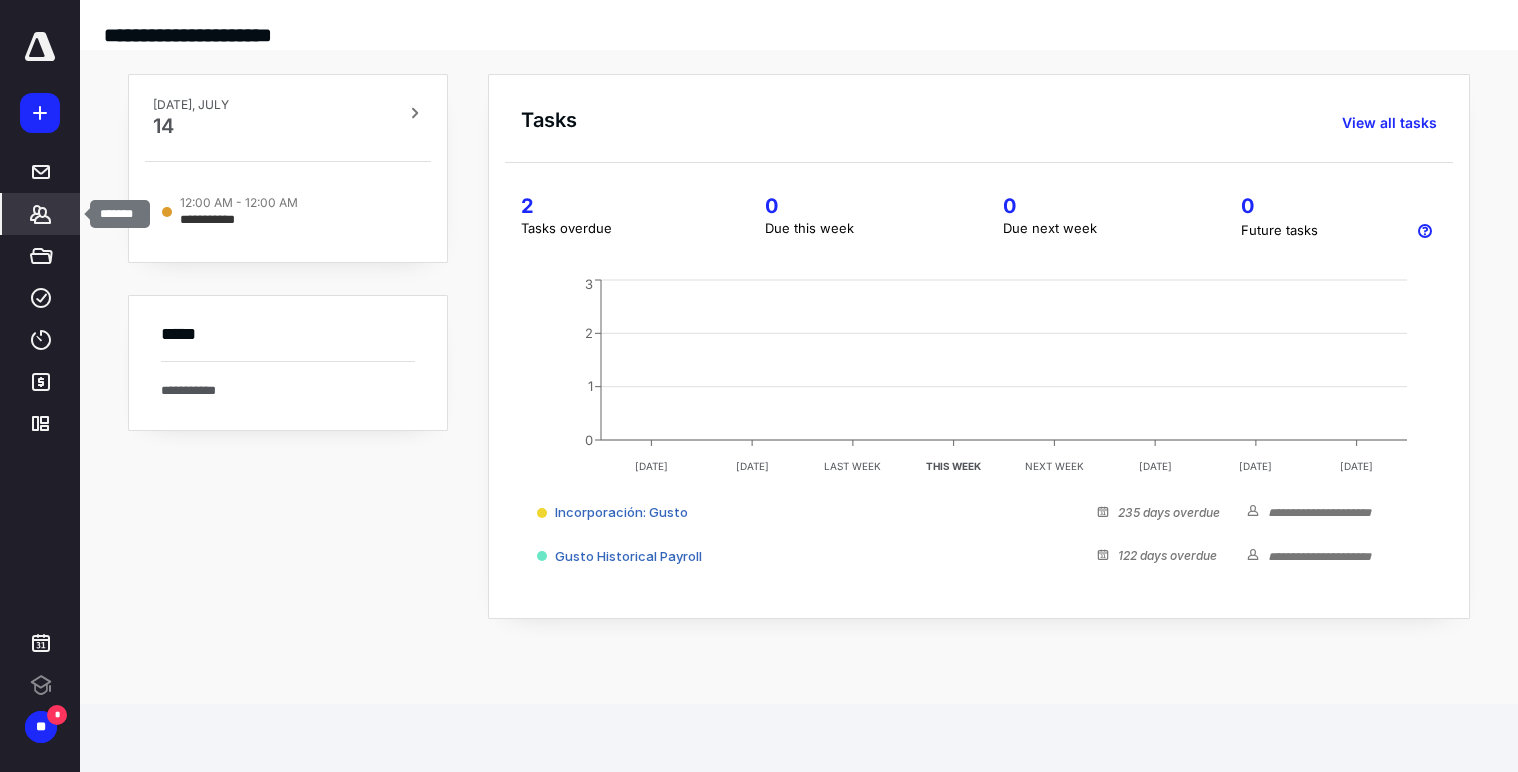 click on "*******" at bounding box center [41, 214] 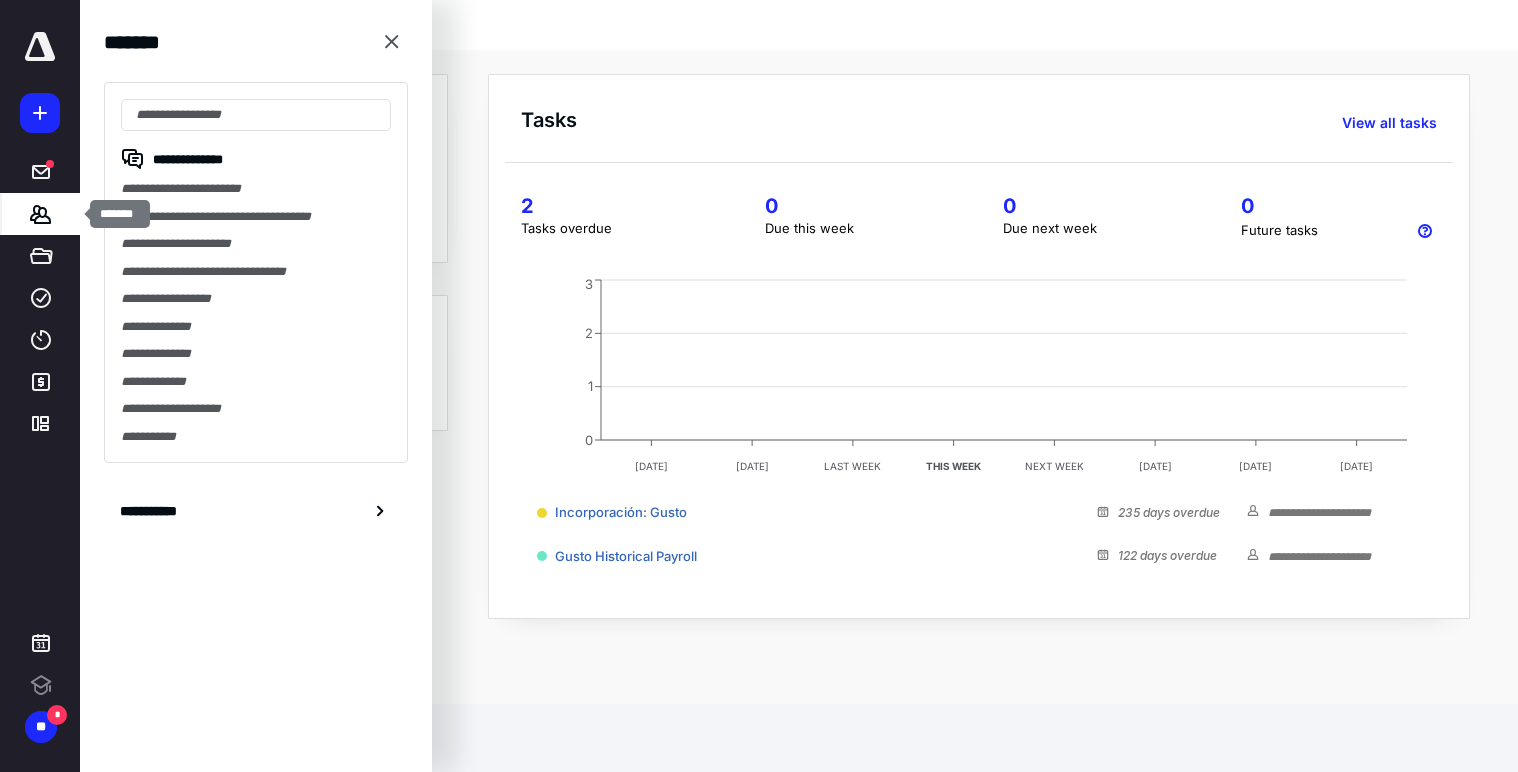 scroll, scrollTop: 0, scrollLeft: 0, axis: both 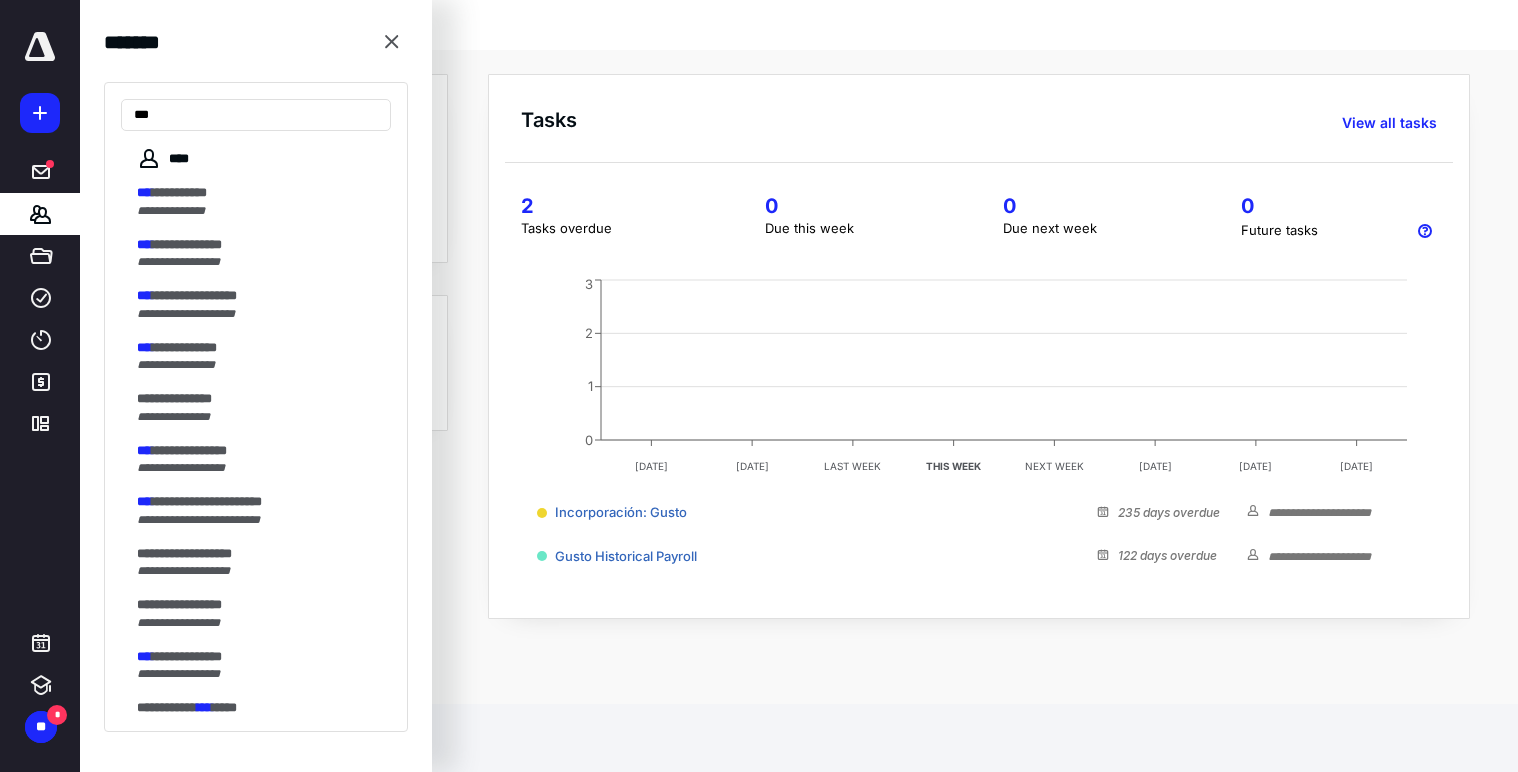 type on "***" 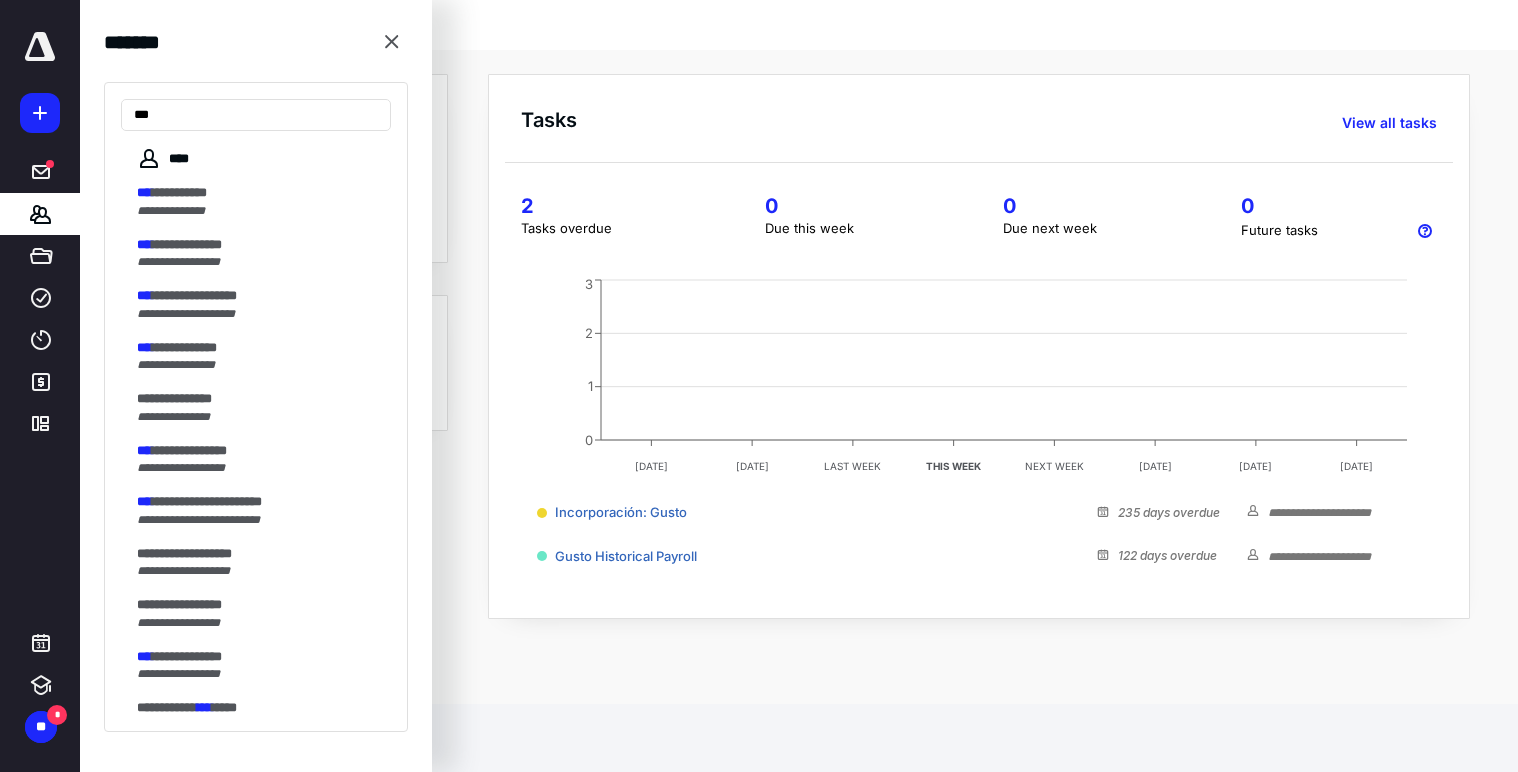 click on "***** ******* ***** **** **** ******* *********" at bounding box center [40, 238] 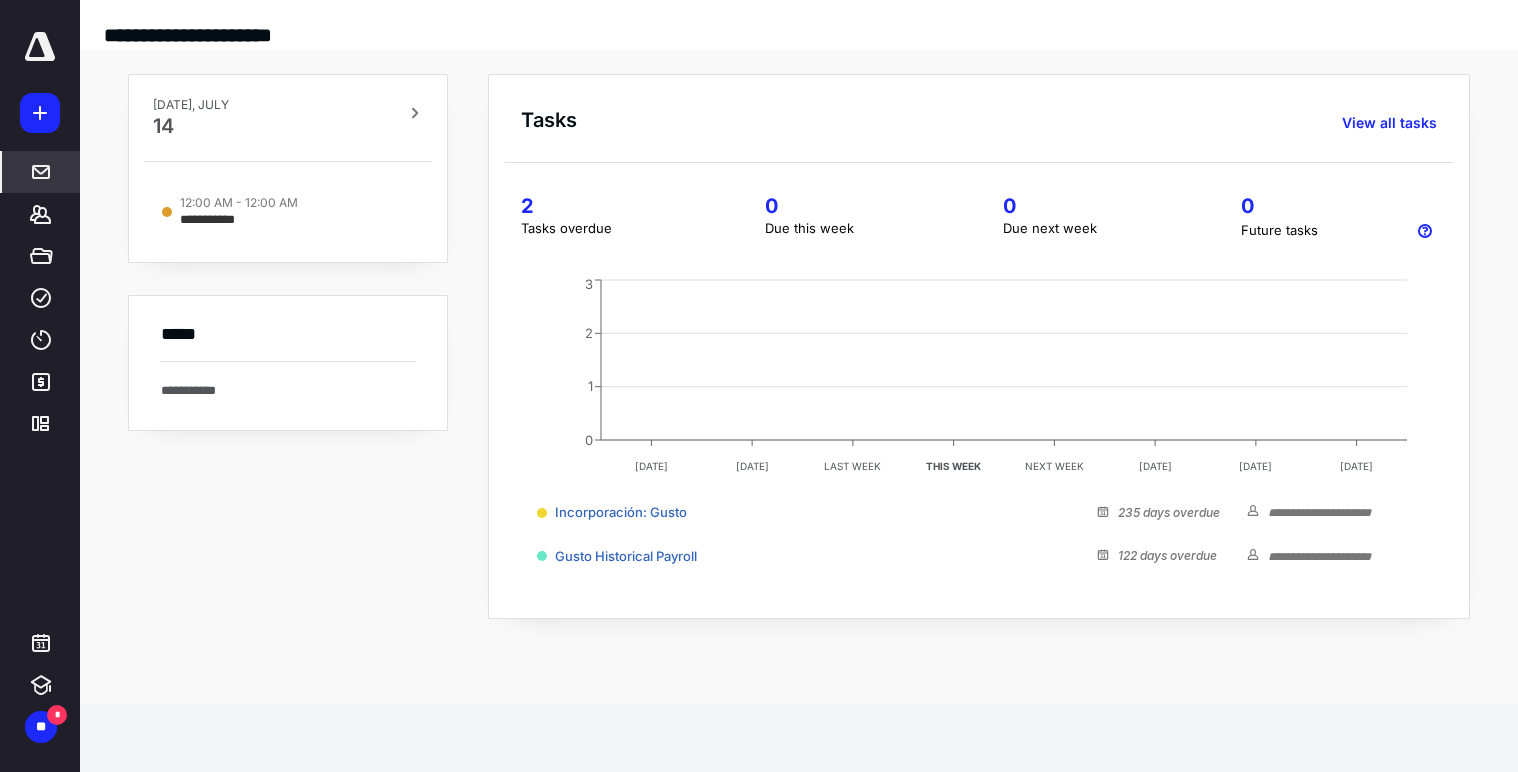 click 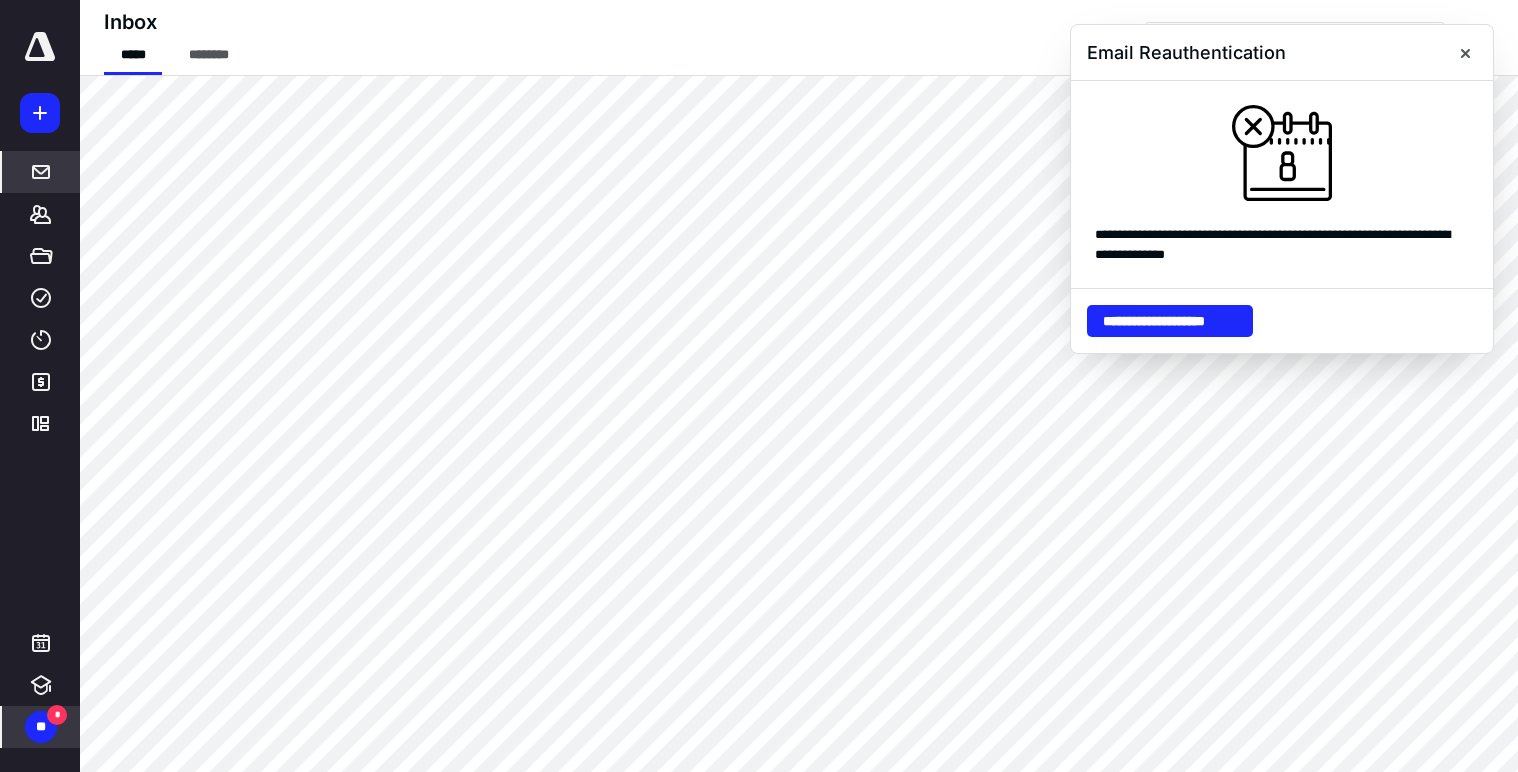 click on "**" at bounding box center (41, 727) 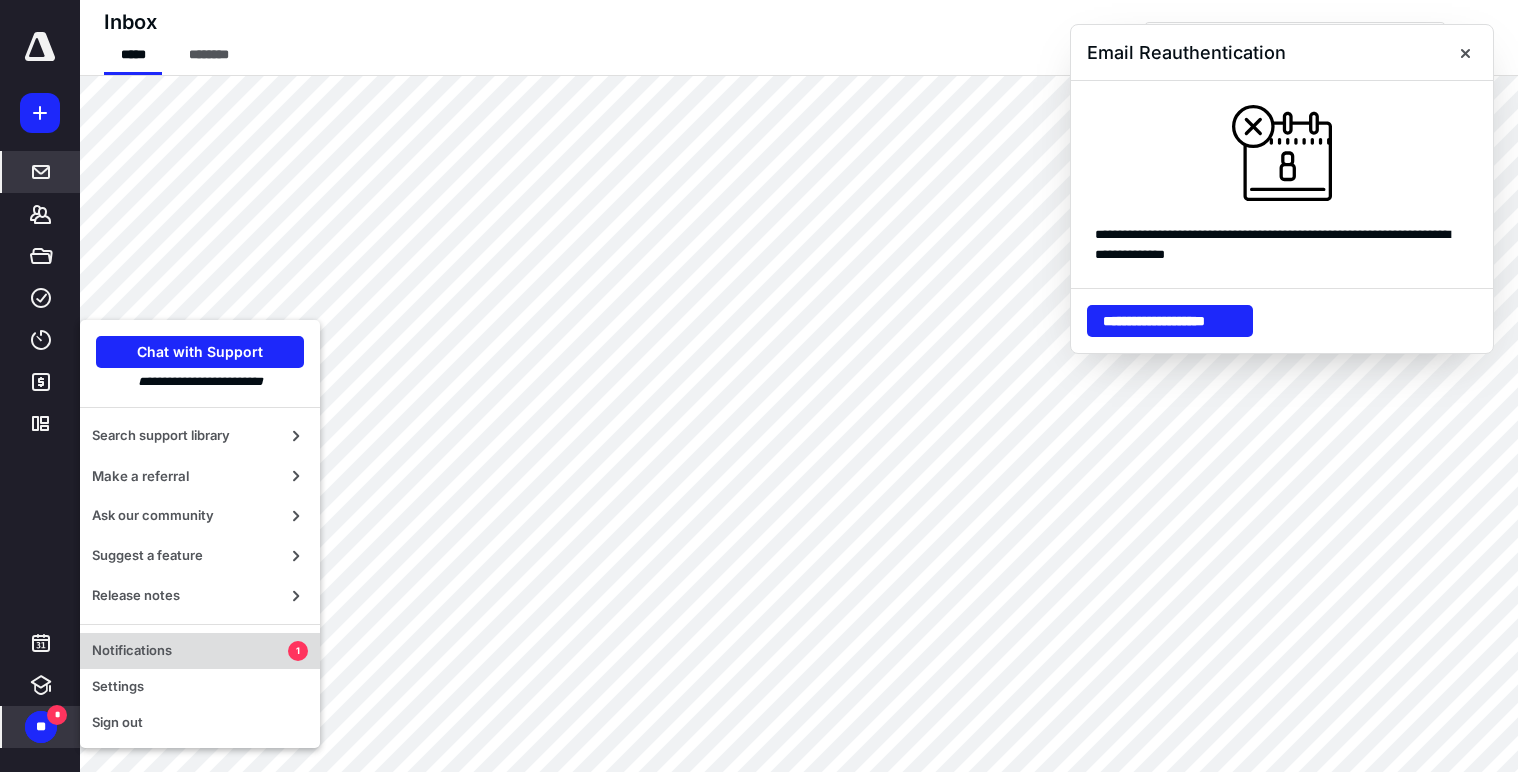 click on "Notifications" at bounding box center (190, 651) 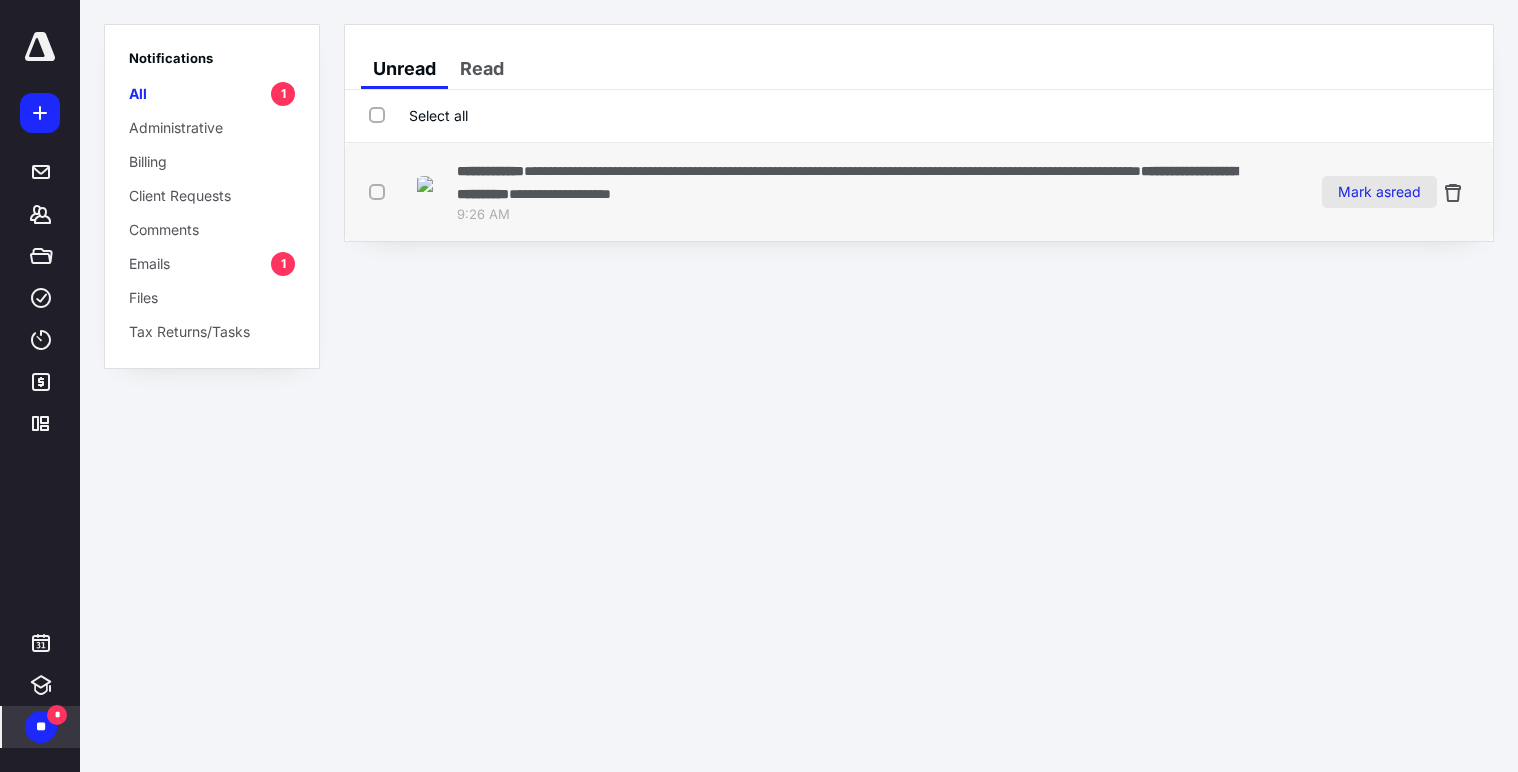 click on "Mark as  read" at bounding box center (1379, 192) 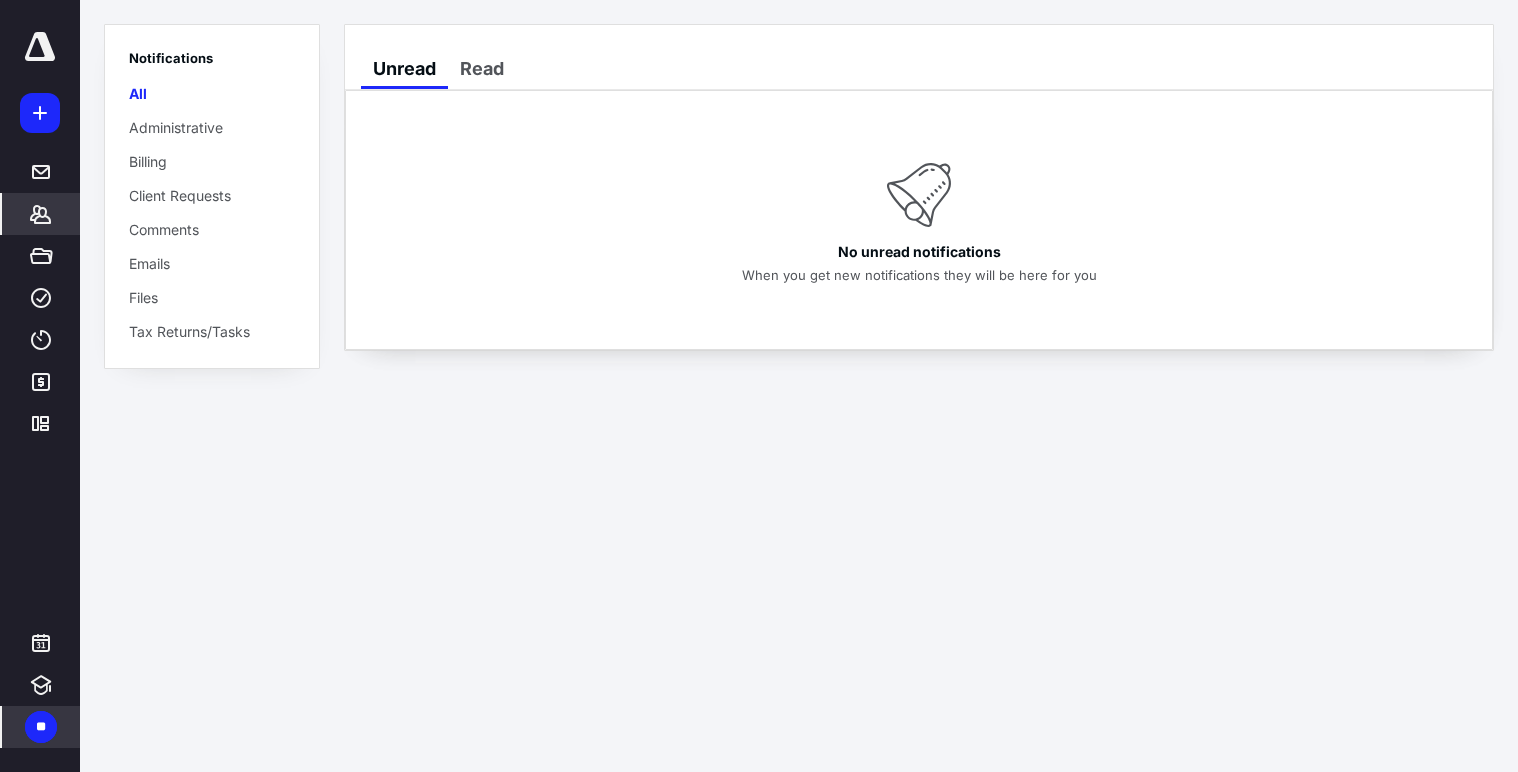 click on "*******" at bounding box center (41, 214) 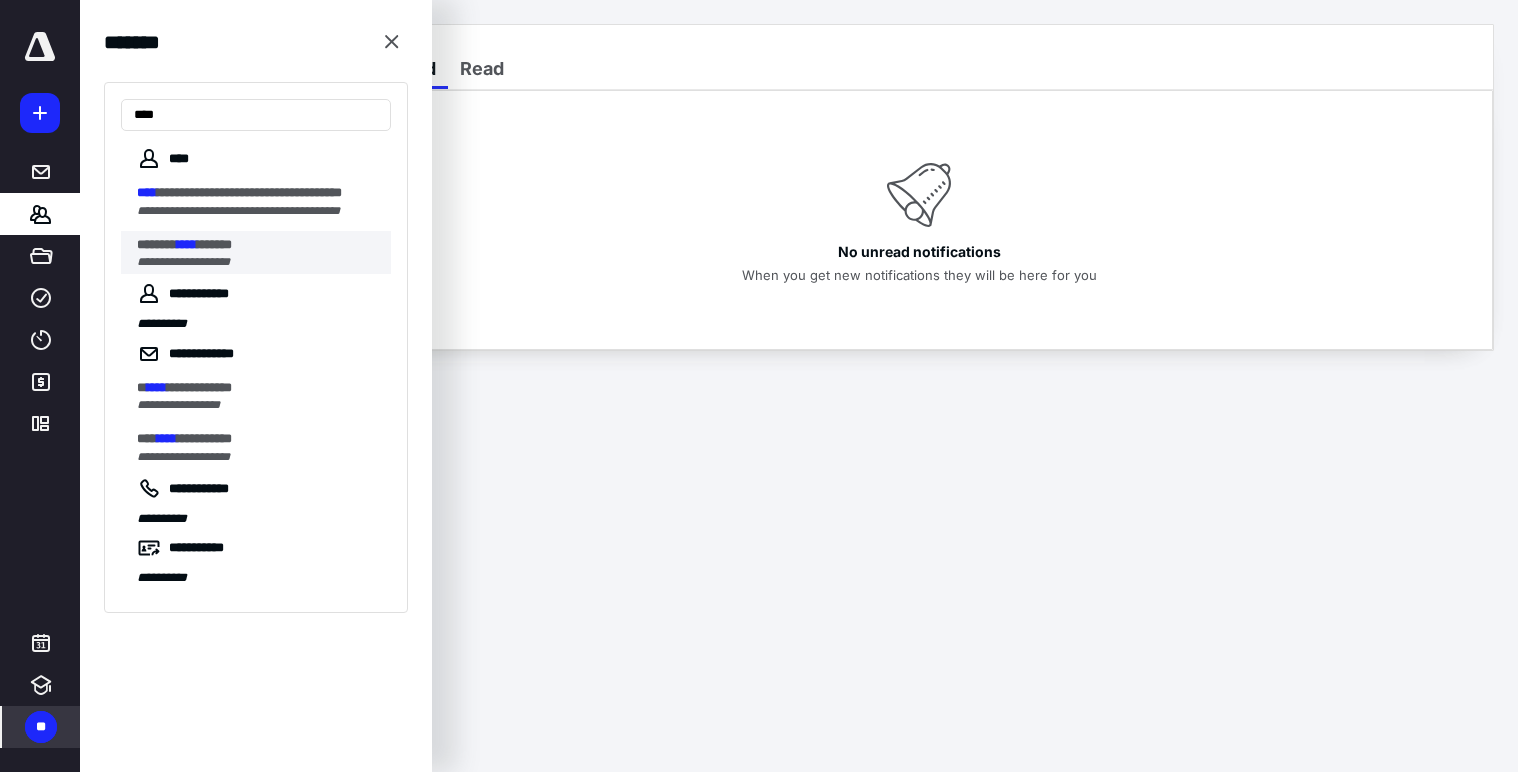 type on "****" 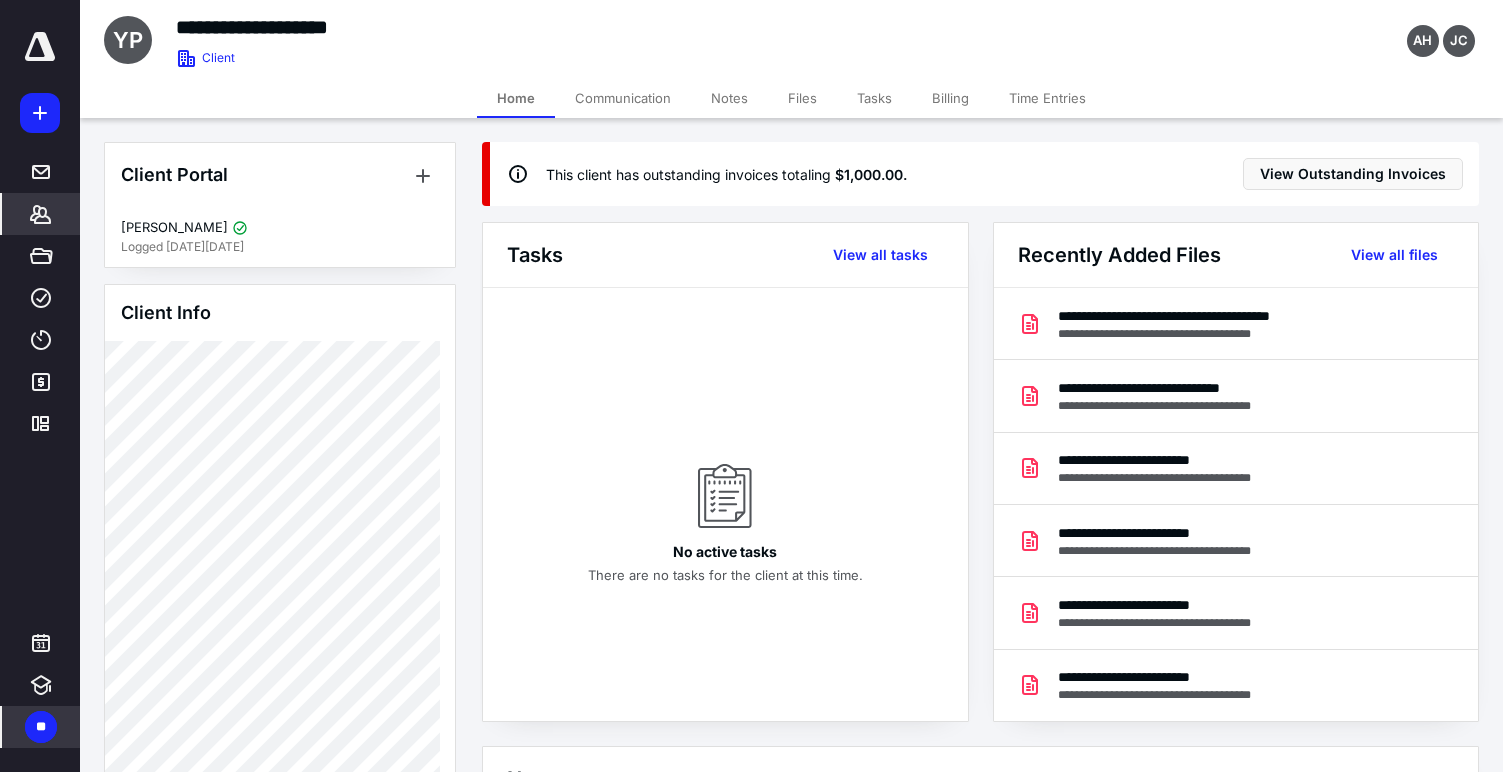 click on "Tasks" at bounding box center [874, 98] 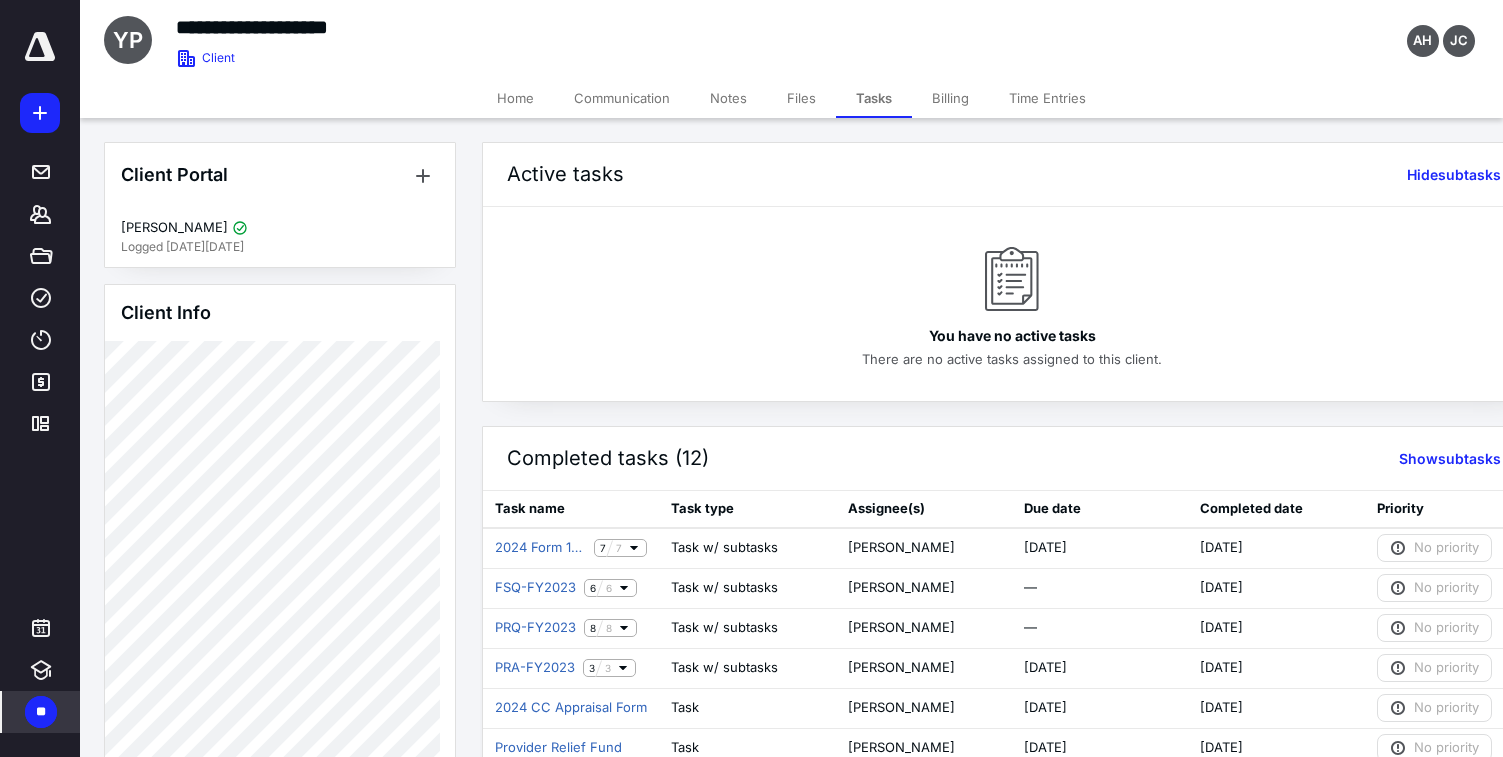 click on "Files" at bounding box center (801, 98) 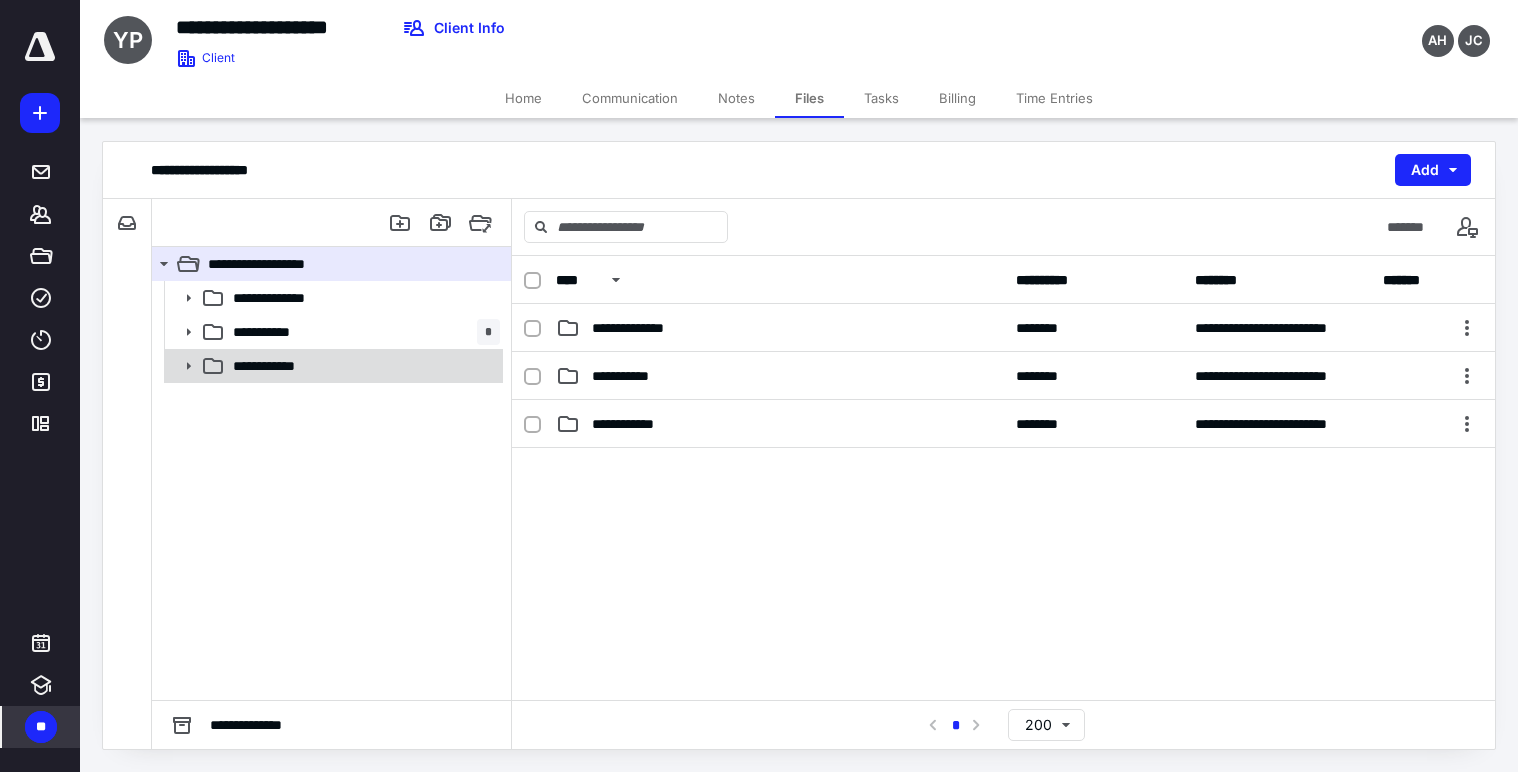 click 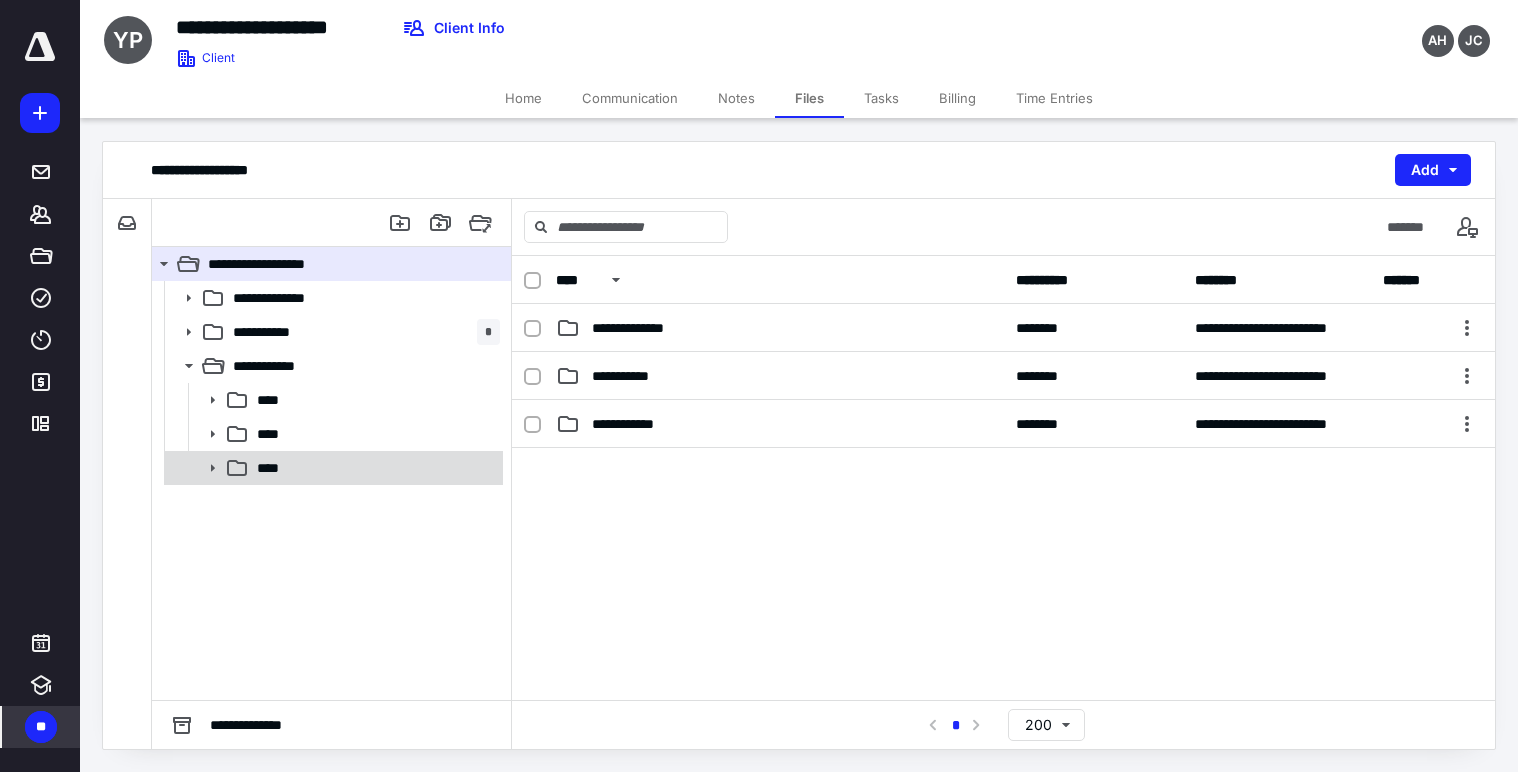 click 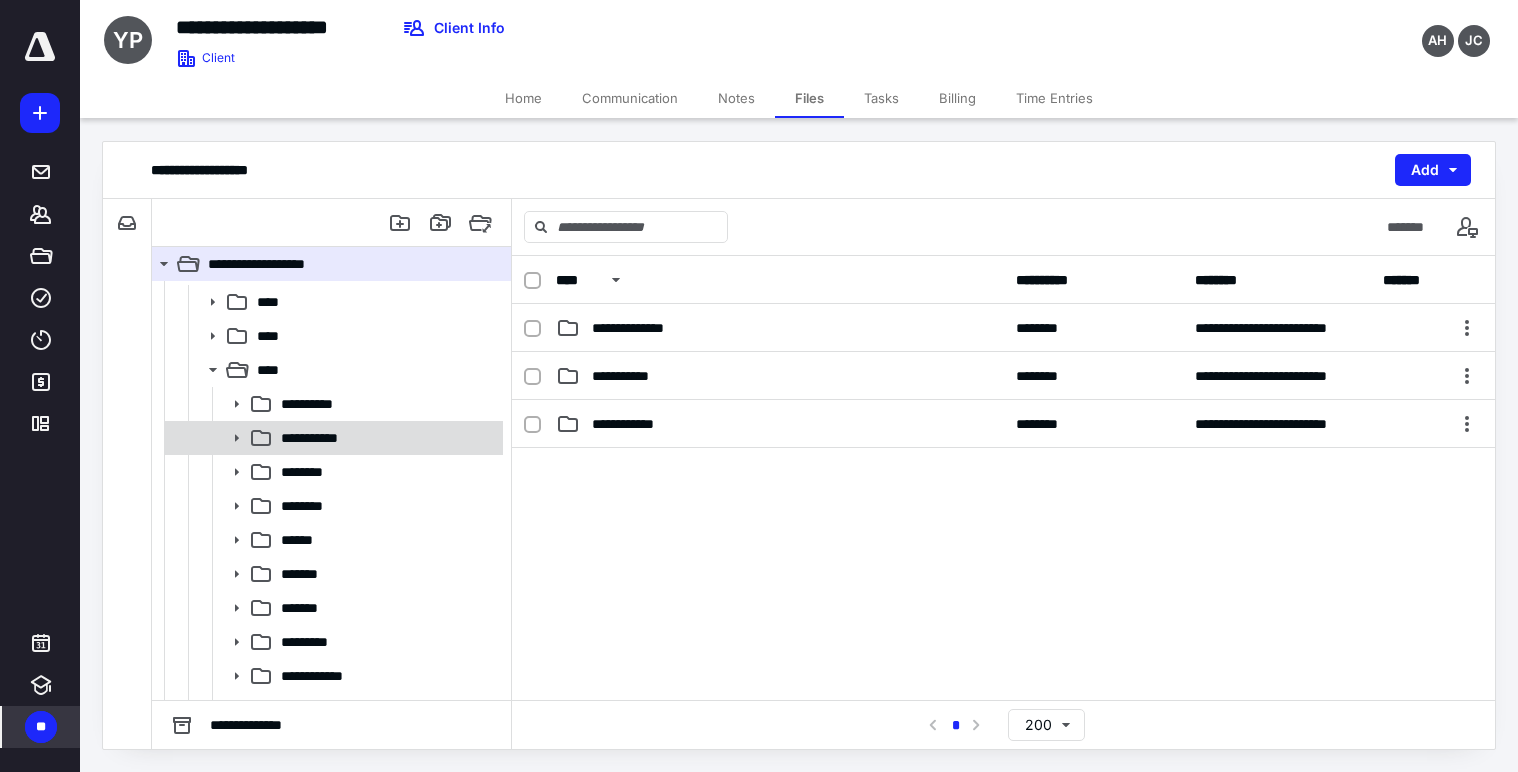 scroll, scrollTop: 193, scrollLeft: 0, axis: vertical 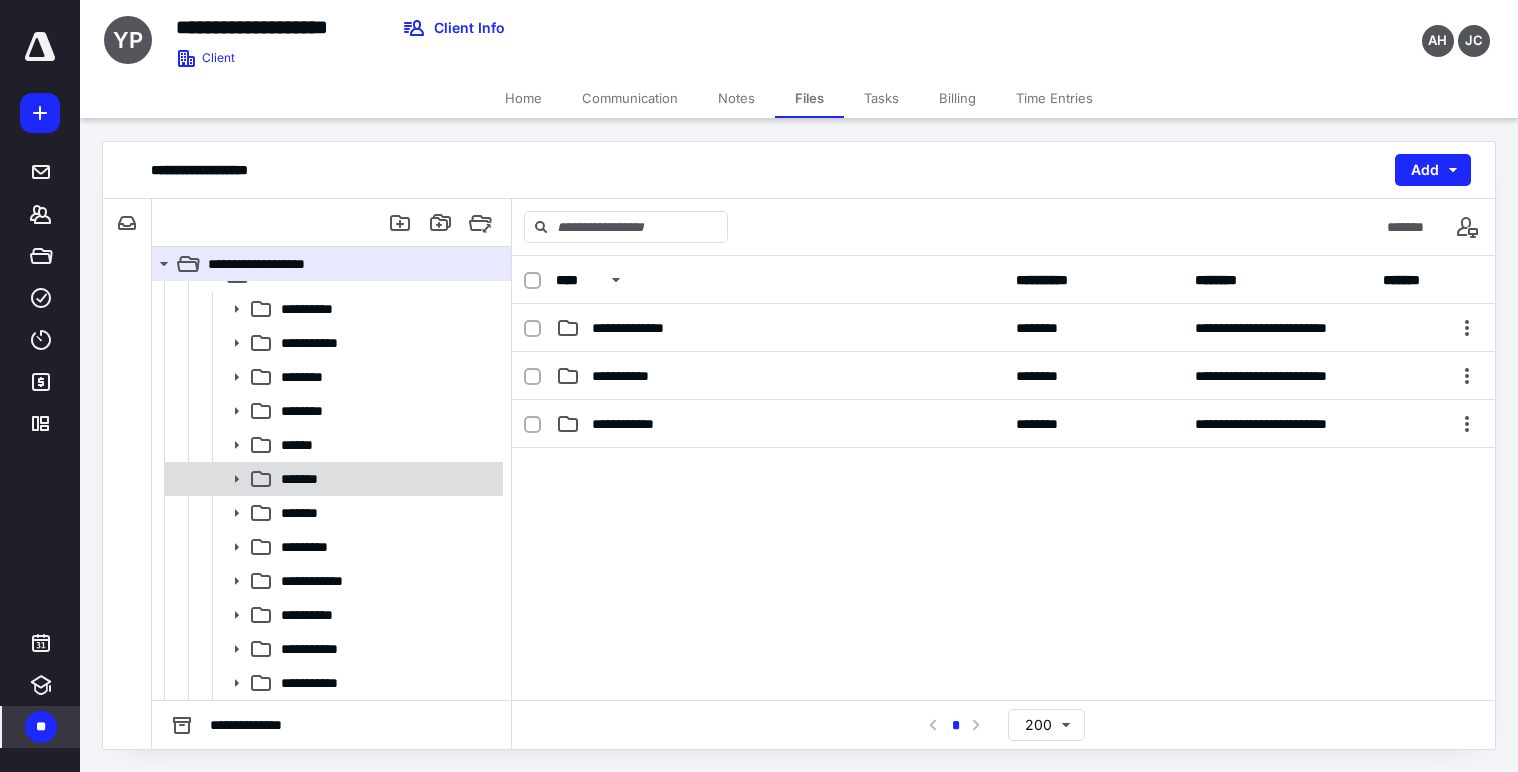 click 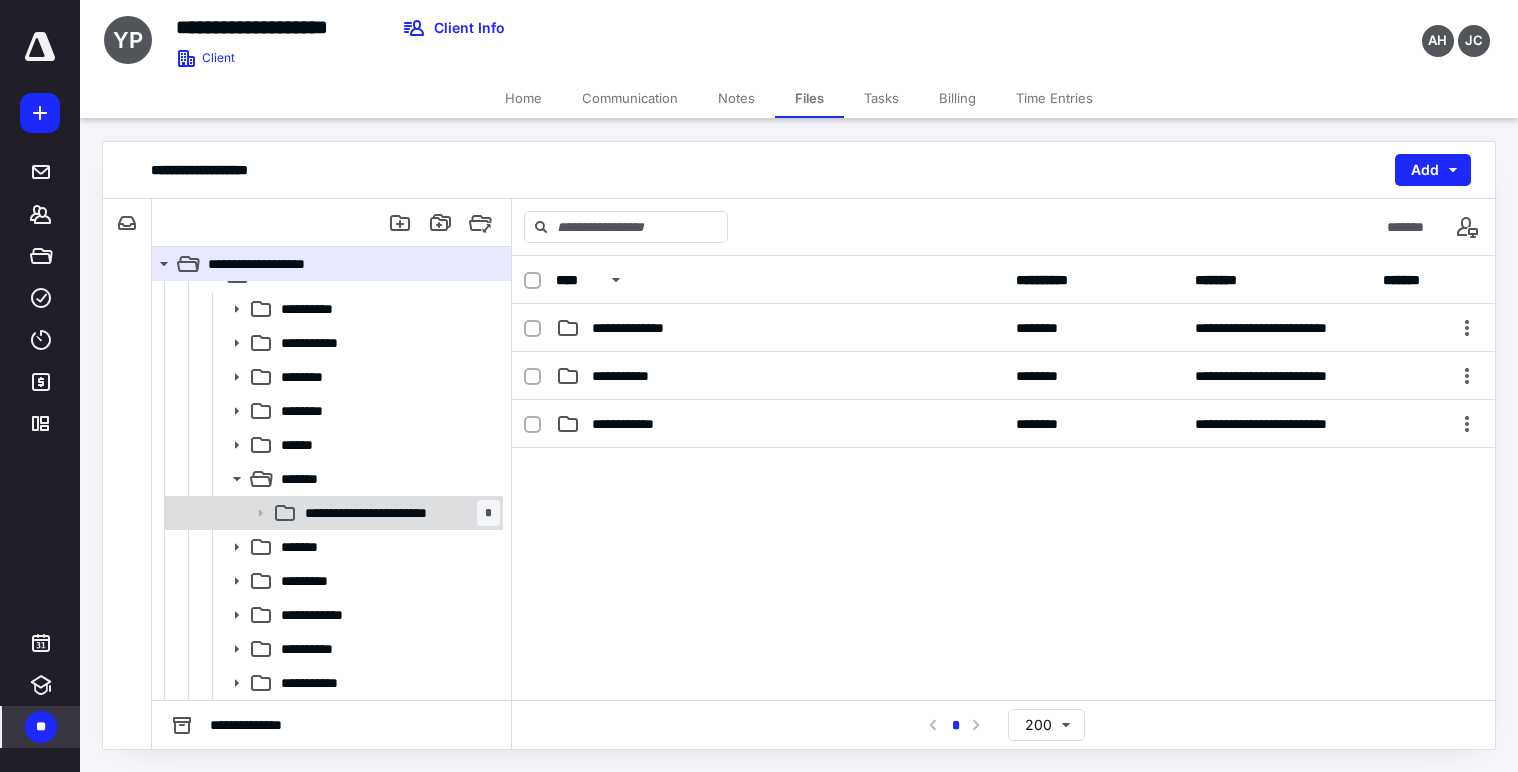 click 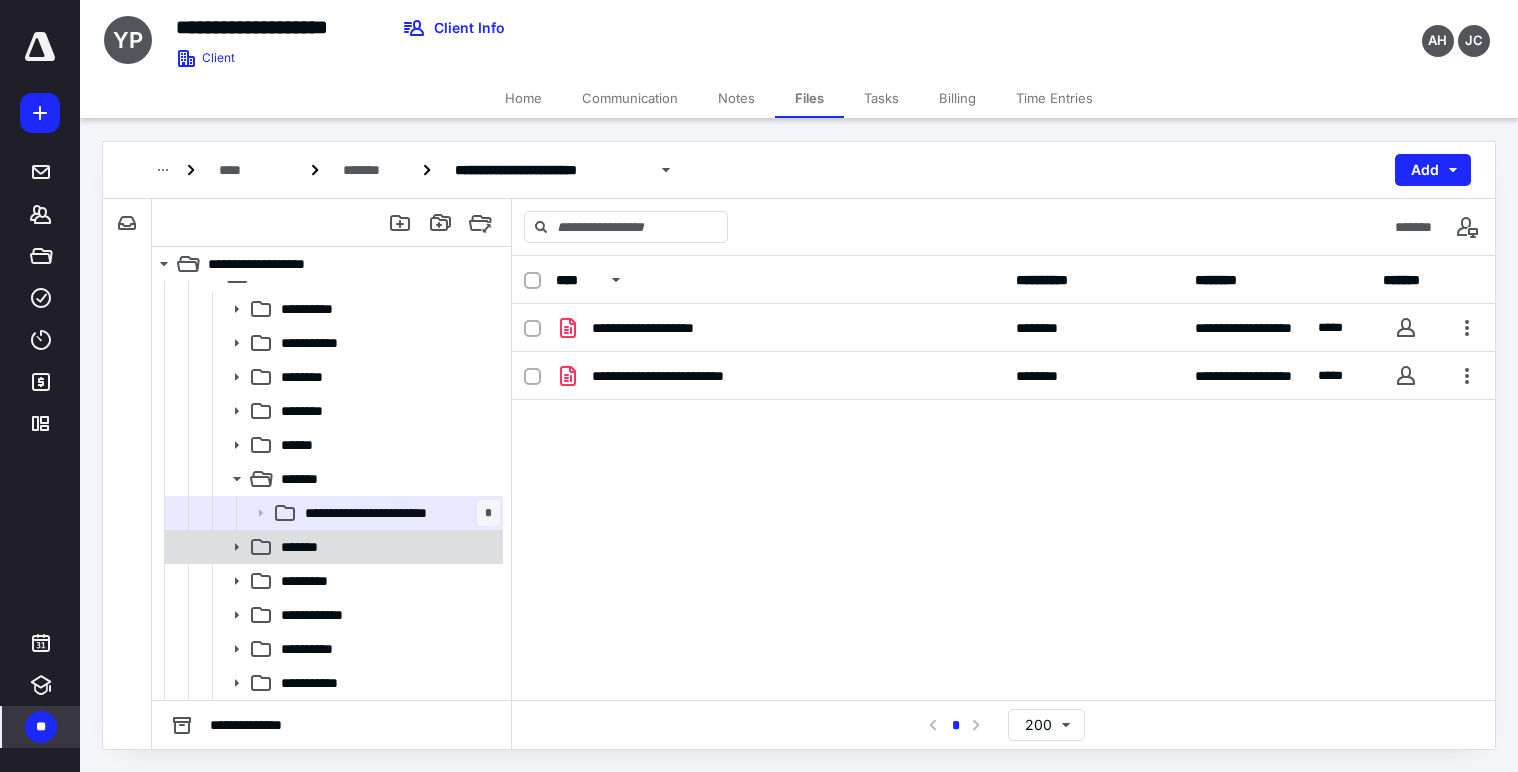 click 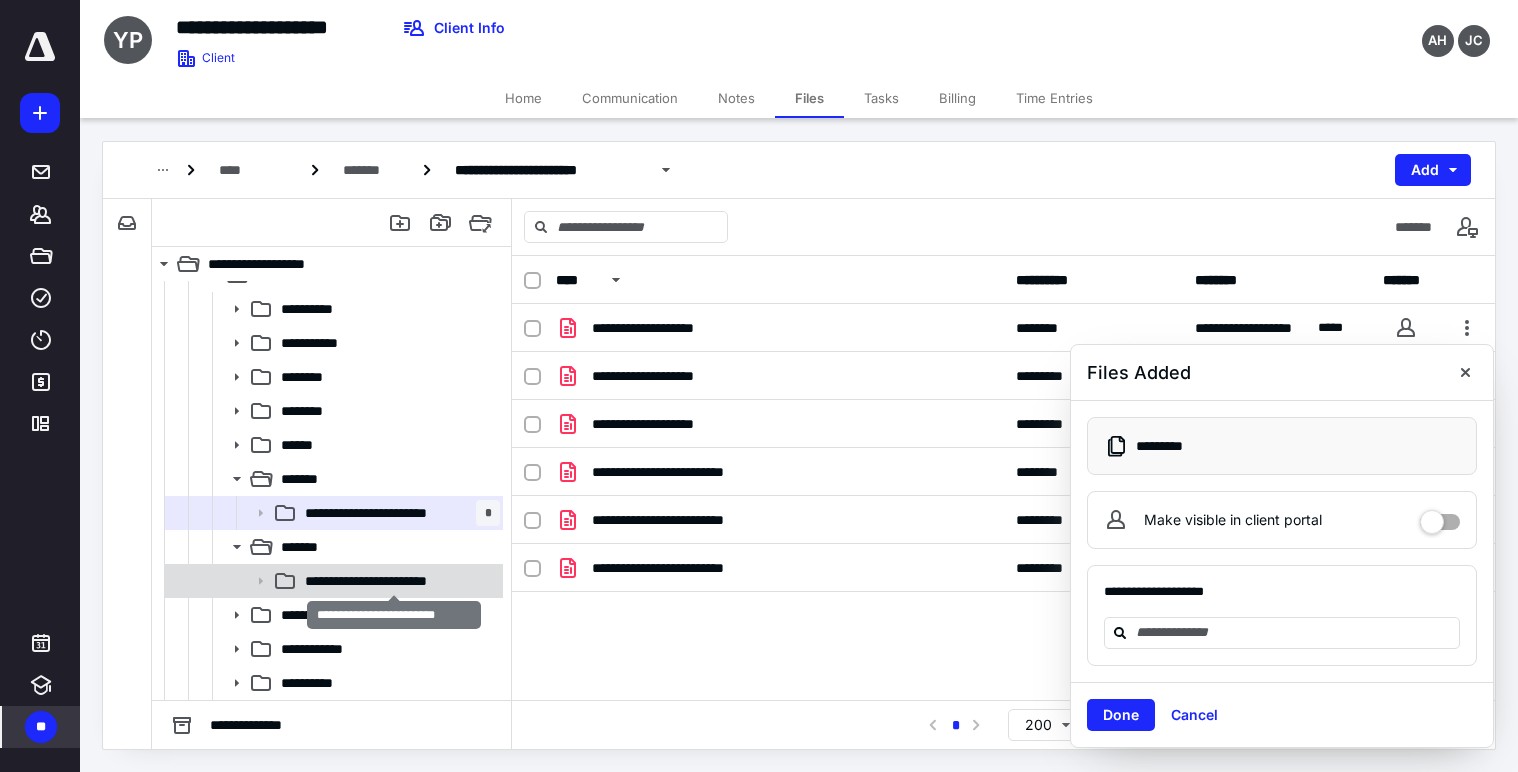 click on "**********" at bounding box center (394, 581) 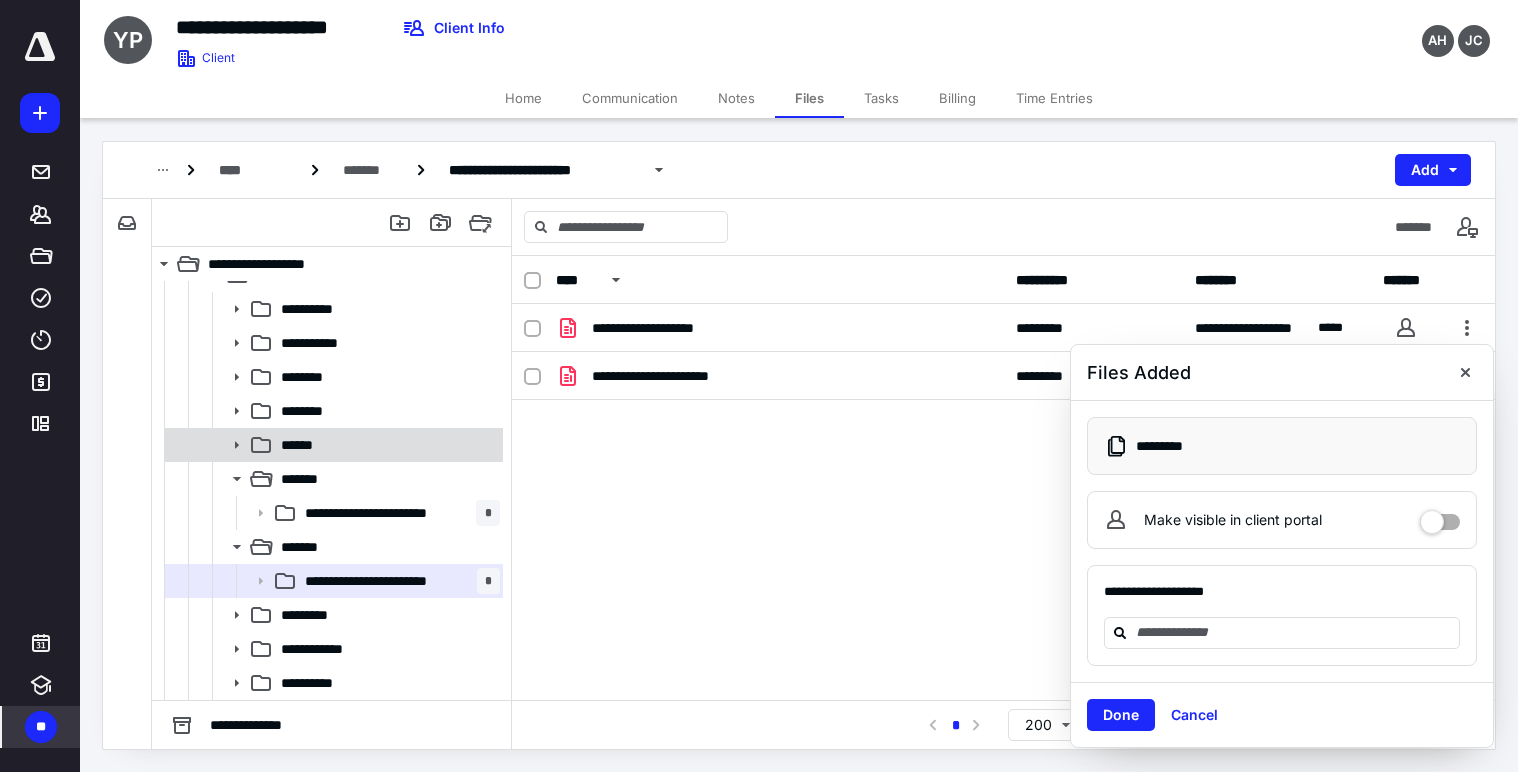 click 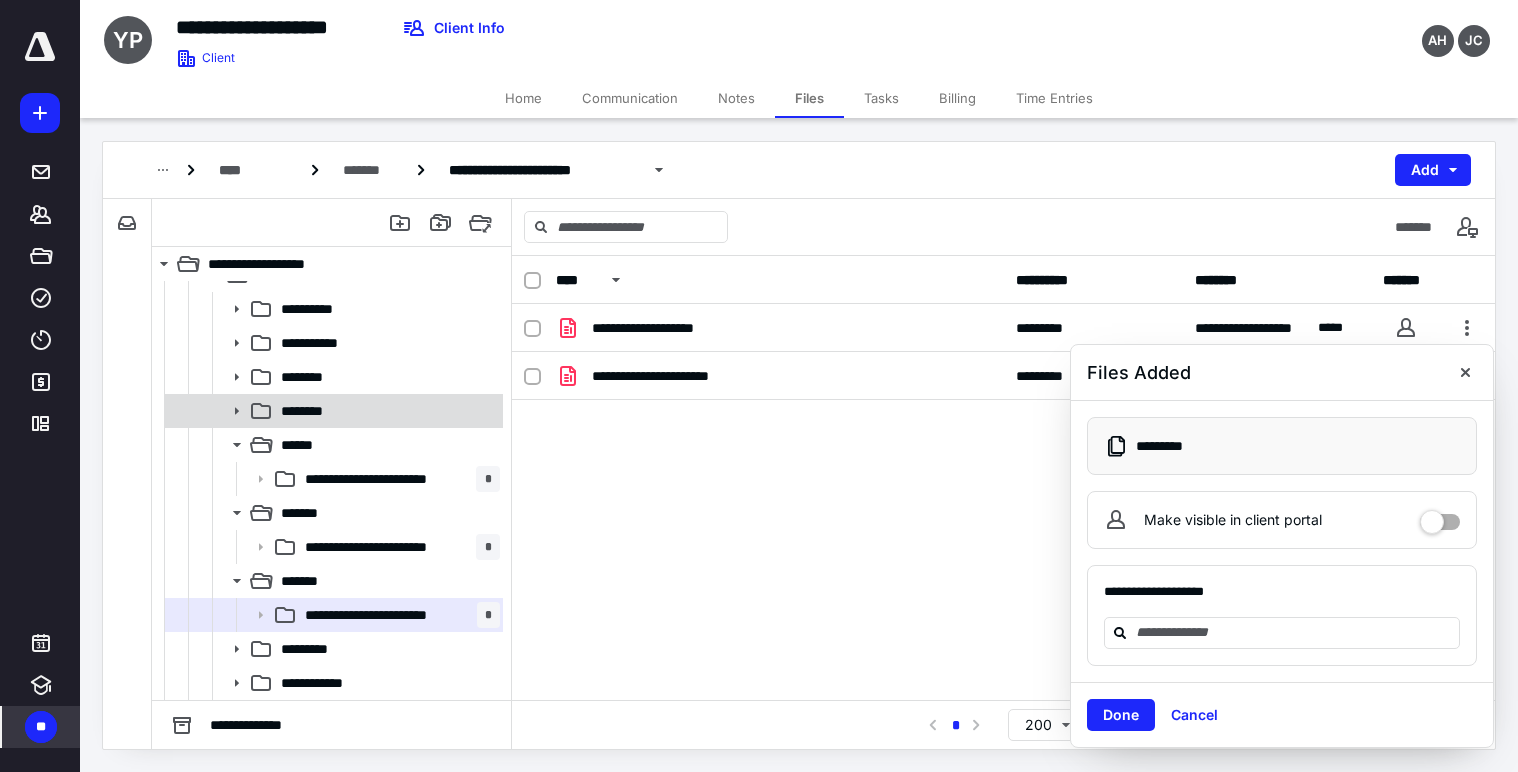 click 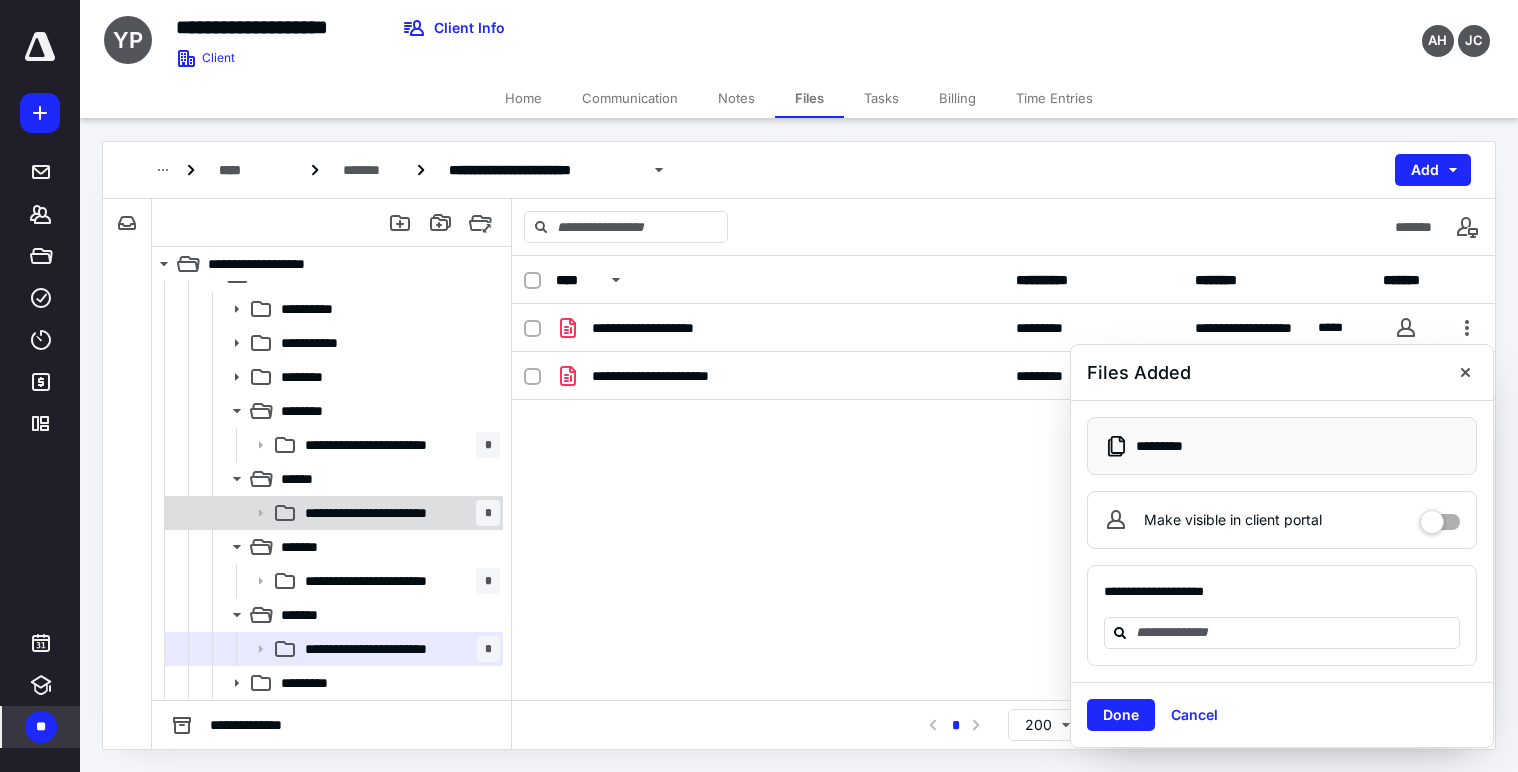 click at bounding box center (254, 513) 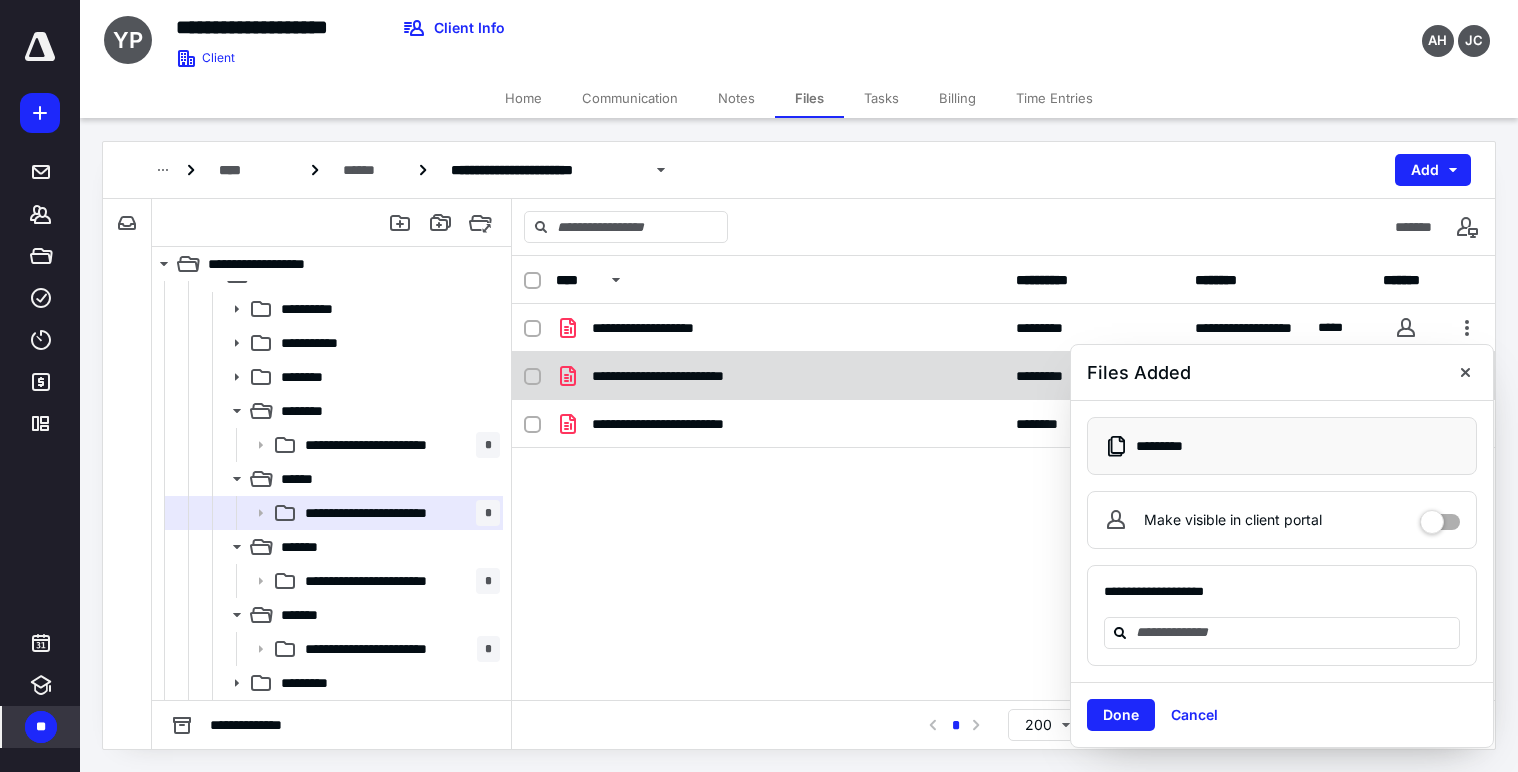 click on "**********" at bounding box center (692, 376) 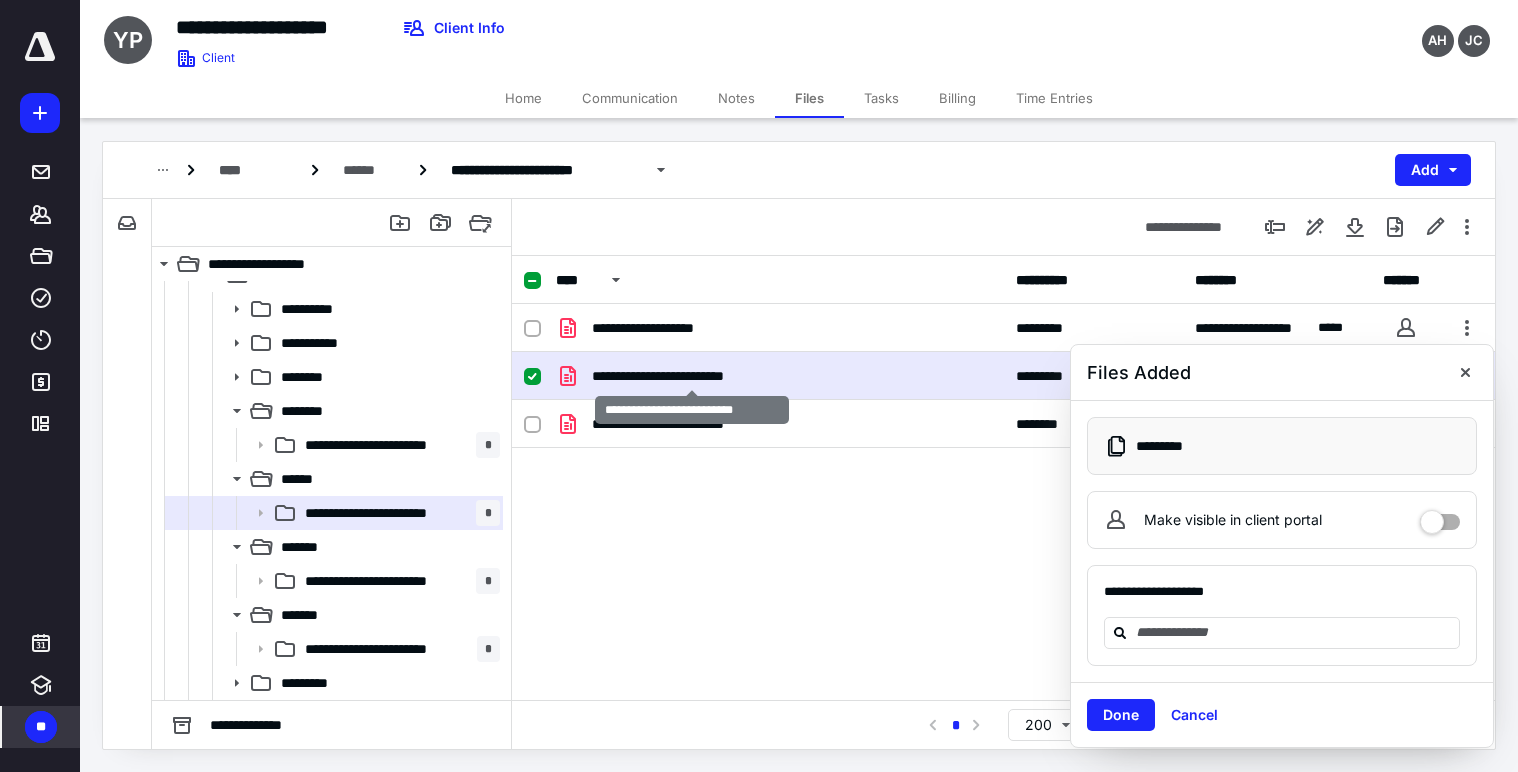click on "**********" at bounding box center (692, 376) 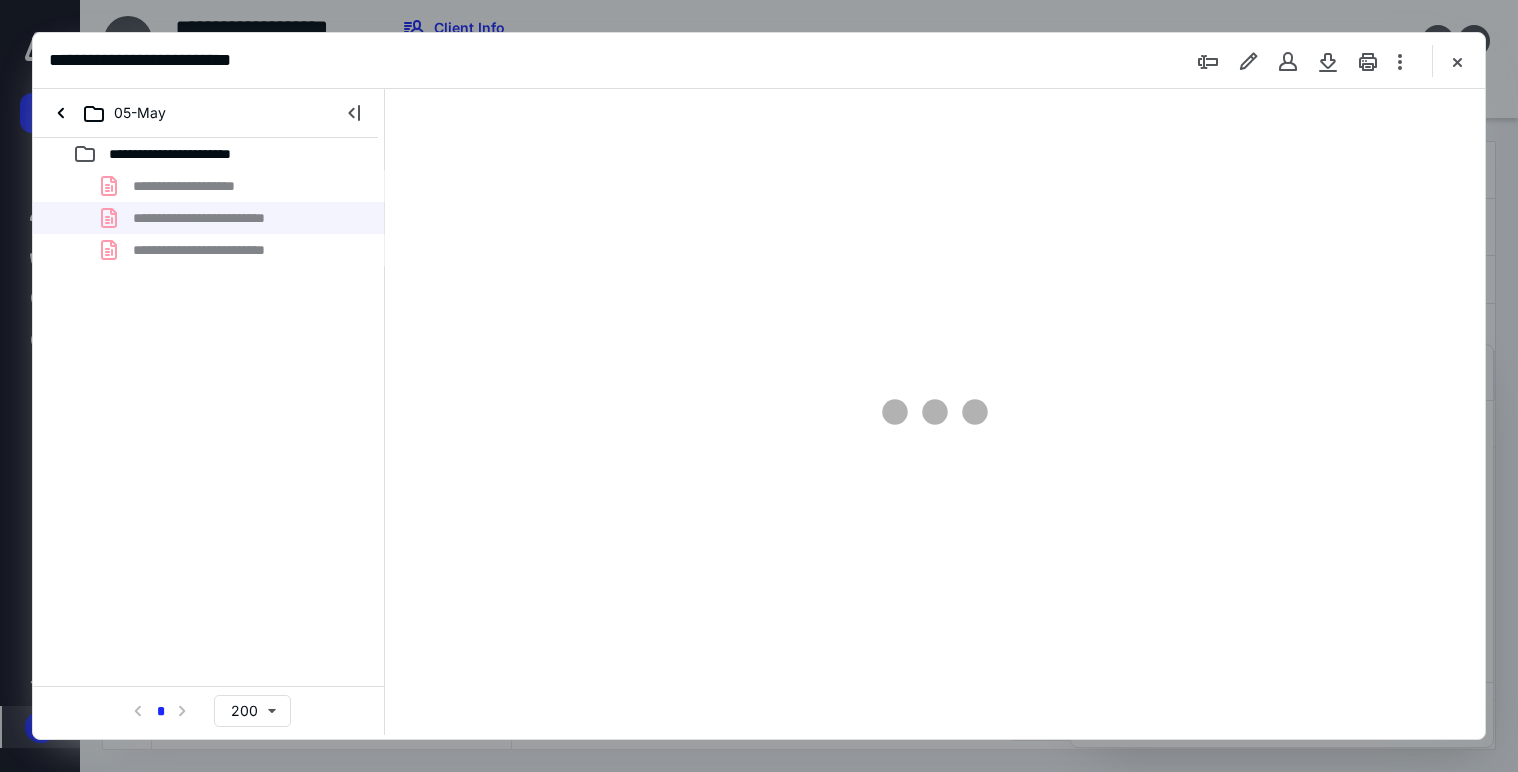 scroll, scrollTop: 0, scrollLeft: 0, axis: both 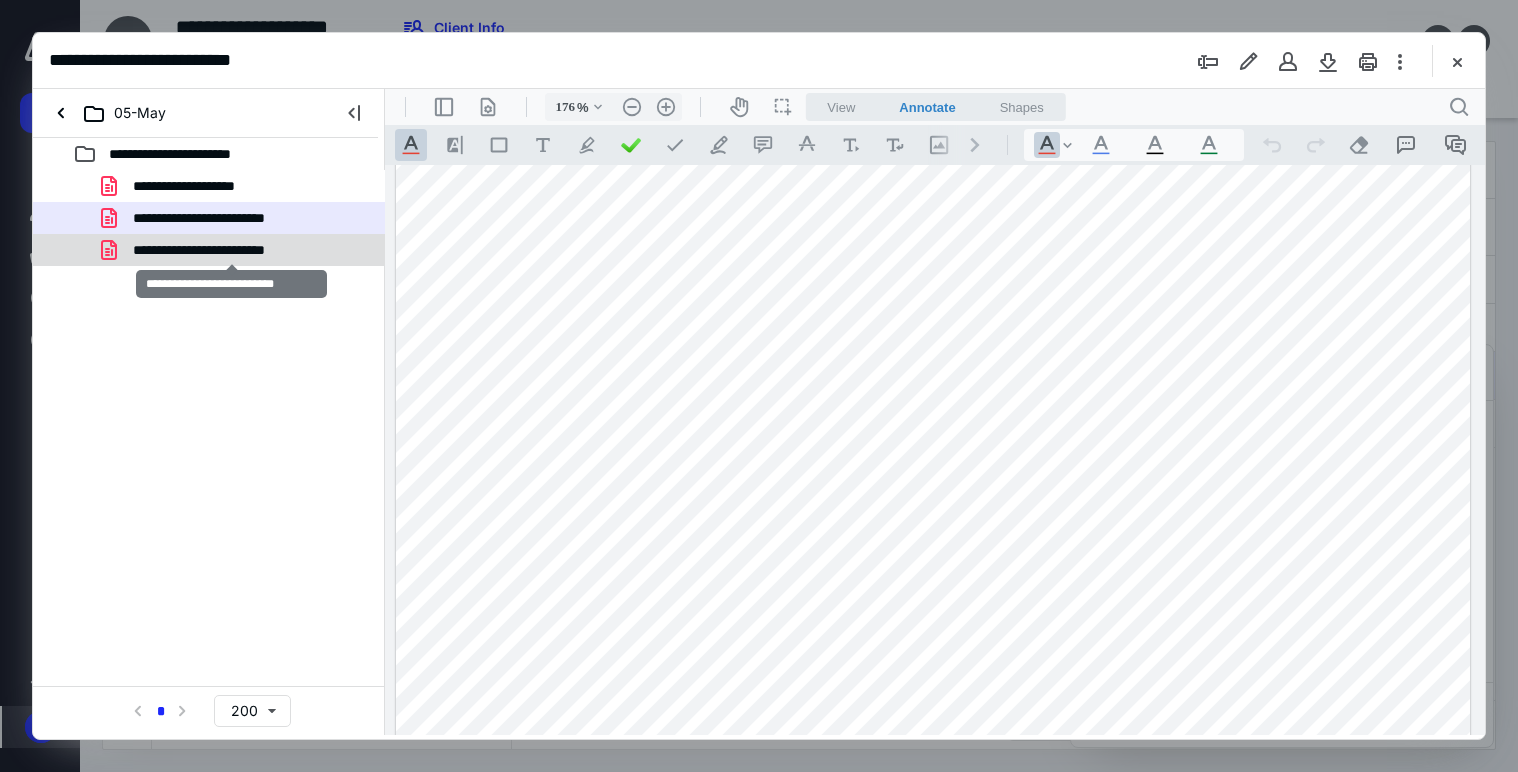 click on "**********" at bounding box center (231, 250) 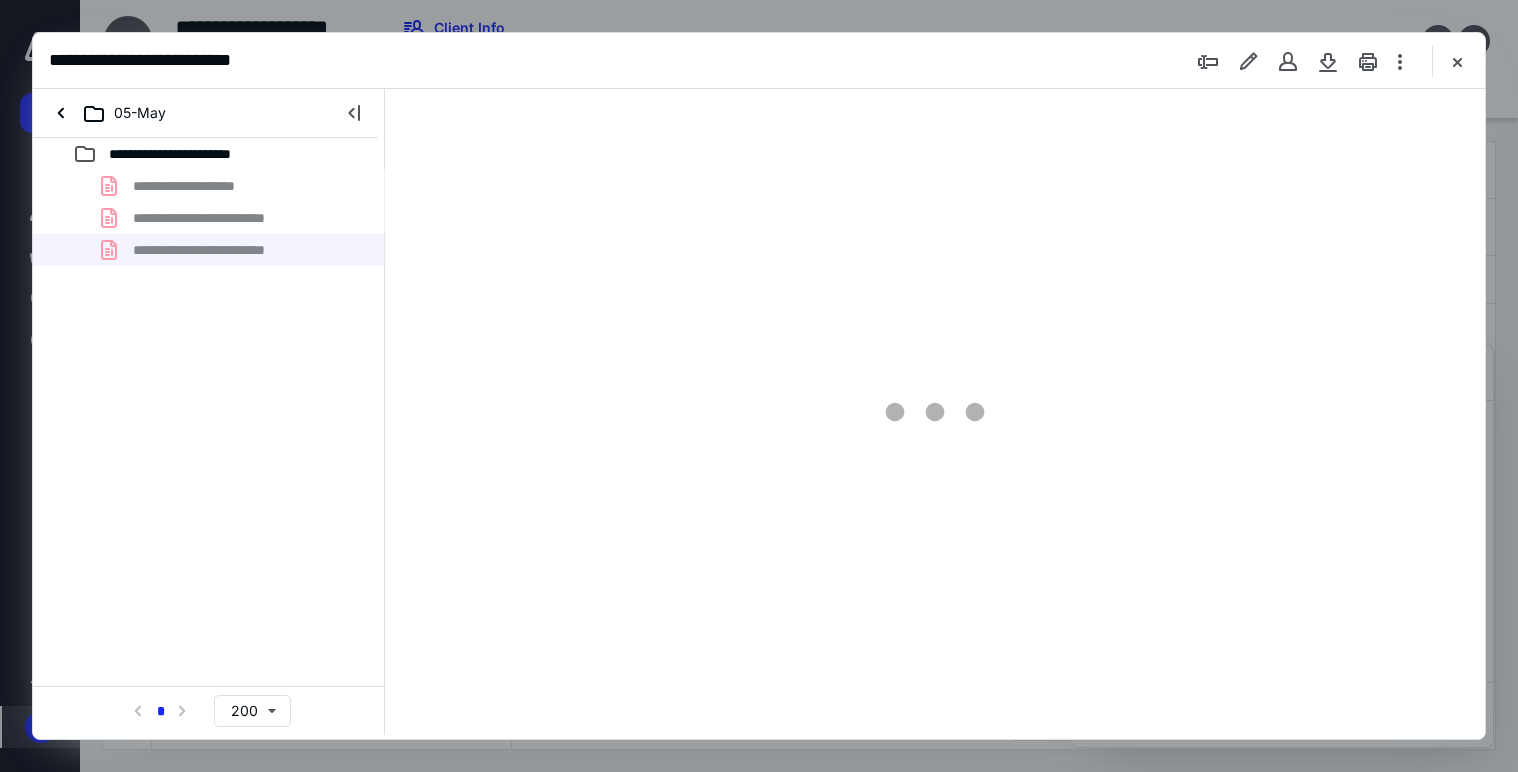 scroll, scrollTop: 0, scrollLeft: 0, axis: both 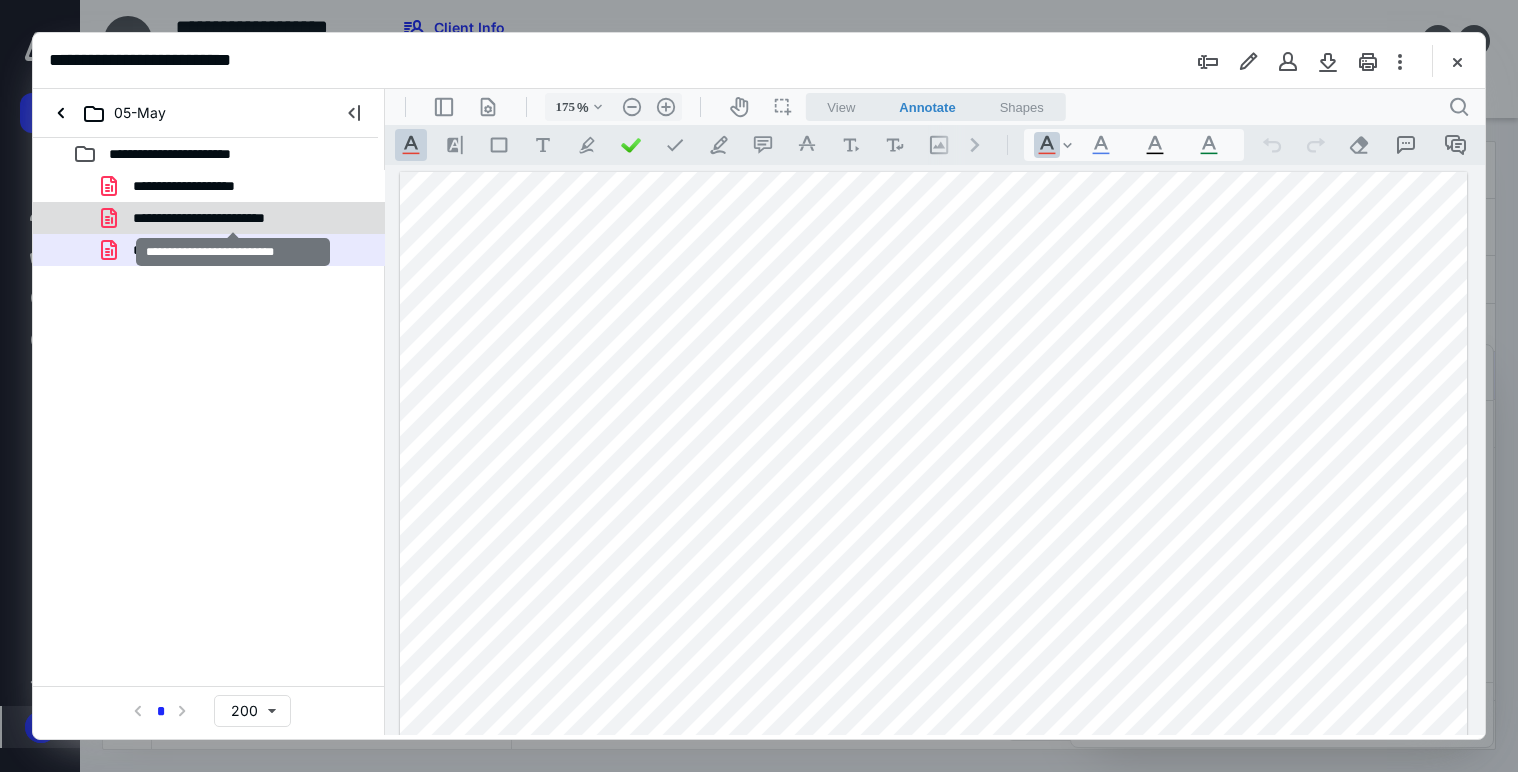 click on "**********" at bounding box center (233, 218) 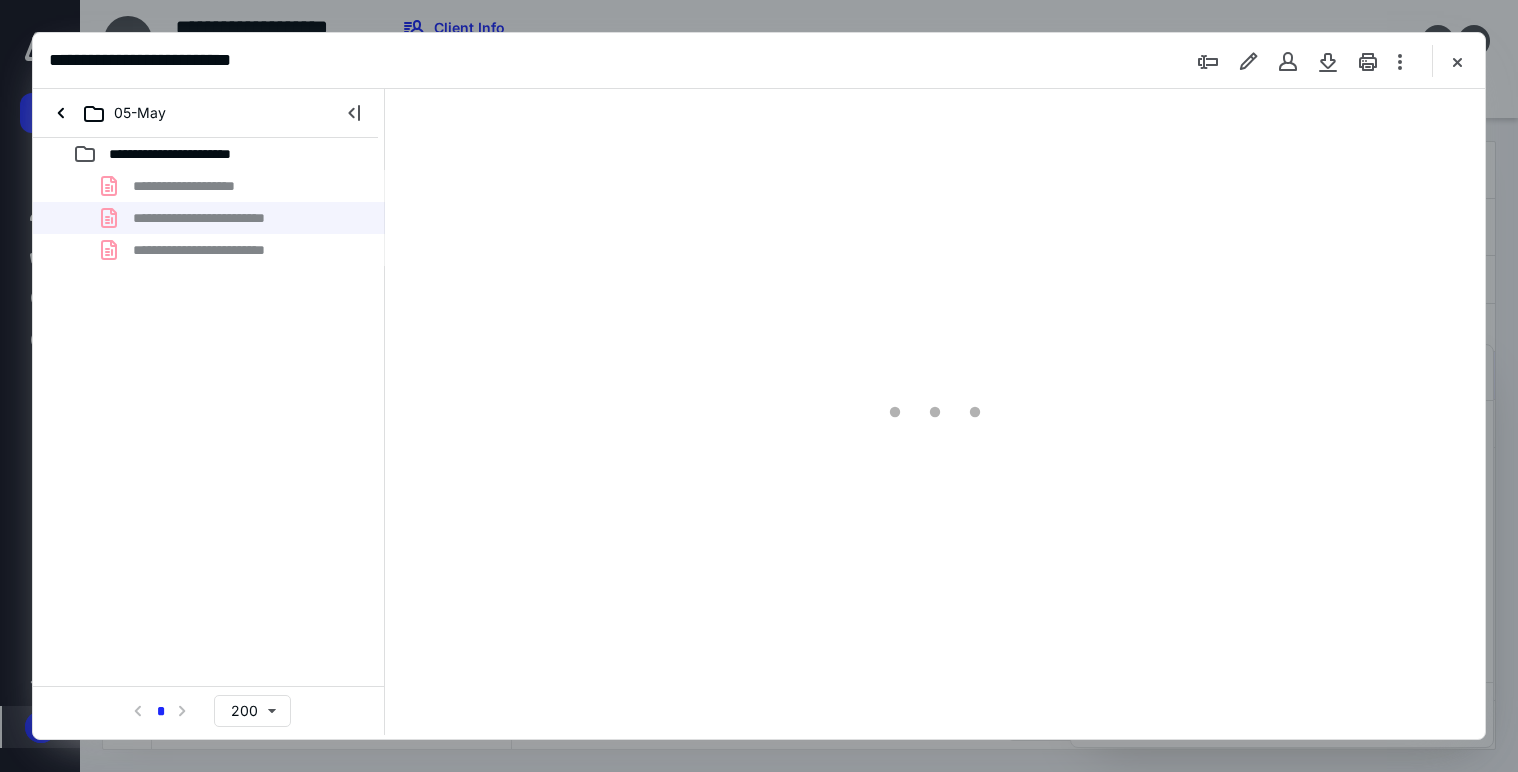 type on "175" 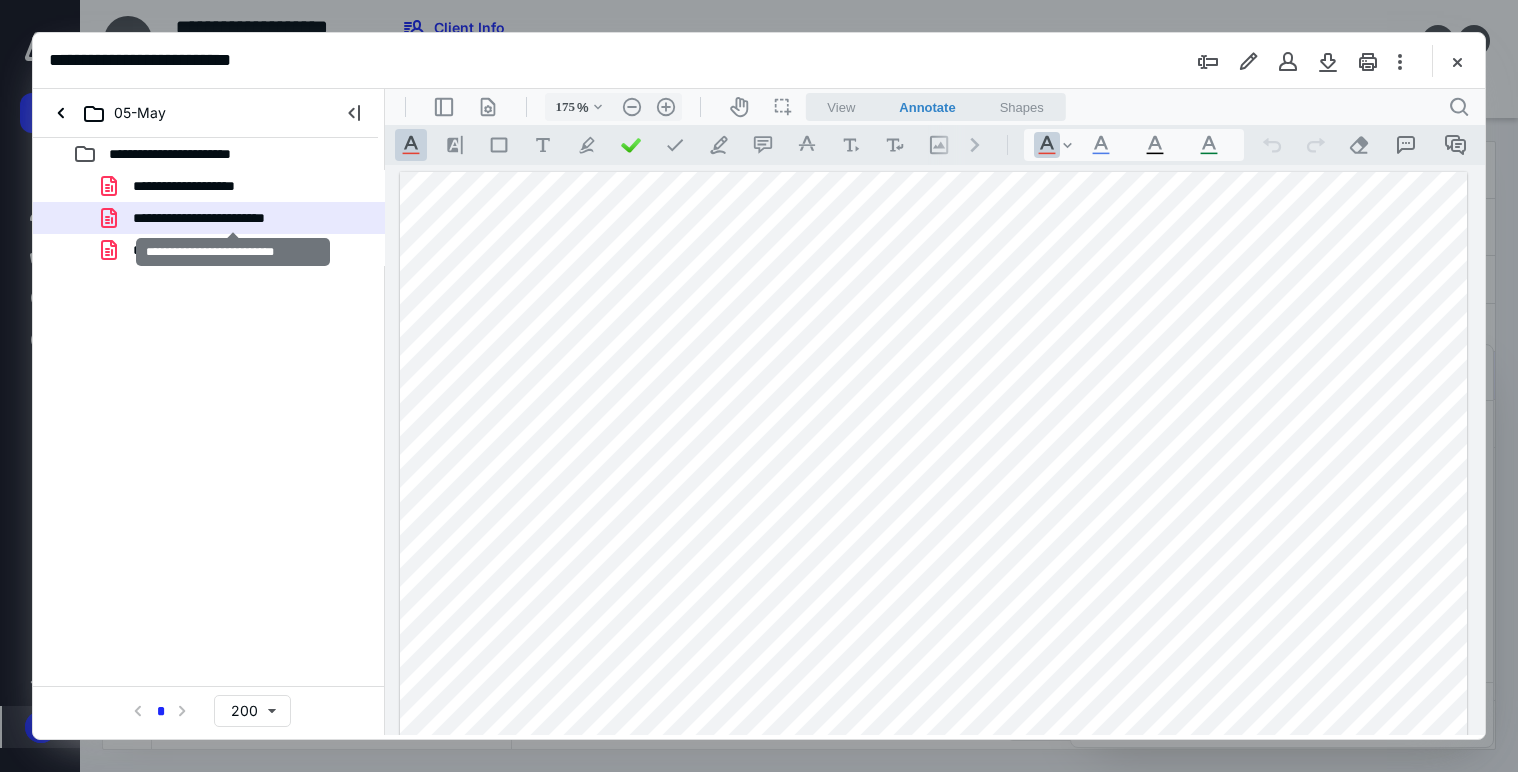 drag, startPoint x: 182, startPoint y: 214, endPoint x: 1449, endPoint y: 64, distance: 1275.8484 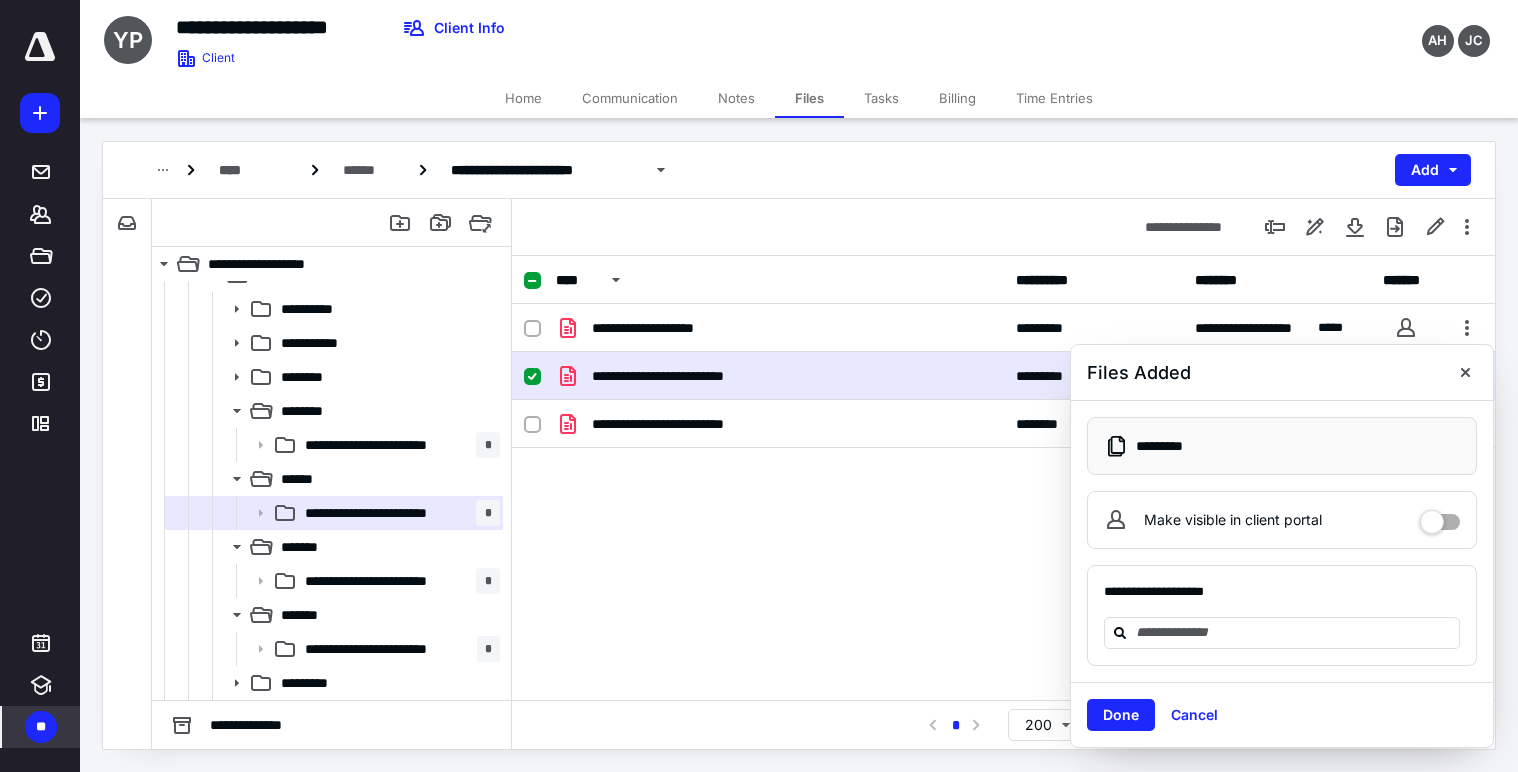 click on "**********" at bounding box center [1003, 454] 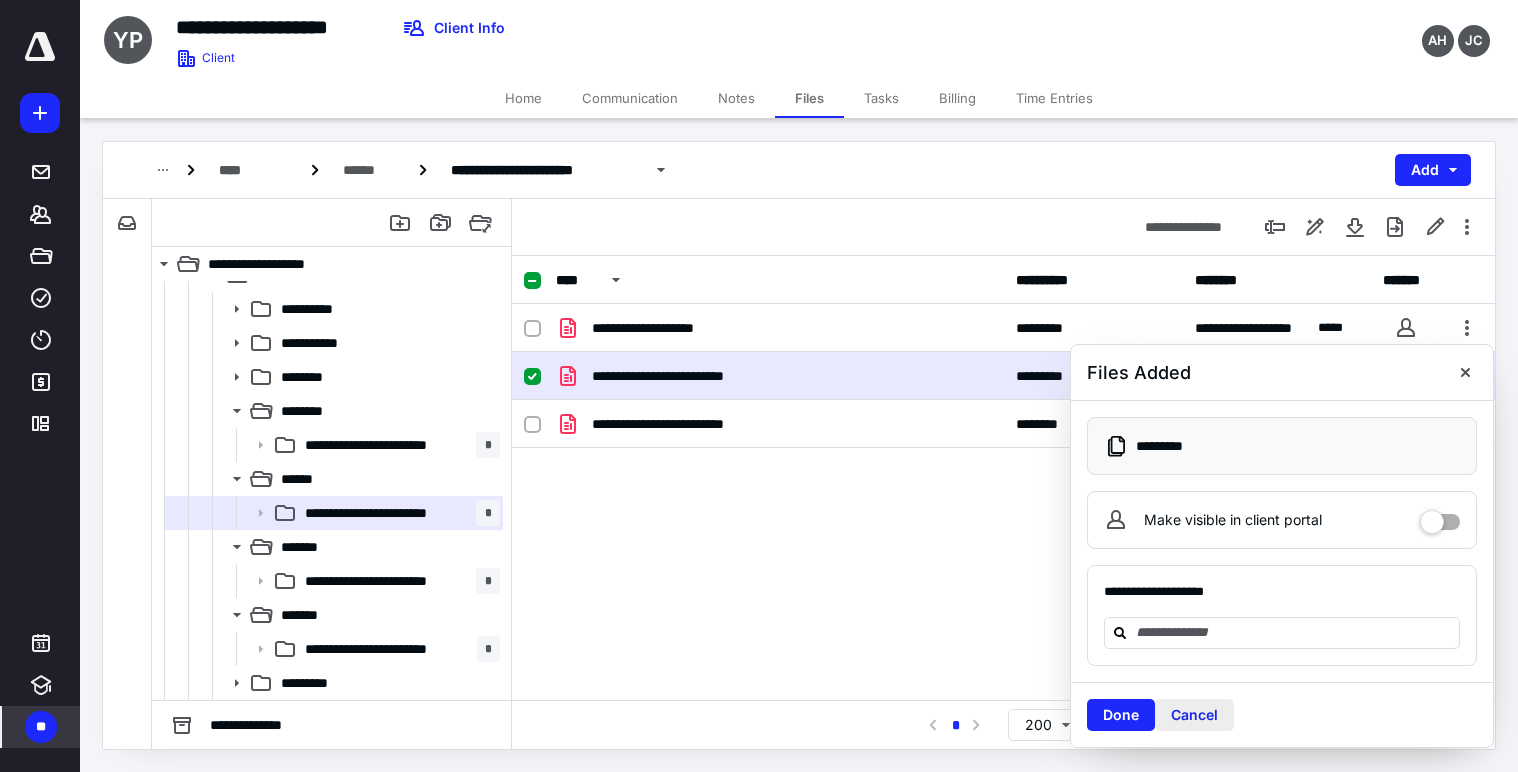 click on "Cancel" at bounding box center [1194, 715] 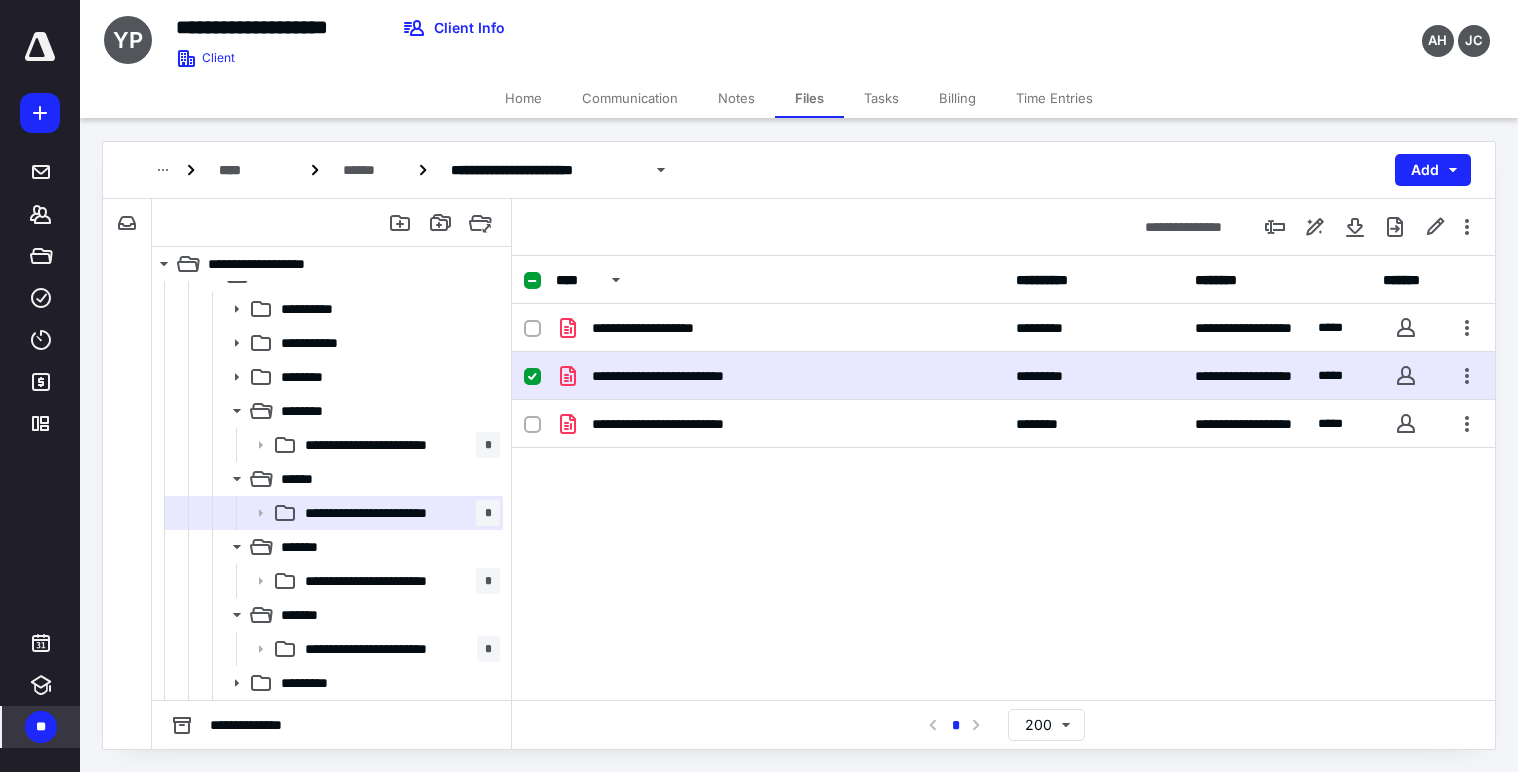 drag, startPoint x: 656, startPoint y: 530, endPoint x: 574, endPoint y: 527, distance: 82.05486 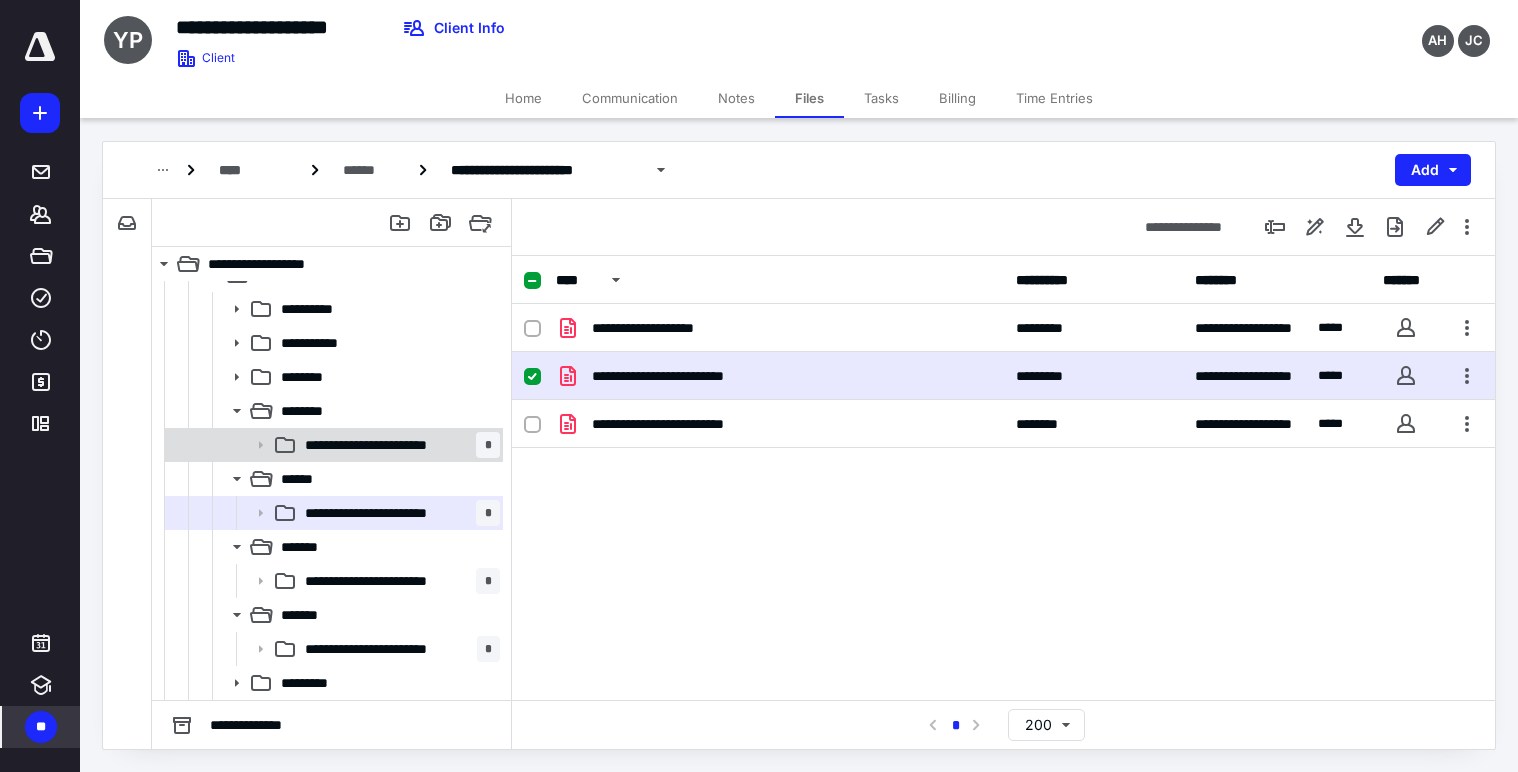 click on "**********" at bounding box center [384, 445] 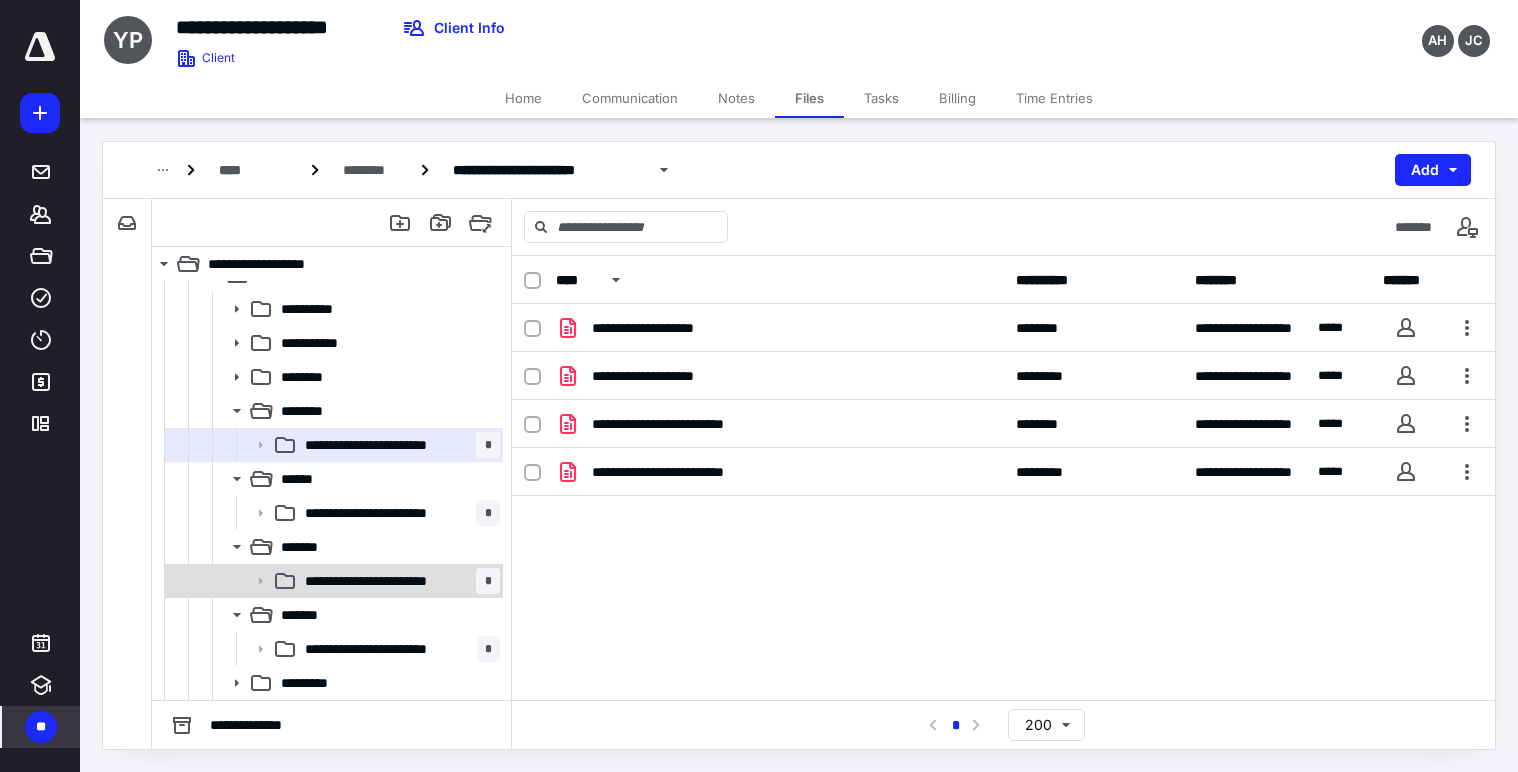 click on "**********" at bounding box center (384, 581) 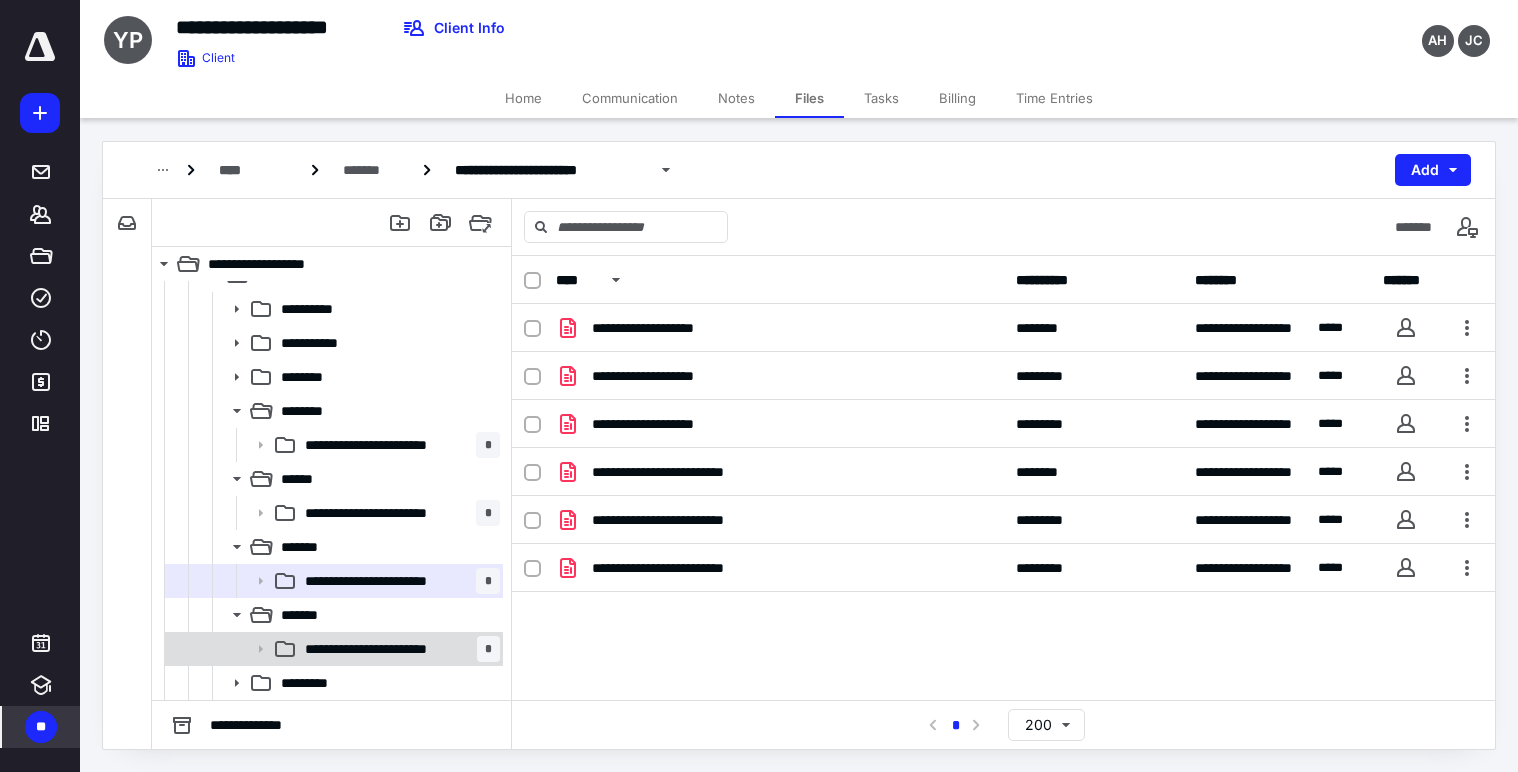 click on "**********" at bounding box center (385, 649) 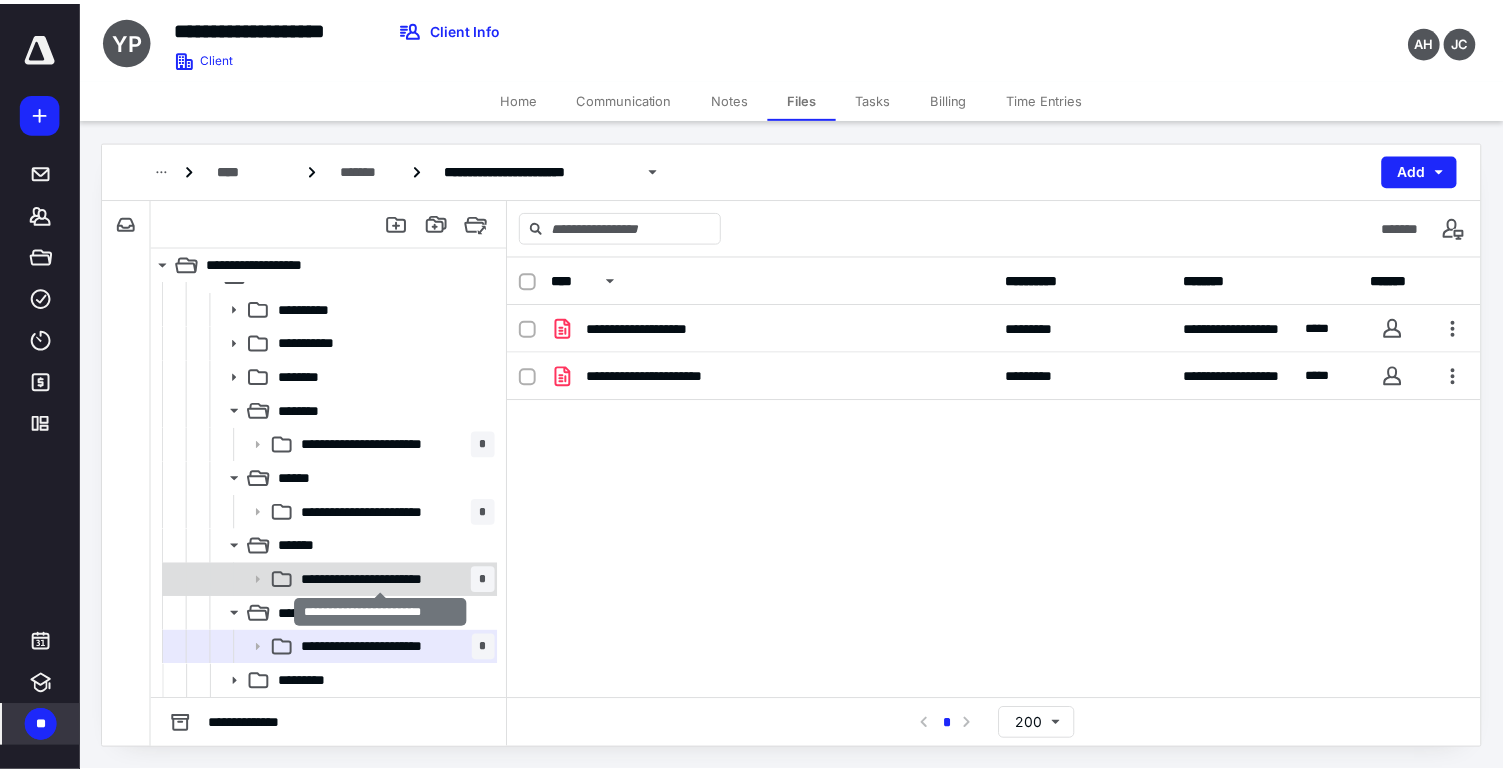 scroll, scrollTop: 329, scrollLeft: 0, axis: vertical 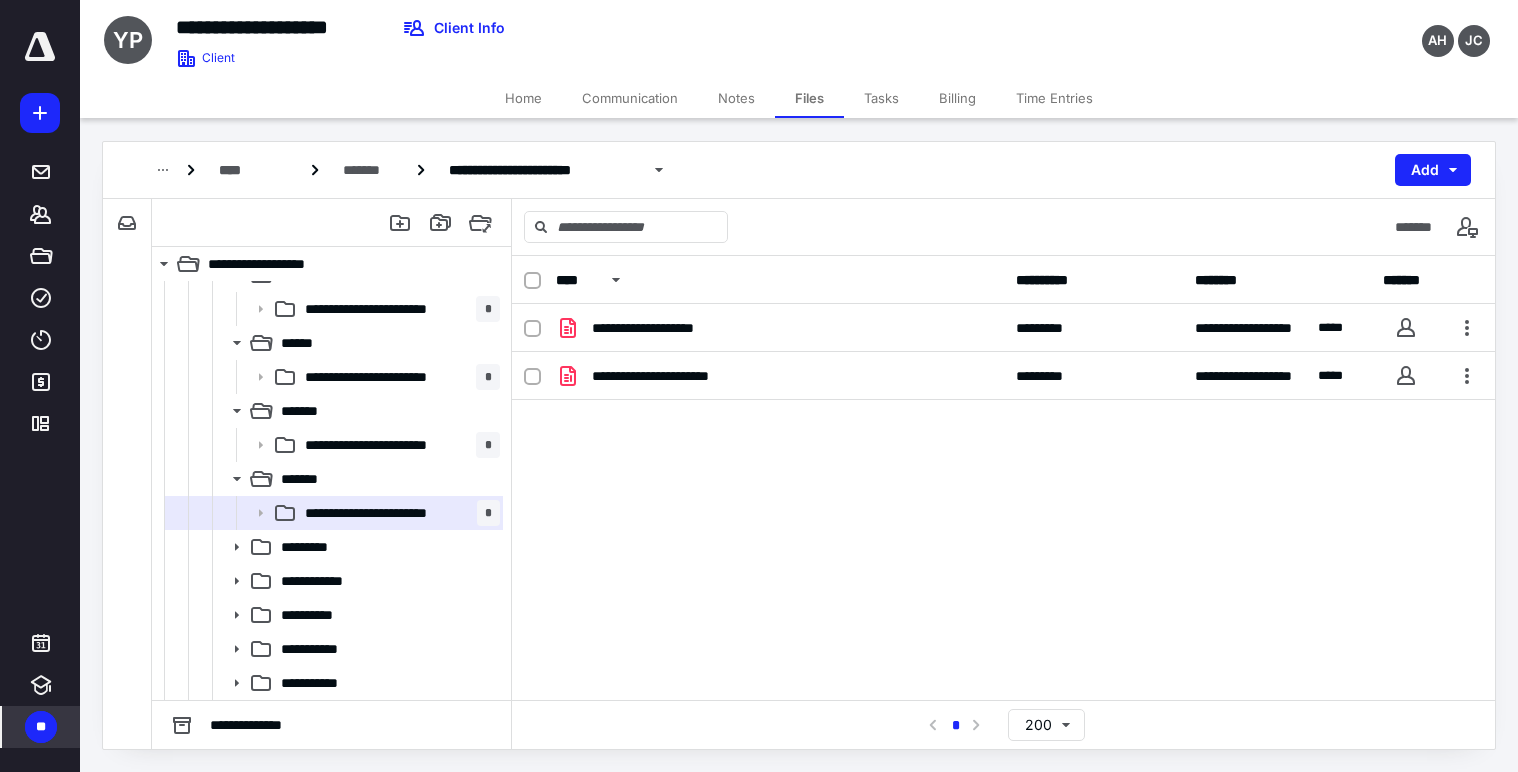 click on "Home" at bounding box center (523, 98) 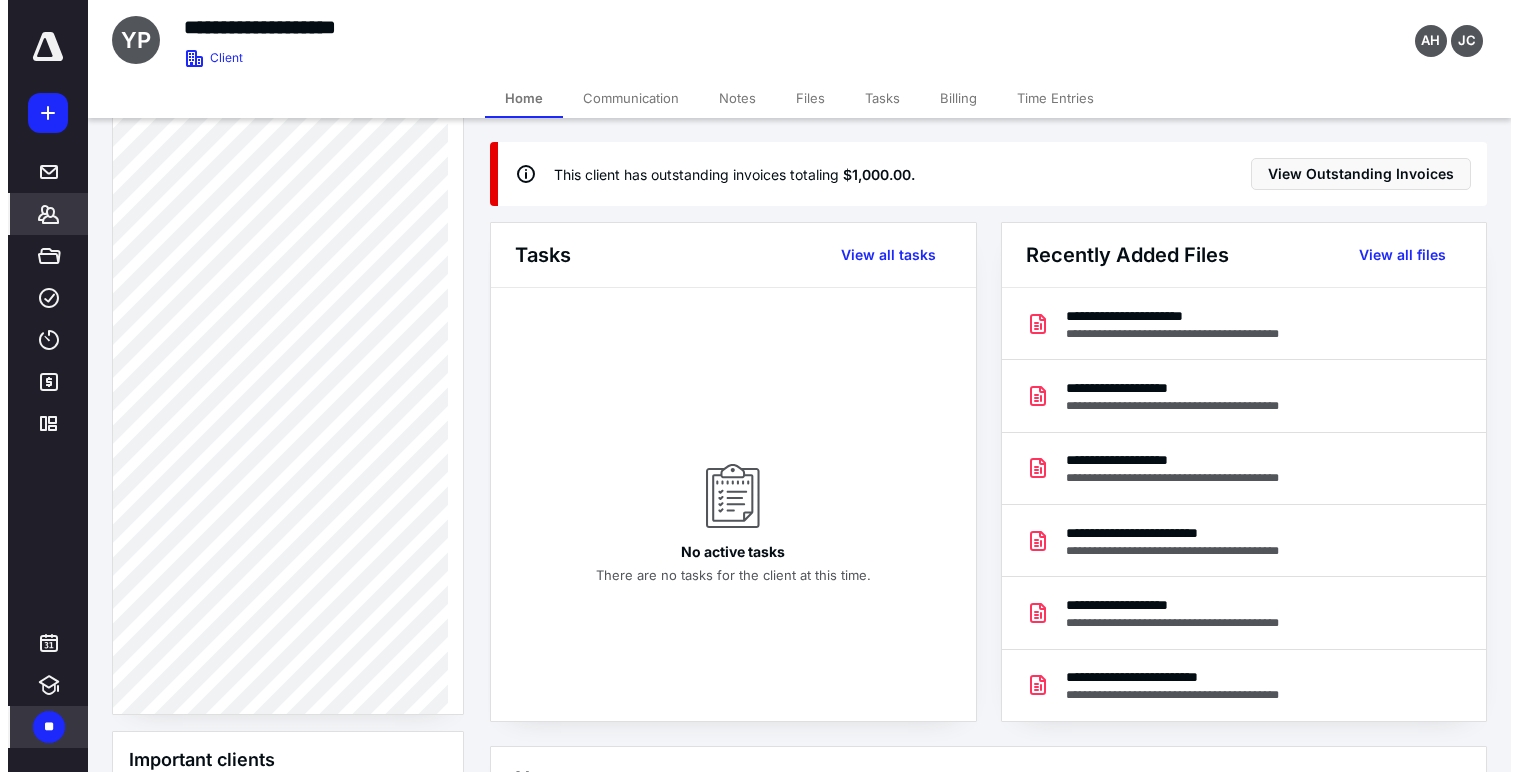 scroll, scrollTop: 1100, scrollLeft: 0, axis: vertical 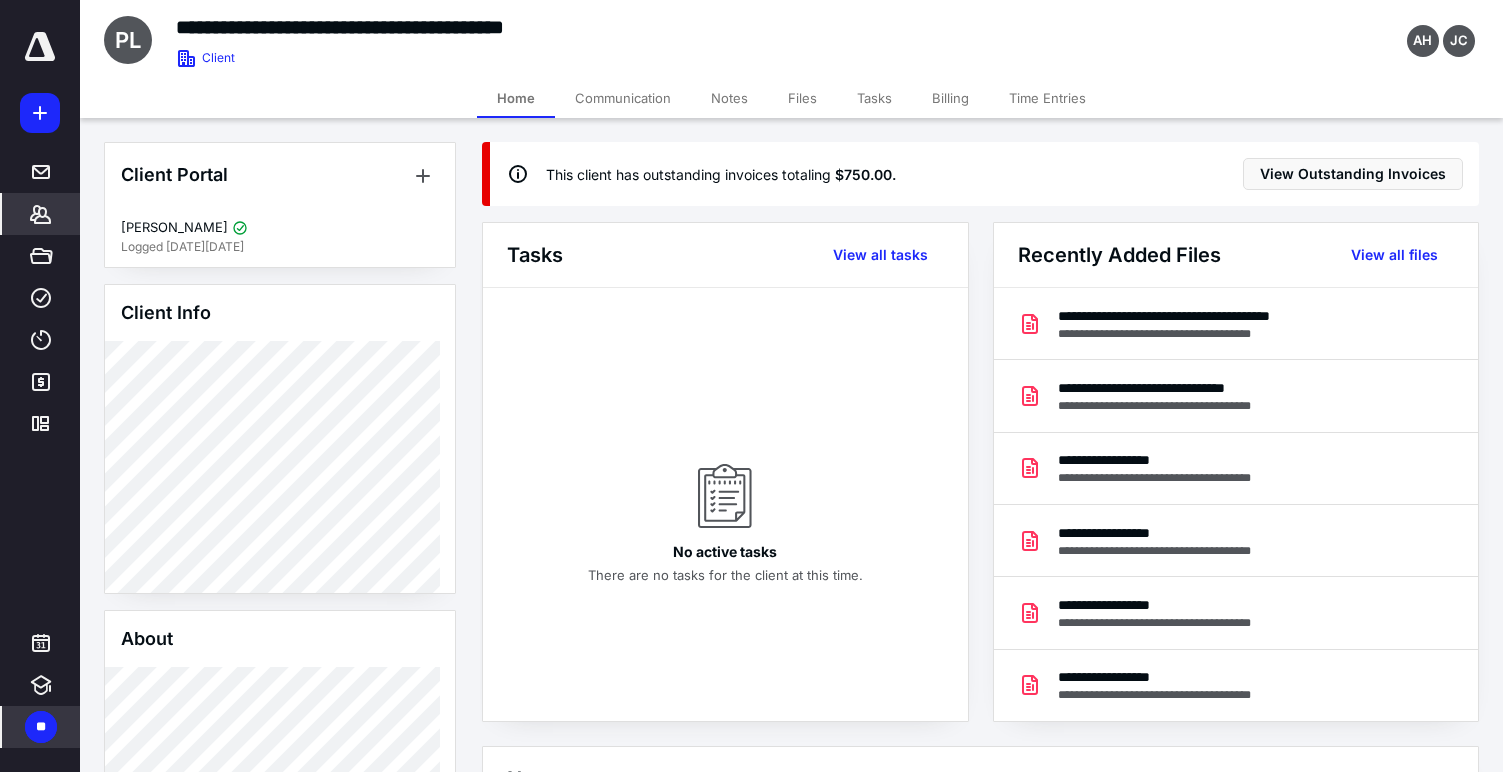 click on "Files" at bounding box center [802, 98] 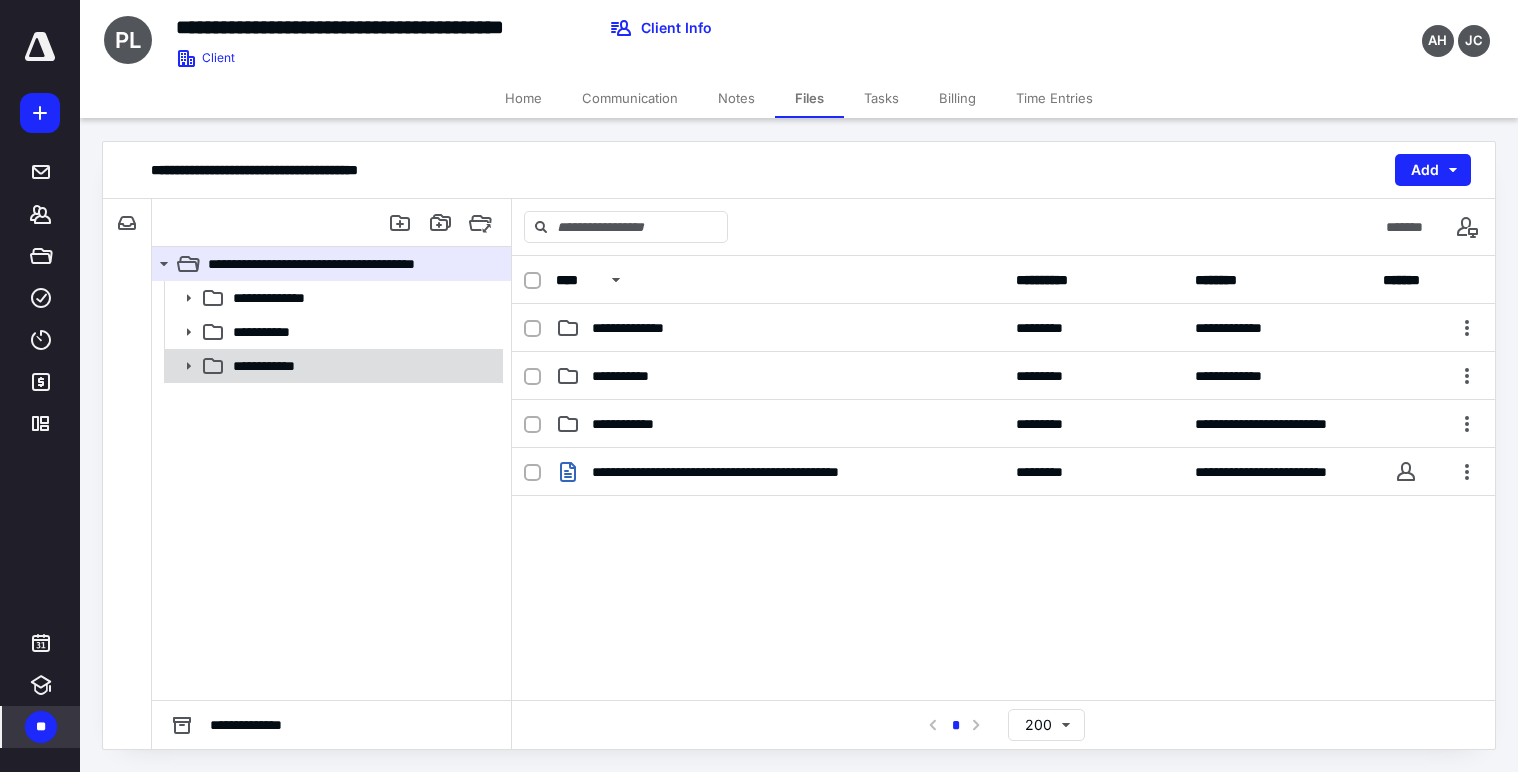 click 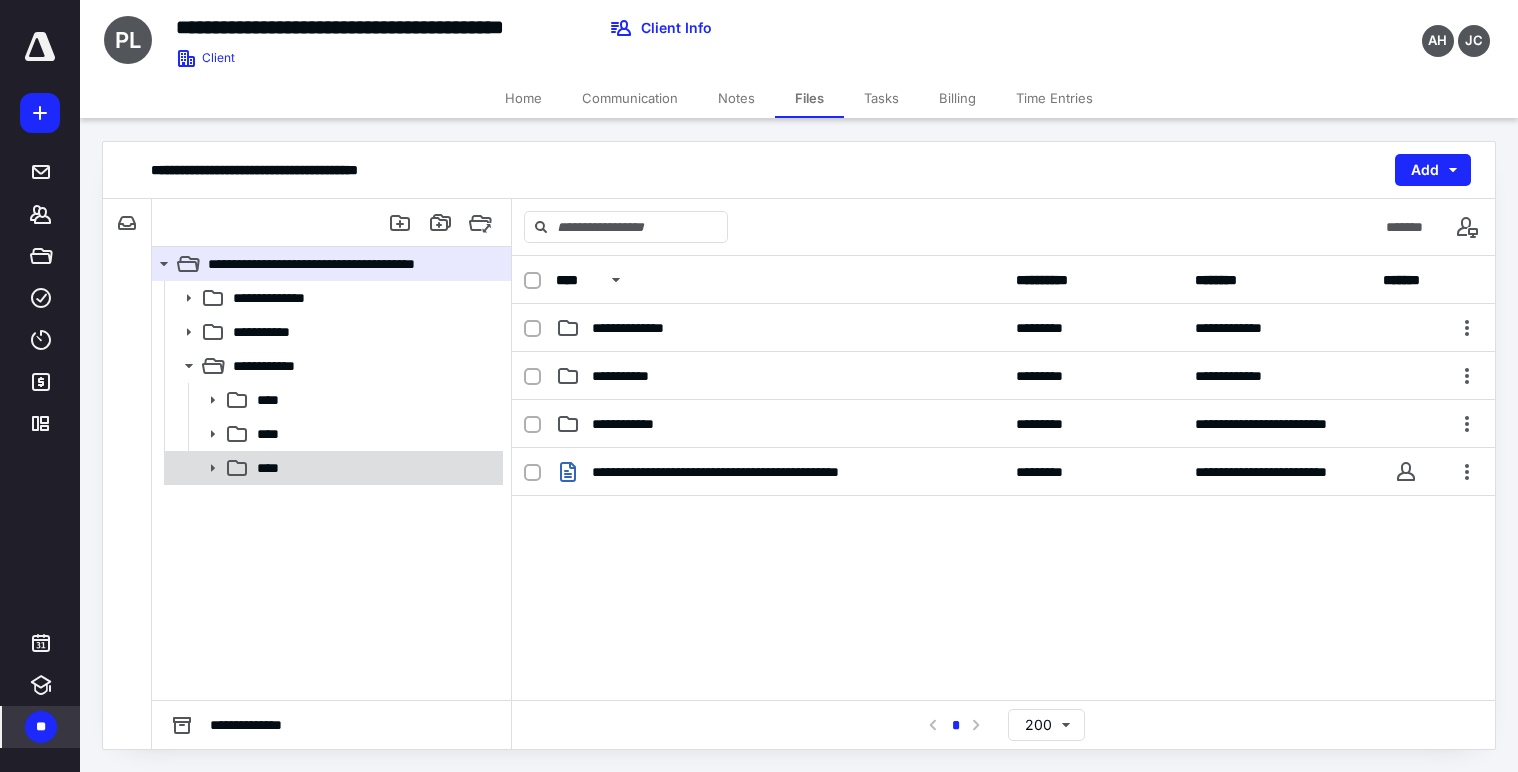 click 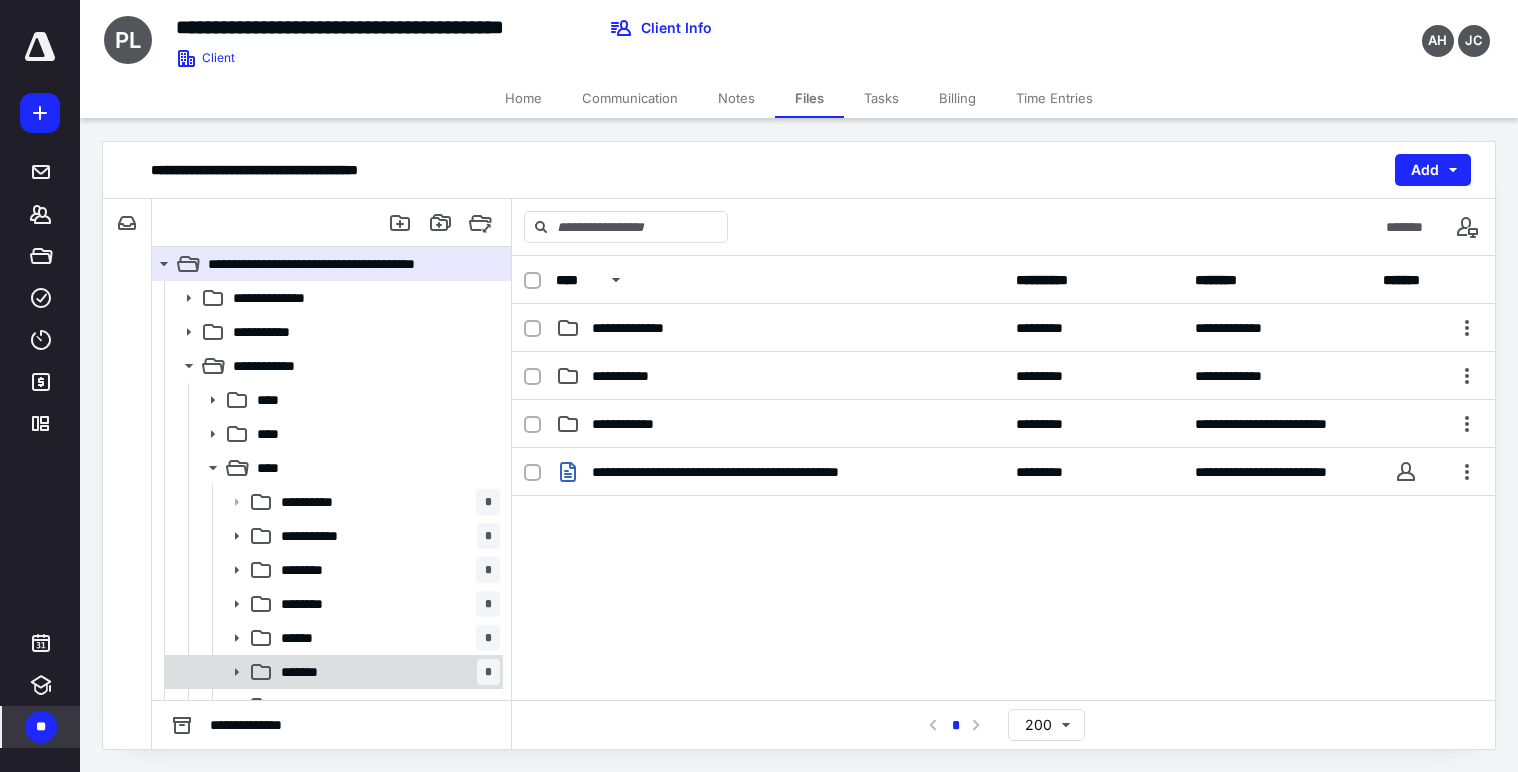 click 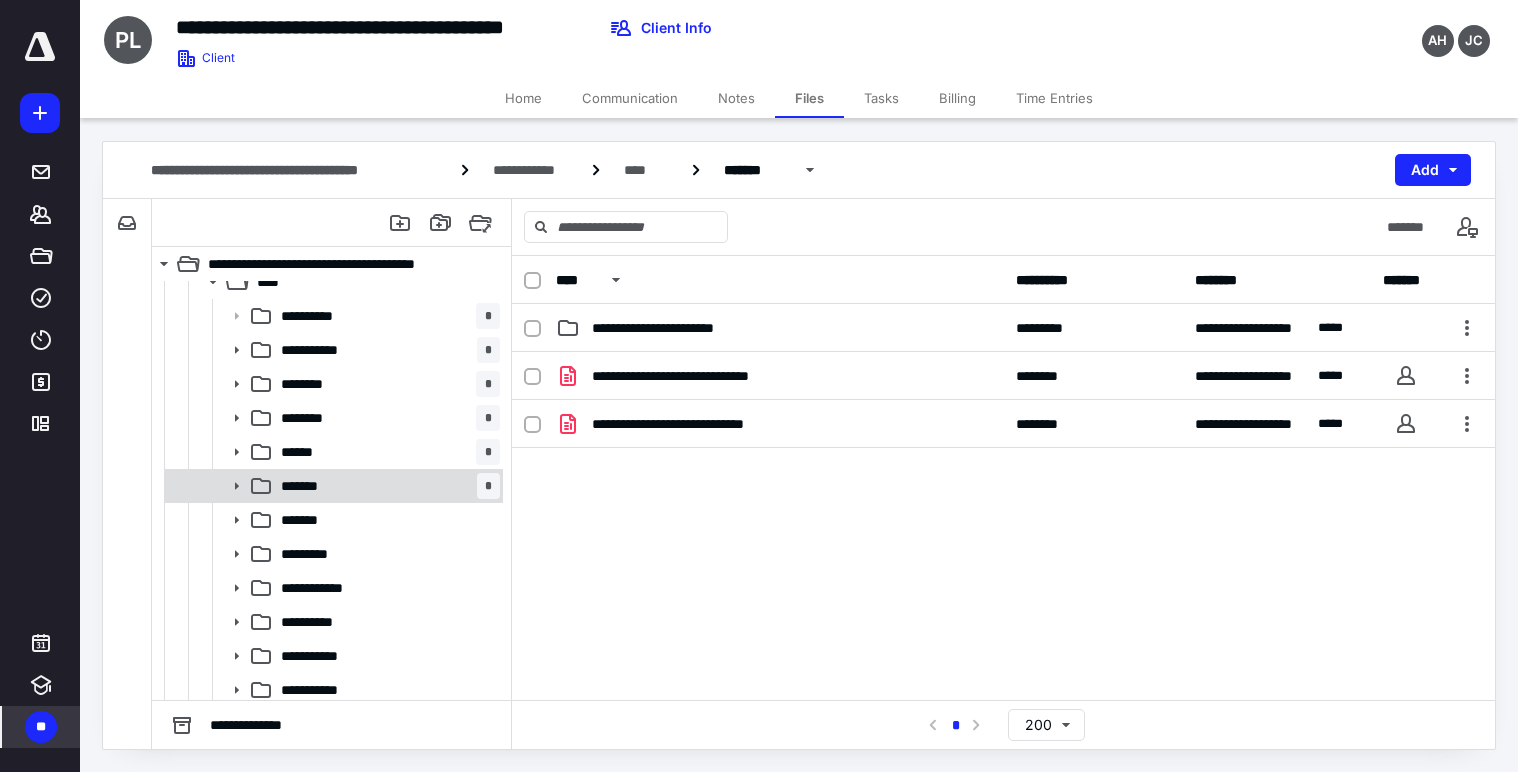 scroll, scrollTop: 193, scrollLeft: 0, axis: vertical 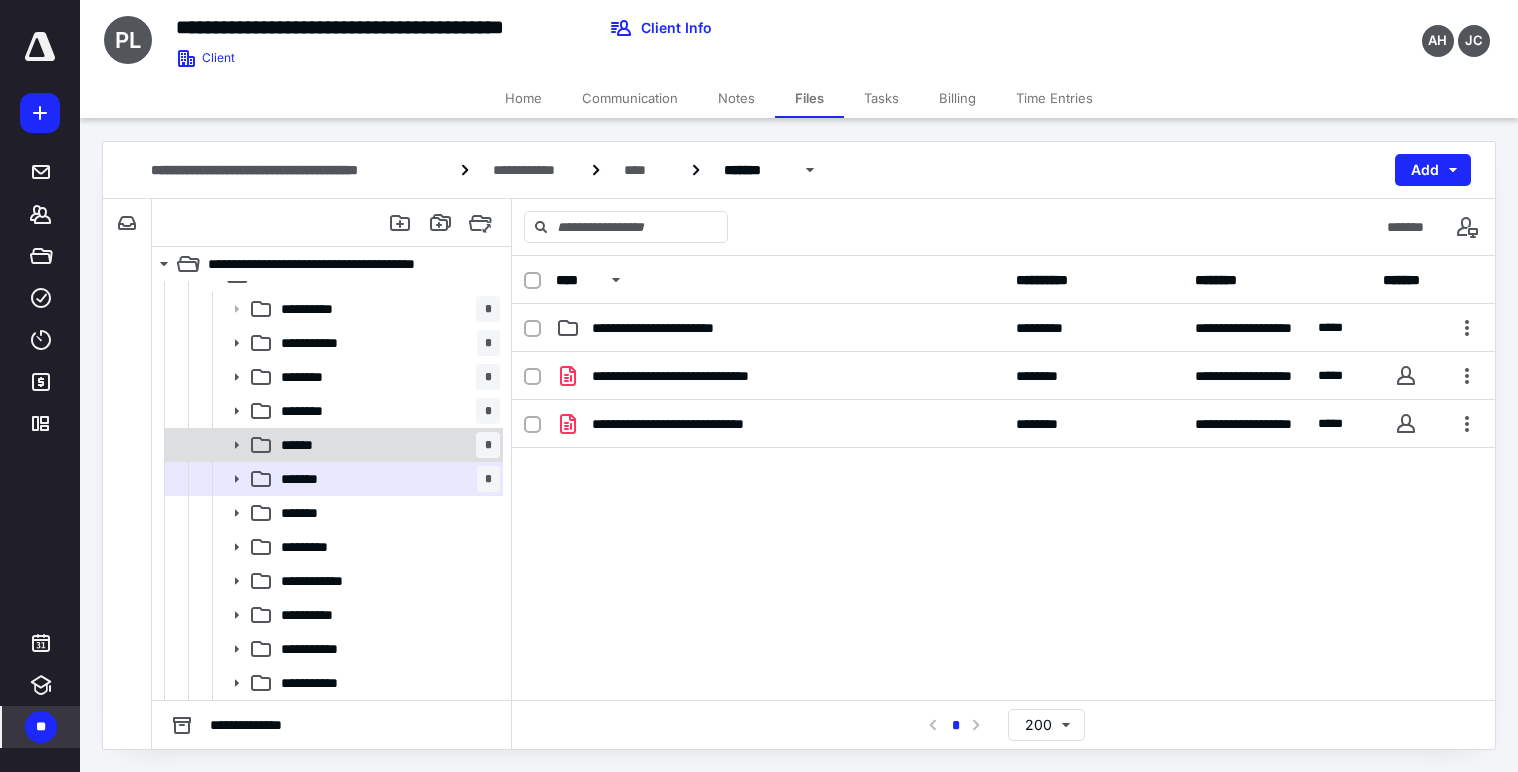 click 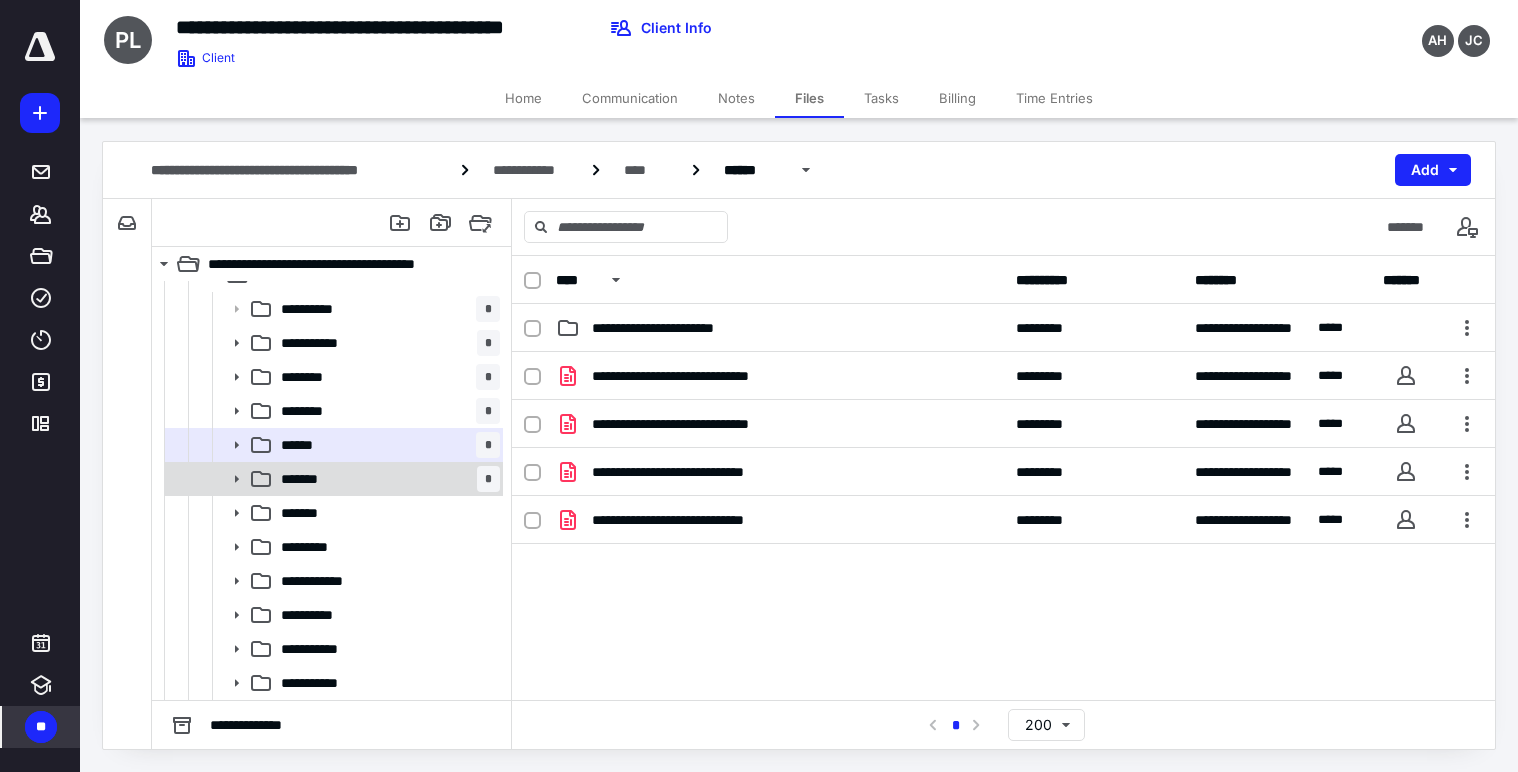 click on "******* *" at bounding box center [332, 479] 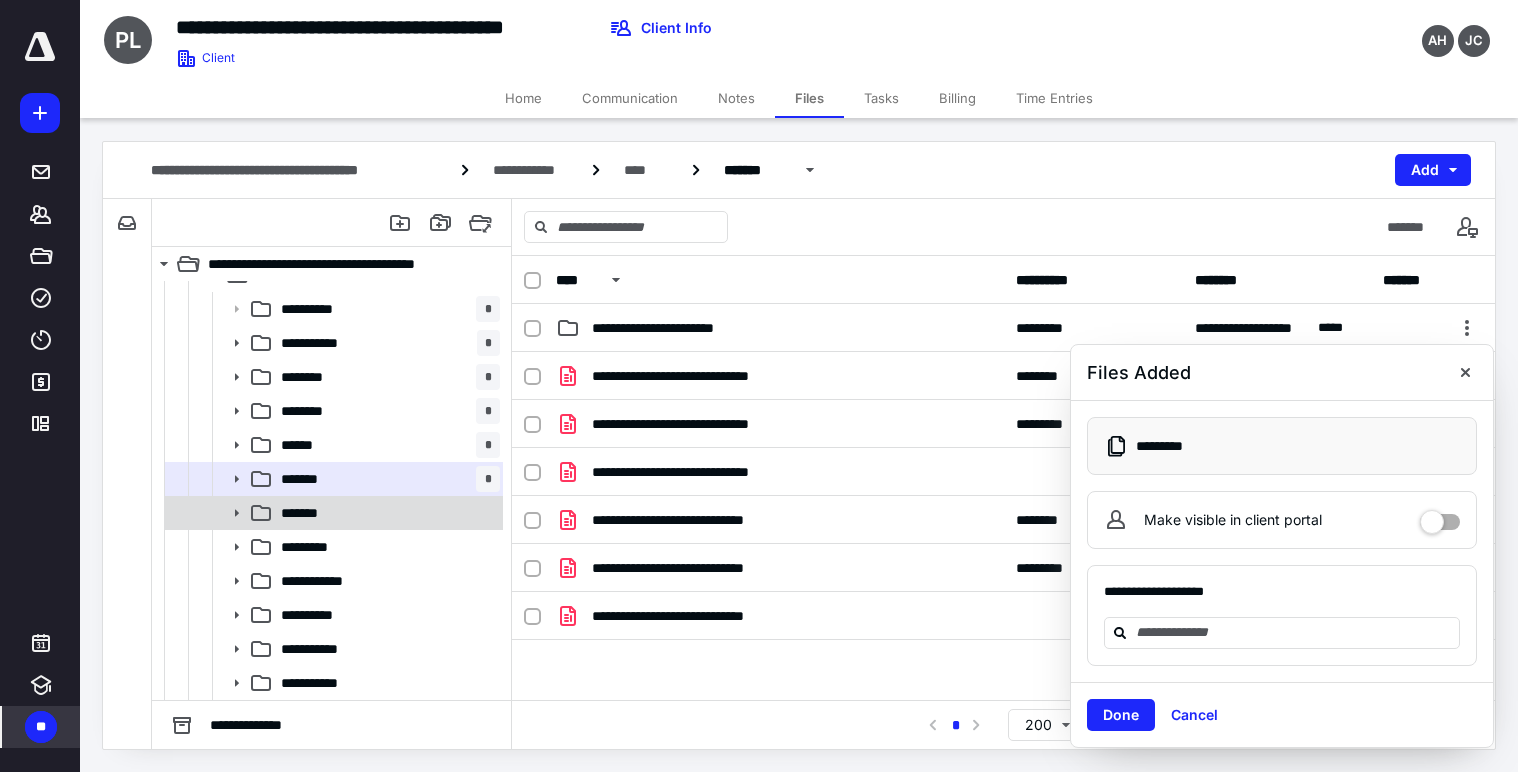 click on "*******" at bounding box center (306, 513) 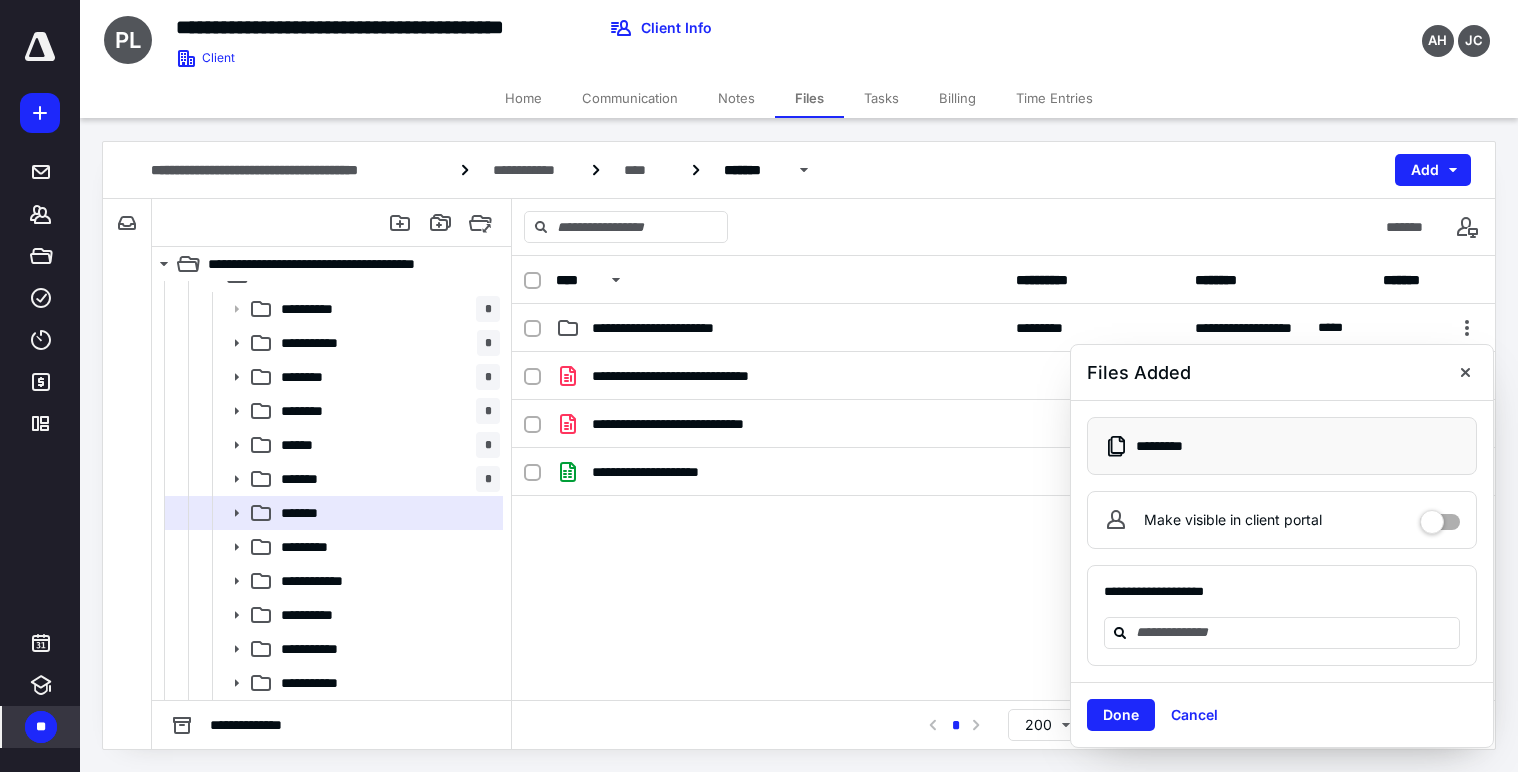 click on "**********" at bounding box center [1003, 502] 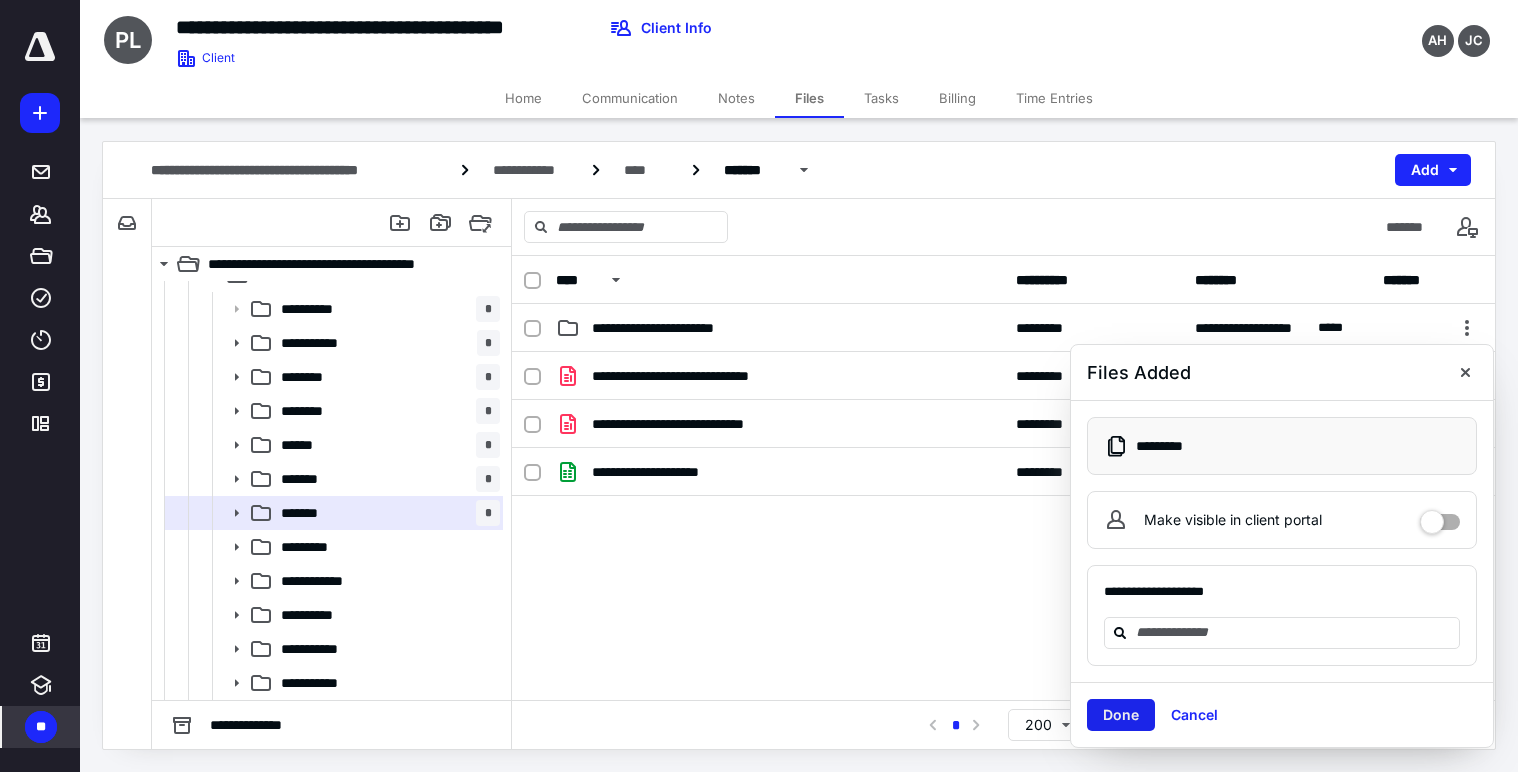 click on "Done" at bounding box center (1121, 715) 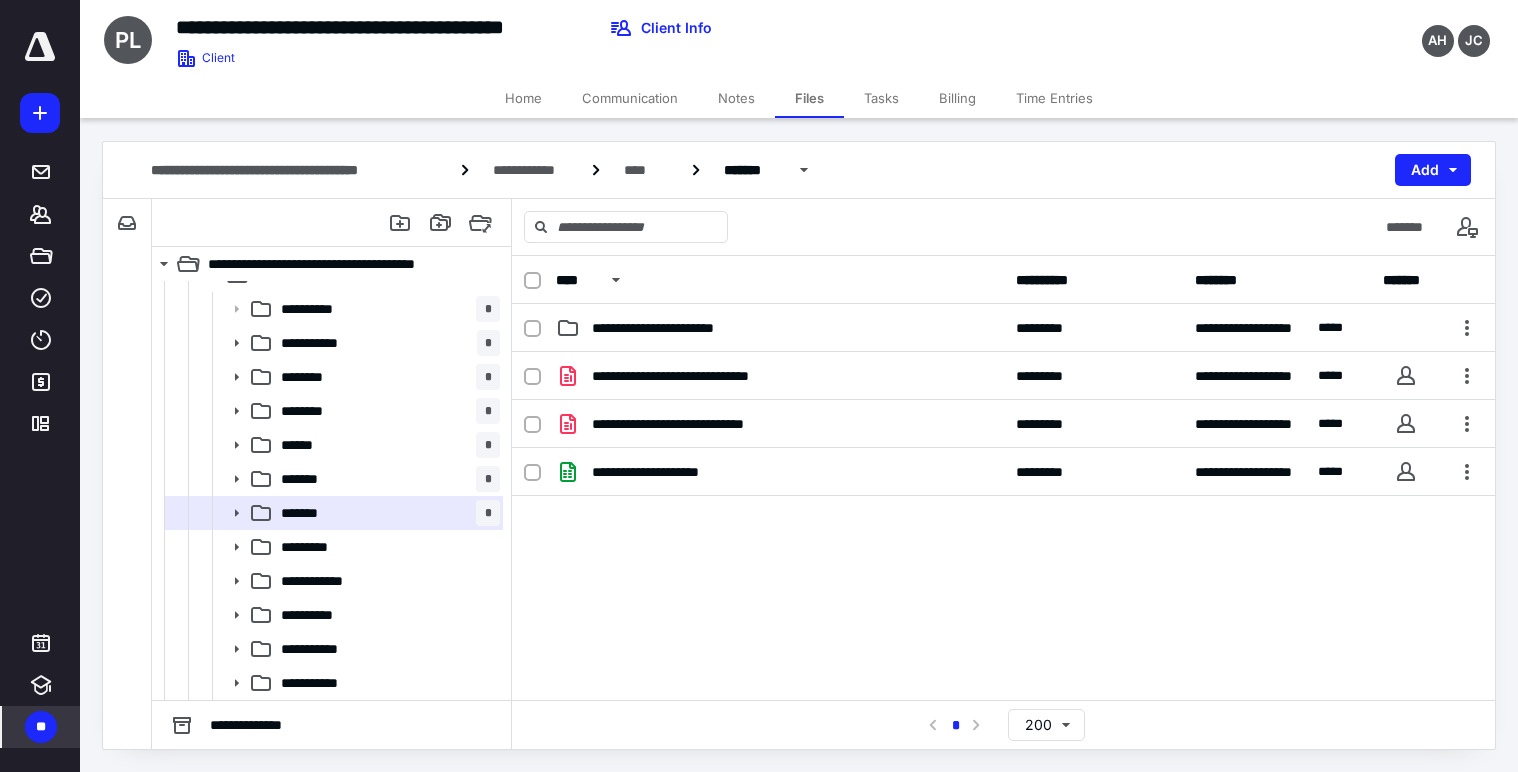 click on "**********" at bounding box center [1003, 502] 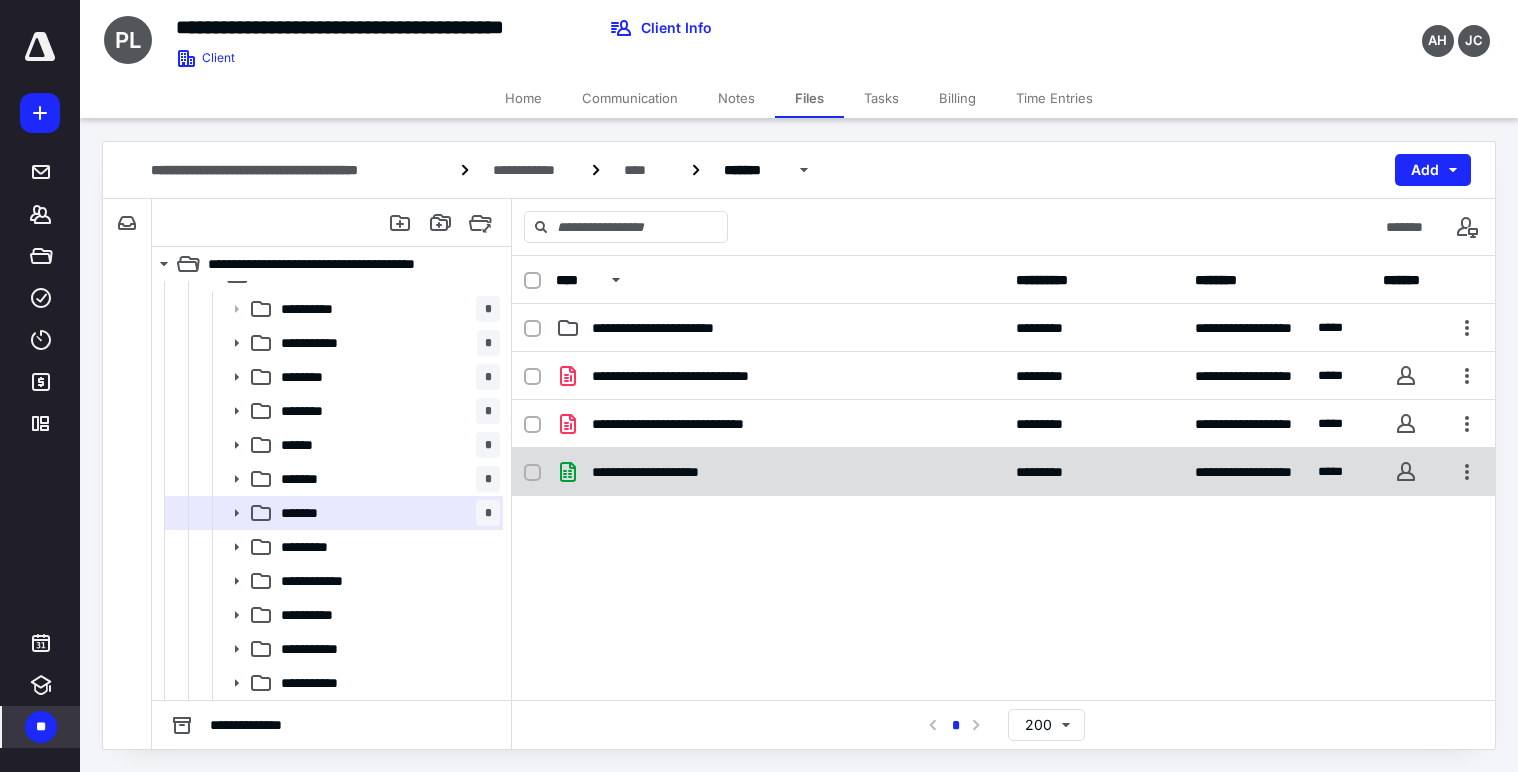 click on "**********" at bounding box center [1003, 472] 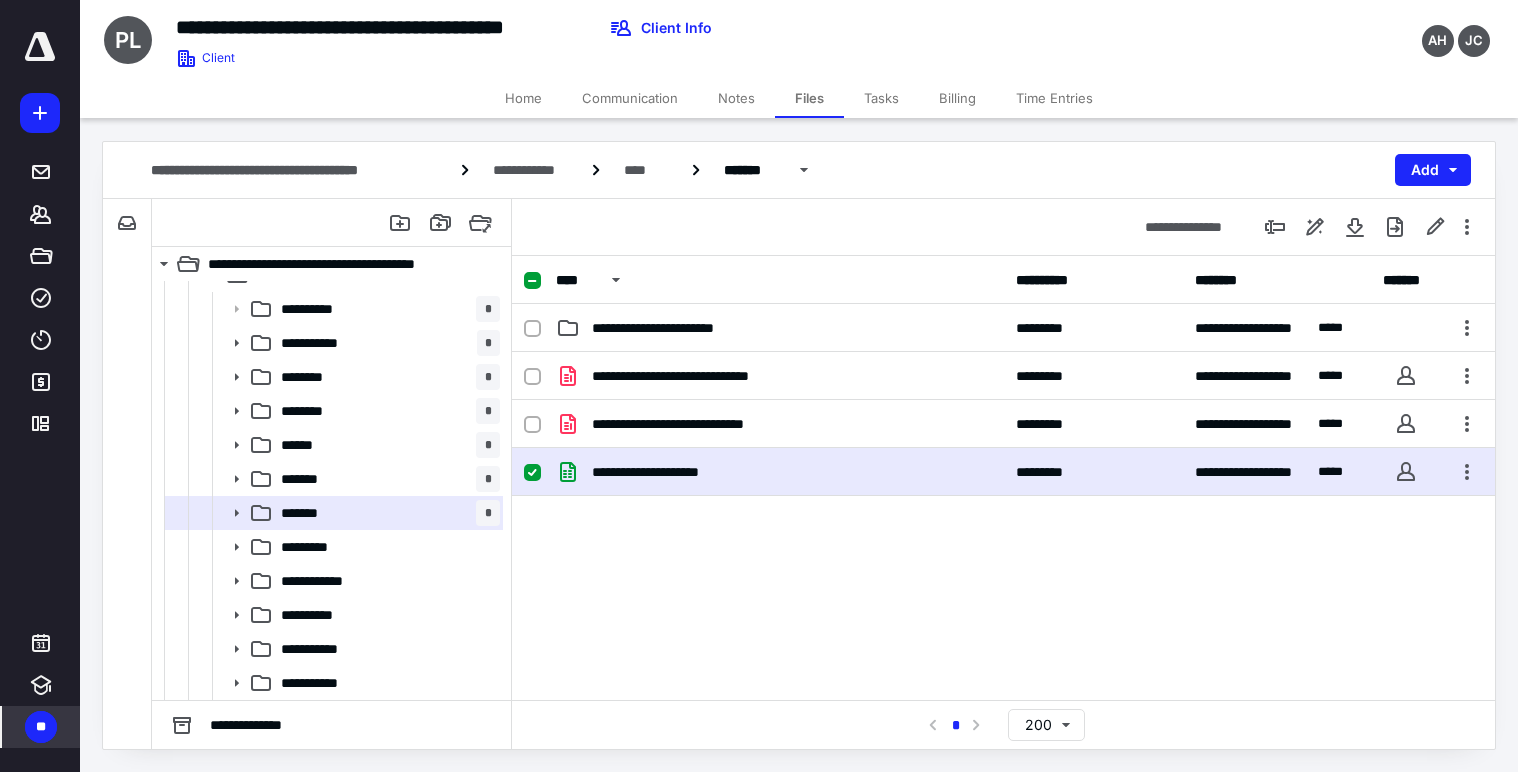 click on "**********" at bounding box center (1003, 472) 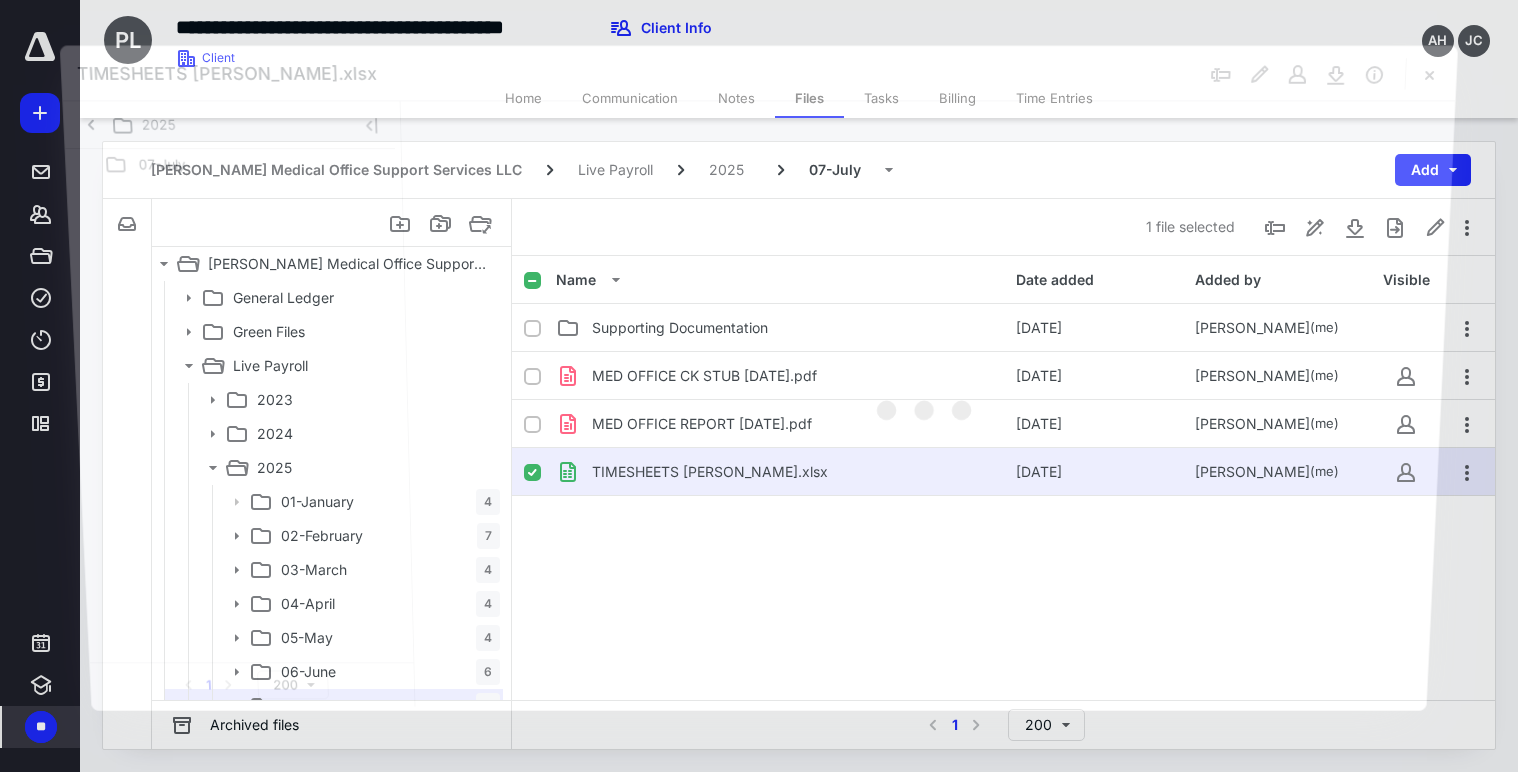 scroll, scrollTop: 193, scrollLeft: 0, axis: vertical 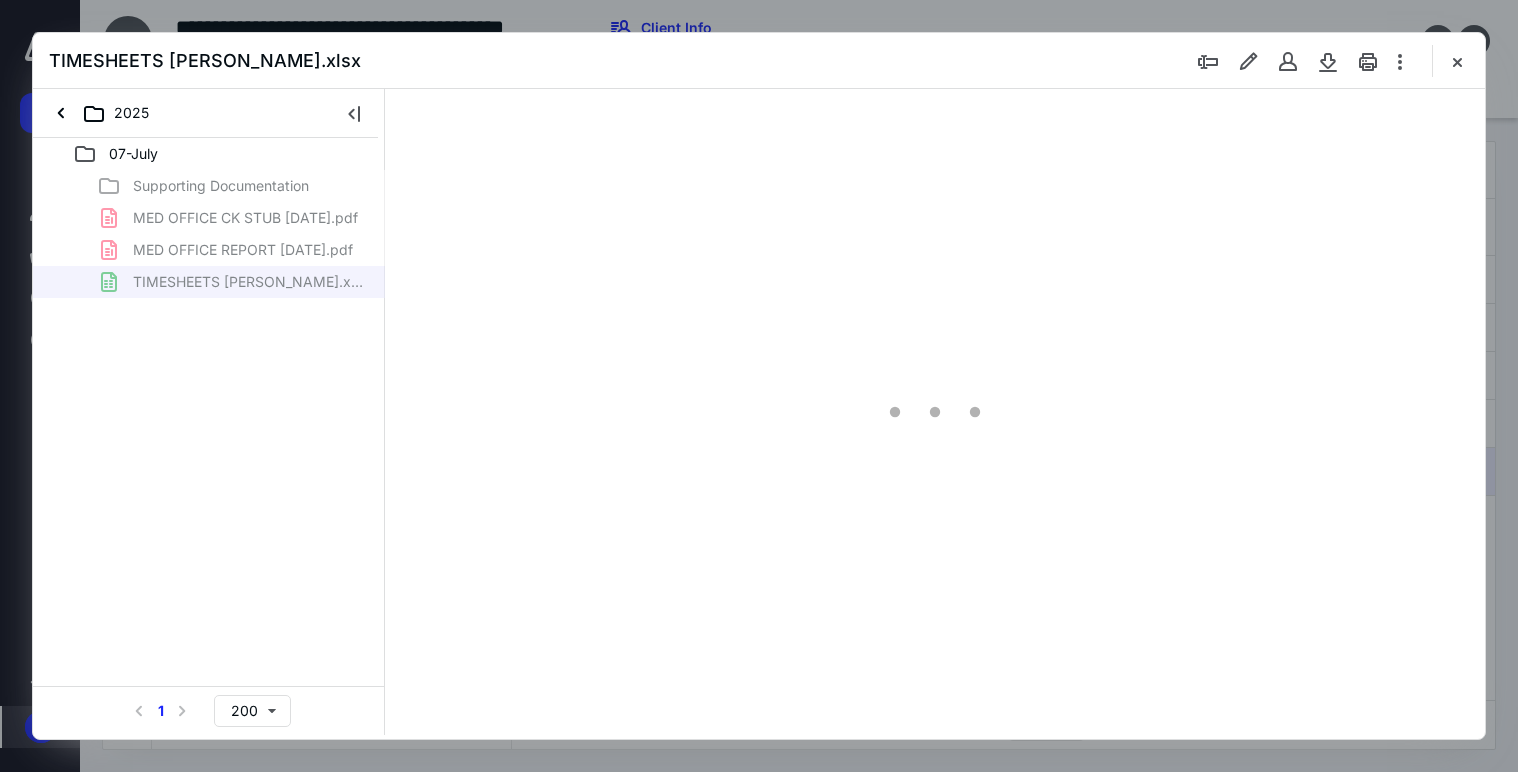 type on "1049" 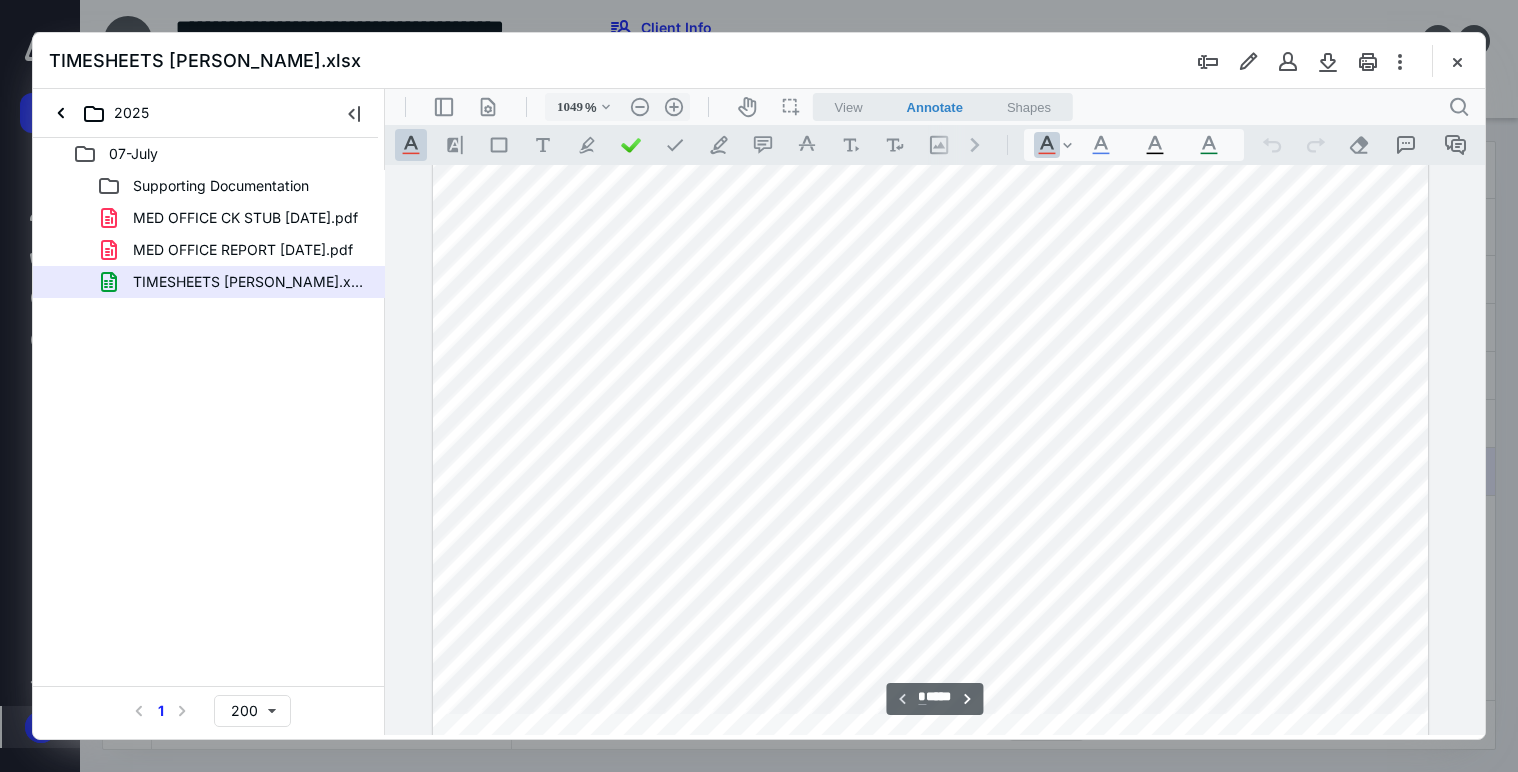 scroll, scrollTop: 2018, scrollLeft: 3809, axis: both 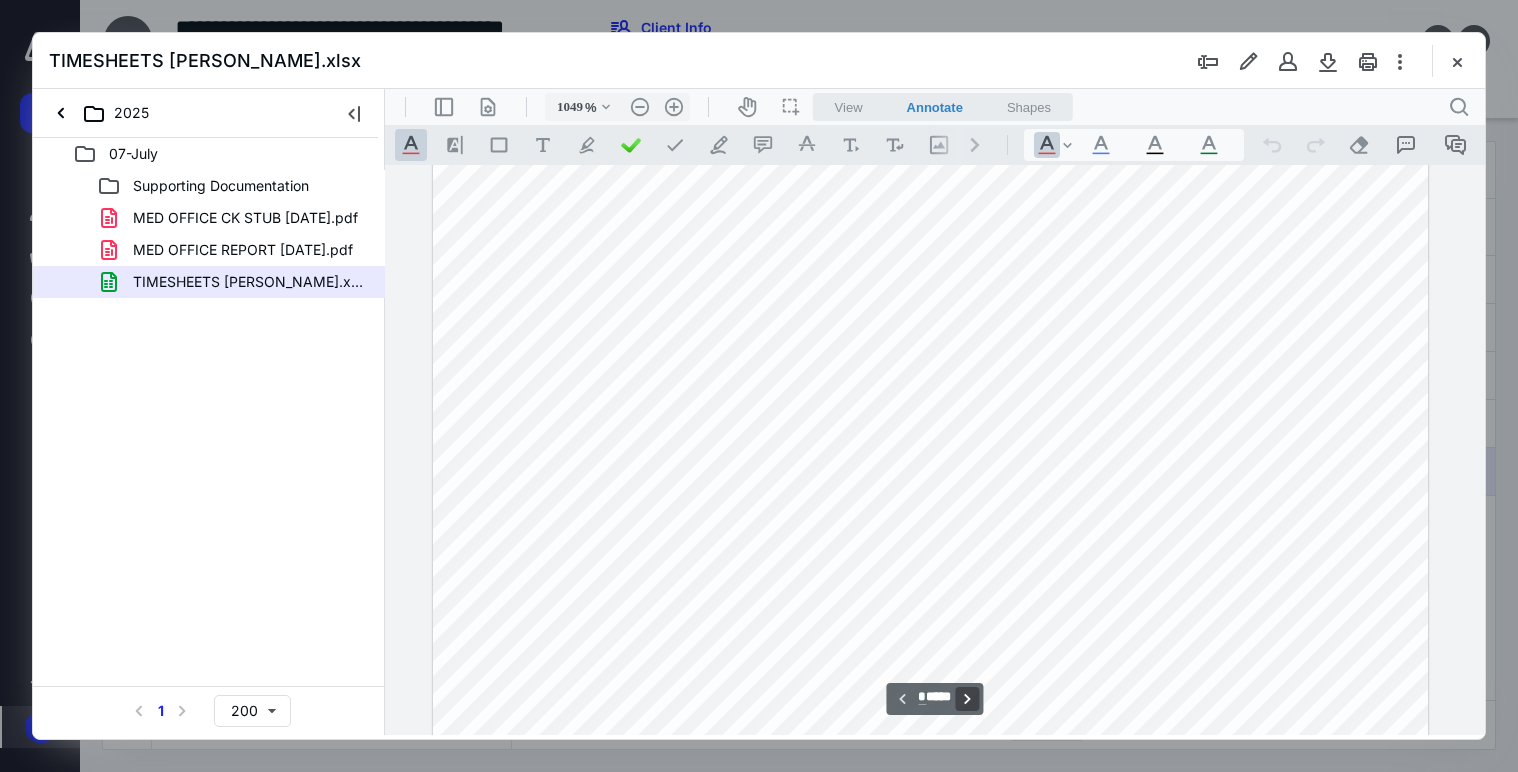 click on "**********" at bounding box center [968, 699] 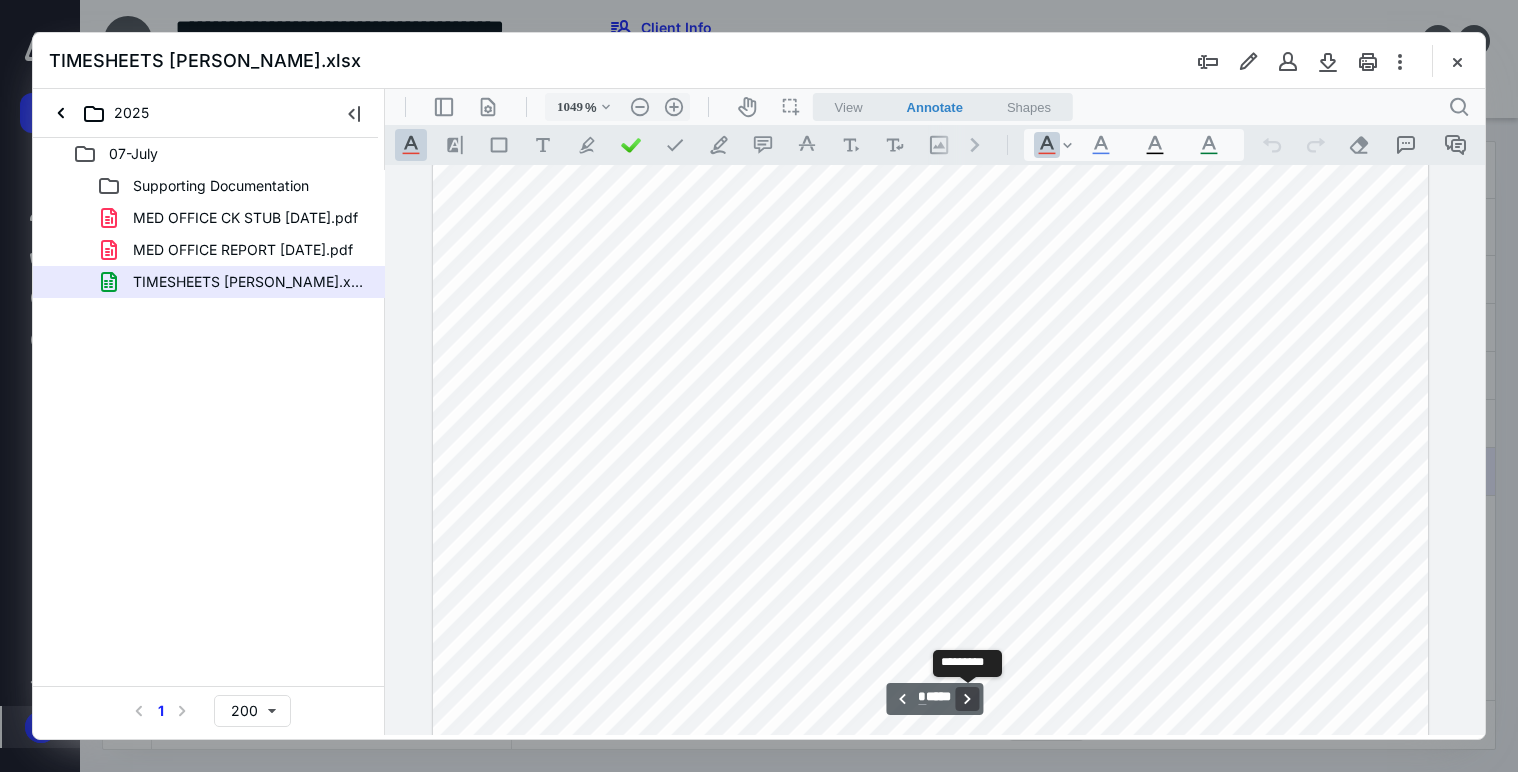 scroll, scrollTop: 8238, scrollLeft: 2290, axis: both 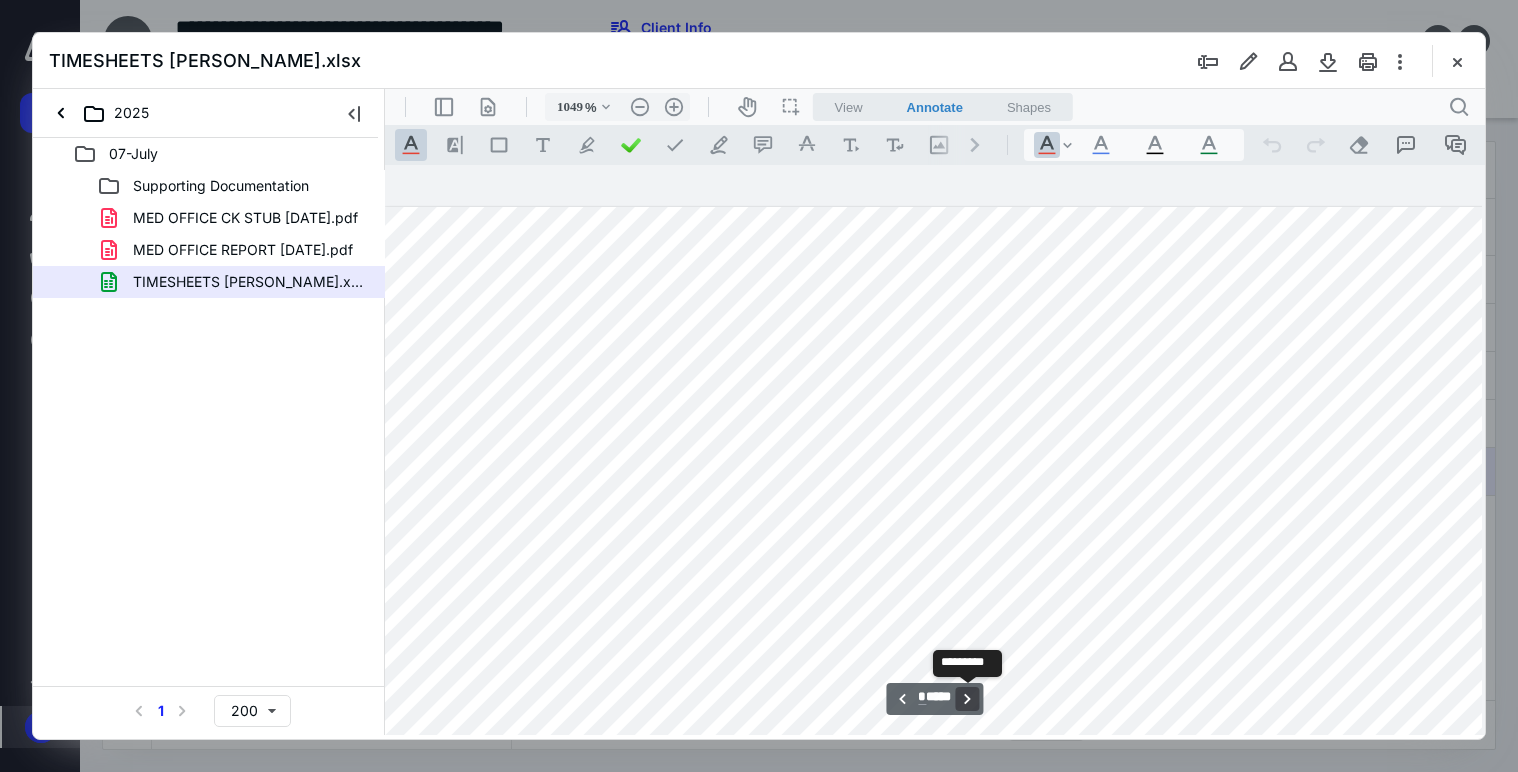 click on "**********" at bounding box center [968, 699] 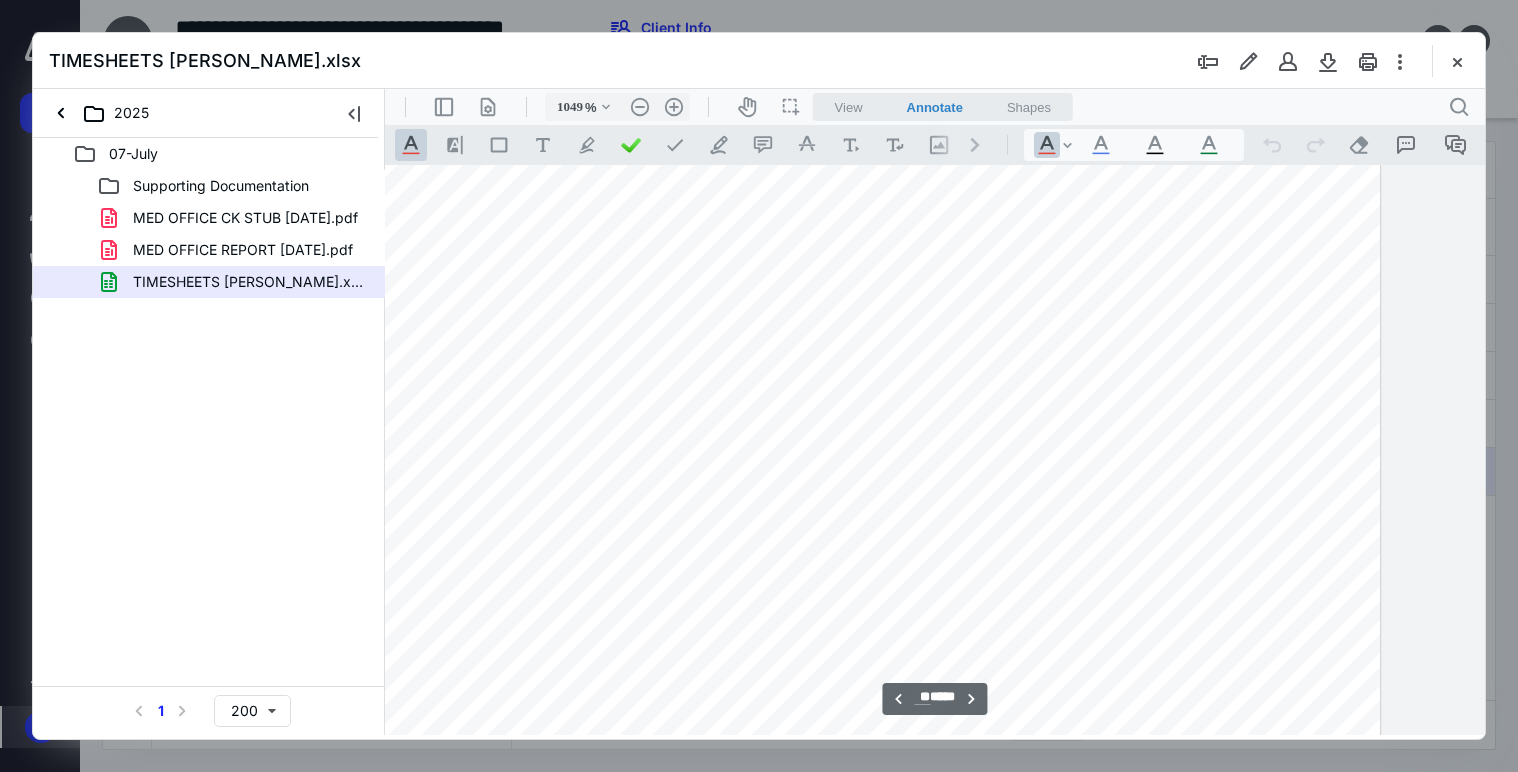 scroll, scrollTop: 119765, scrollLeft: 3857, axis: both 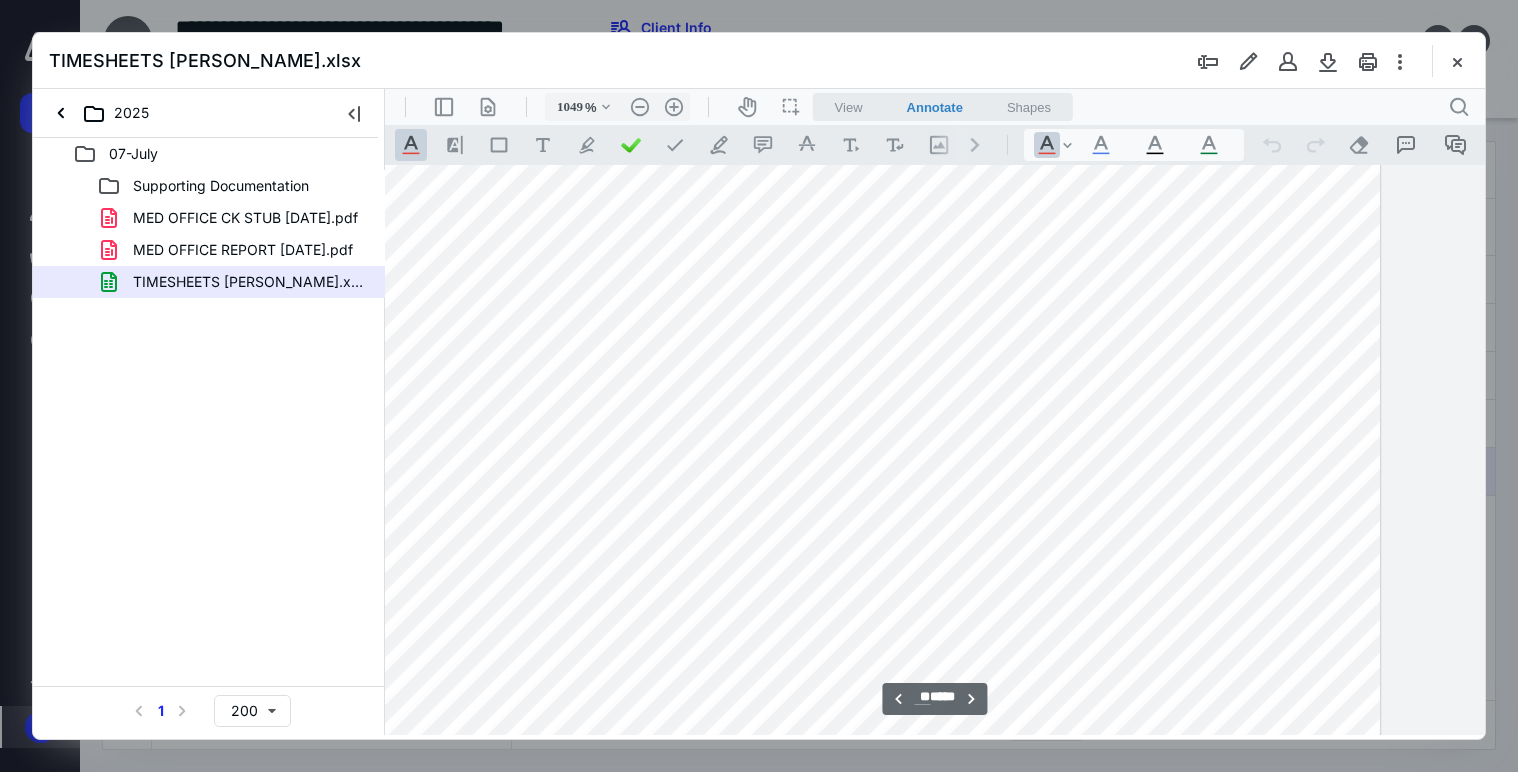 type on "**" 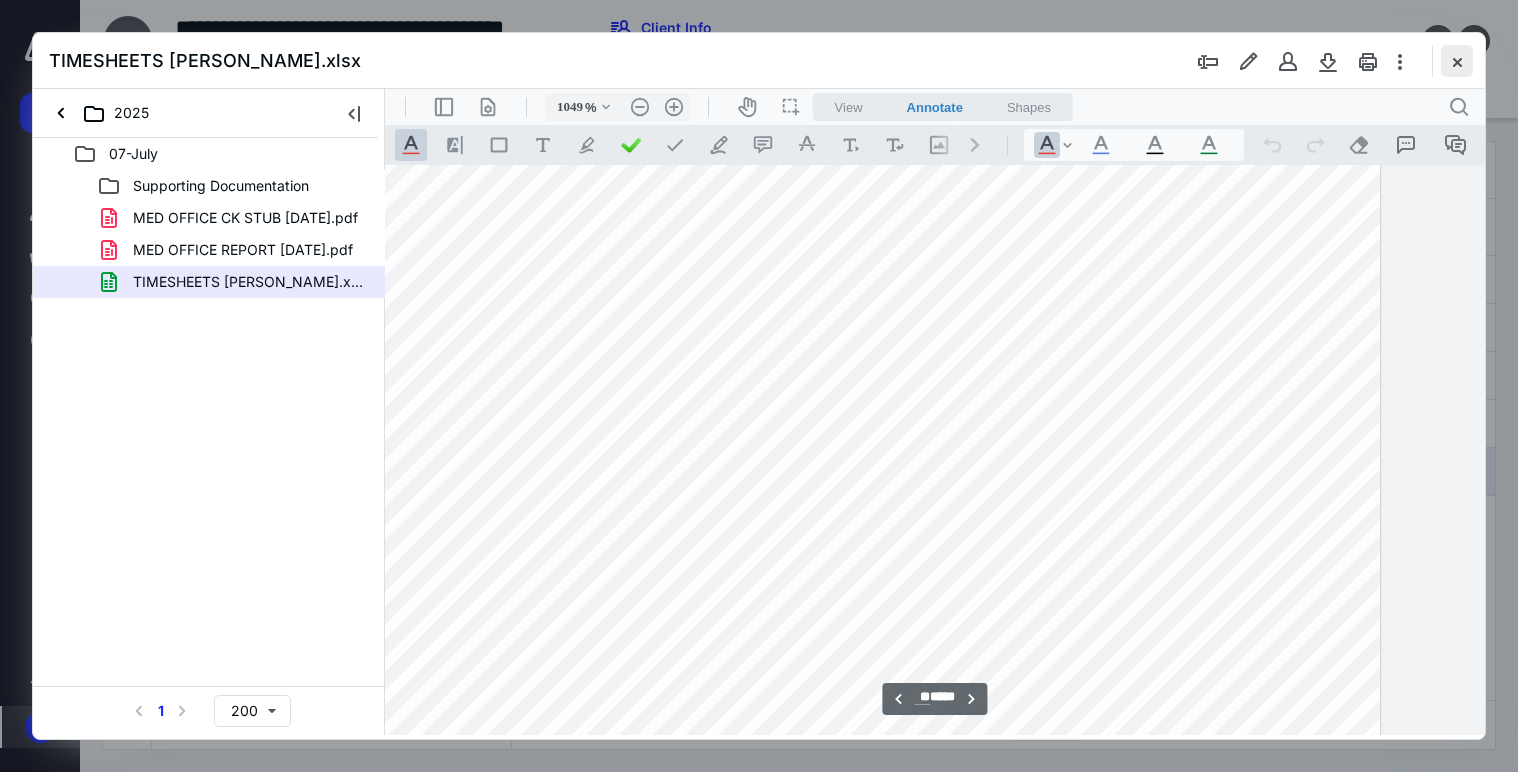 click at bounding box center [1457, 61] 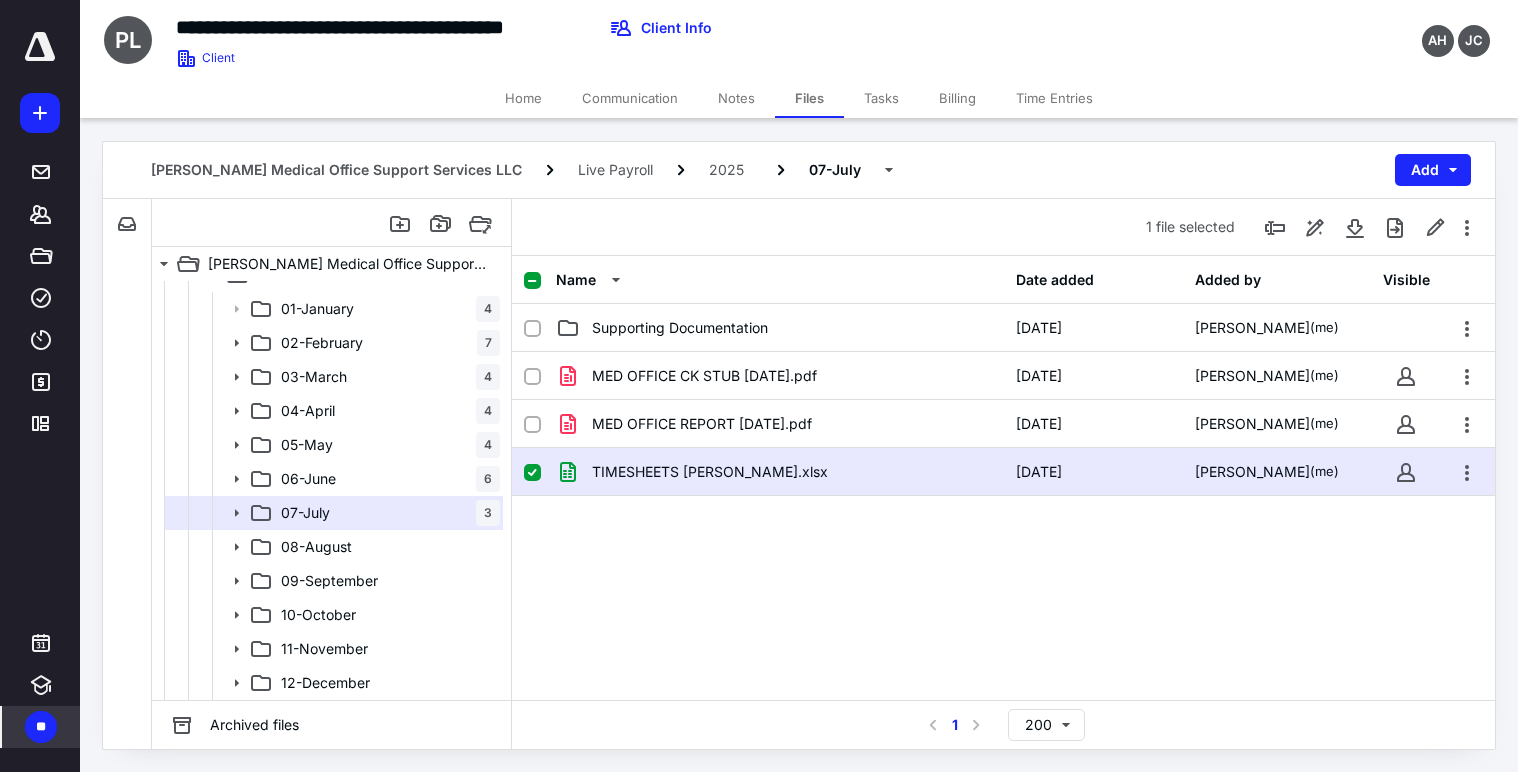 click on "MED OFFICE CK STUB [DATE].pdf [DATE] [PERSON_NAME]  (me) MED OFFICE REPORT [DATE].pdf [DATE] [PERSON_NAME]  (me) [PERSON_NAME].xlsx [DATE] [PERSON_NAME]  (me)" at bounding box center [1003, 502] 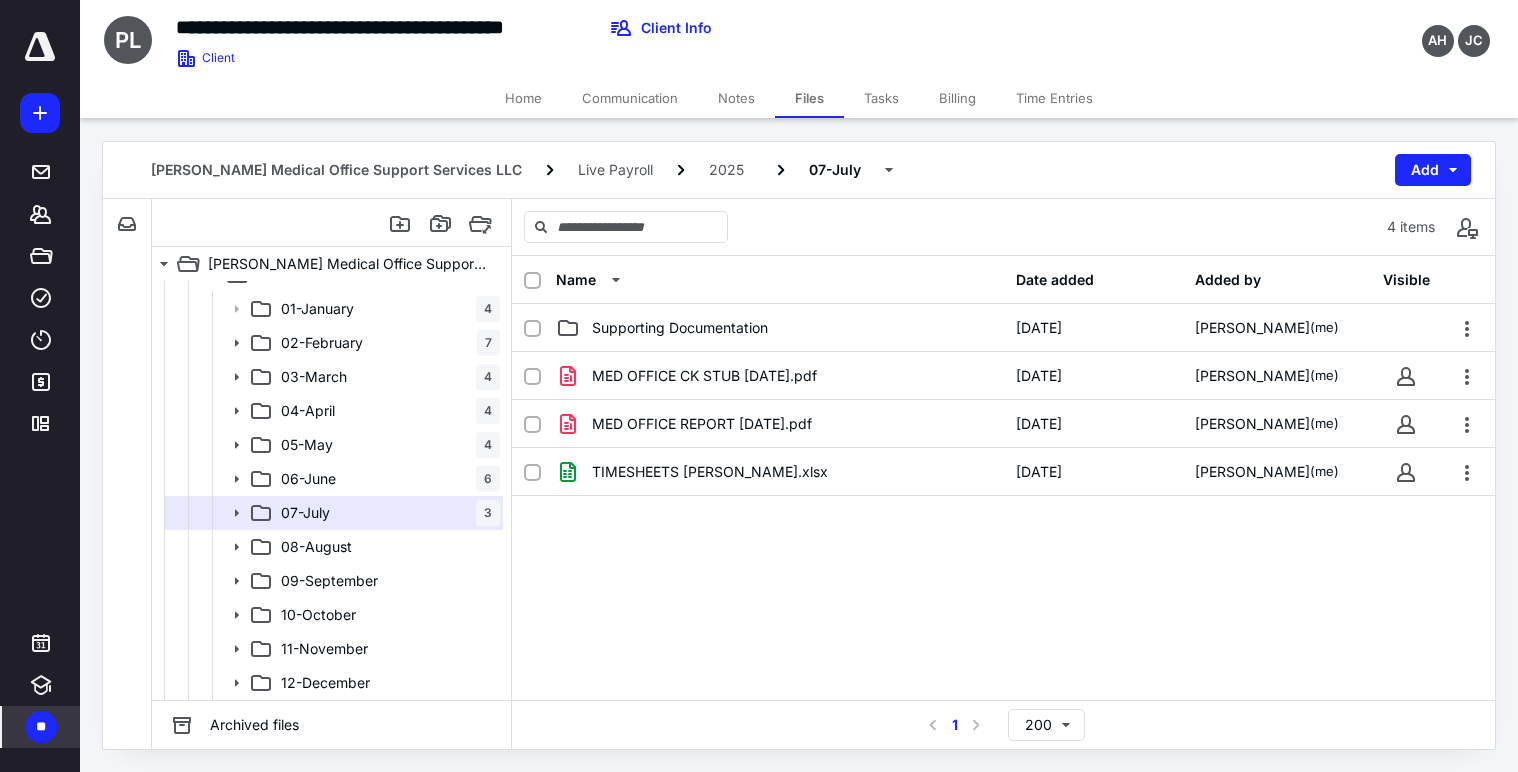 click on "MED OFFICE CK STUB [DATE].pdf [DATE] [PERSON_NAME]  (me) MED OFFICE REPORT [DATE].pdf [DATE] [PERSON_NAME]  (me) [PERSON_NAME].xlsx [DATE] [PERSON_NAME]  (me)" at bounding box center (1003, 502) 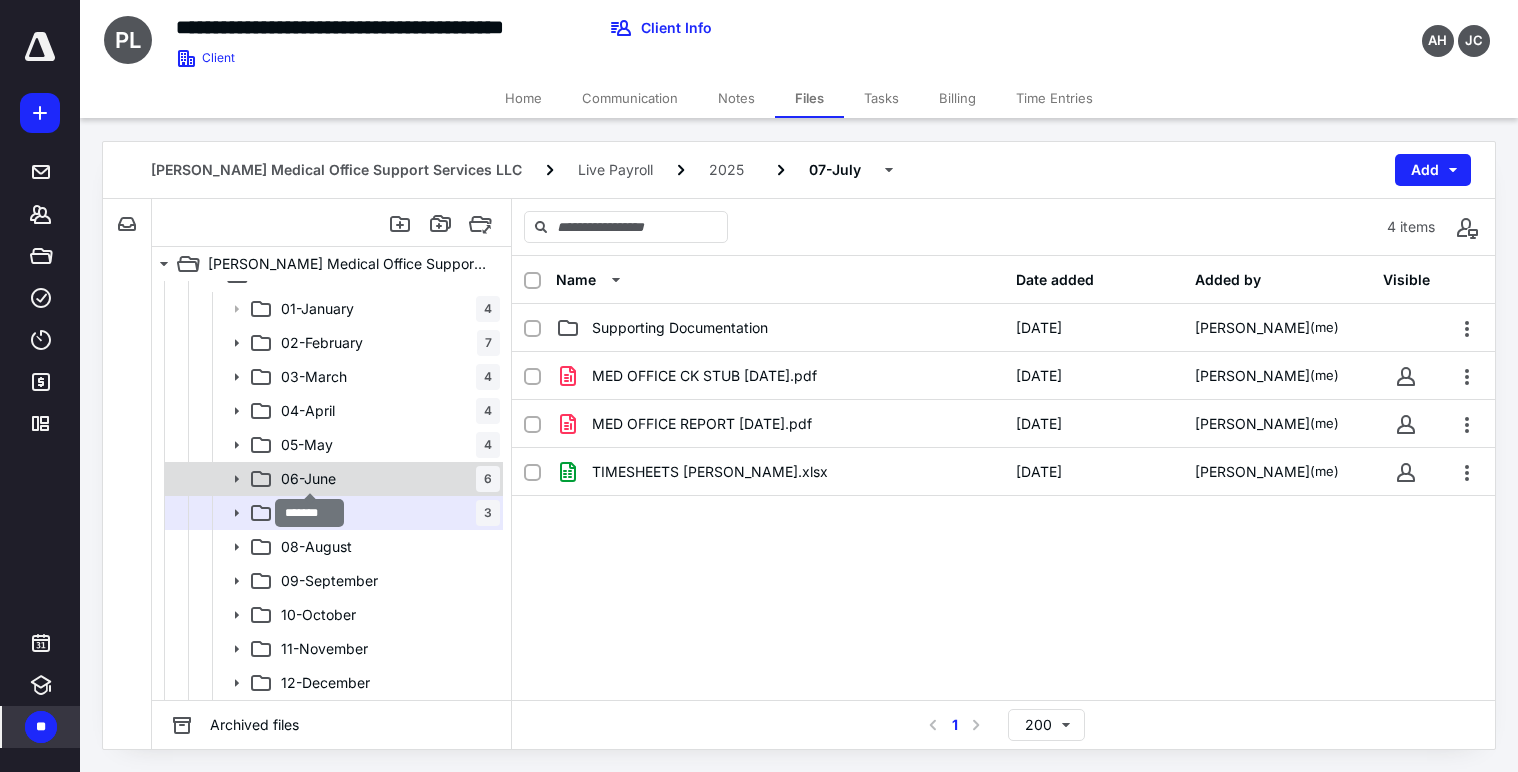 click on "06-June" at bounding box center [308, 479] 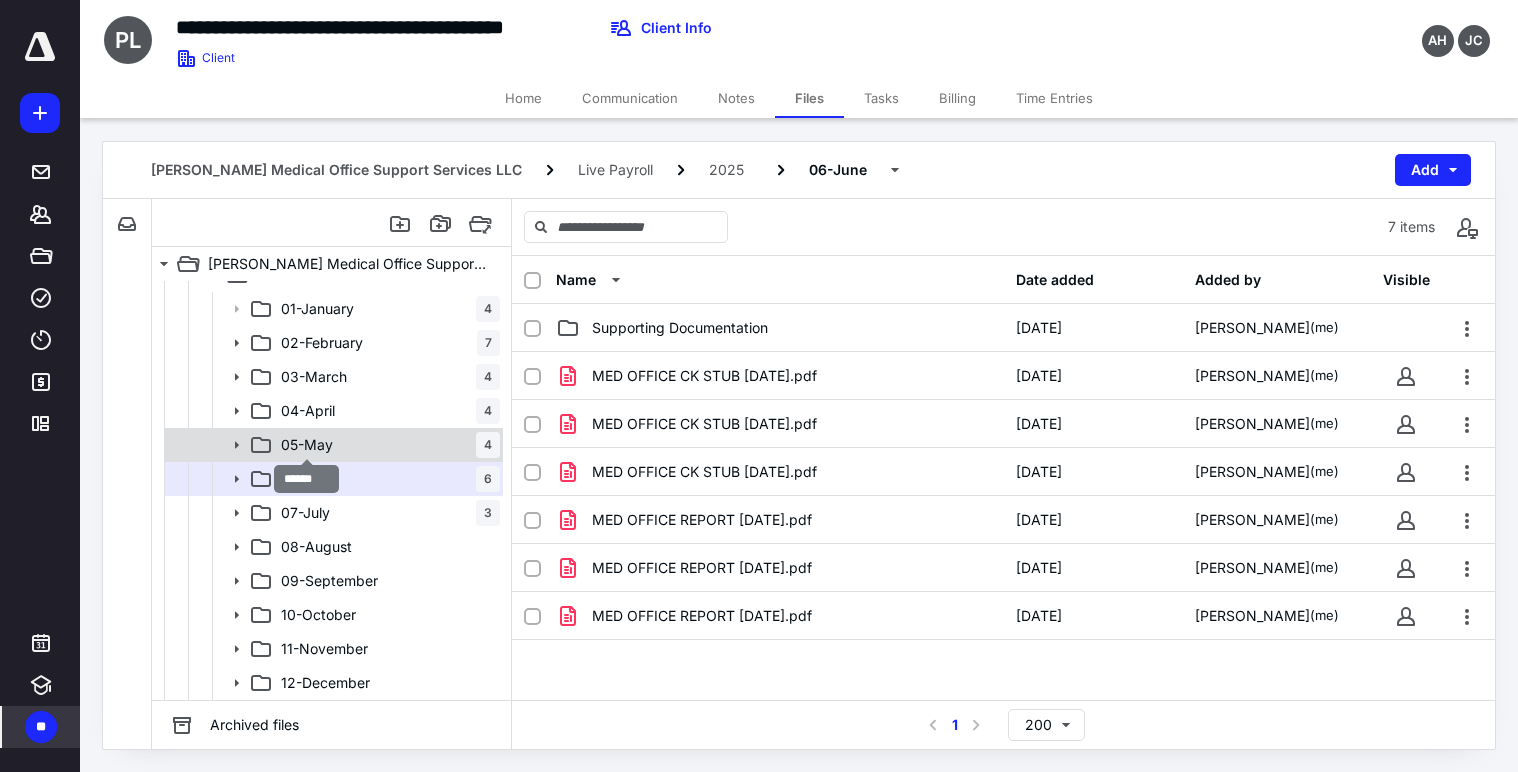 click on "05-May" at bounding box center (307, 445) 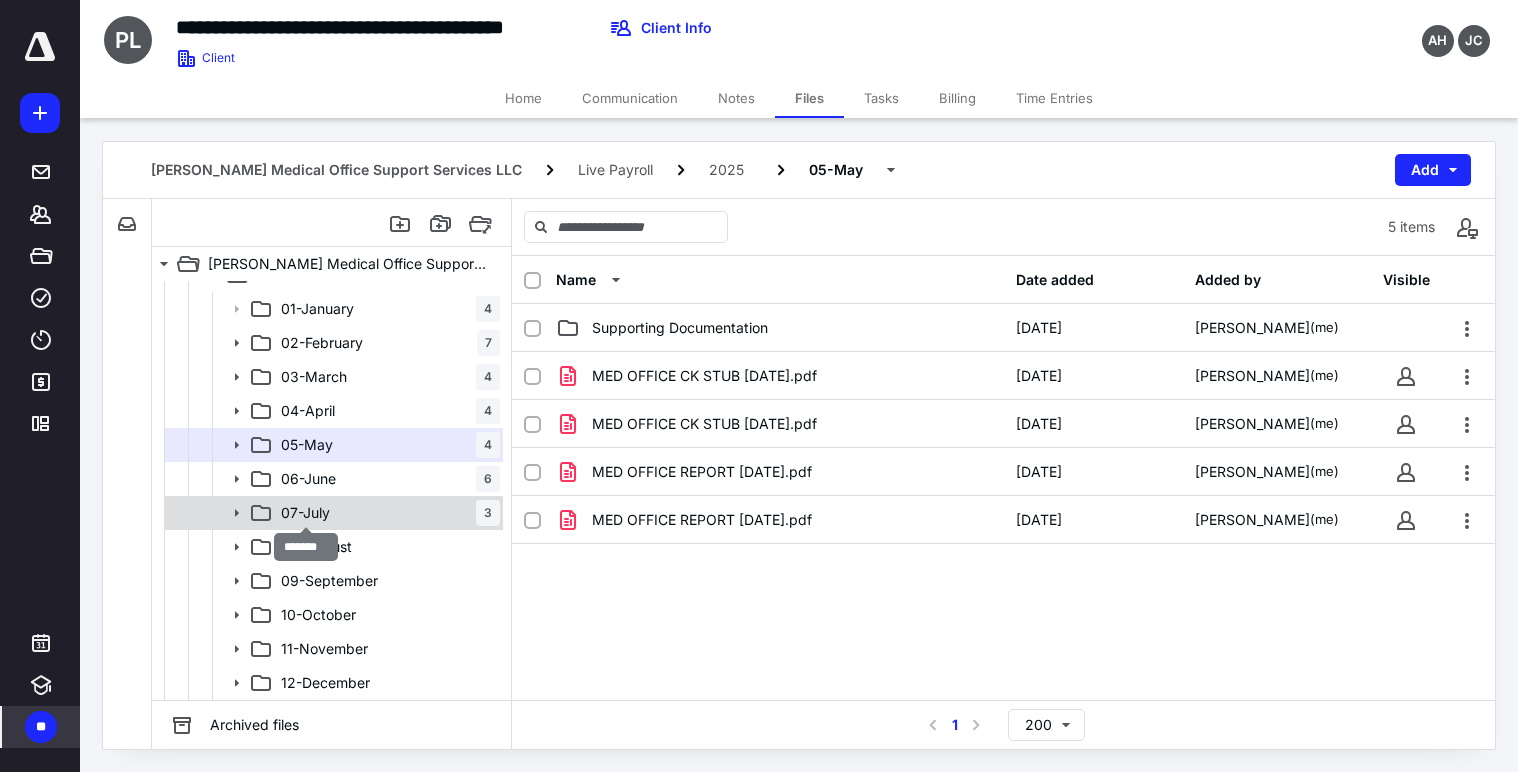 click on "07-July" at bounding box center (305, 513) 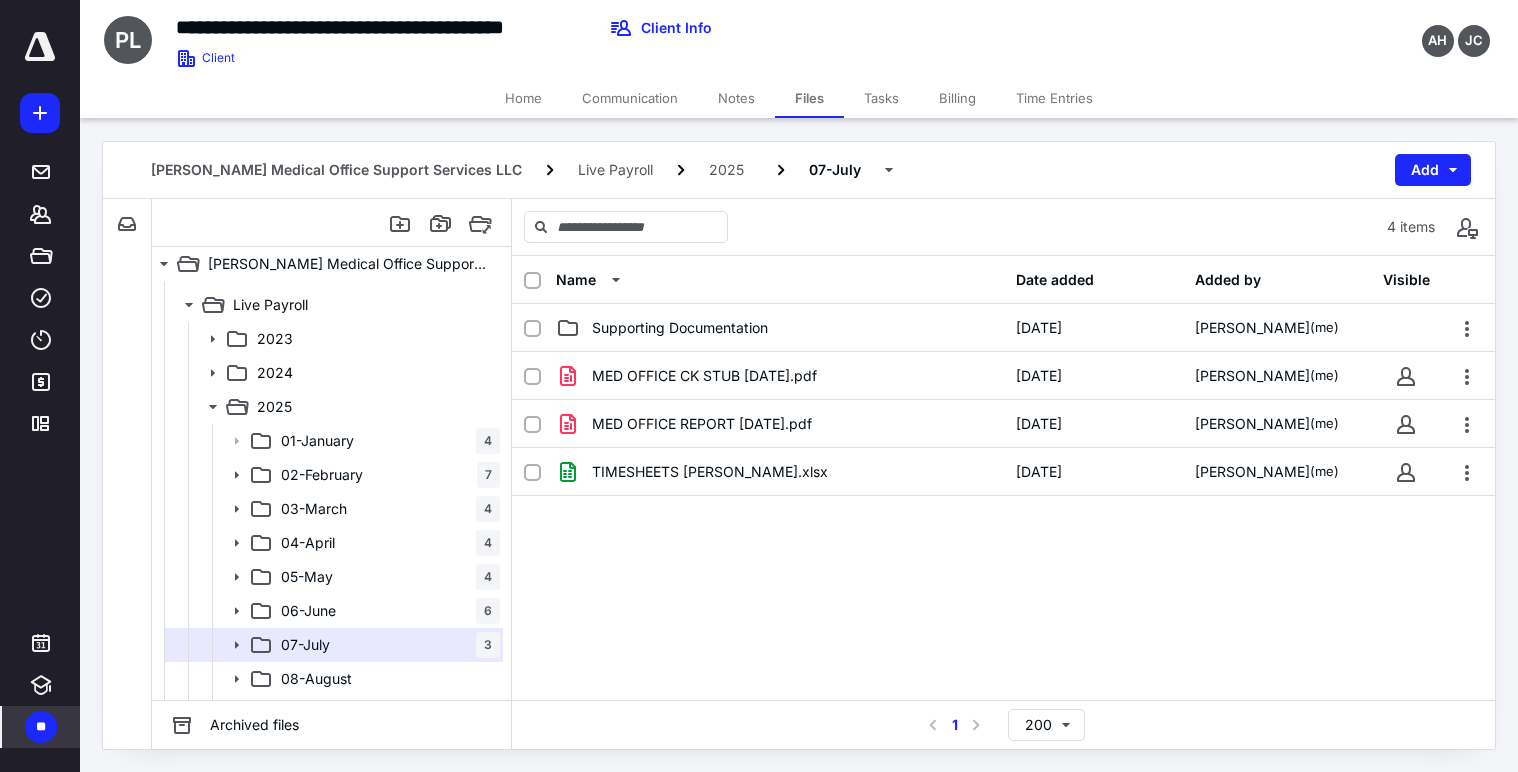 scroll, scrollTop: 0, scrollLeft: 0, axis: both 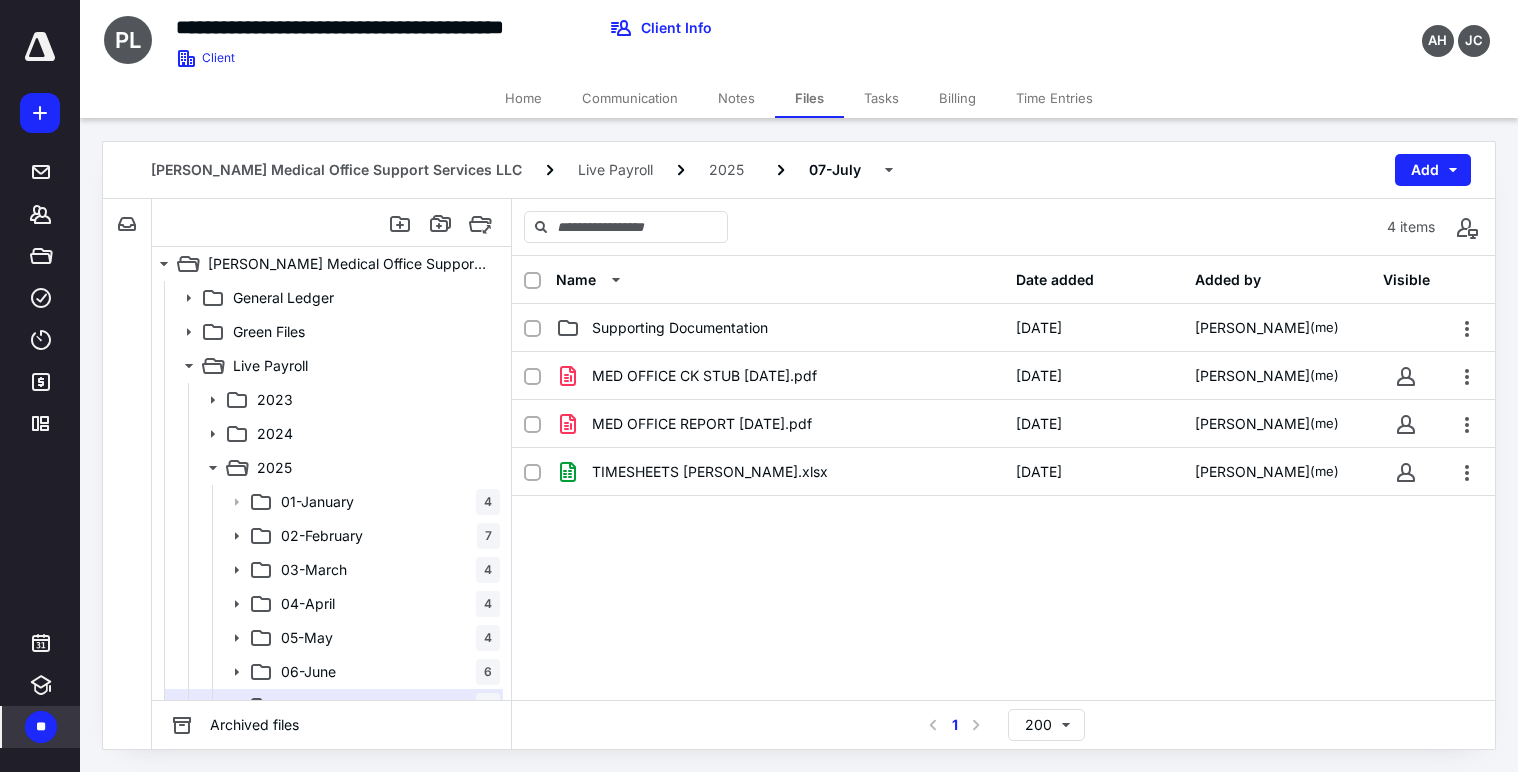 click on "Home" at bounding box center [523, 98] 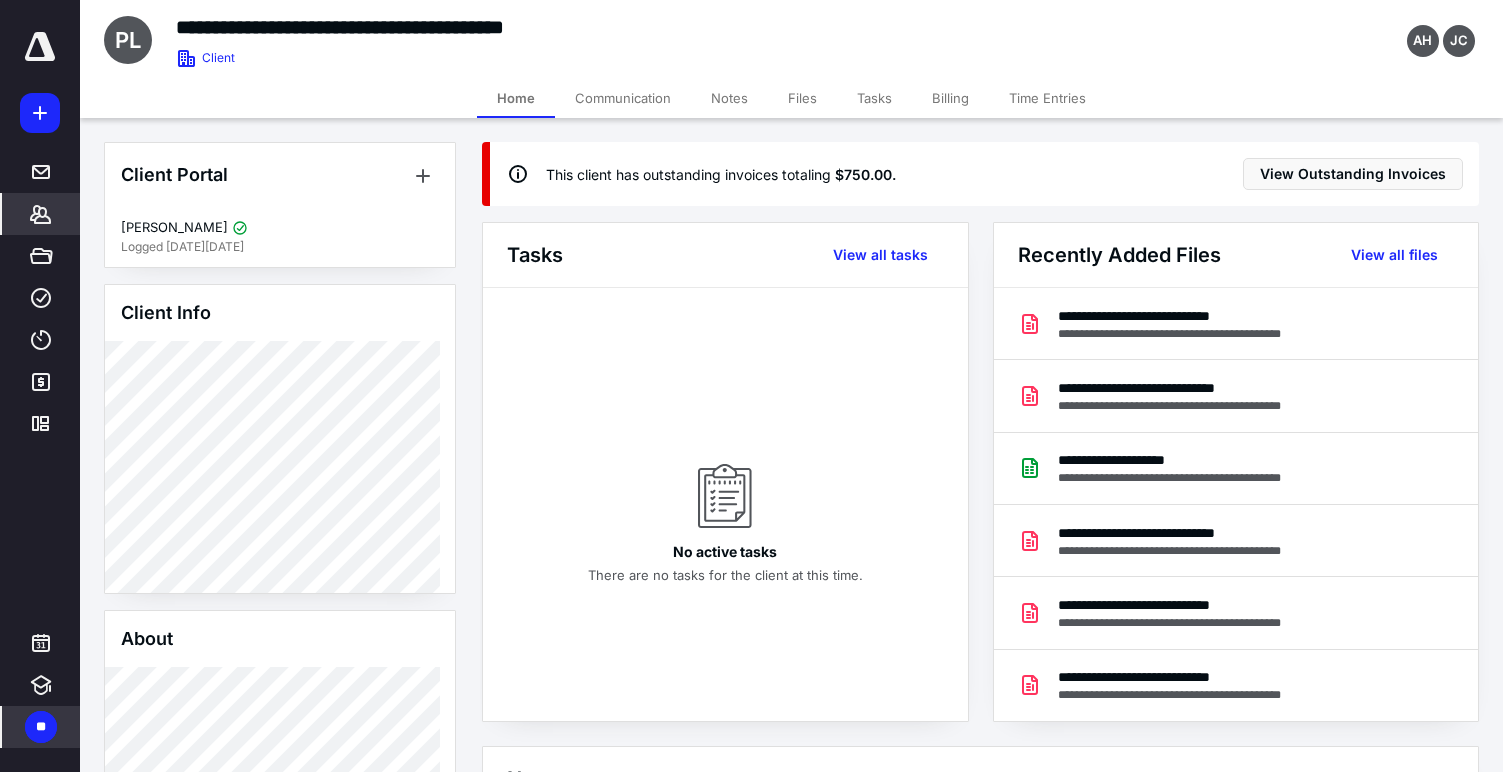 click on "*******" at bounding box center [41, 214] 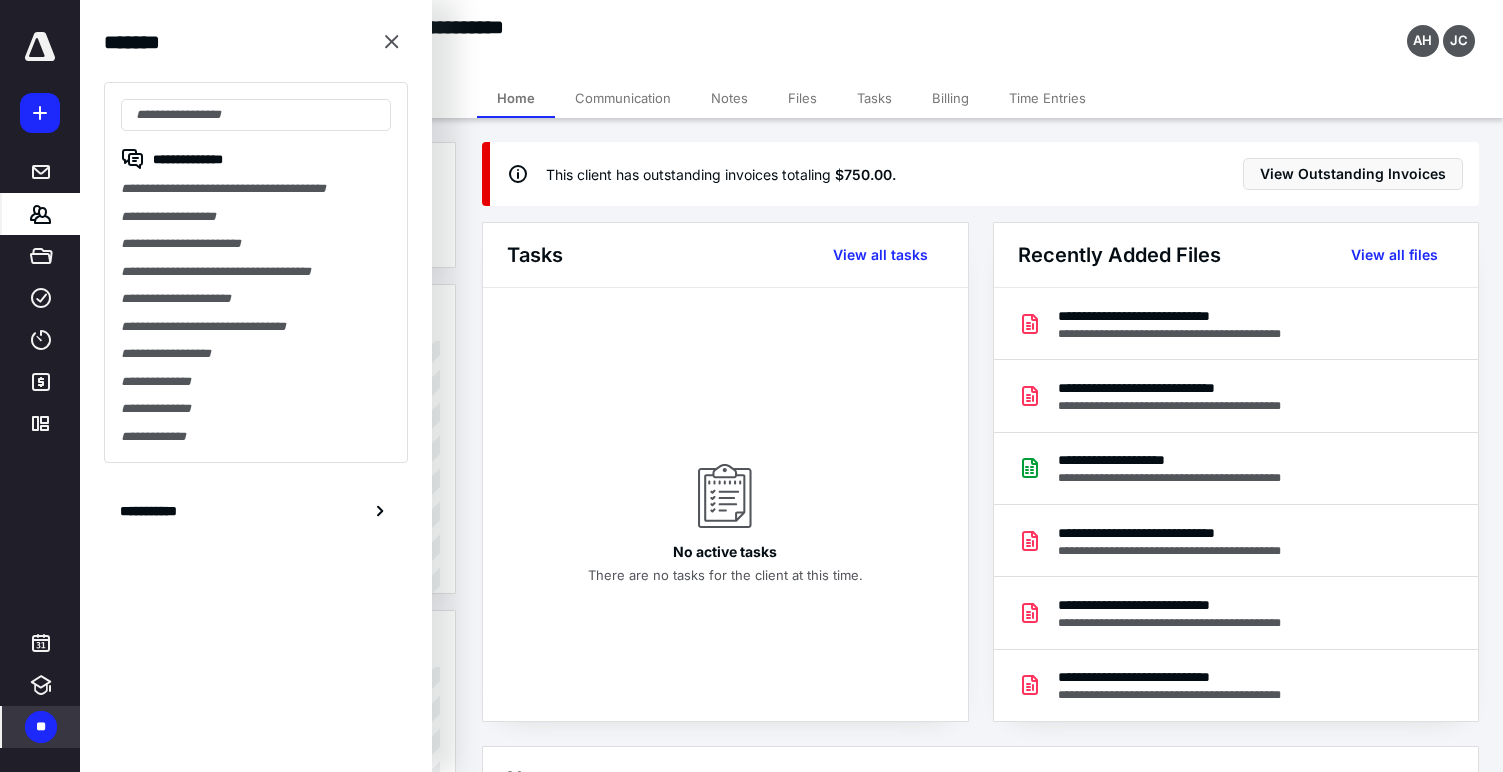 click on "**********" at bounding box center [256, 280] 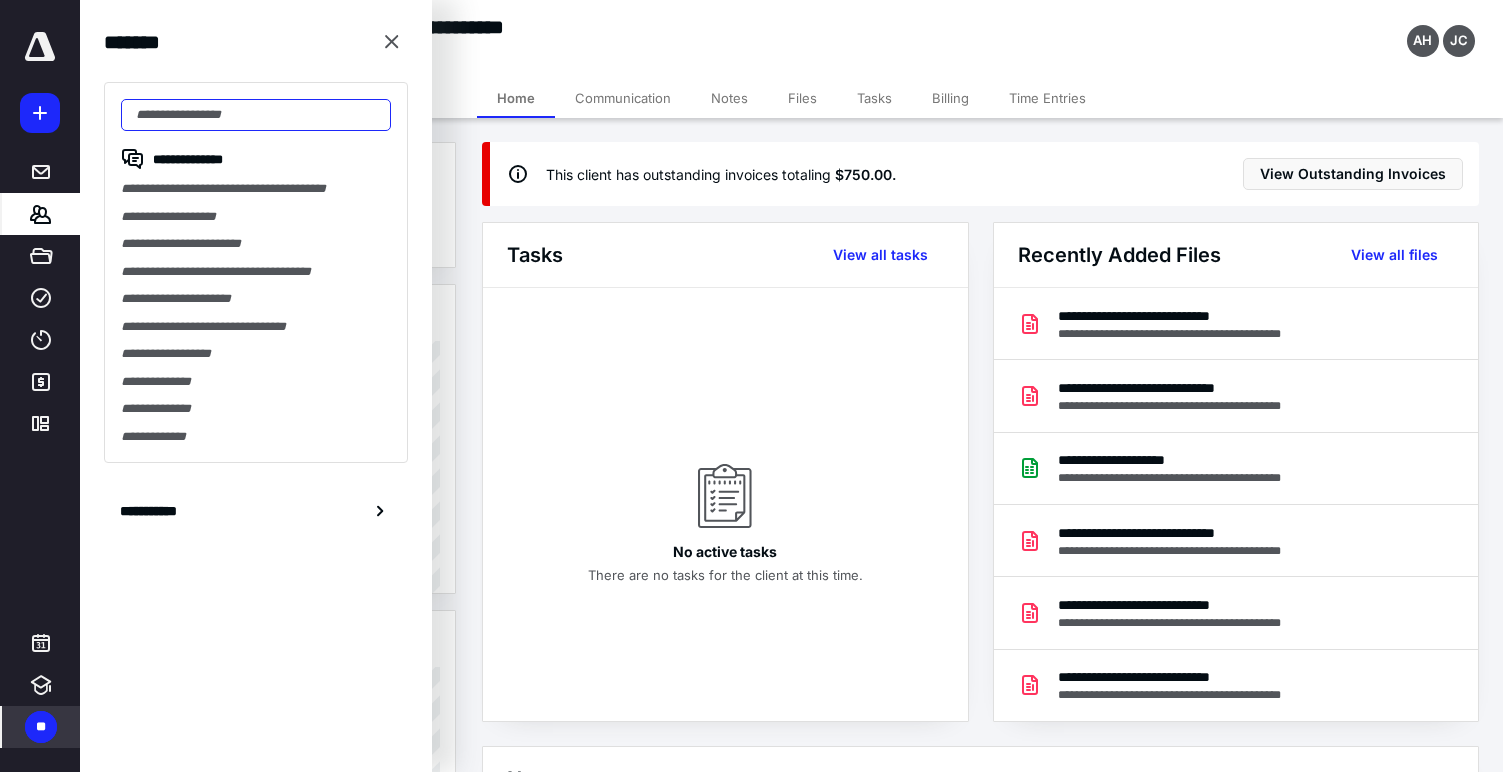 click at bounding box center (256, 115) 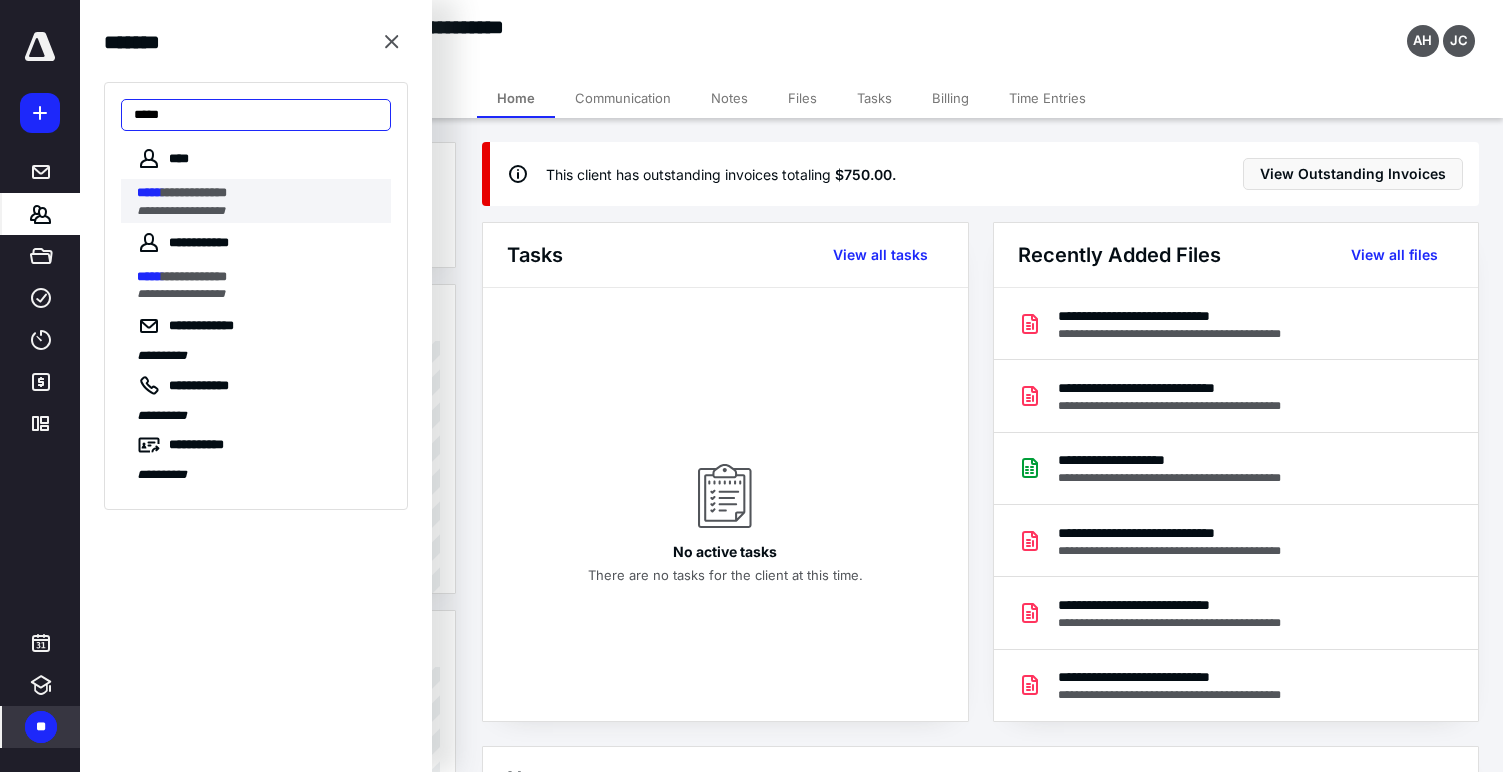 type on "*****" 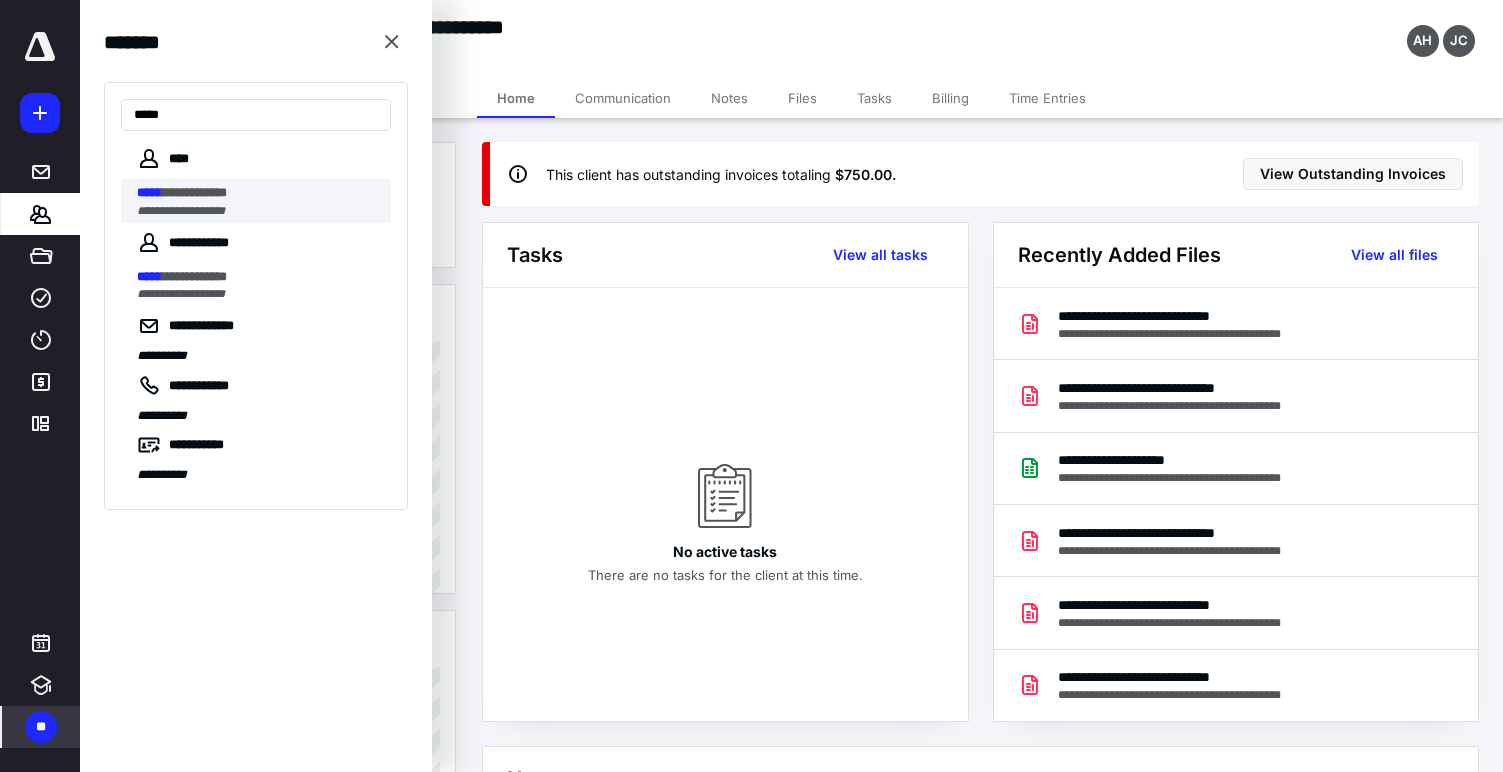 click on "**********" at bounding box center [264, 201] 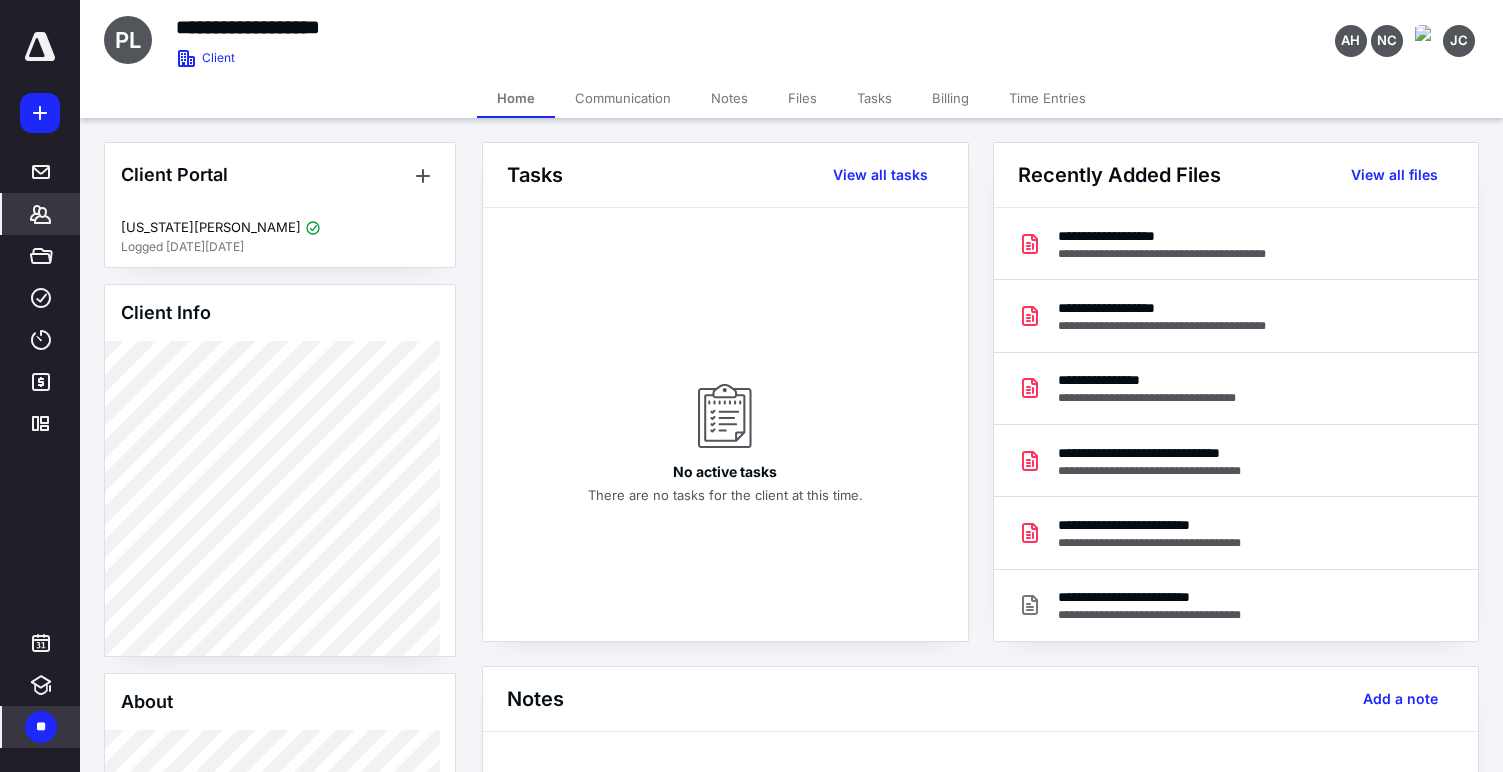 click on "**********" at bounding box center [991, 884] 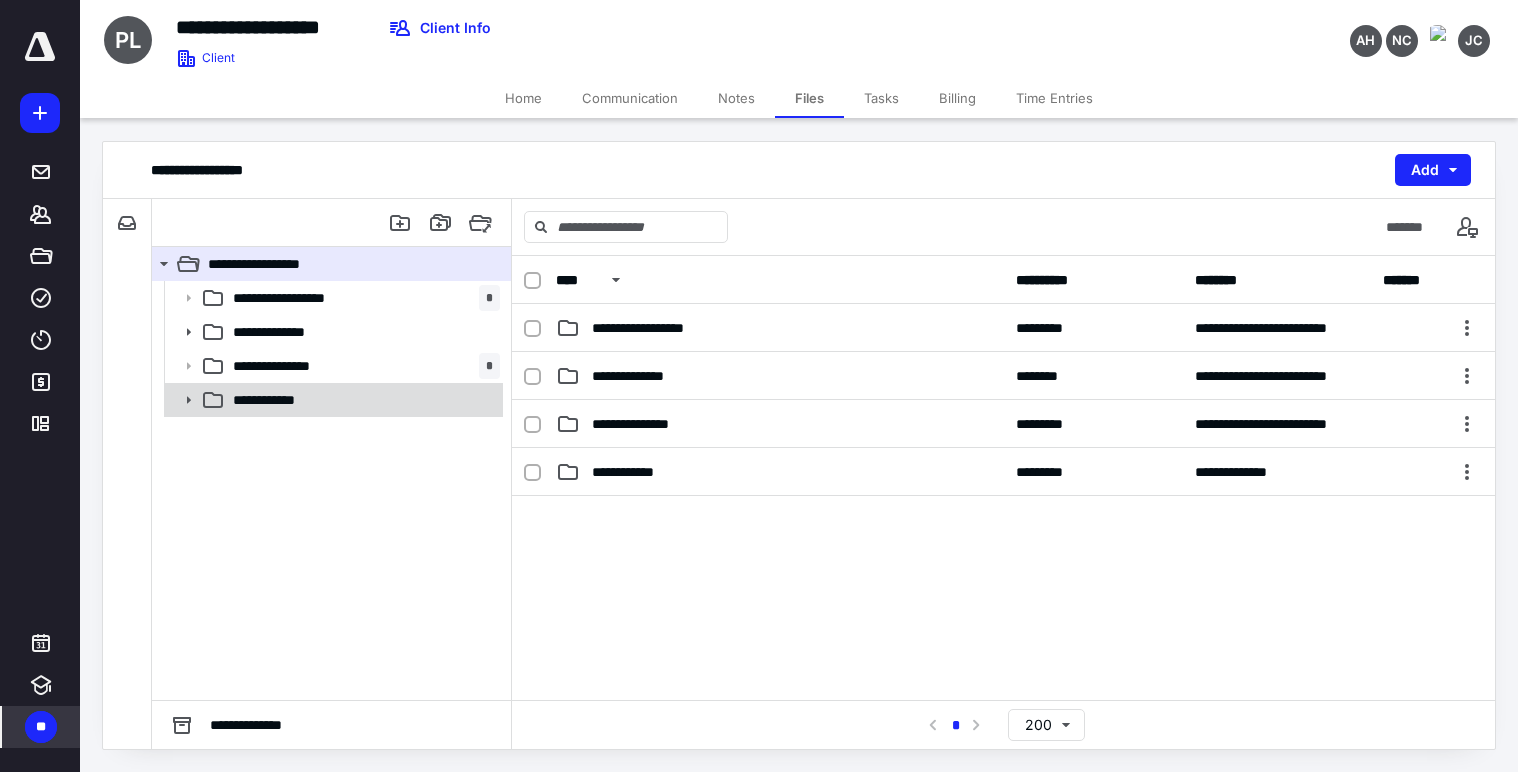 click 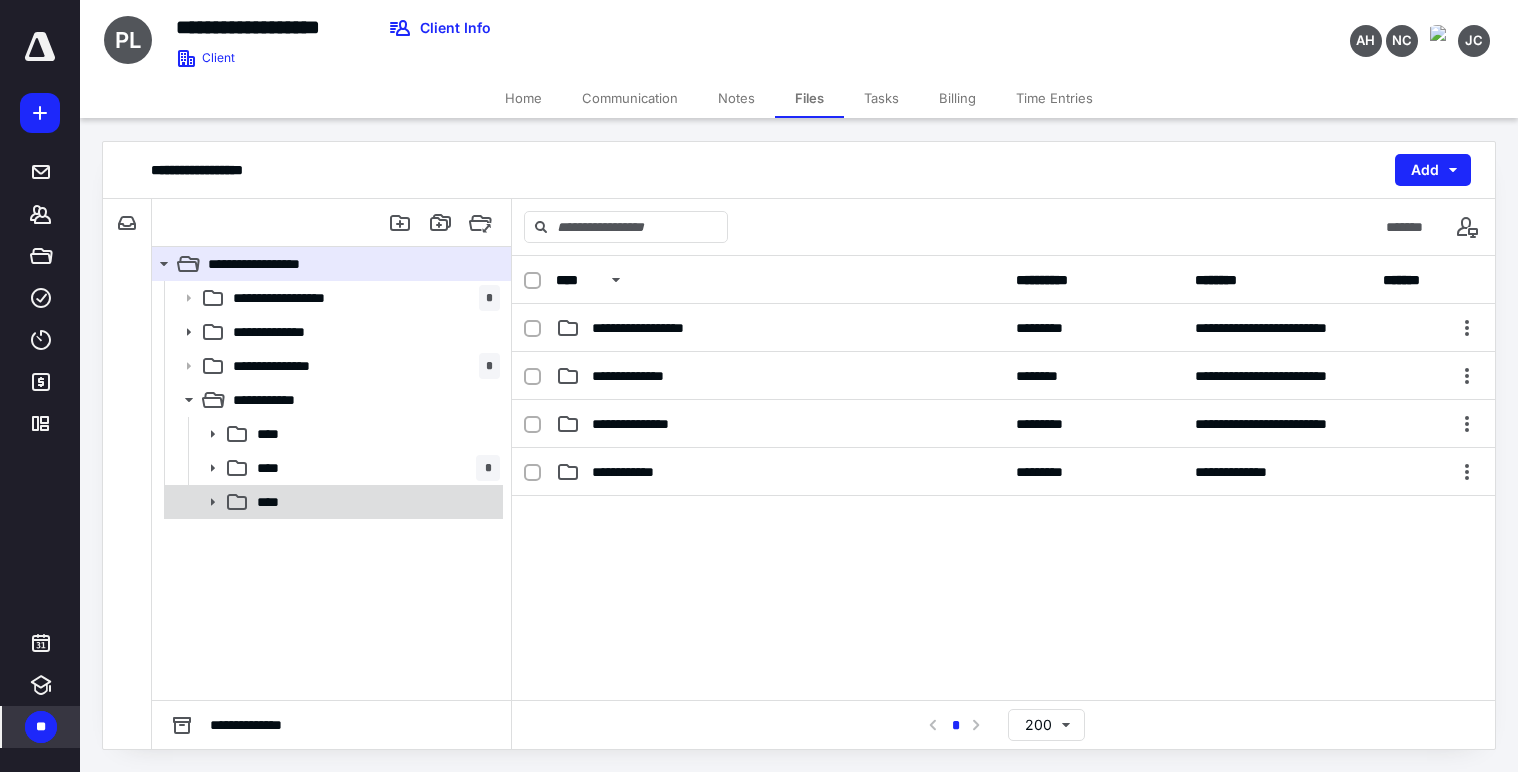 click 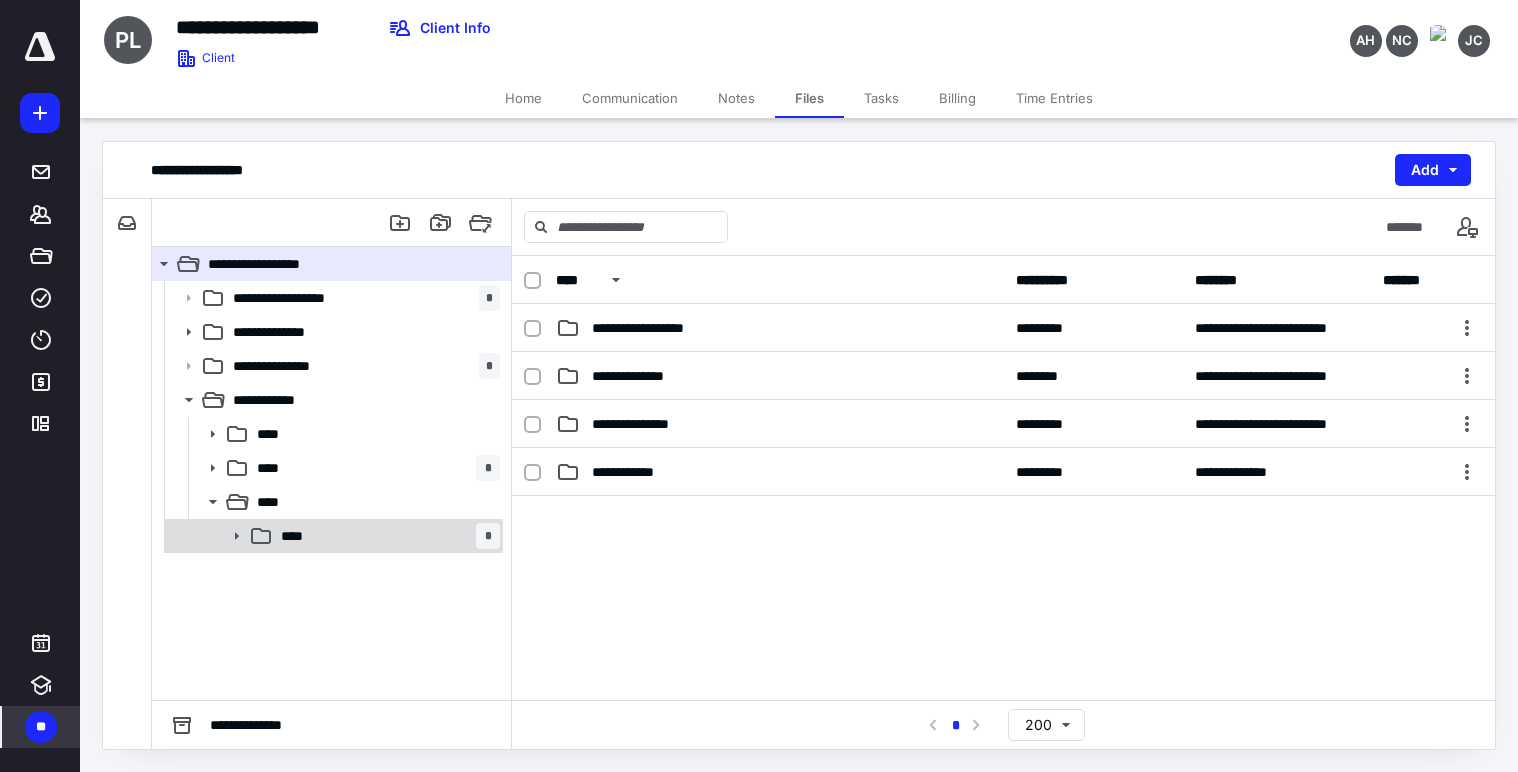 click 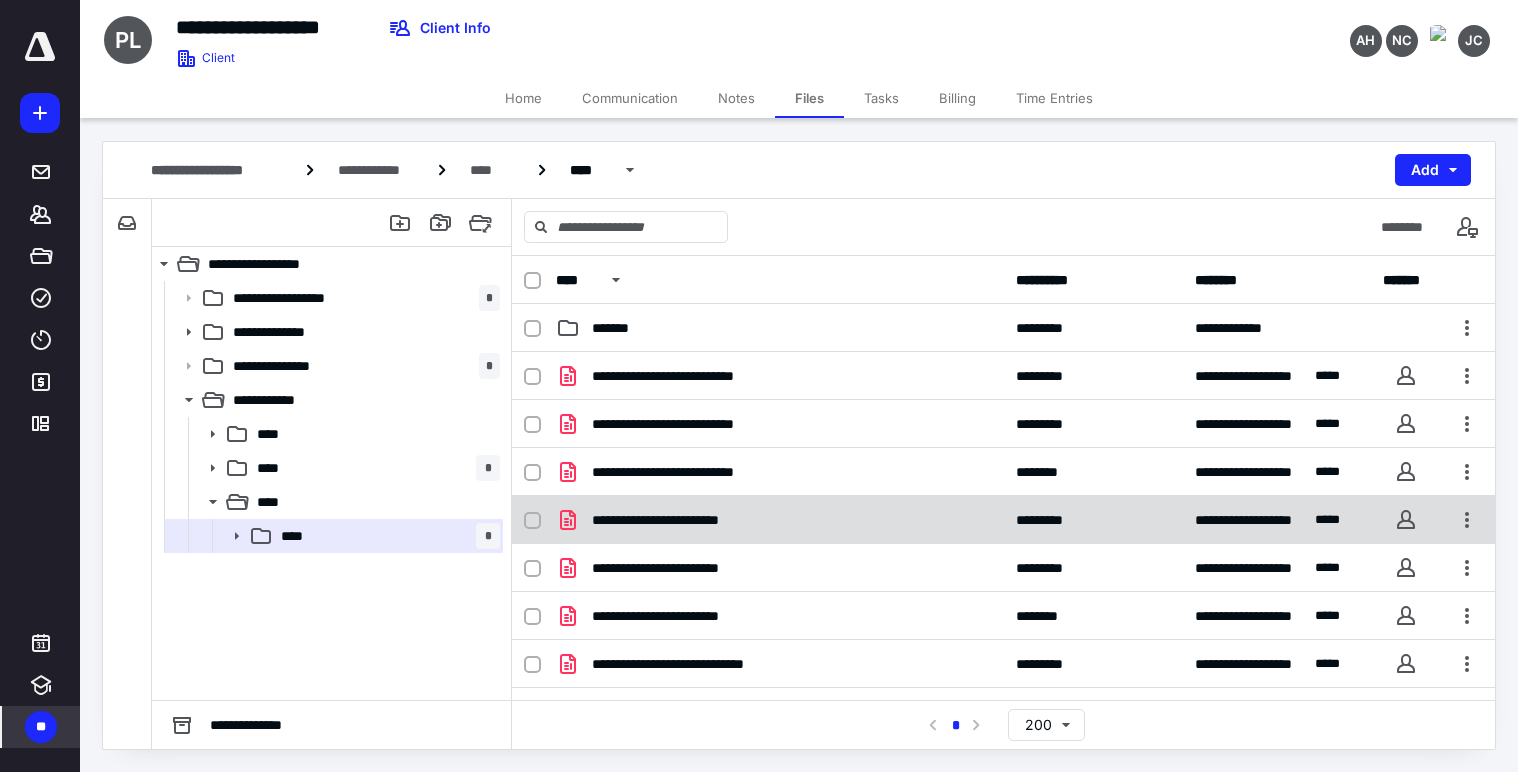 scroll, scrollTop: 84, scrollLeft: 0, axis: vertical 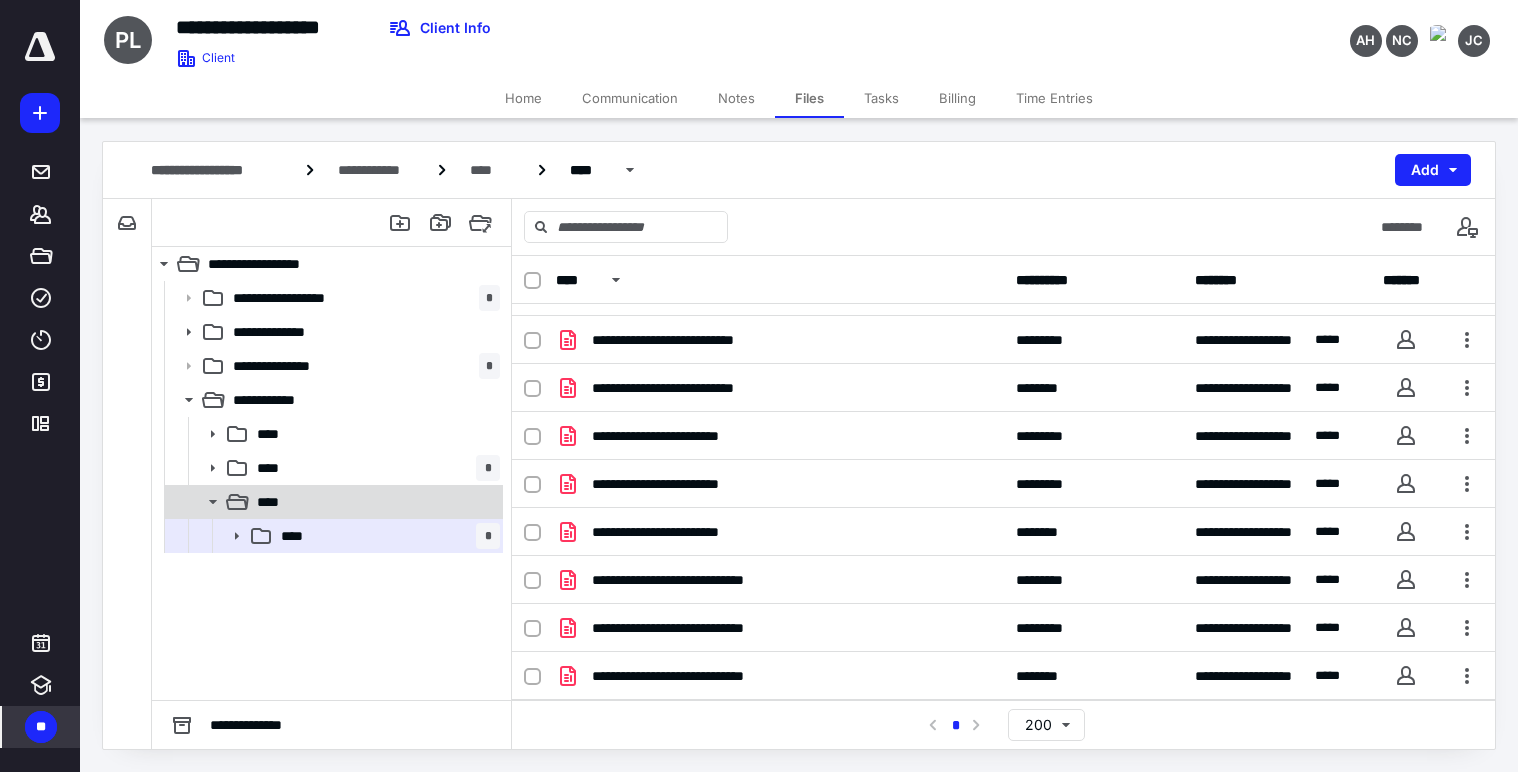 click on "****" at bounding box center [374, 502] 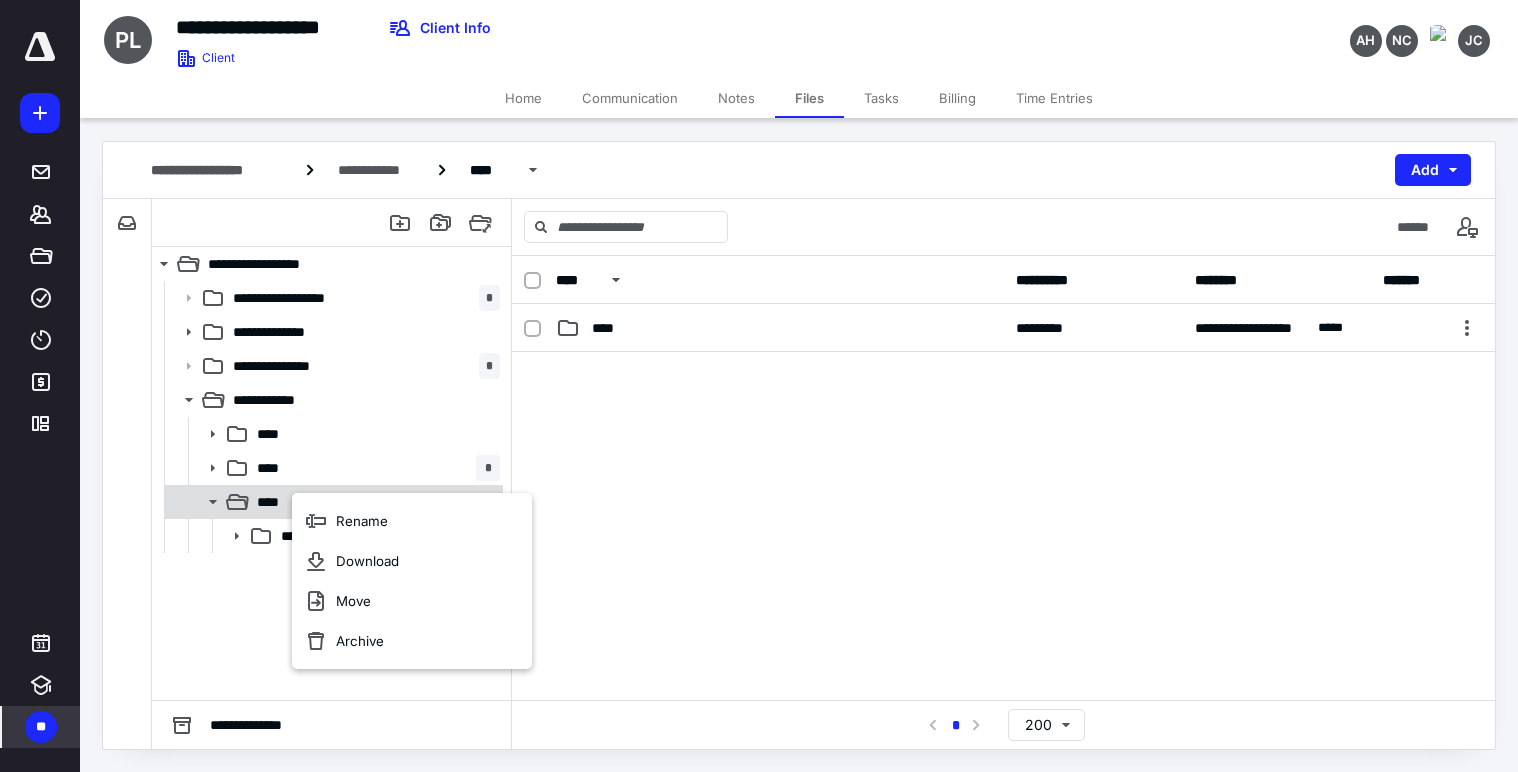 click 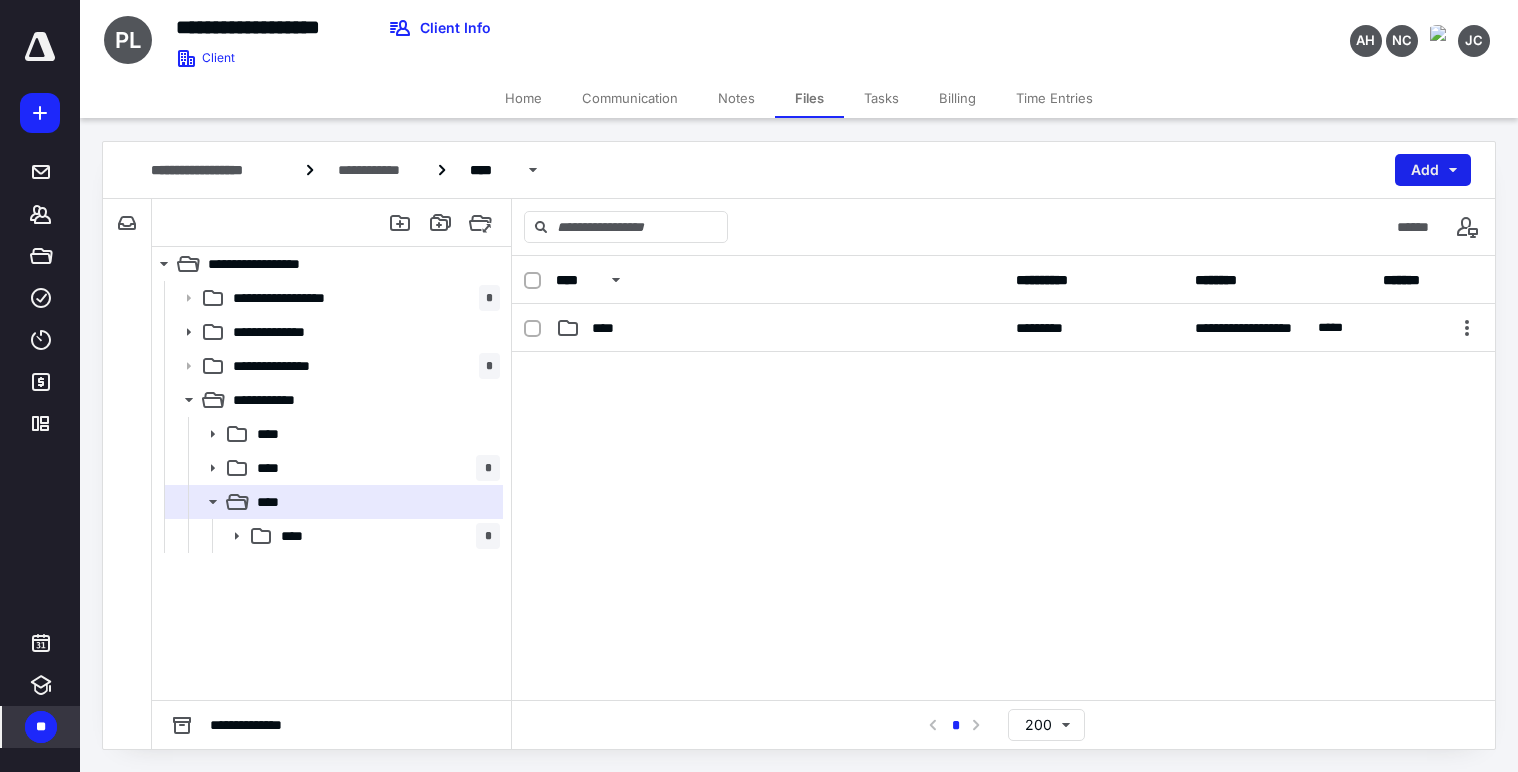 click on "Add" at bounding box center [1433, 170] 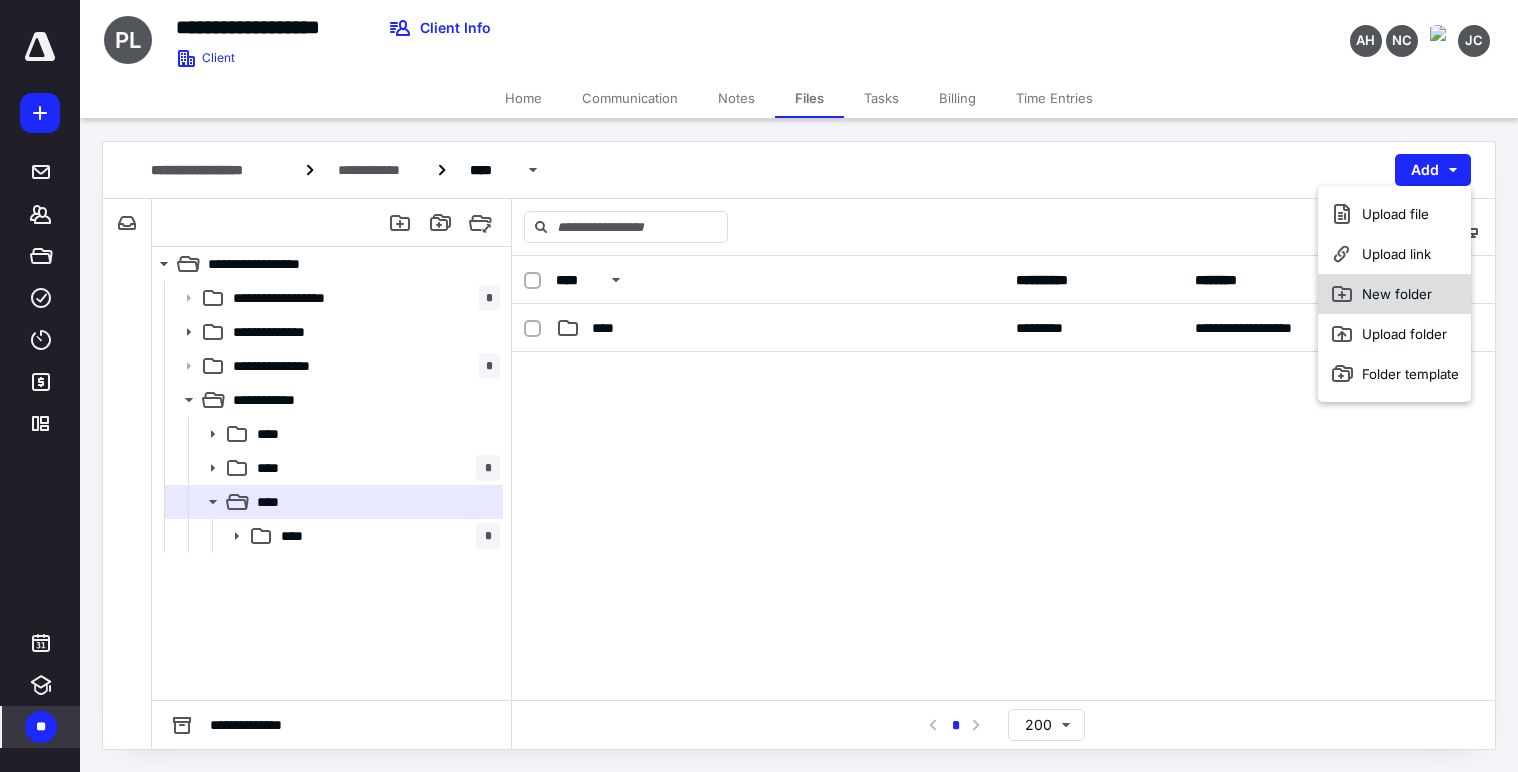 click on "New folder" at bounding box center [1394, 294] 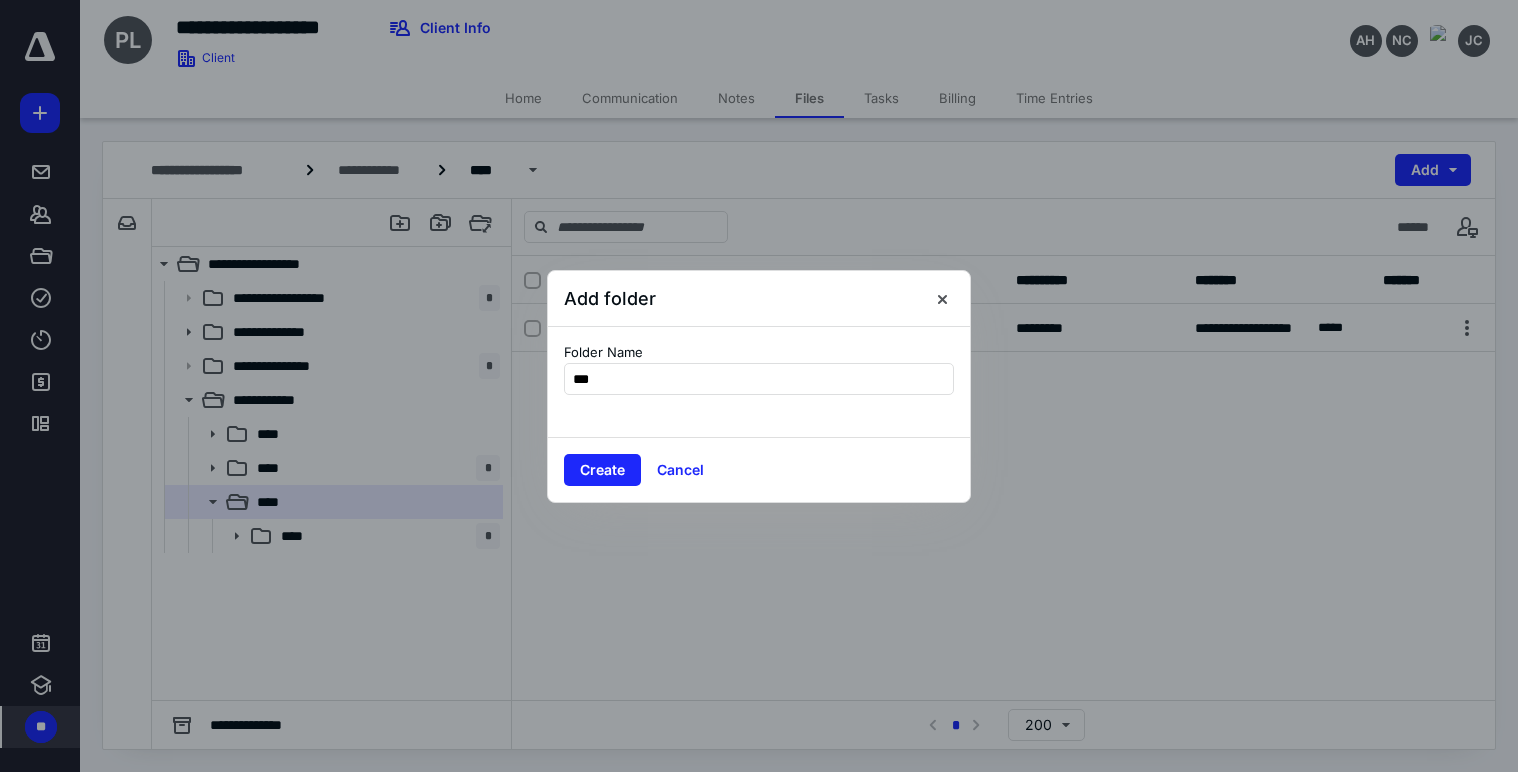type on "****" 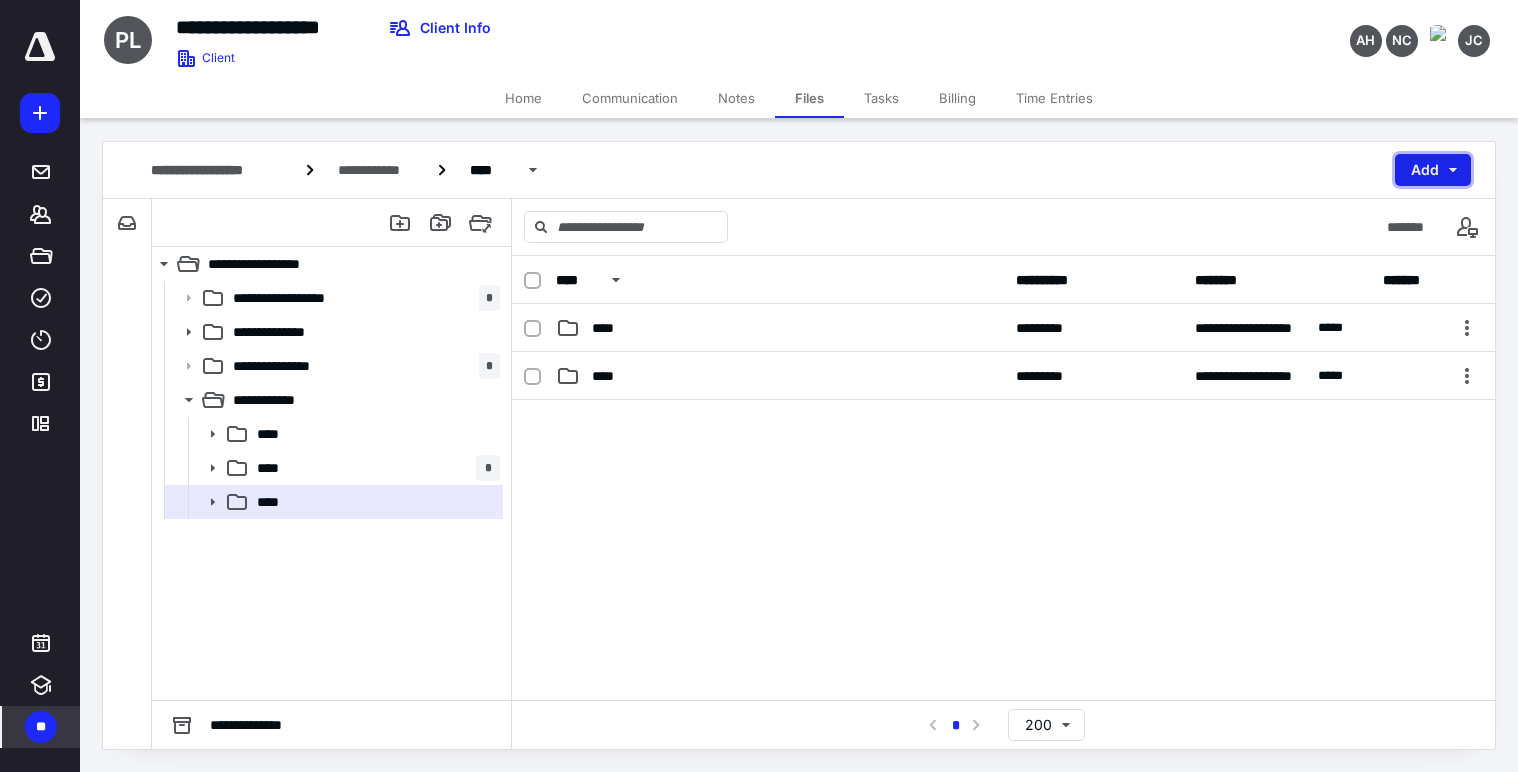 click on "Add" at bounding box center (1433, 170) 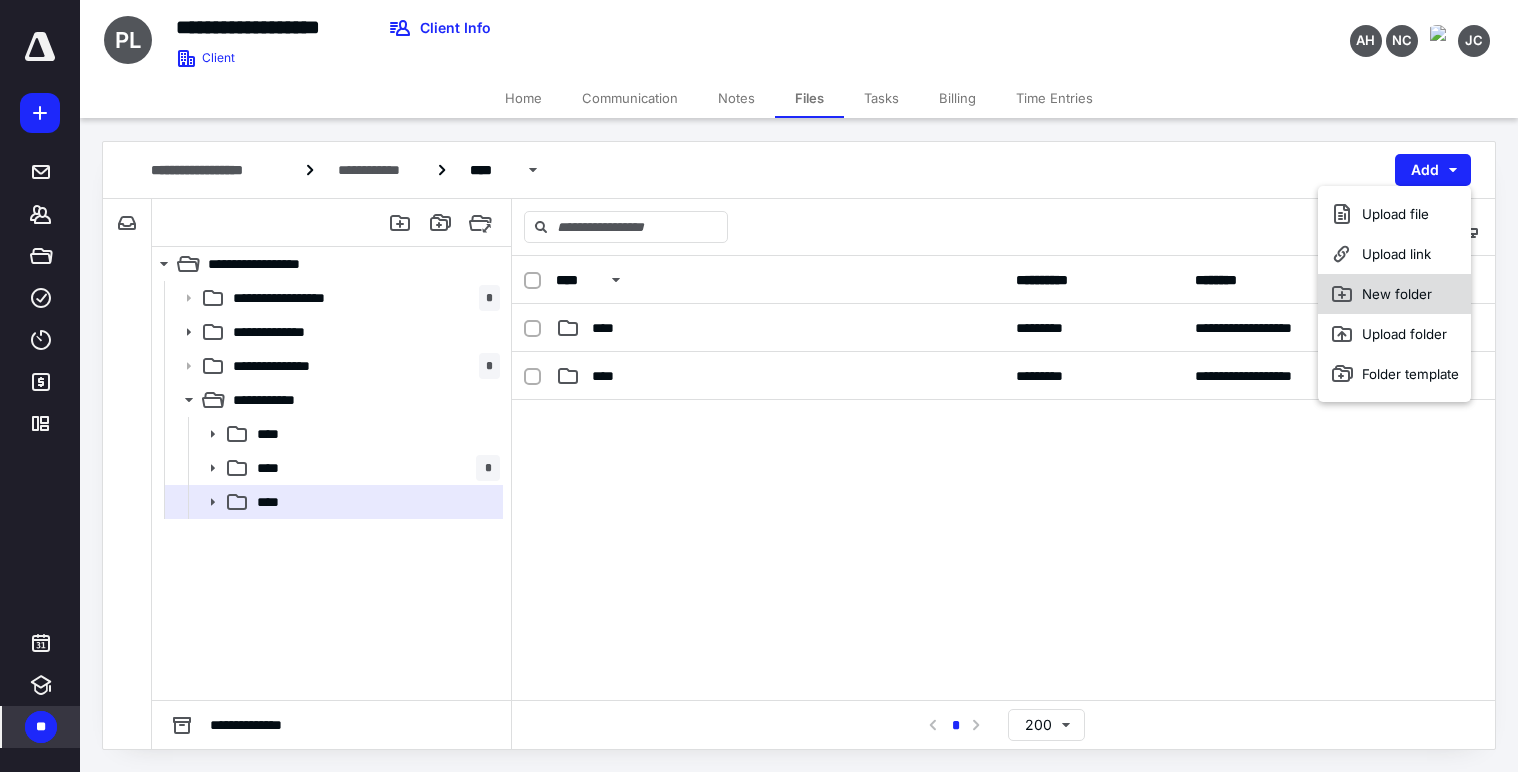 click on "New folder" at bounding box center [1394, 294] 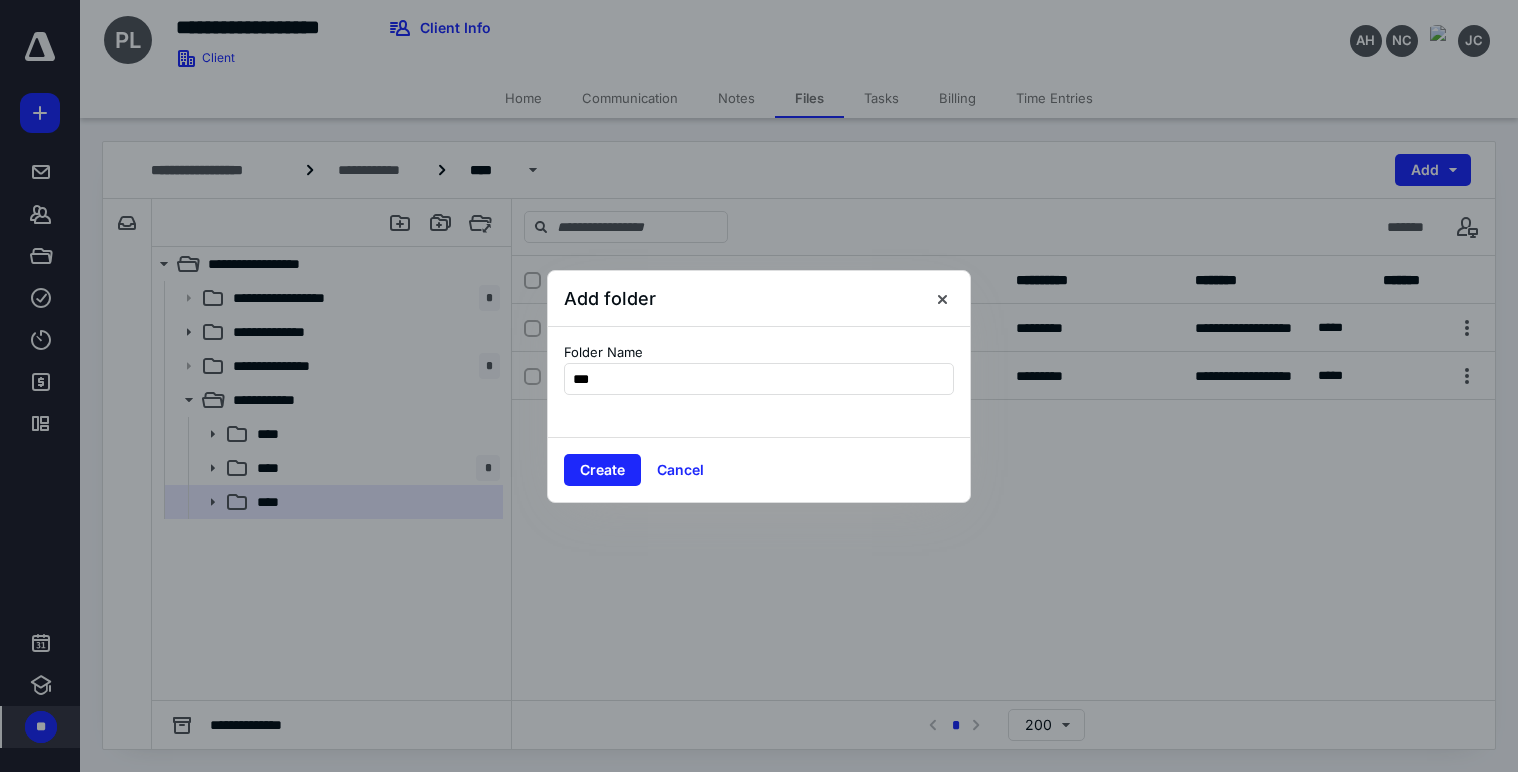type on "****" 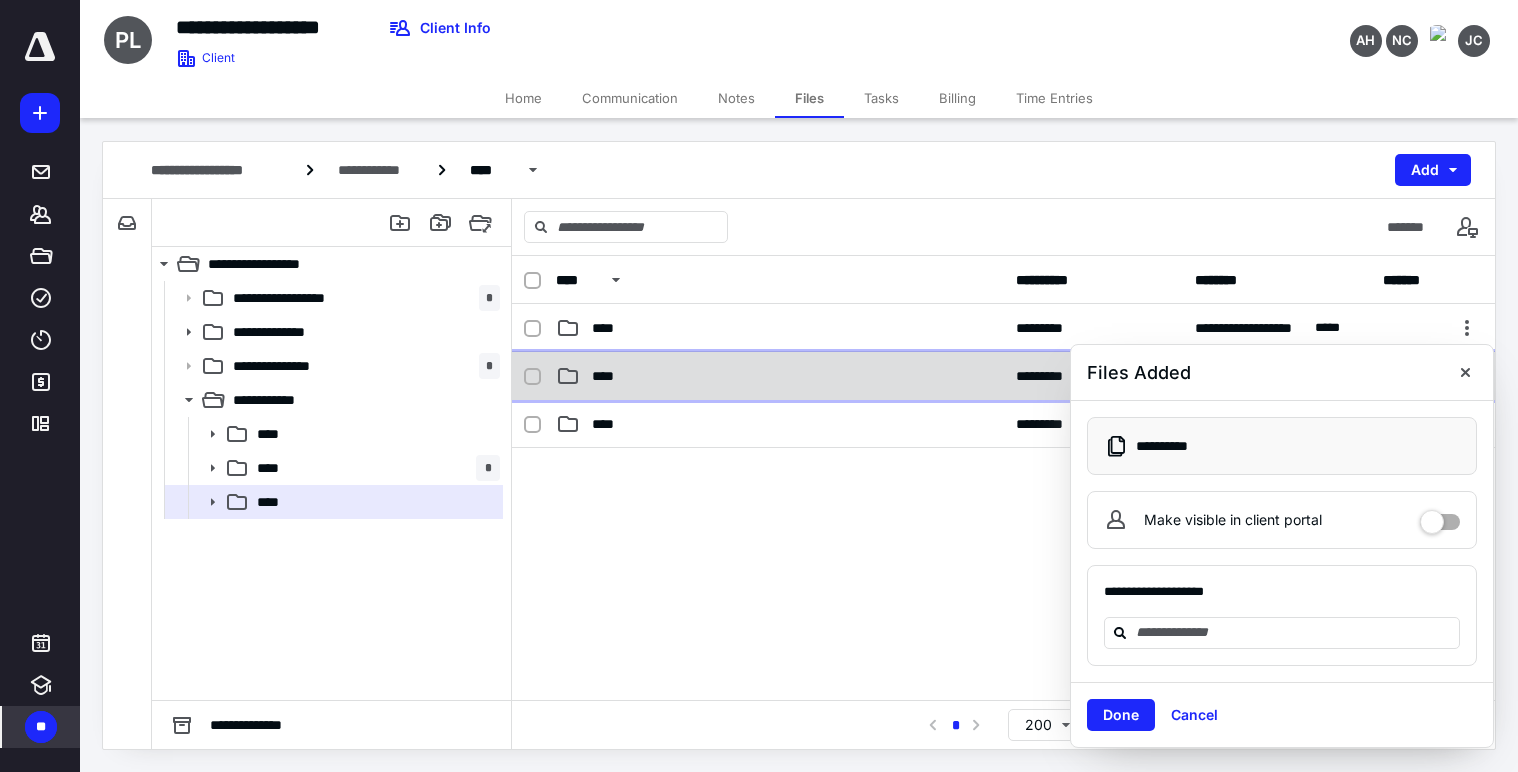 click on "****" at bounding box center (780, 376) 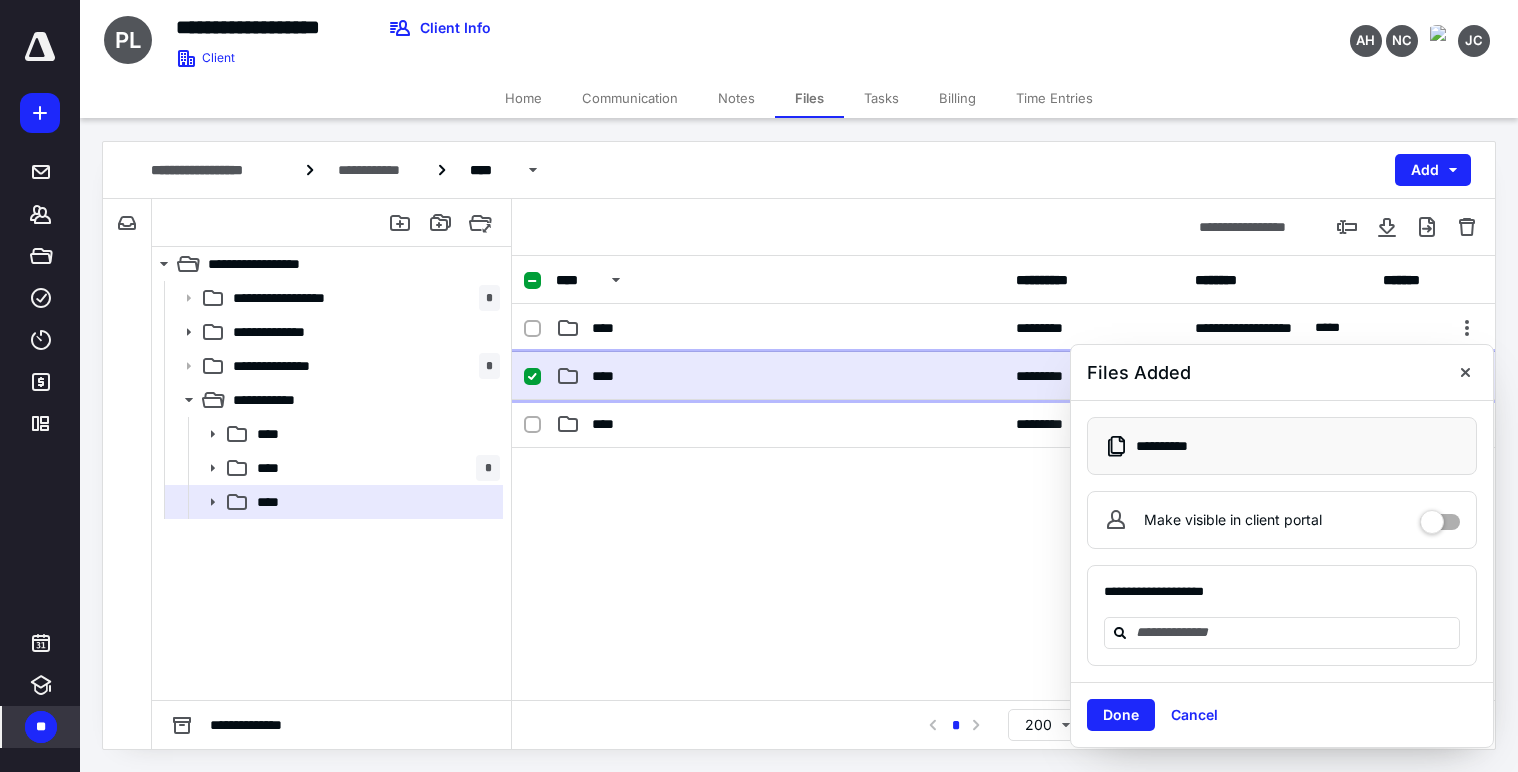 click on "****" at bounding box center (780, 376) 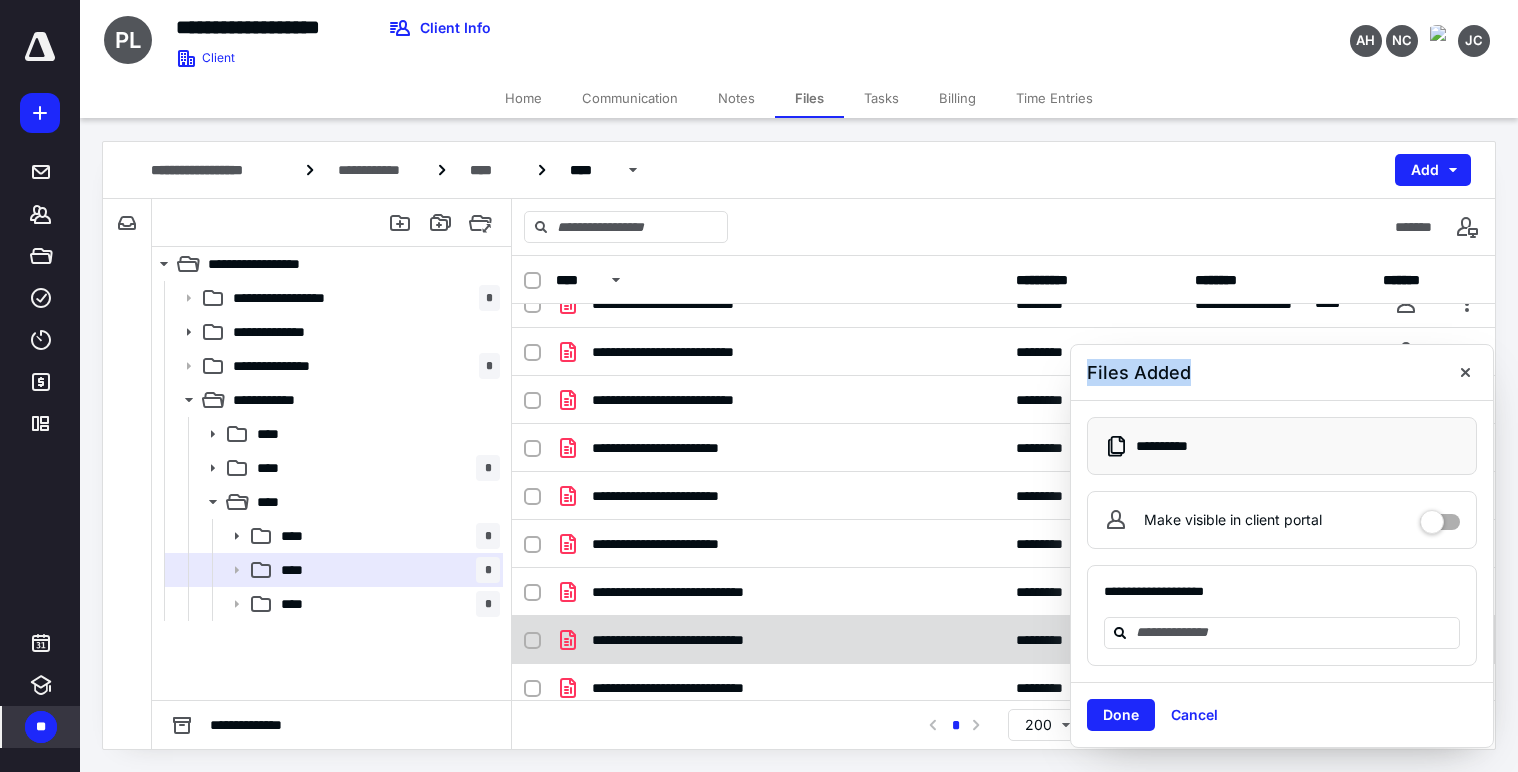 scroll, scrollTop: 36, scrollLeft: 0, axis: vertical 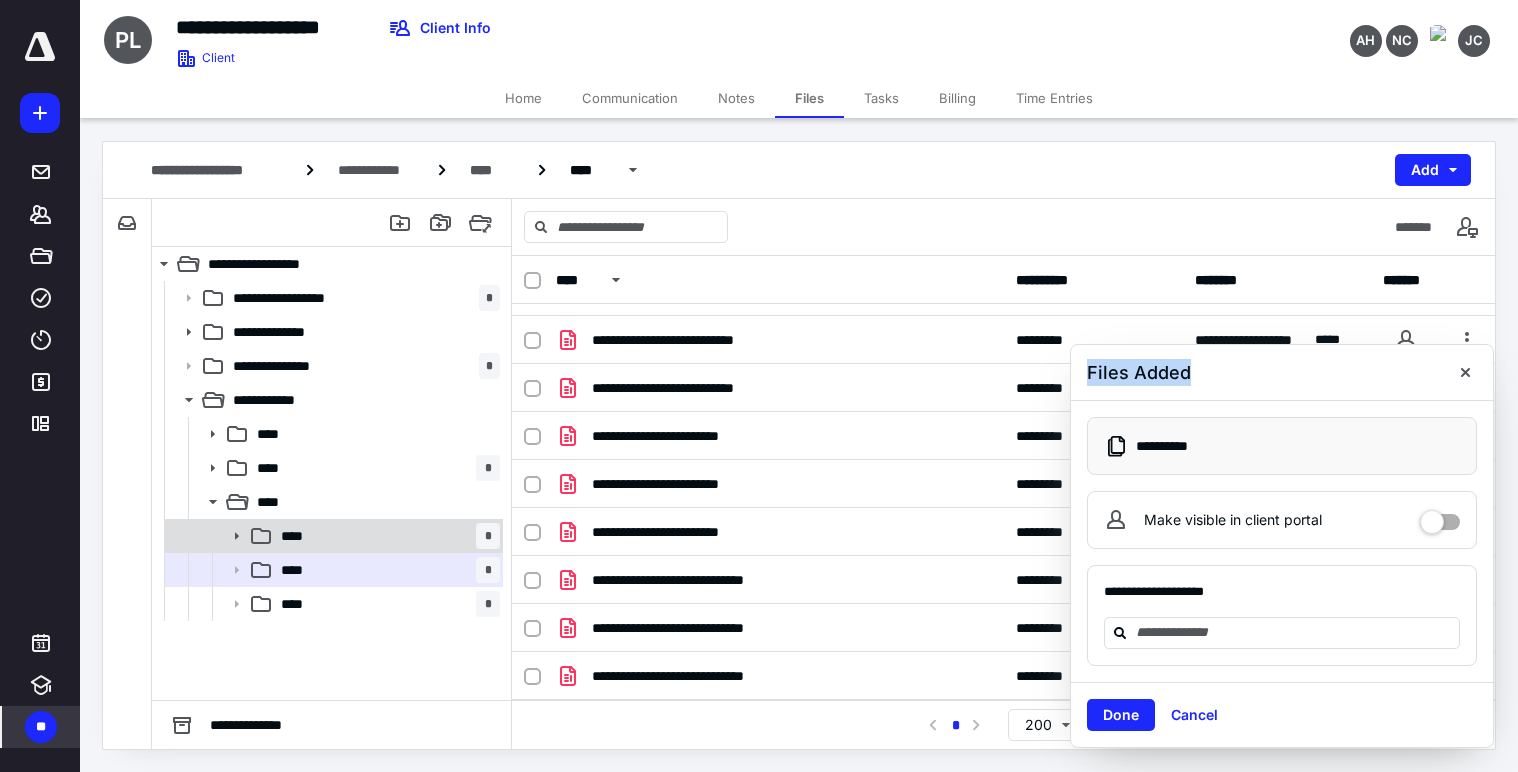 click on "**** *" at bounding box center [386, 536] 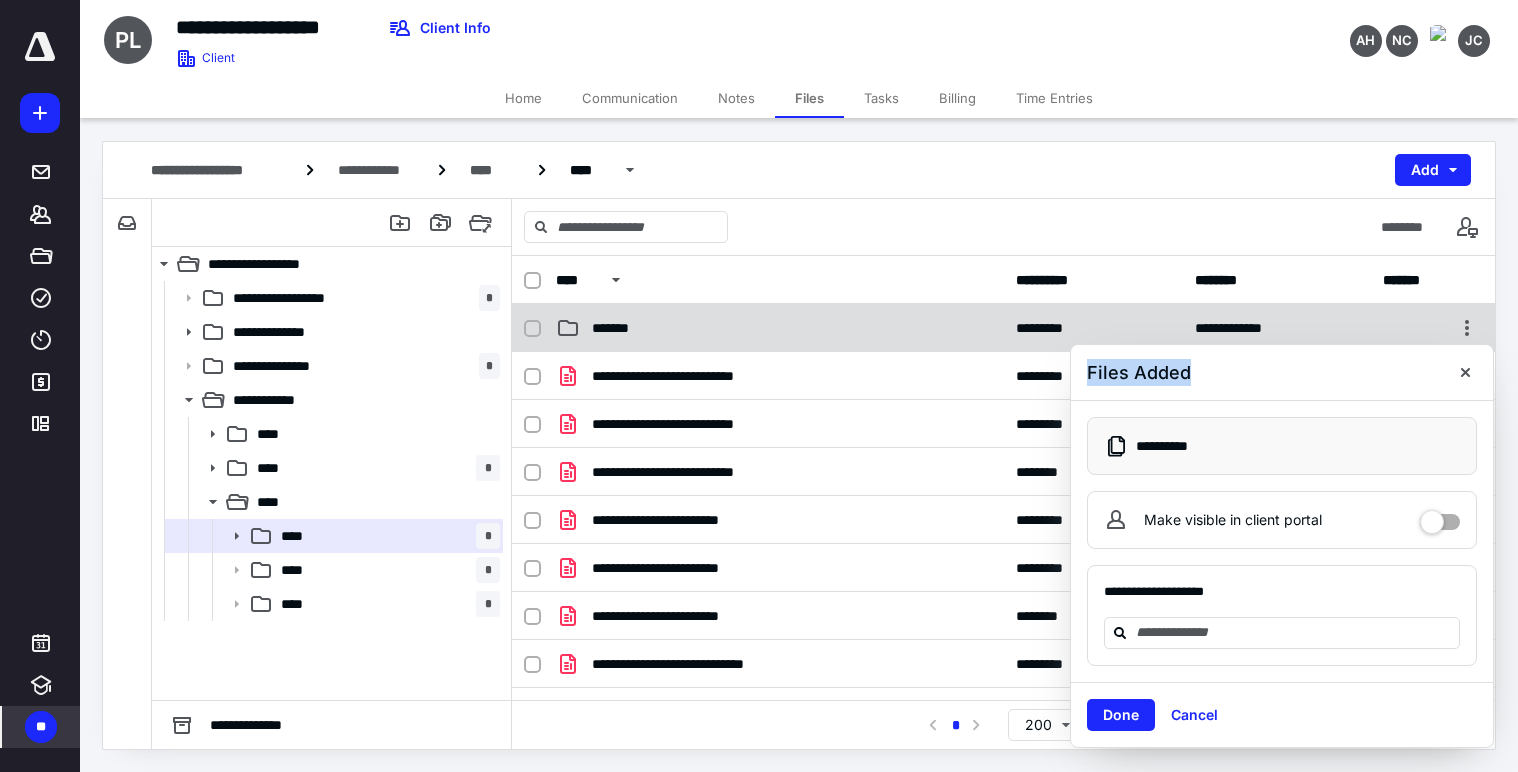 click on "*******" at bounding box center (780, 328) 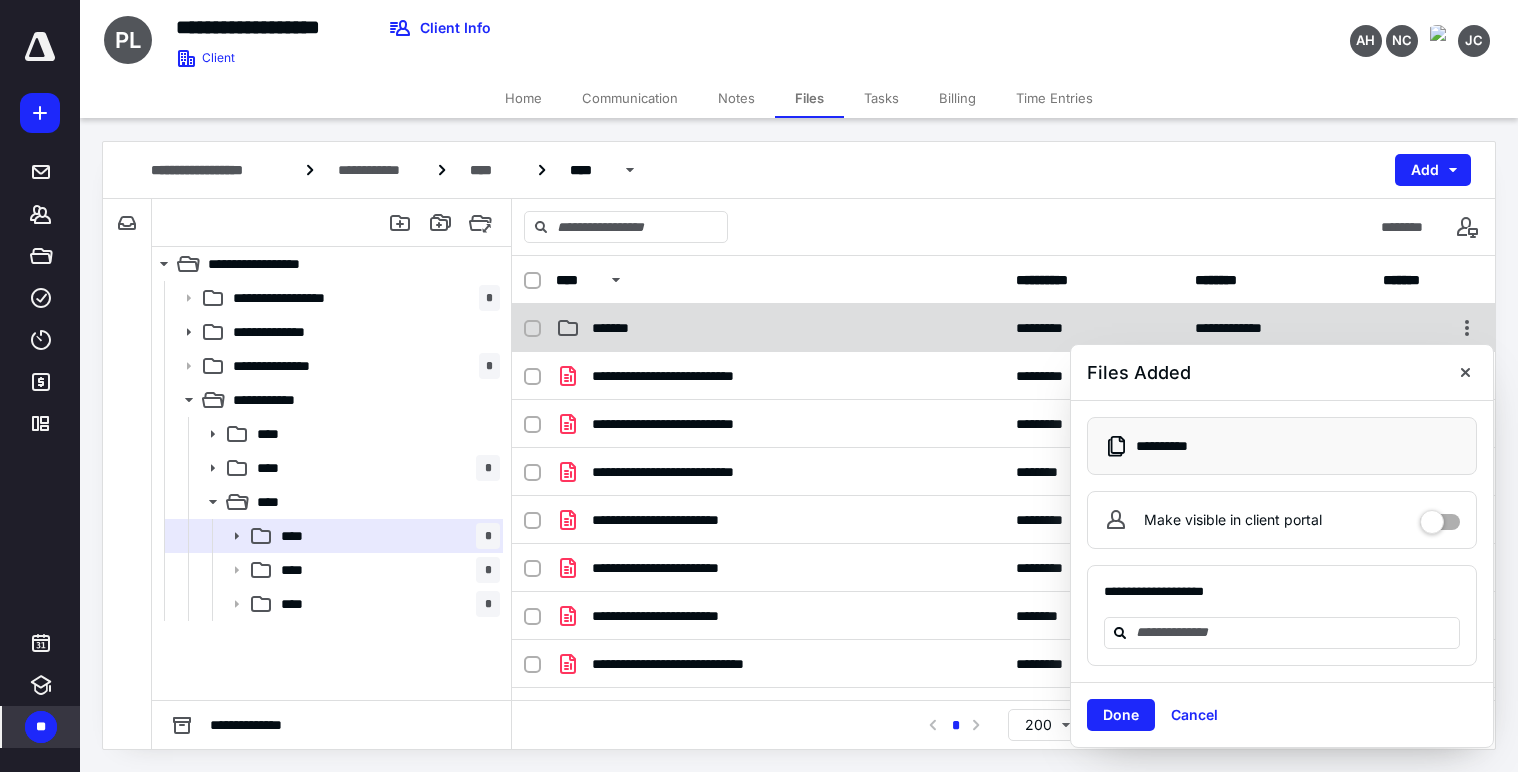 click on "*******" at bounding box center (780, 328) 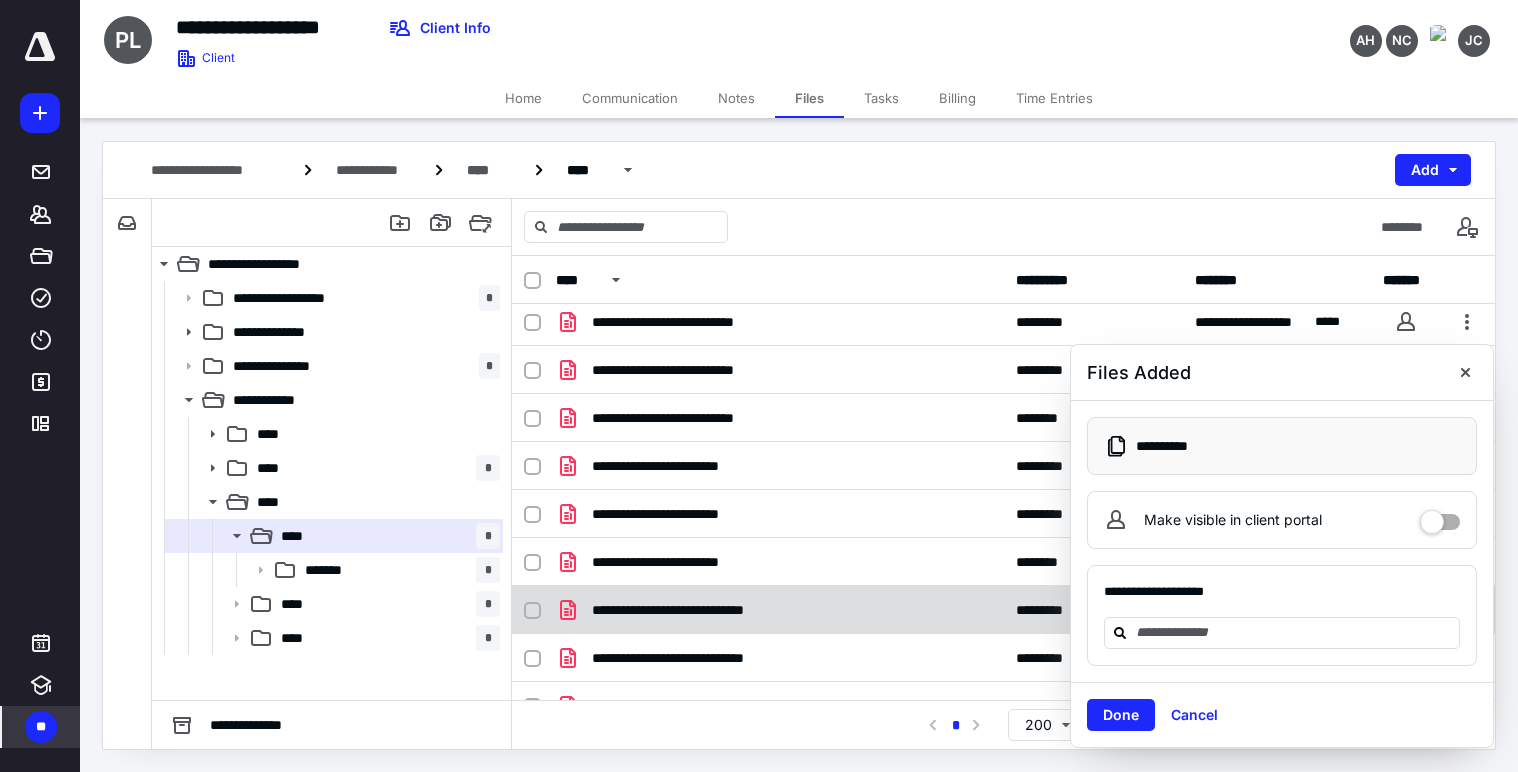 scroll, scrollTop: 84, scrollLeft: 0, axis: vertical 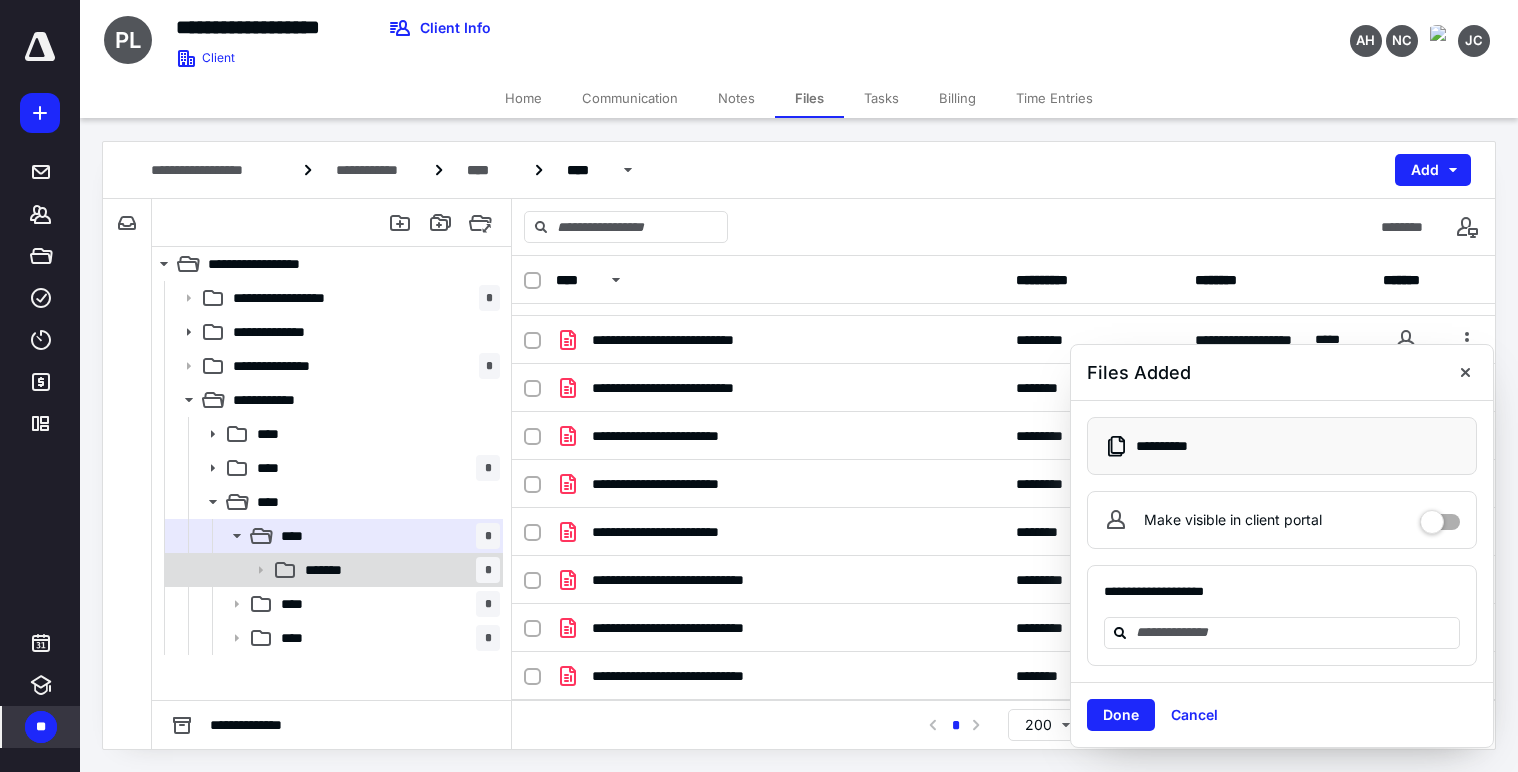 click on "******* *" at bounding box center (398, 570) 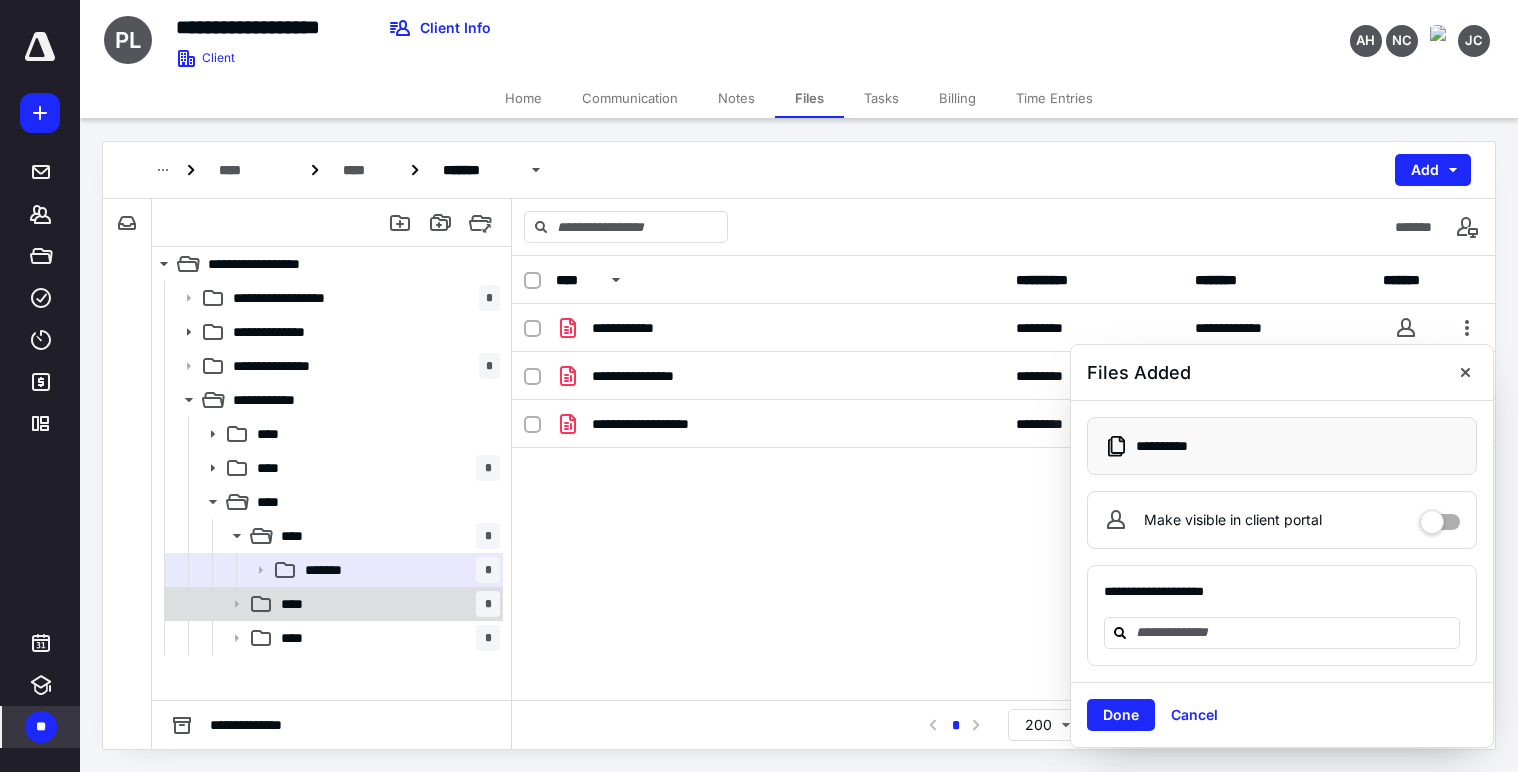 click on "**** *" at bounding box center [386, 604] 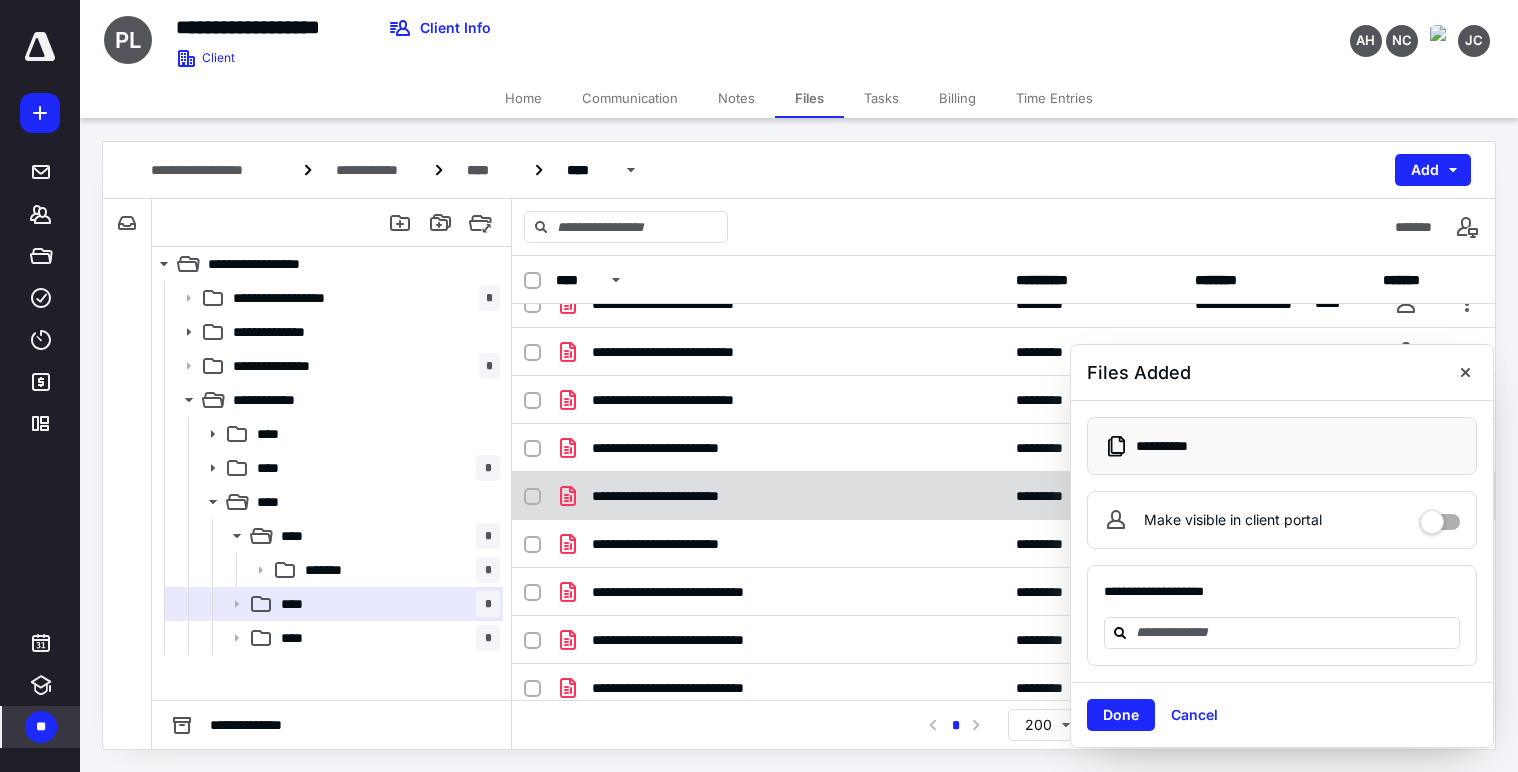 scroll, scrollTop: 36, scrollLeft: 0, axis: vertical 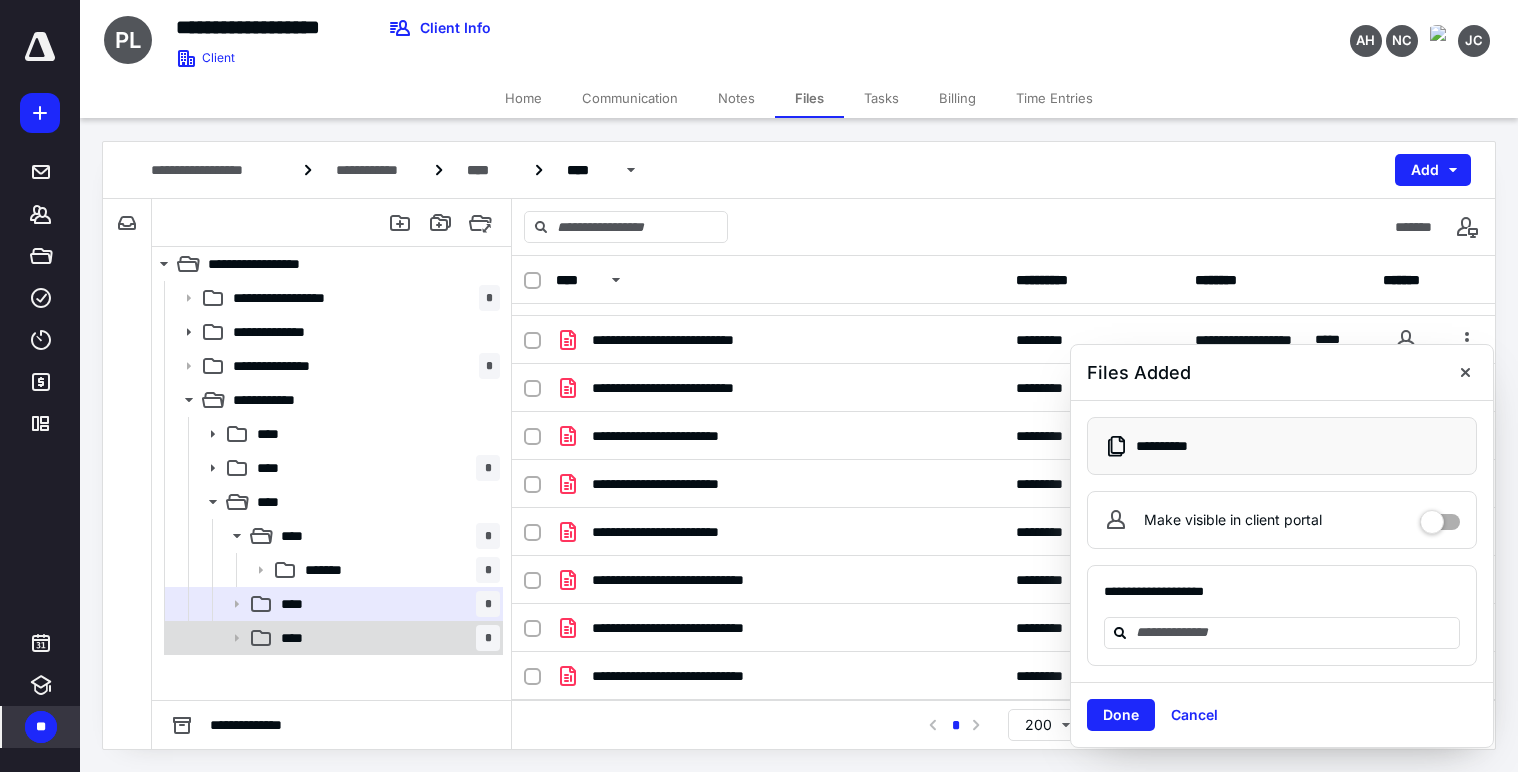 click on "**** *" at bounding box center (386, 638) 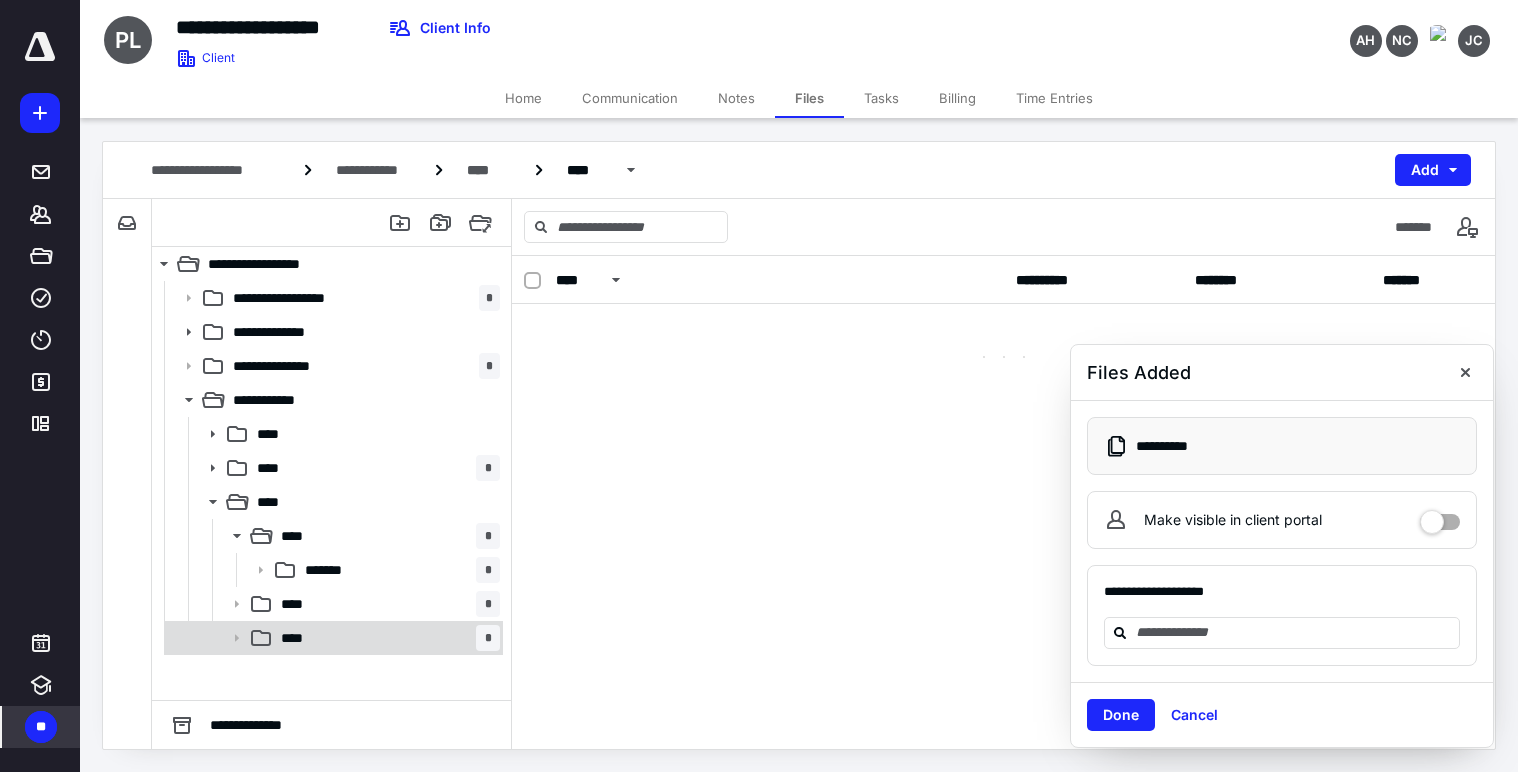 scroll, scrollTop: 0, scrollLeft: 0, axis: both 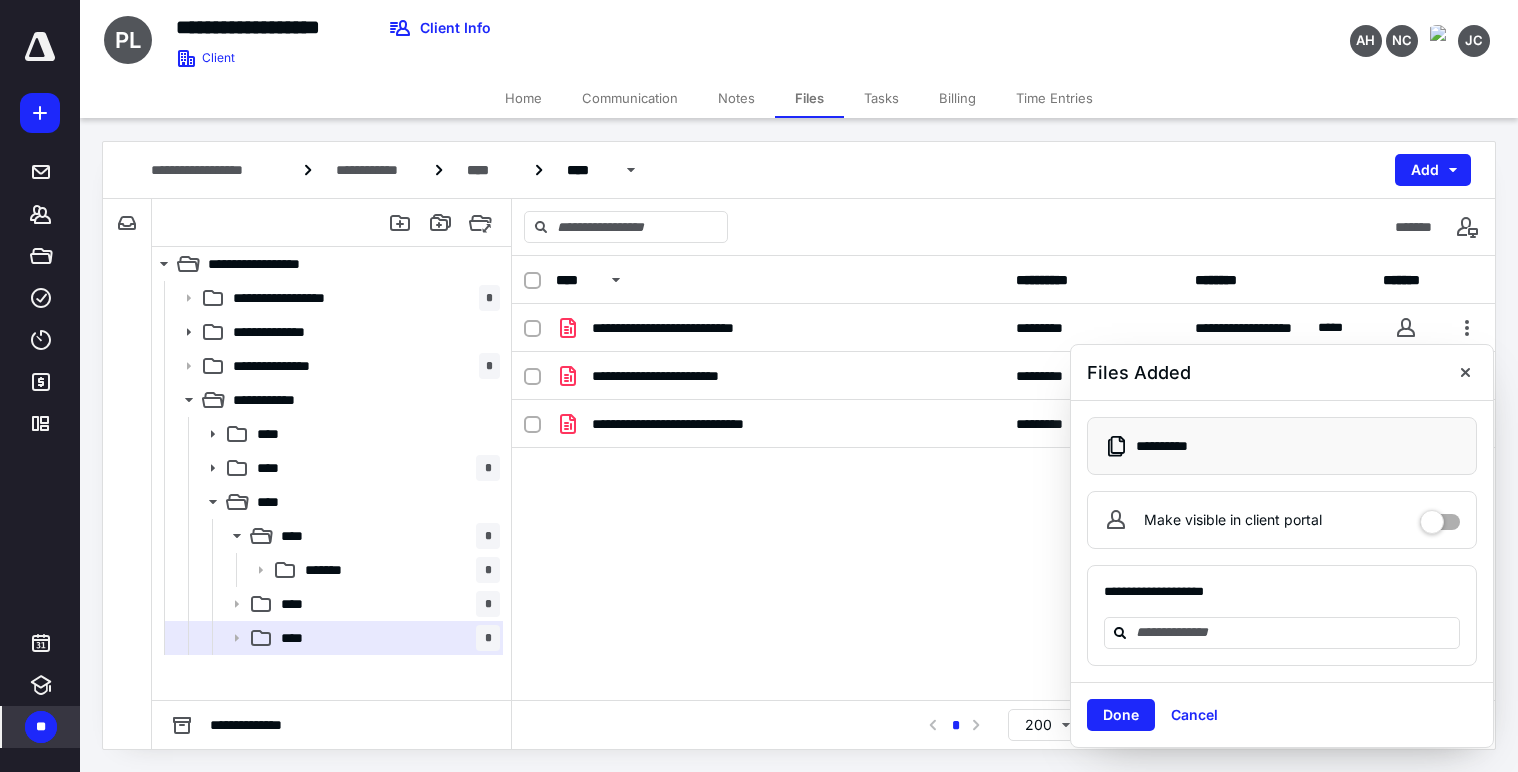 click on "**********" at bounding box center [1003, 478] 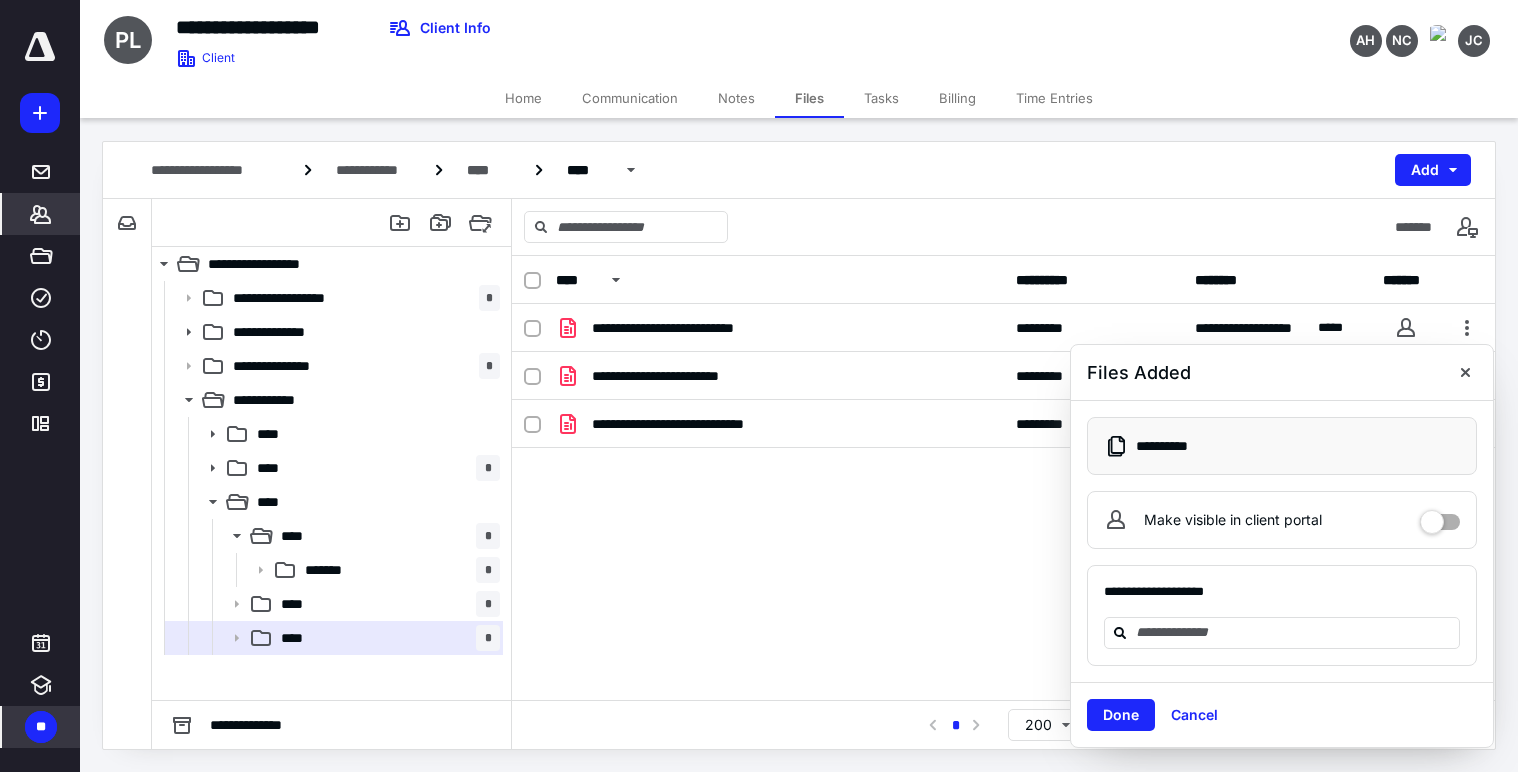 click on "*******" at bounding box center [41, 214] 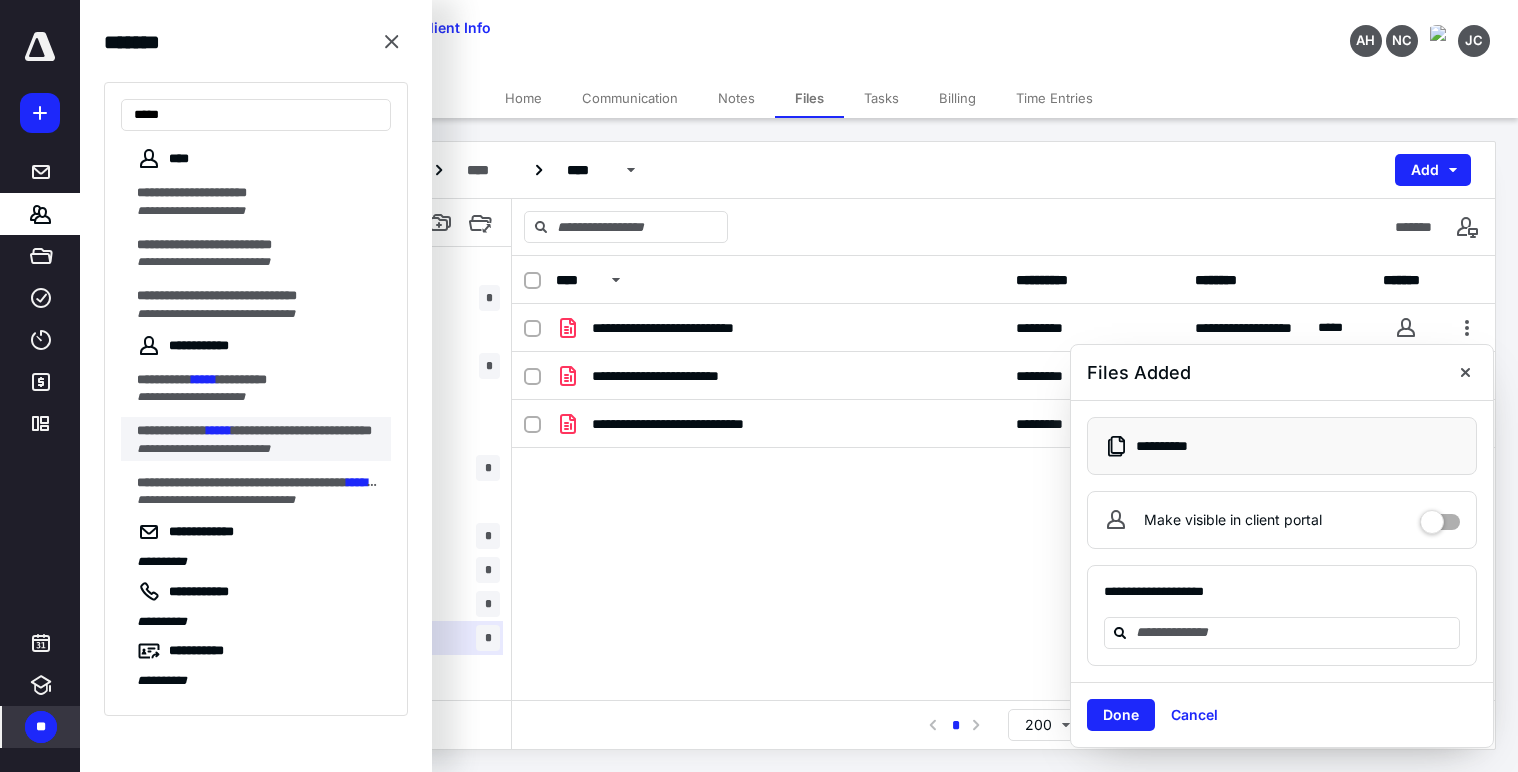 type on "*****" 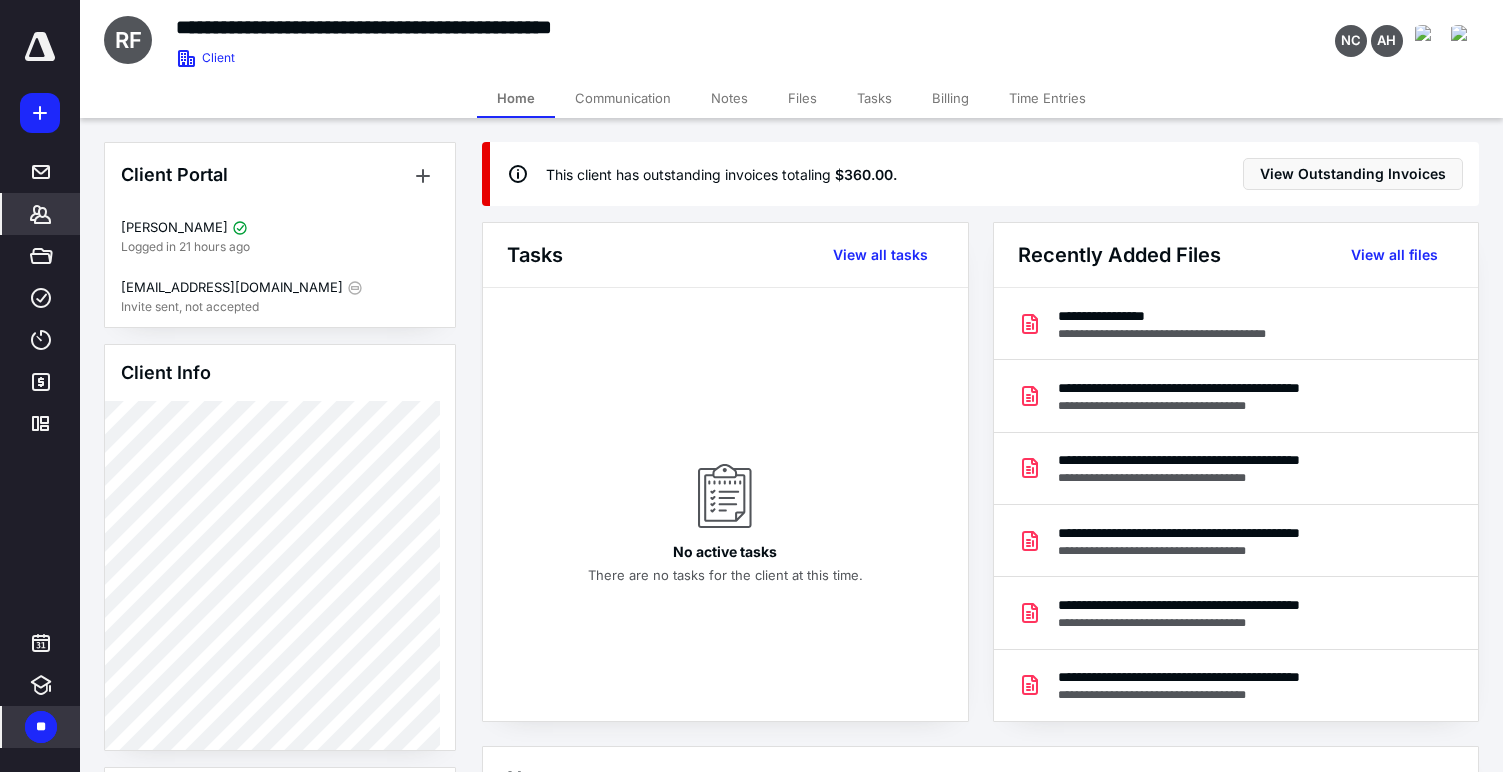 click on "Files" at bounding box center (802, 98) 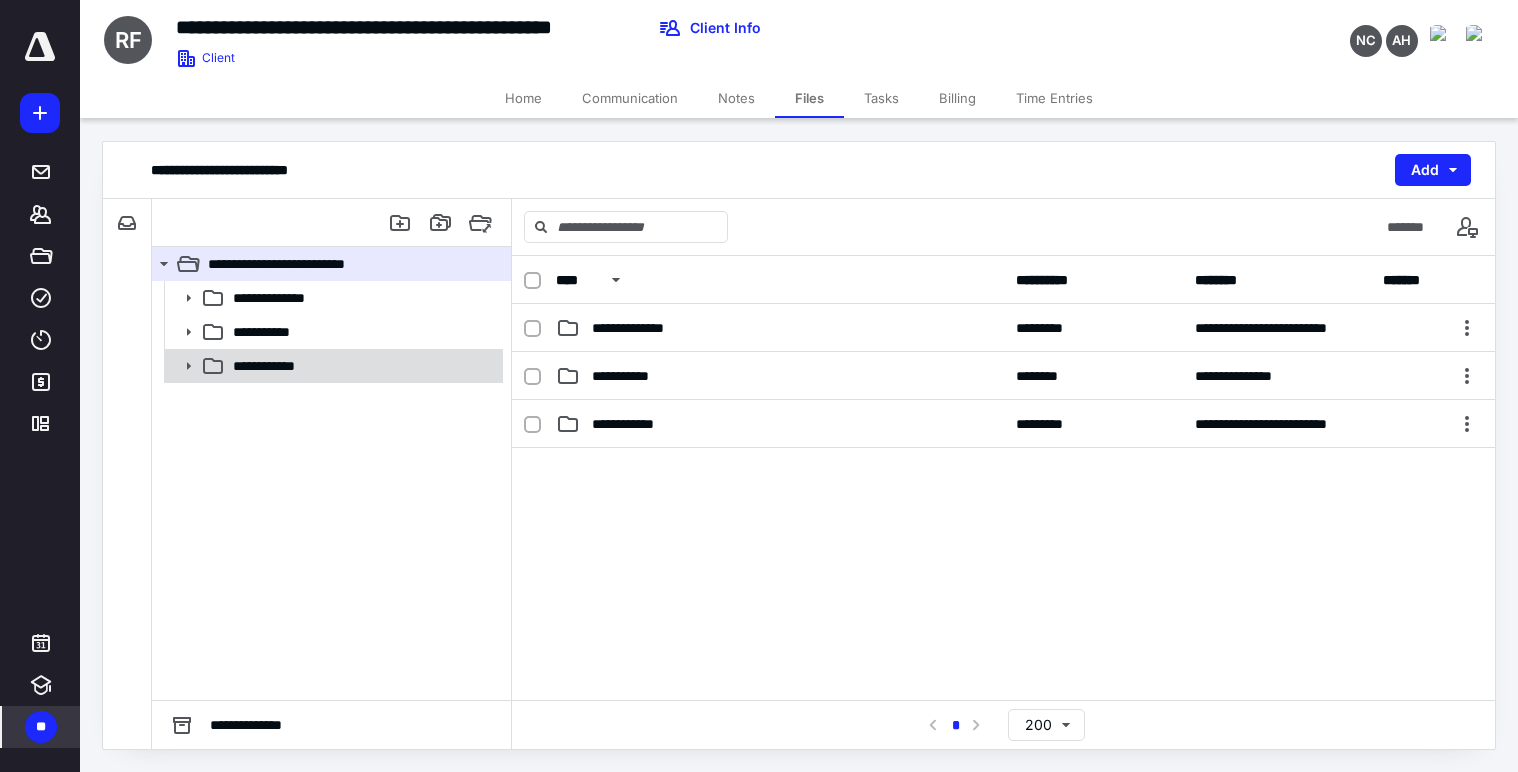 click 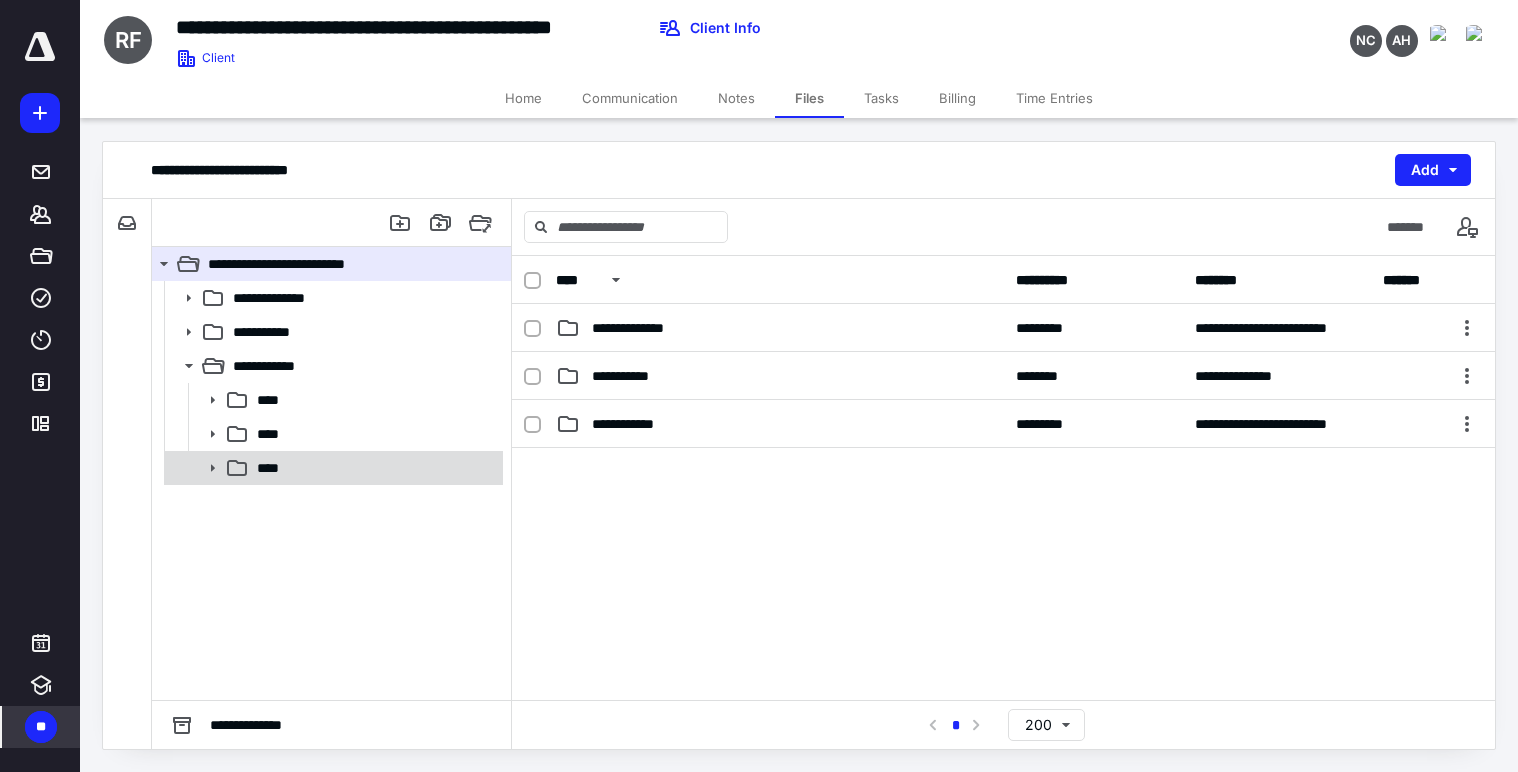 click 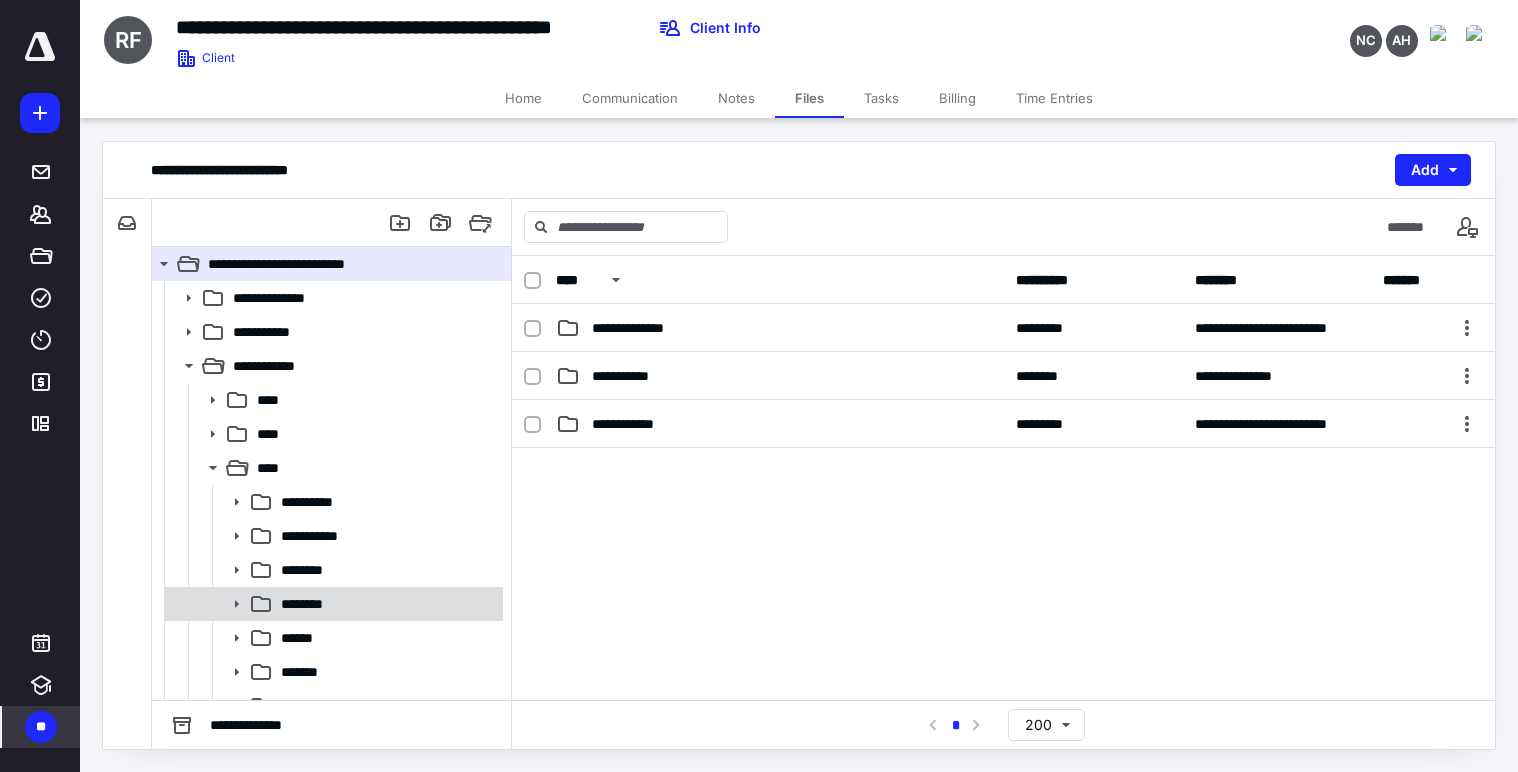 scroll, scrollTop: 200, scrollLeft: 0, axis: vertical 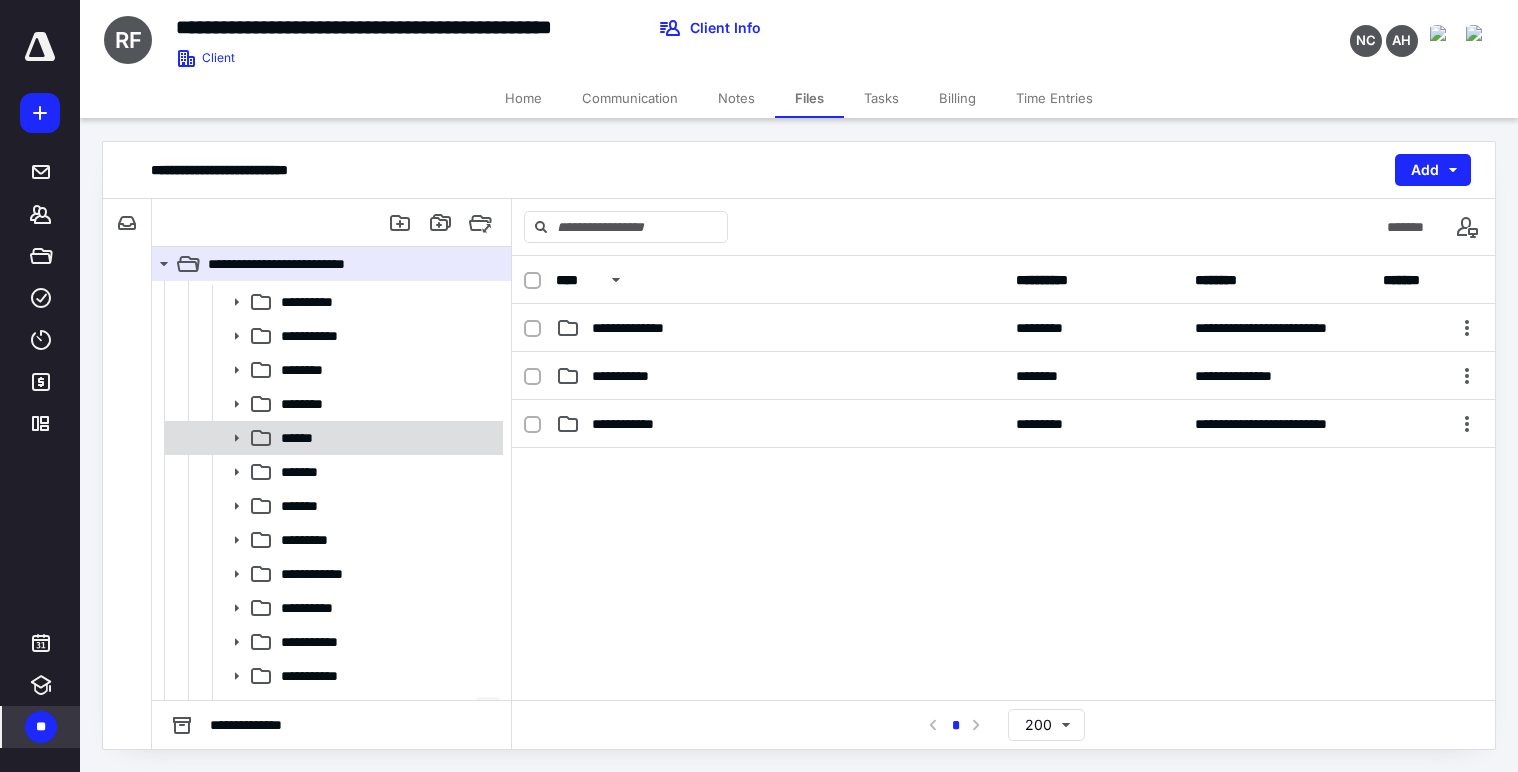 click 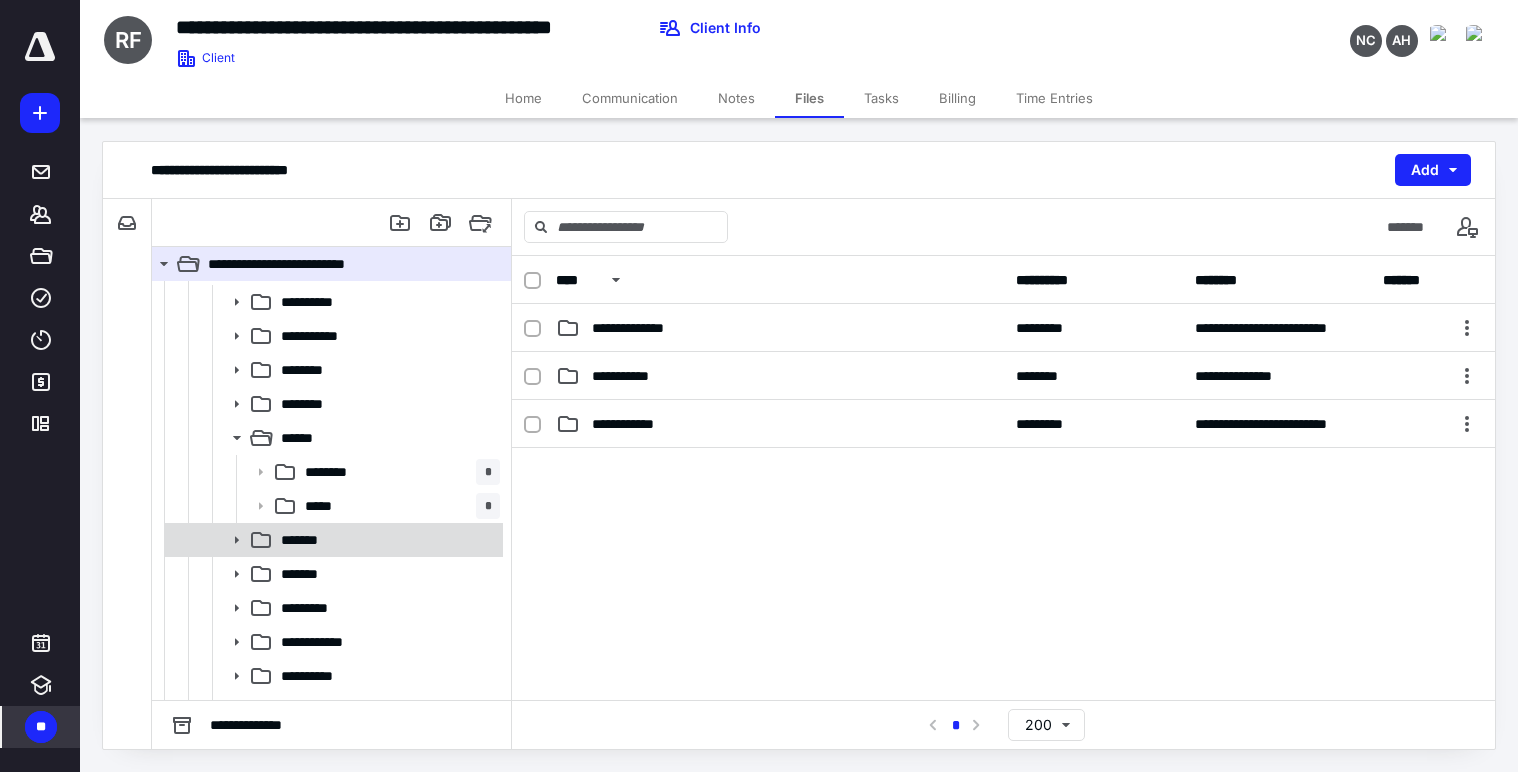 click 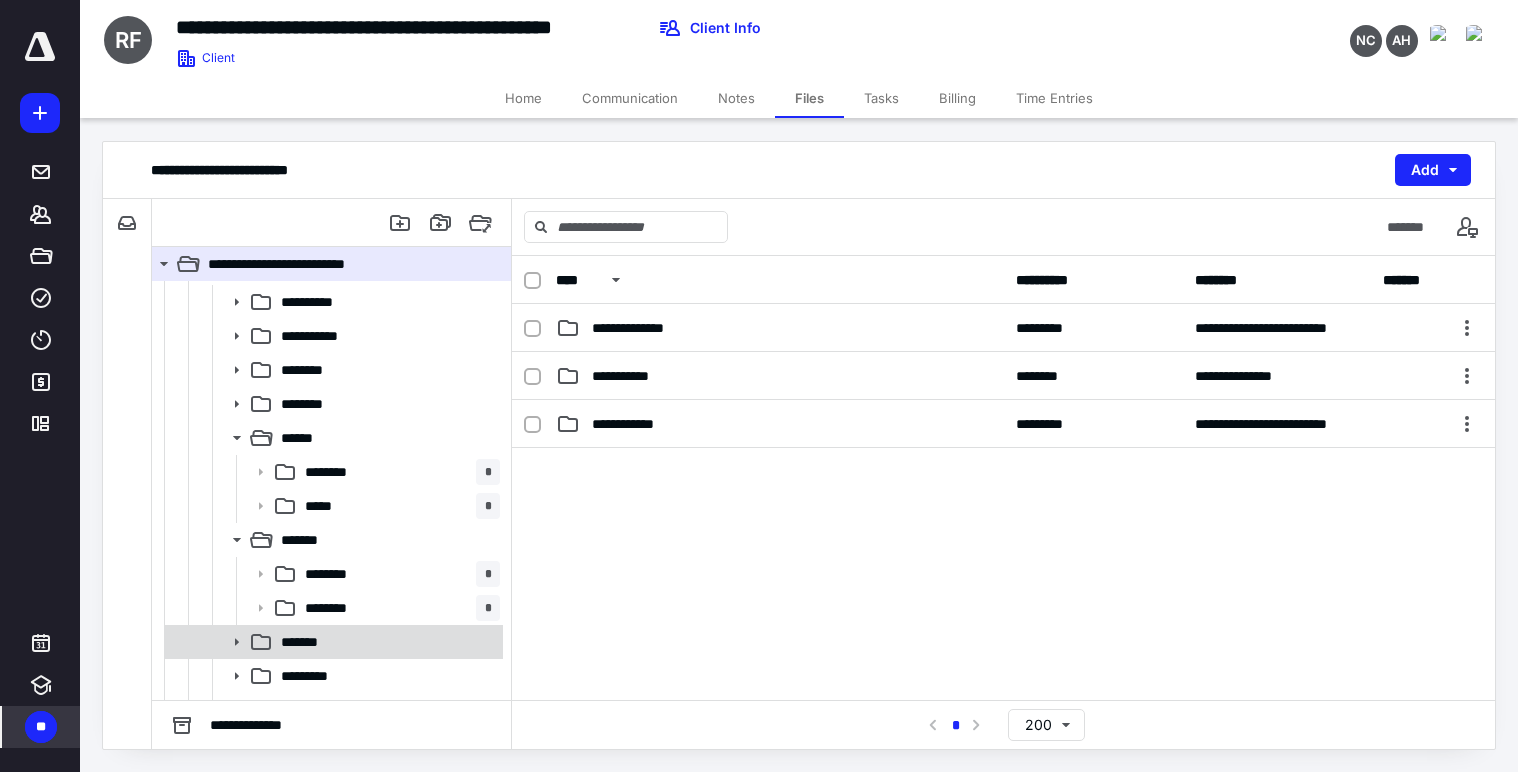 click 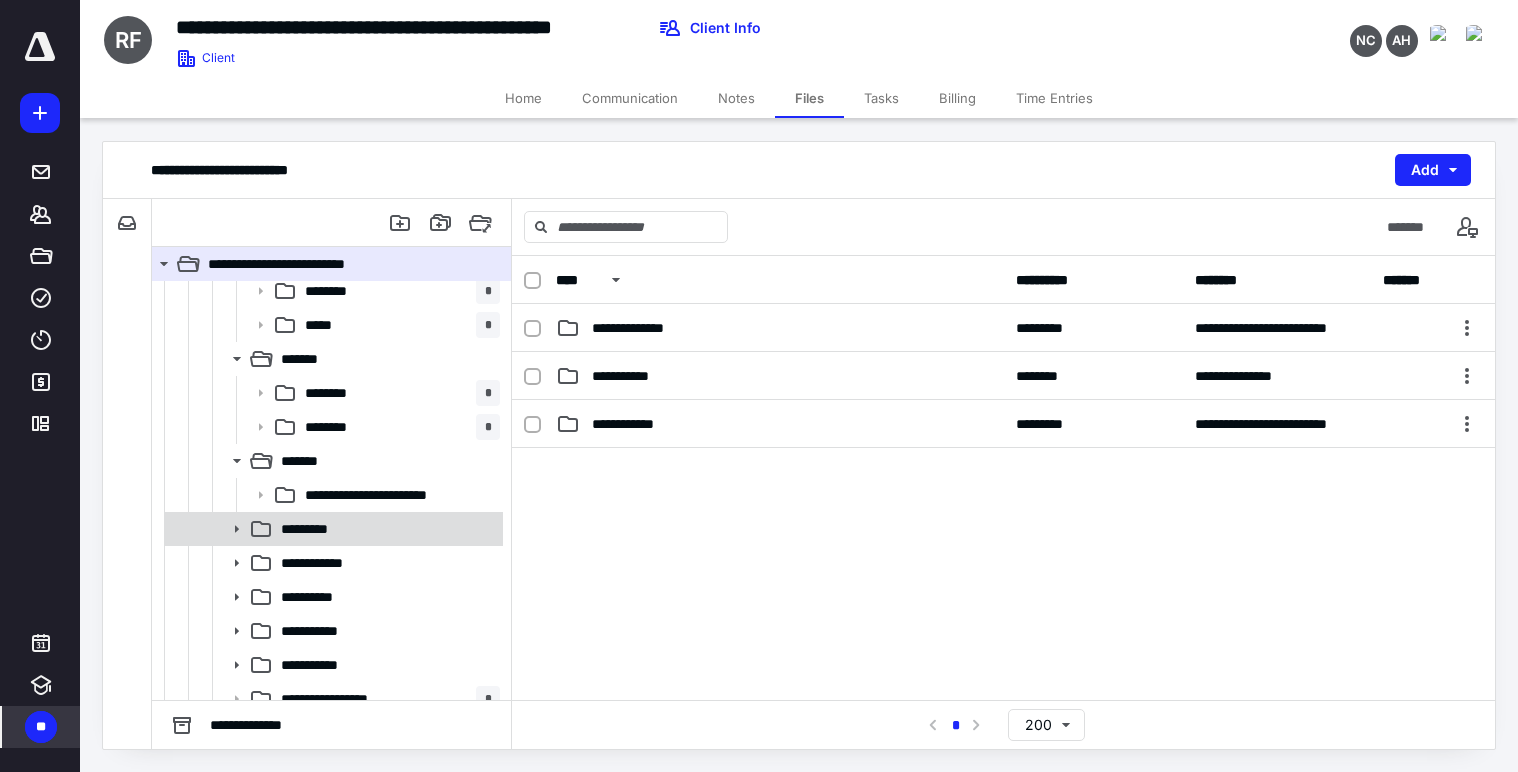 scroll, scrollTop: 397, scrollLeft: 0, axis: vertical 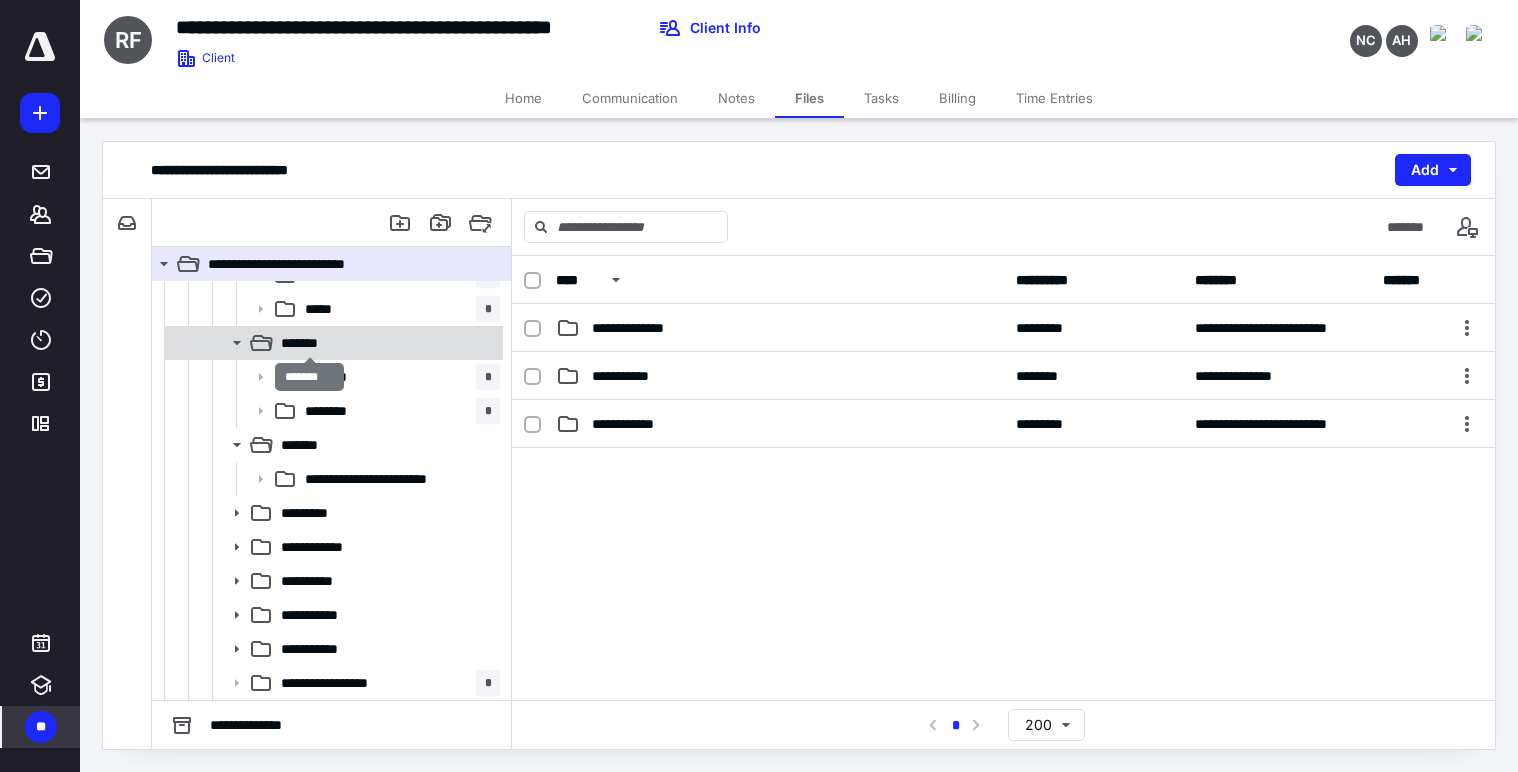 click on "*******" at bounding box center [309, 343] 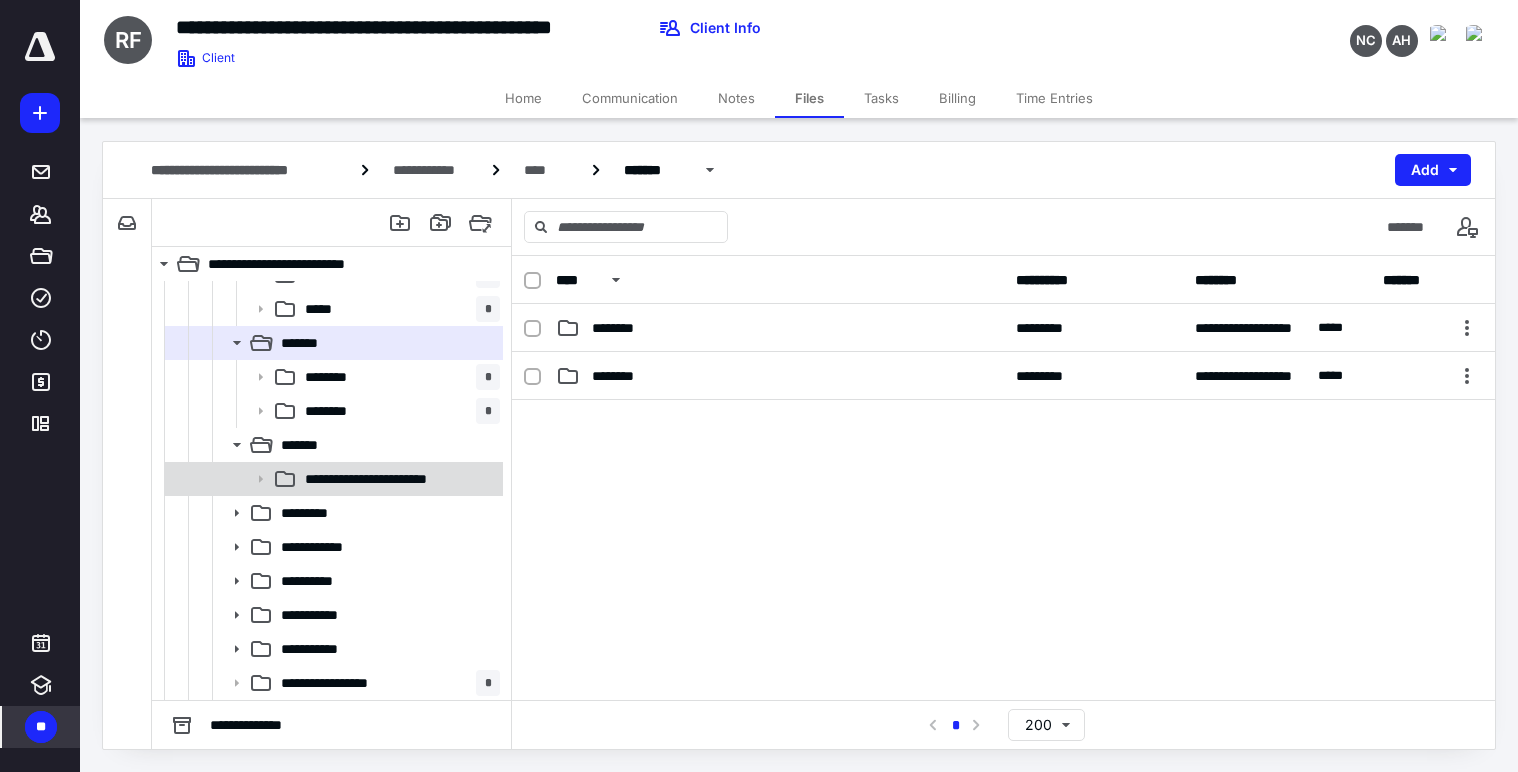 click on "**********" at bounding box center [394, 479] 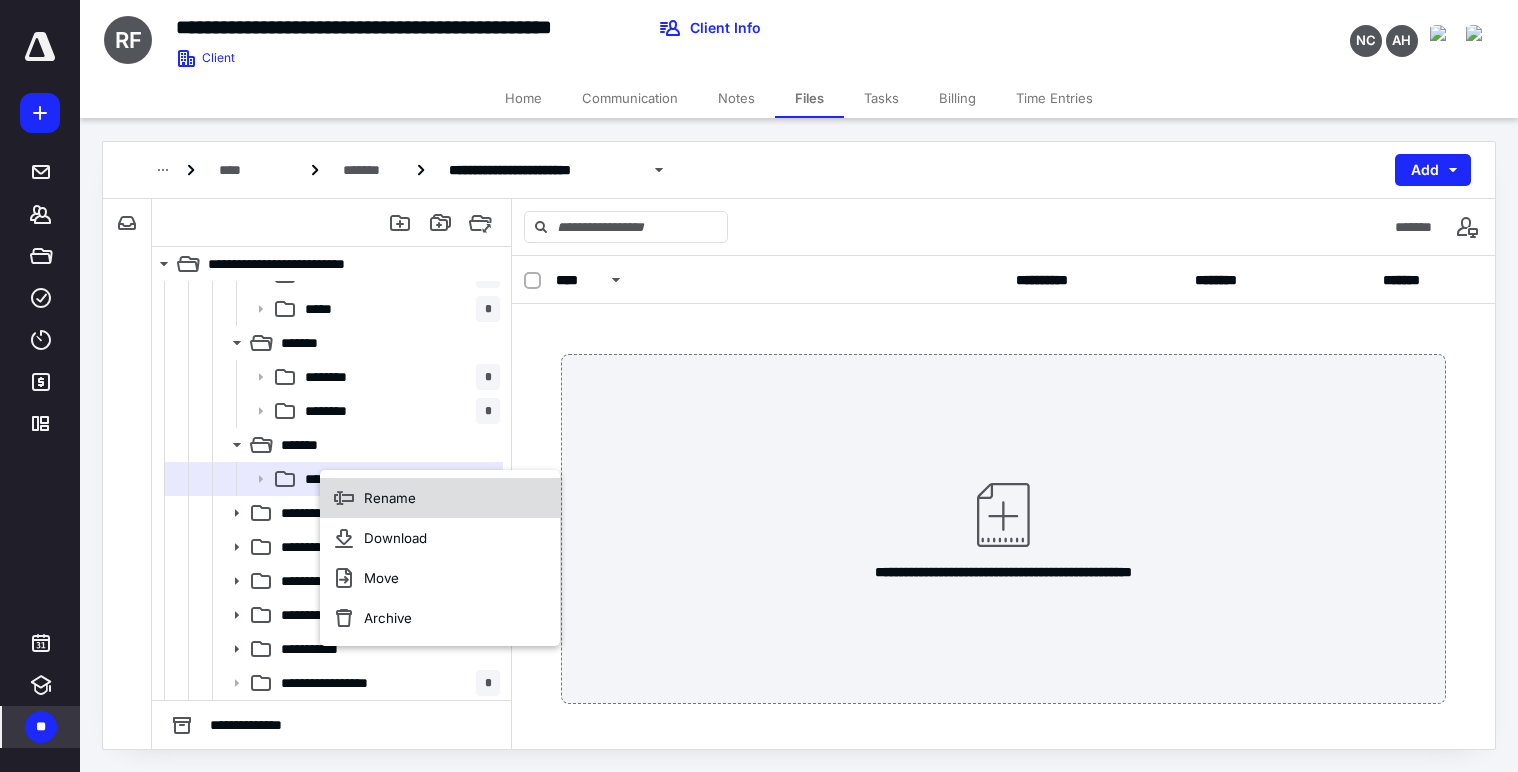 click on "Rename" at bounding box center [440, 498] 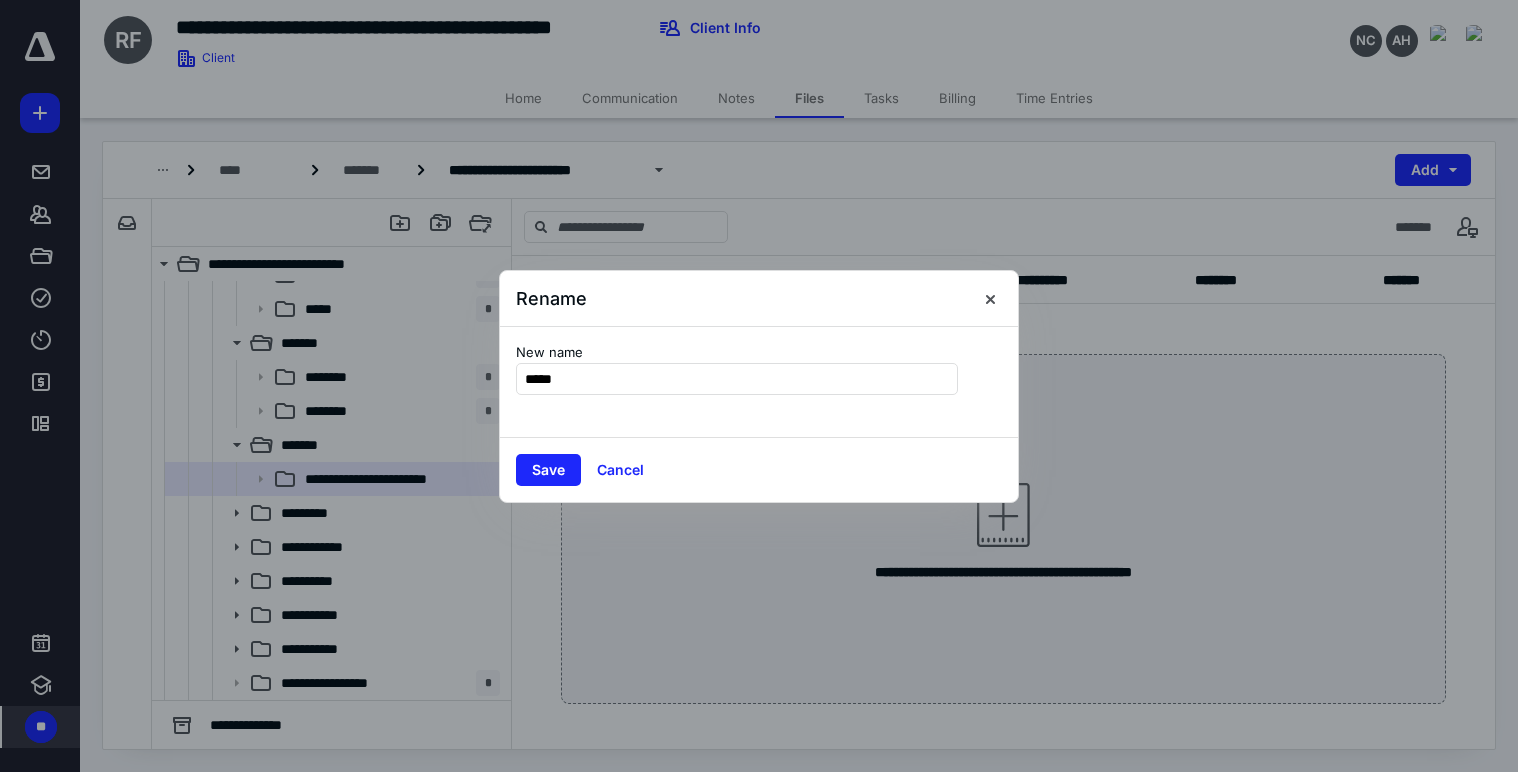 type on "*****" 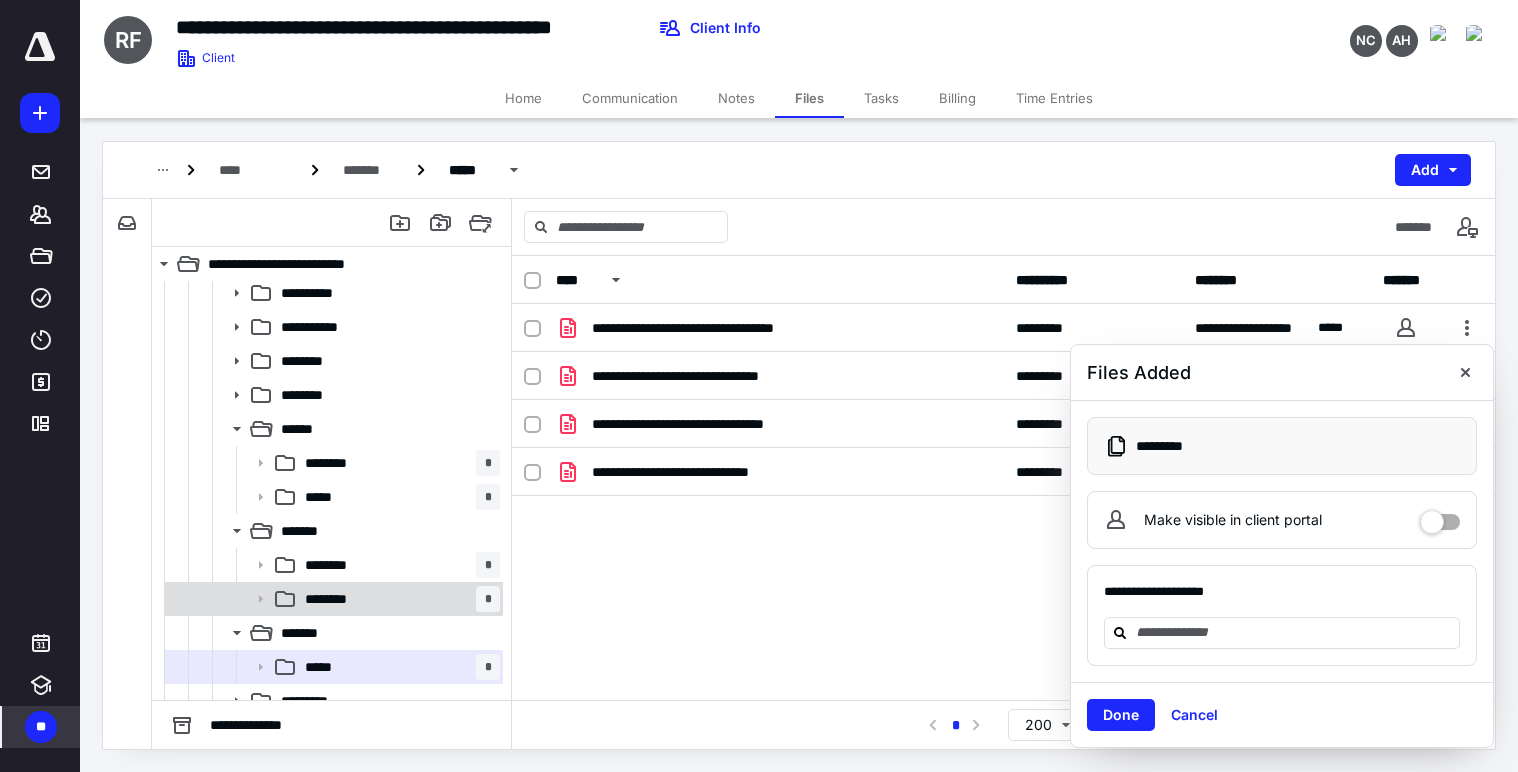 scroll, scrollTop: 0, scrollLeft: 0, axis: both 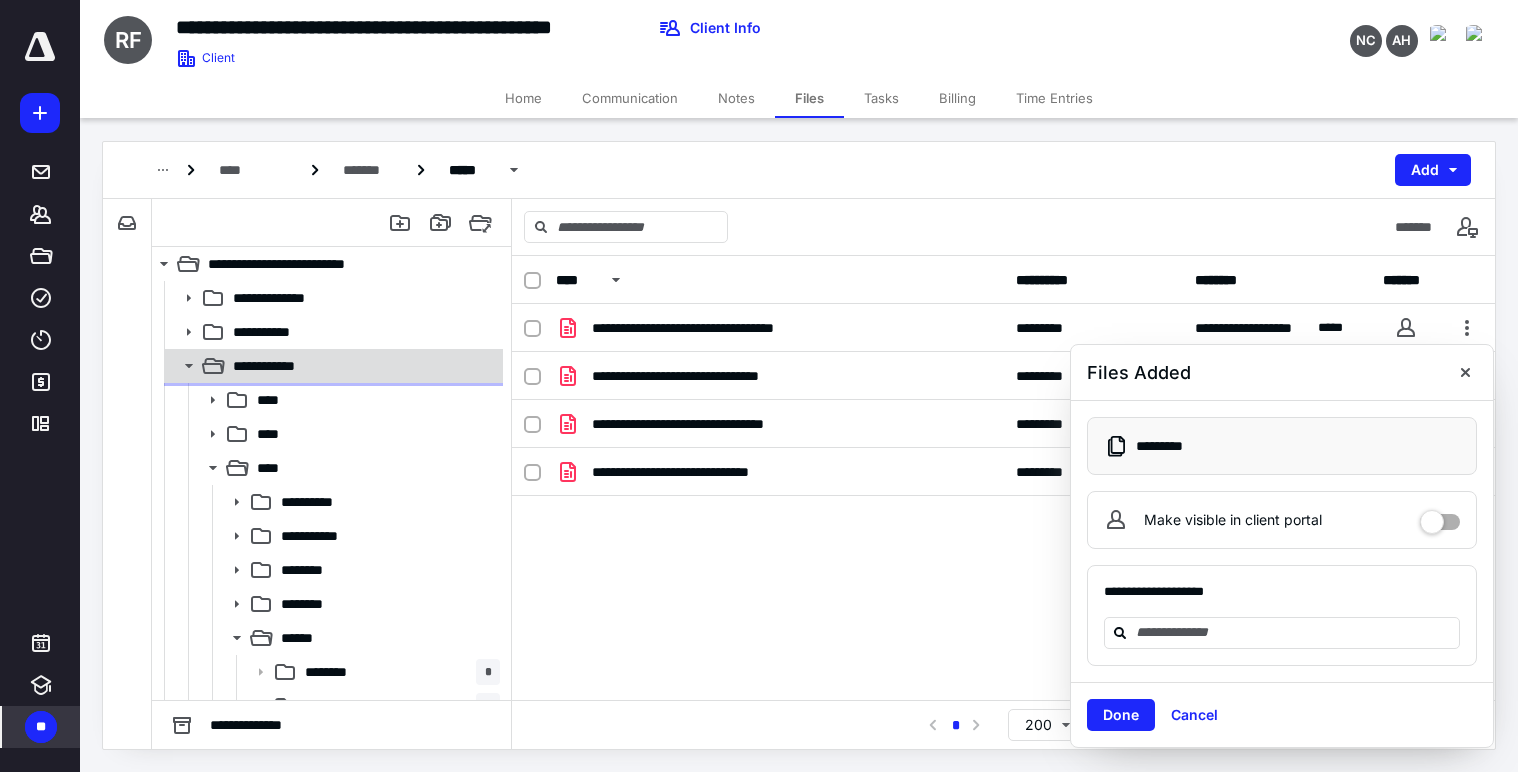 click on "**********" at bounding box center [332, 366] 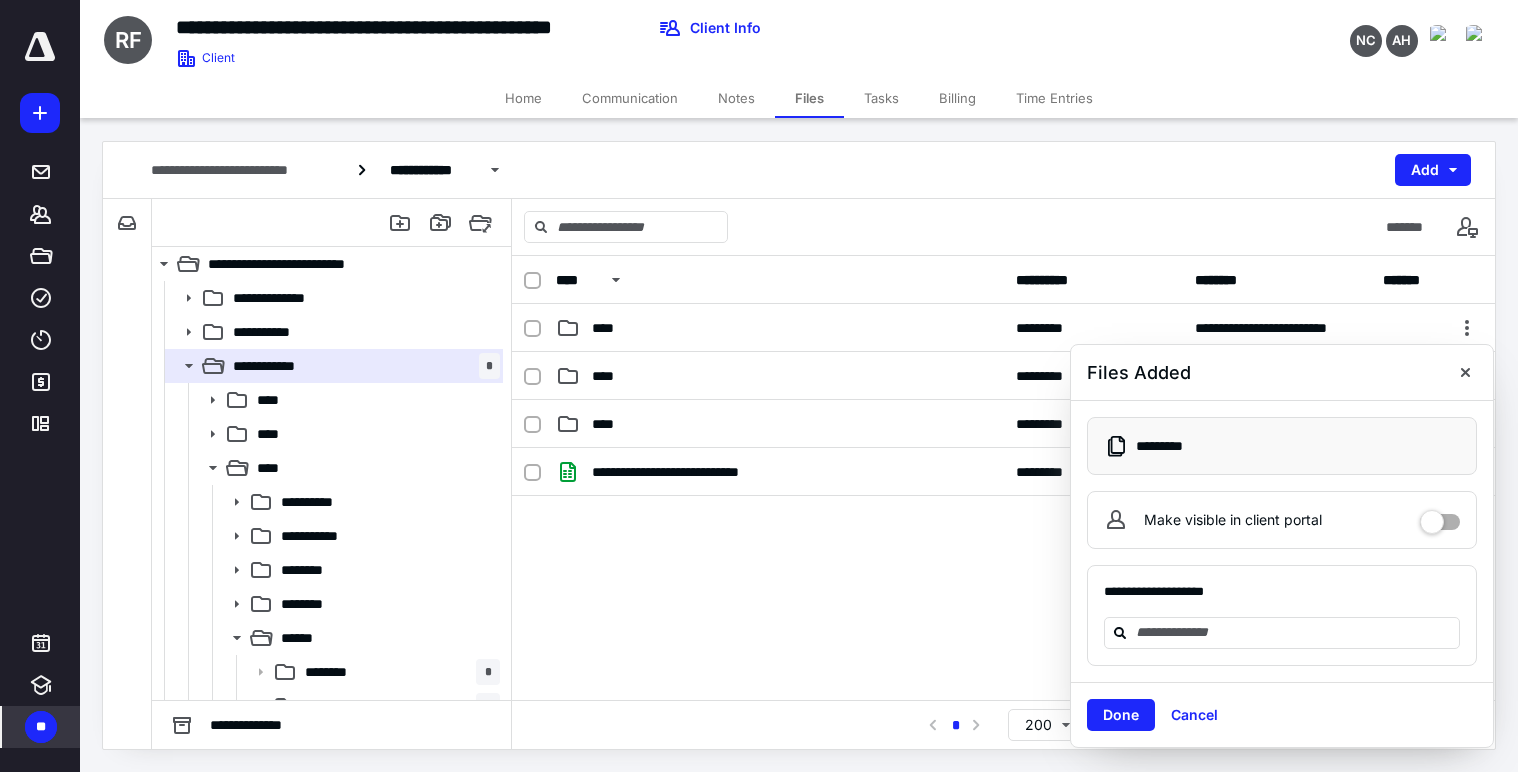 click on "**********" at bounding box center [1003, 598] 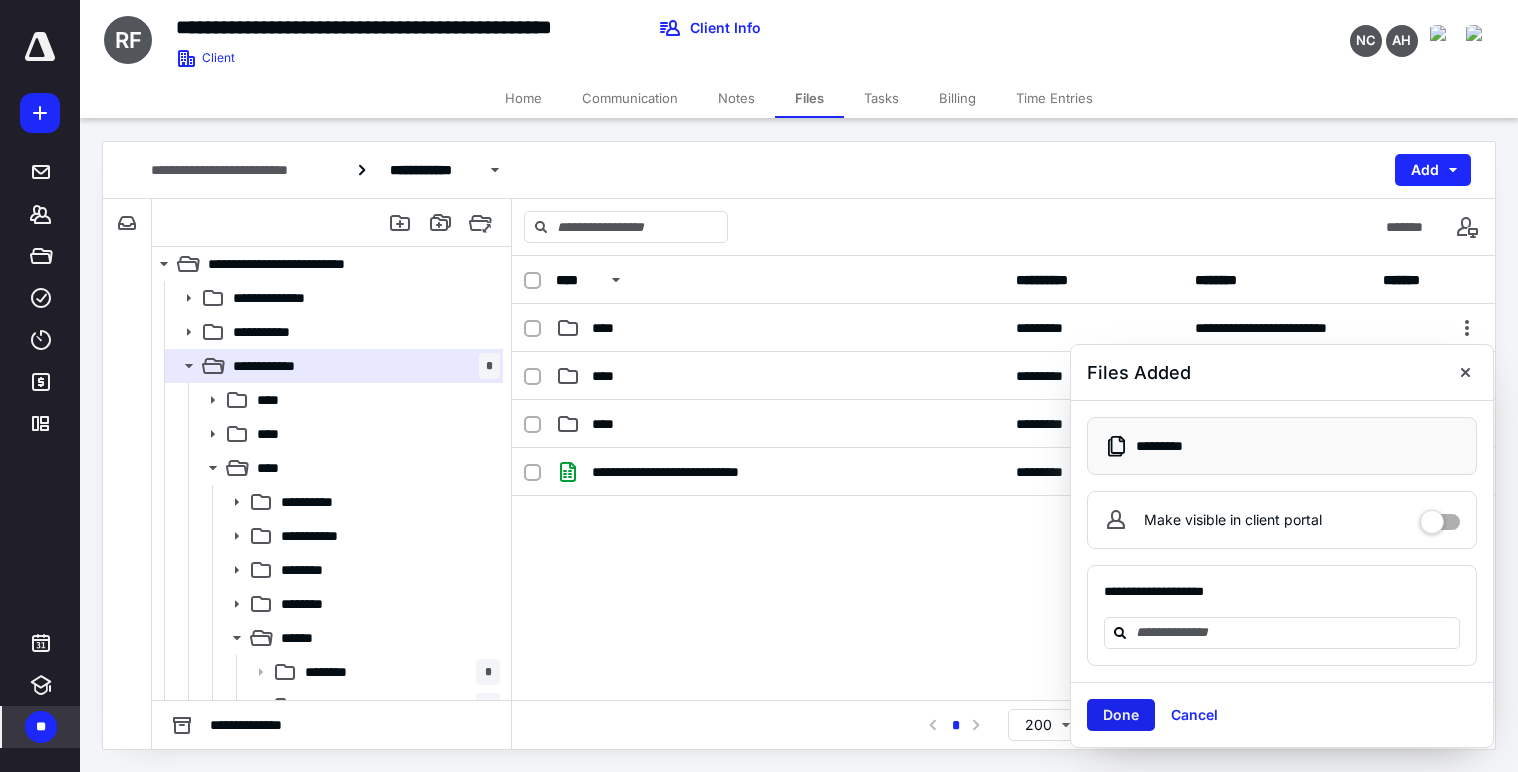 click on "Done" at bounding box center (1121, 715) 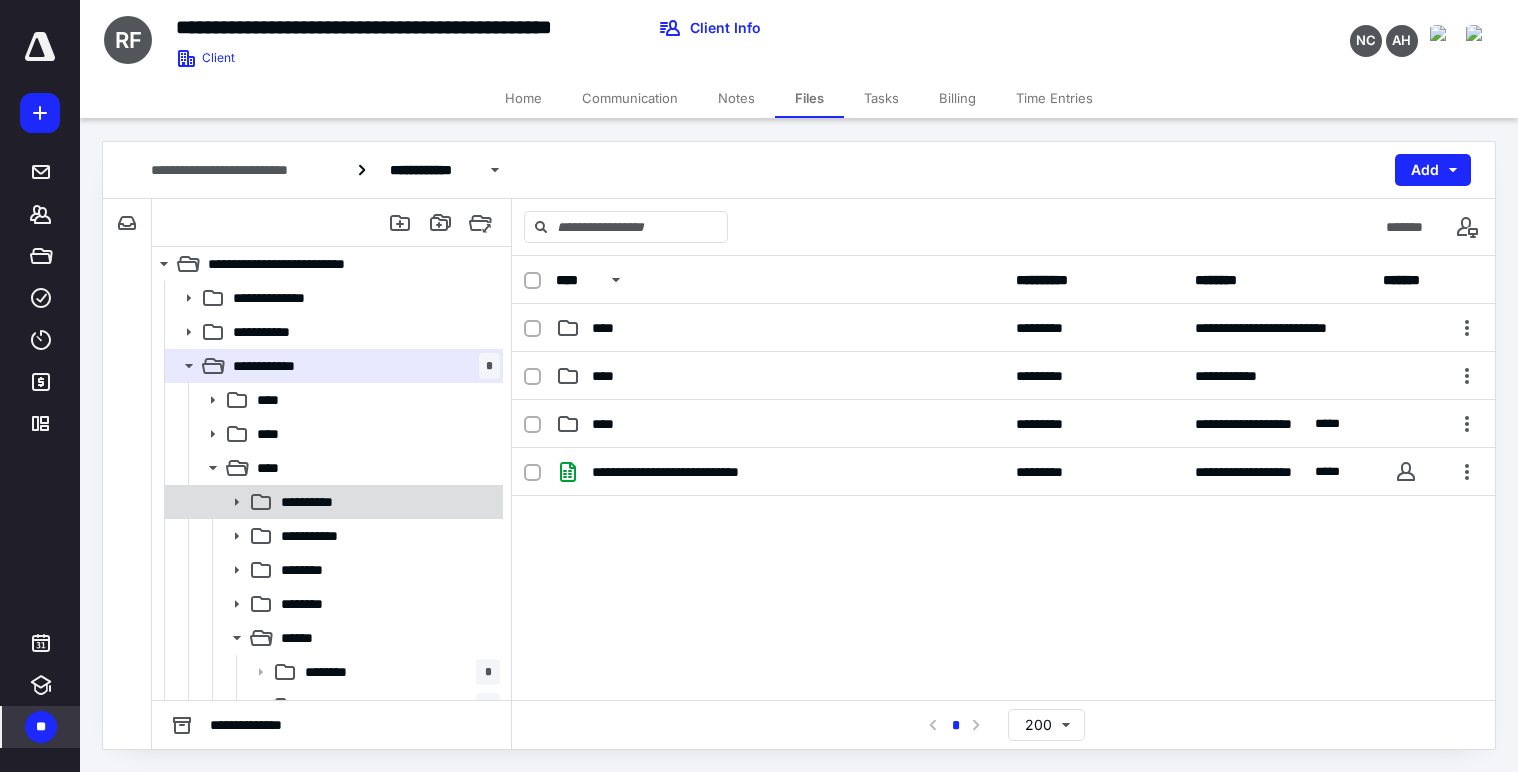 click 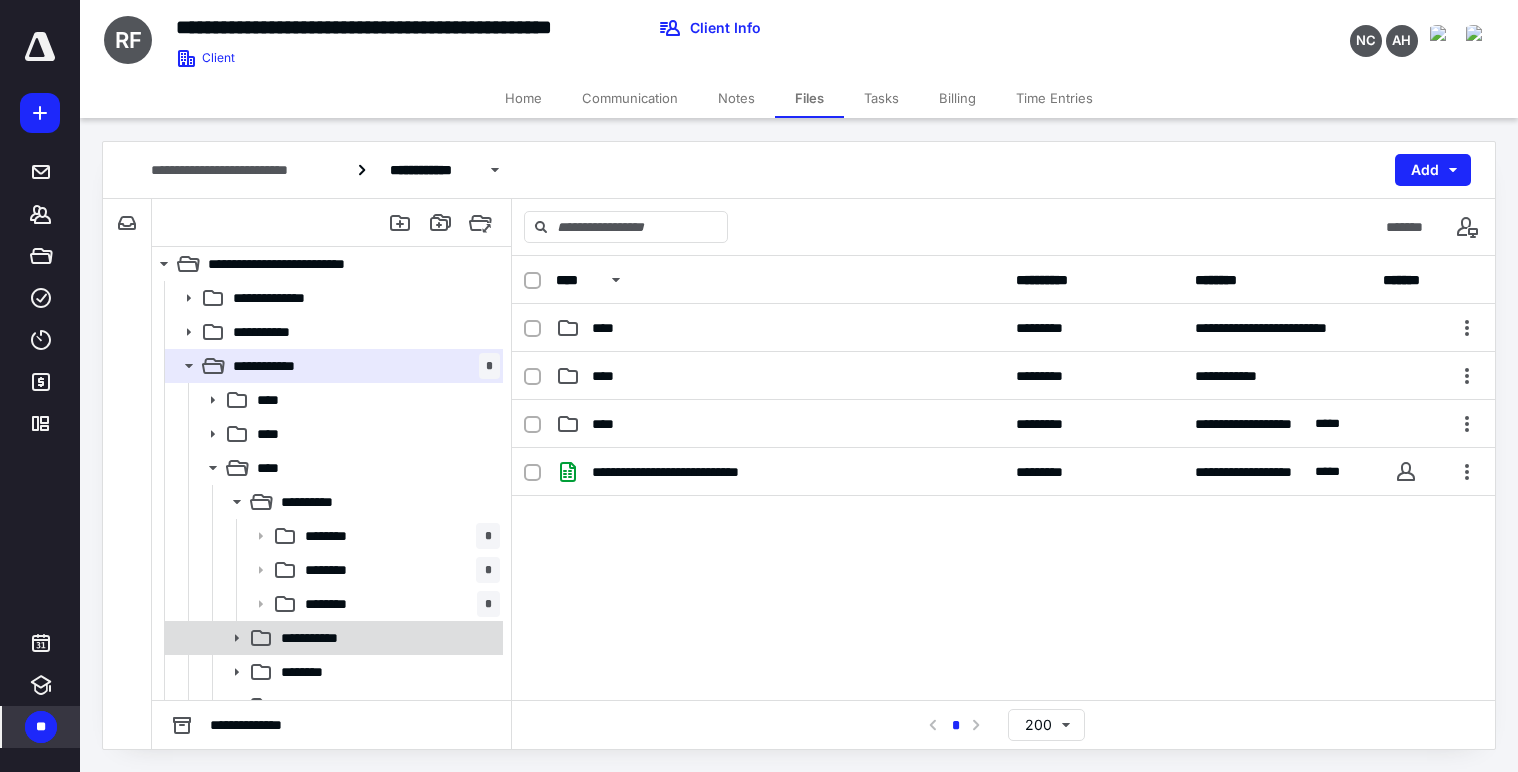 click 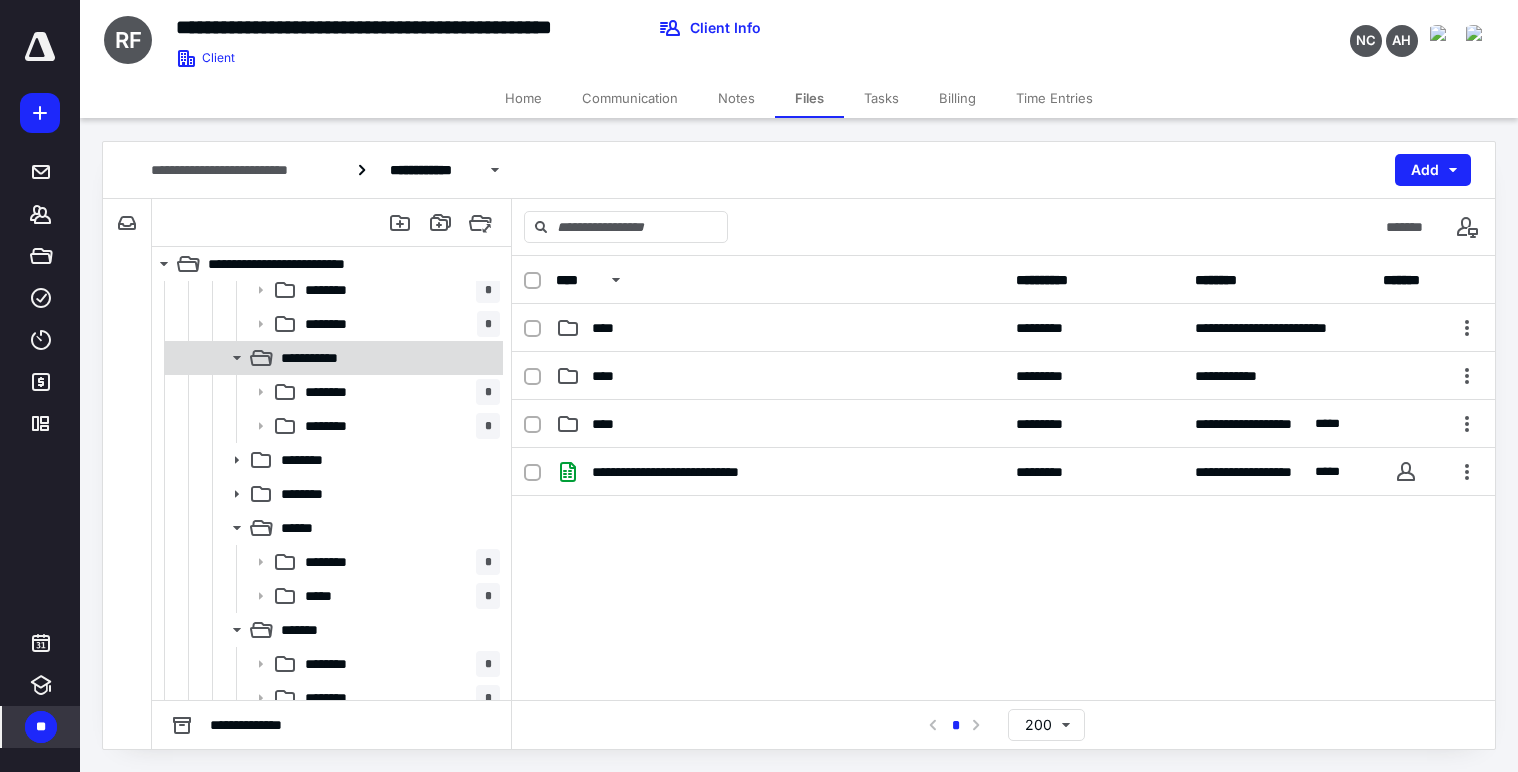 scroll, scrollTop: 300, scrollLeft: 0, axis: vertical 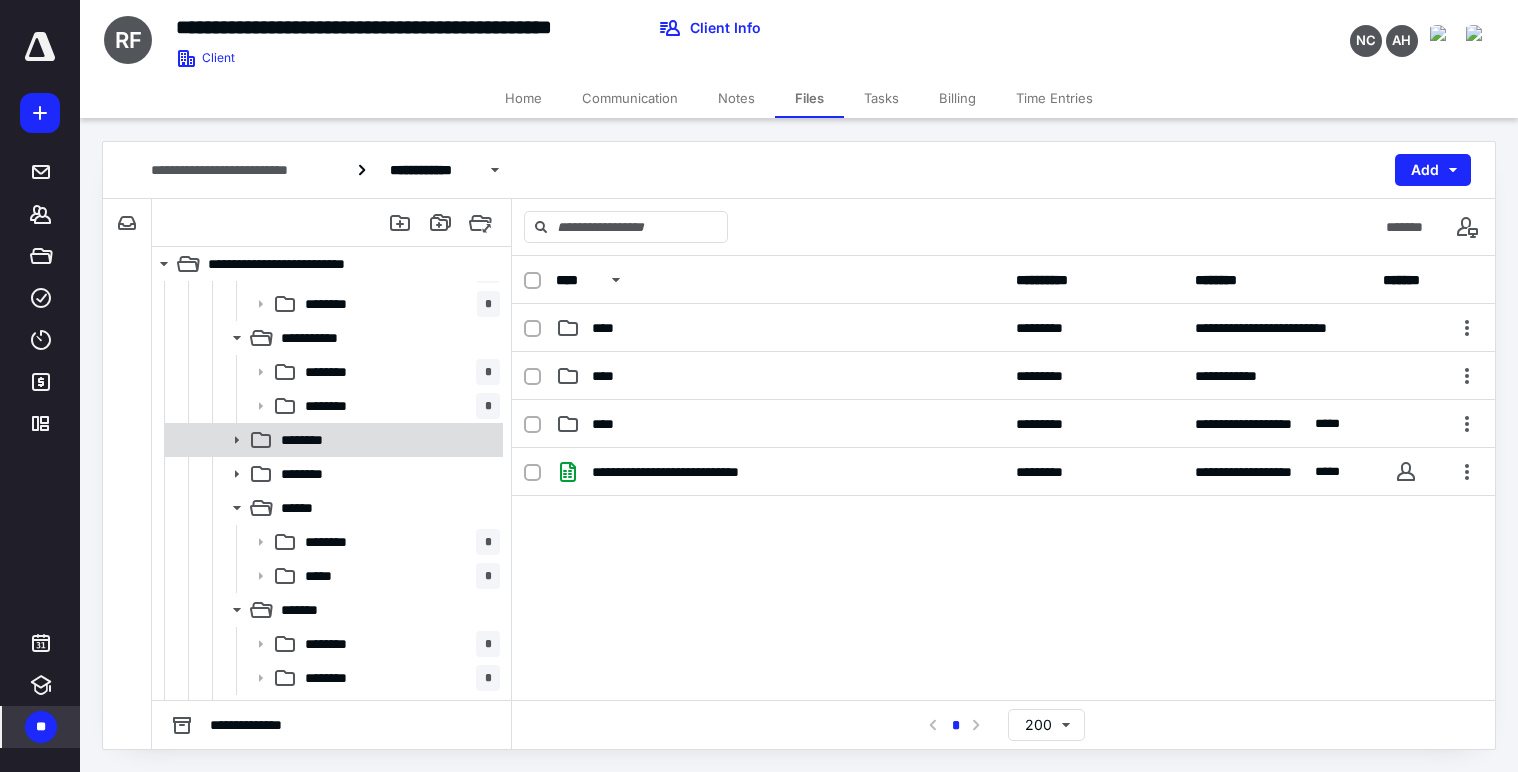click 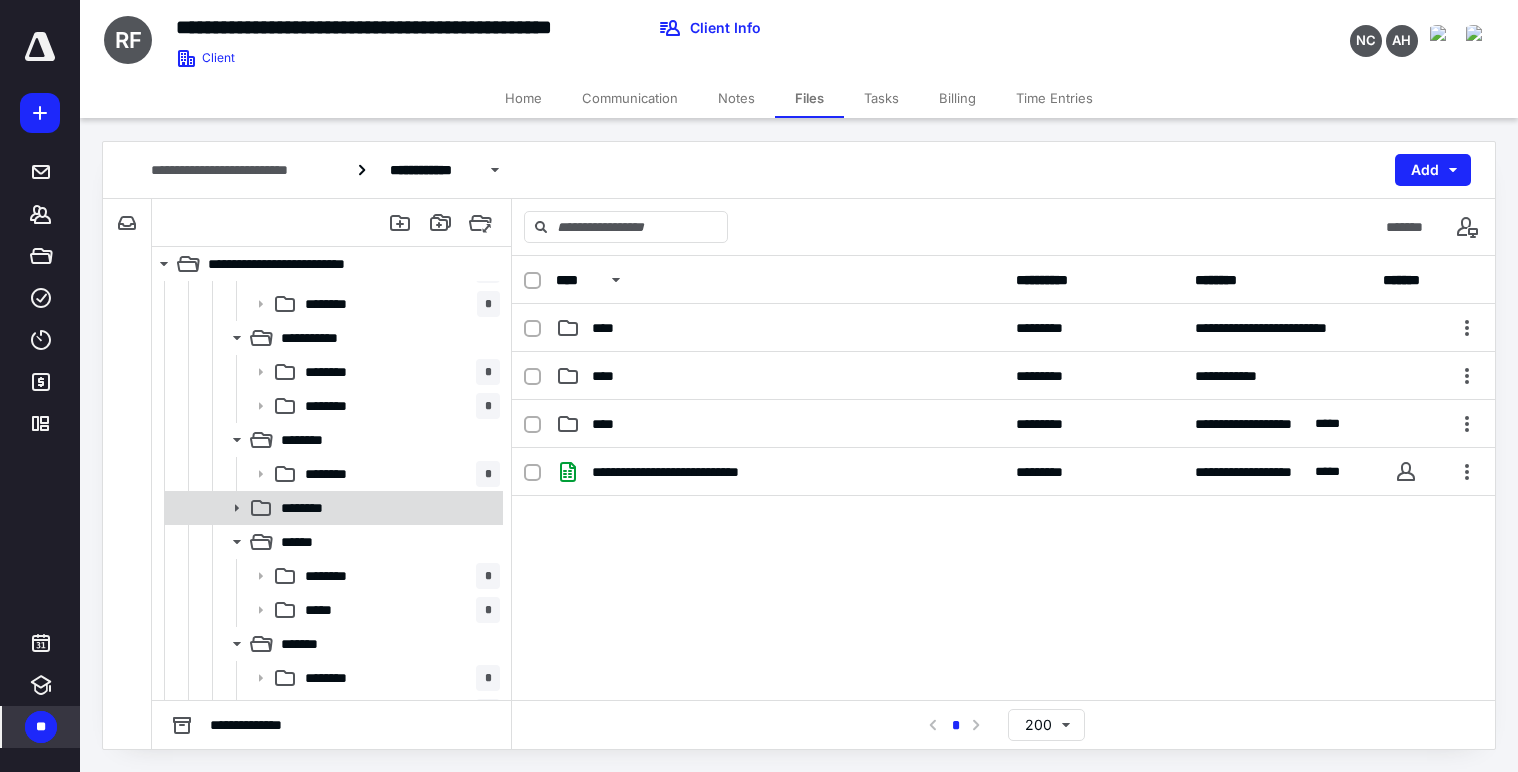 click 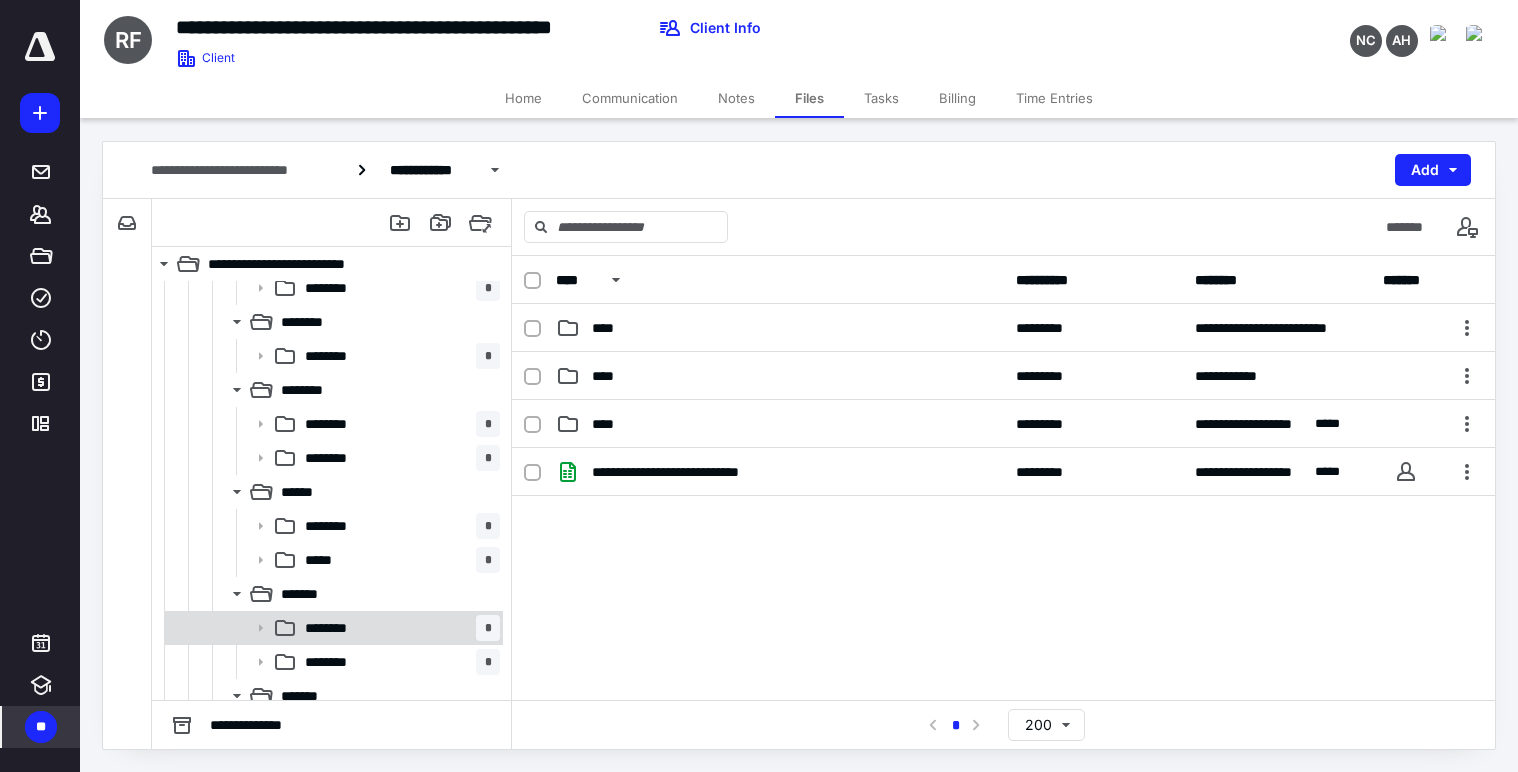 scroll, scrollTop: 0, scrollLeft: 0, axis: both 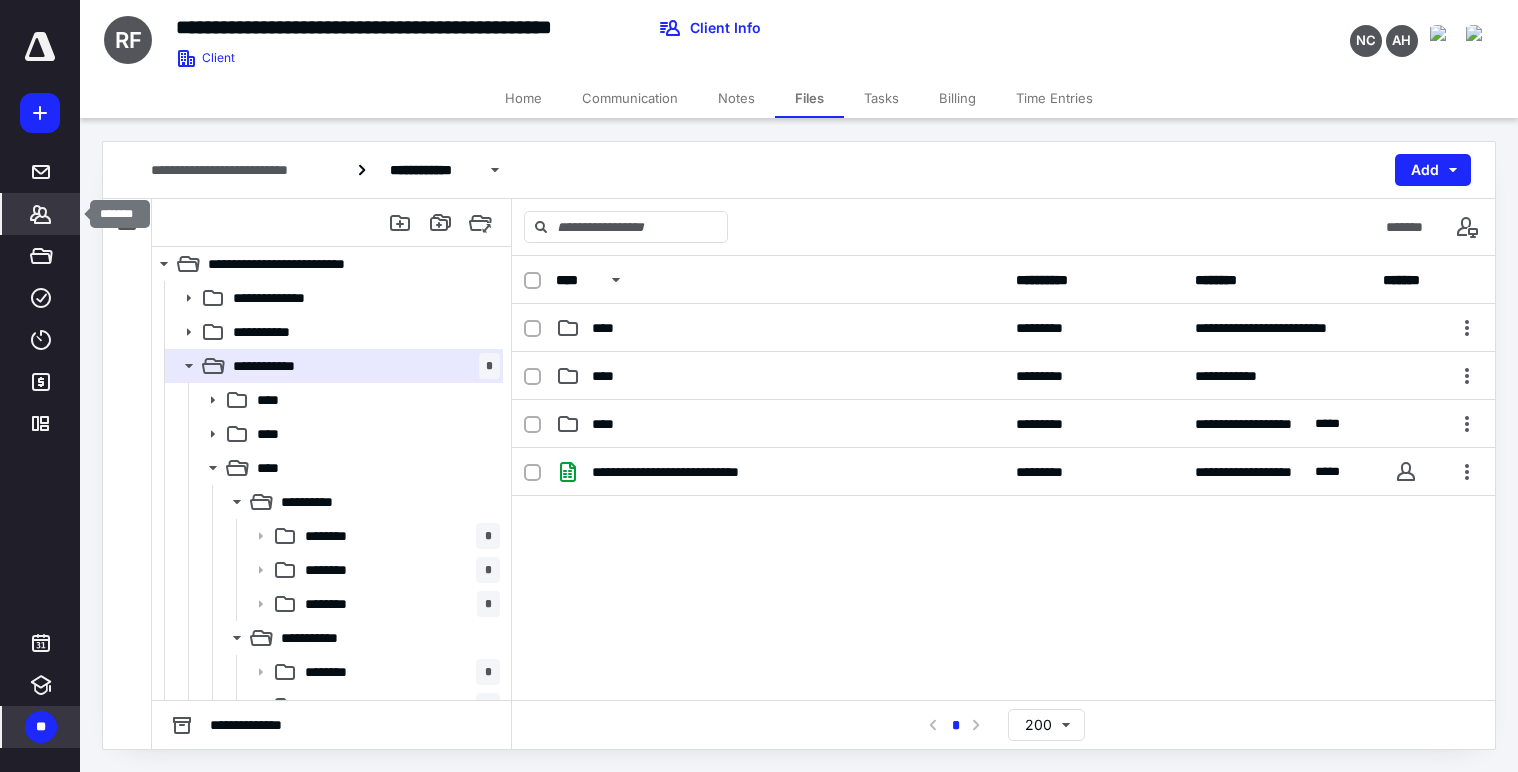 click 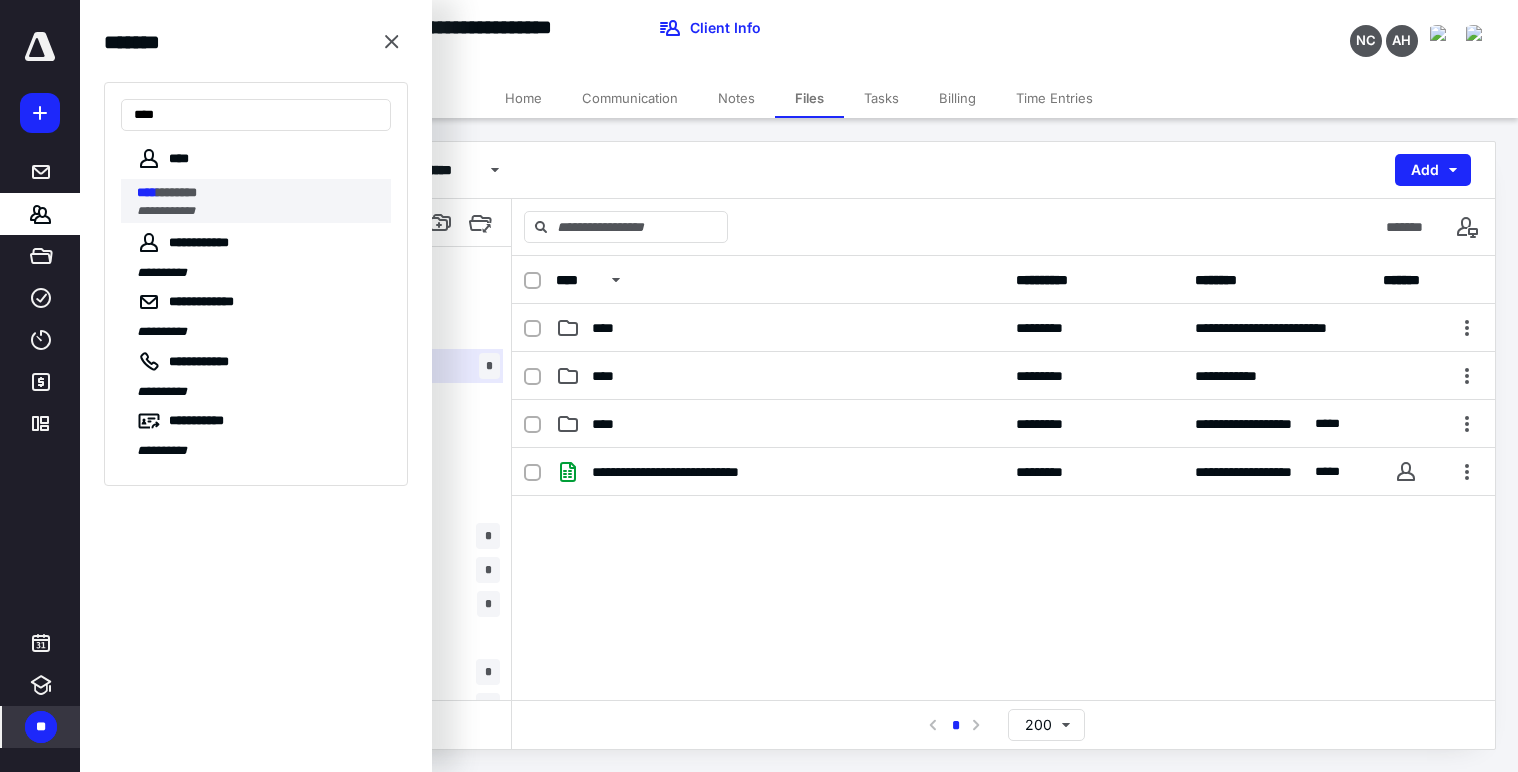 type on "****" 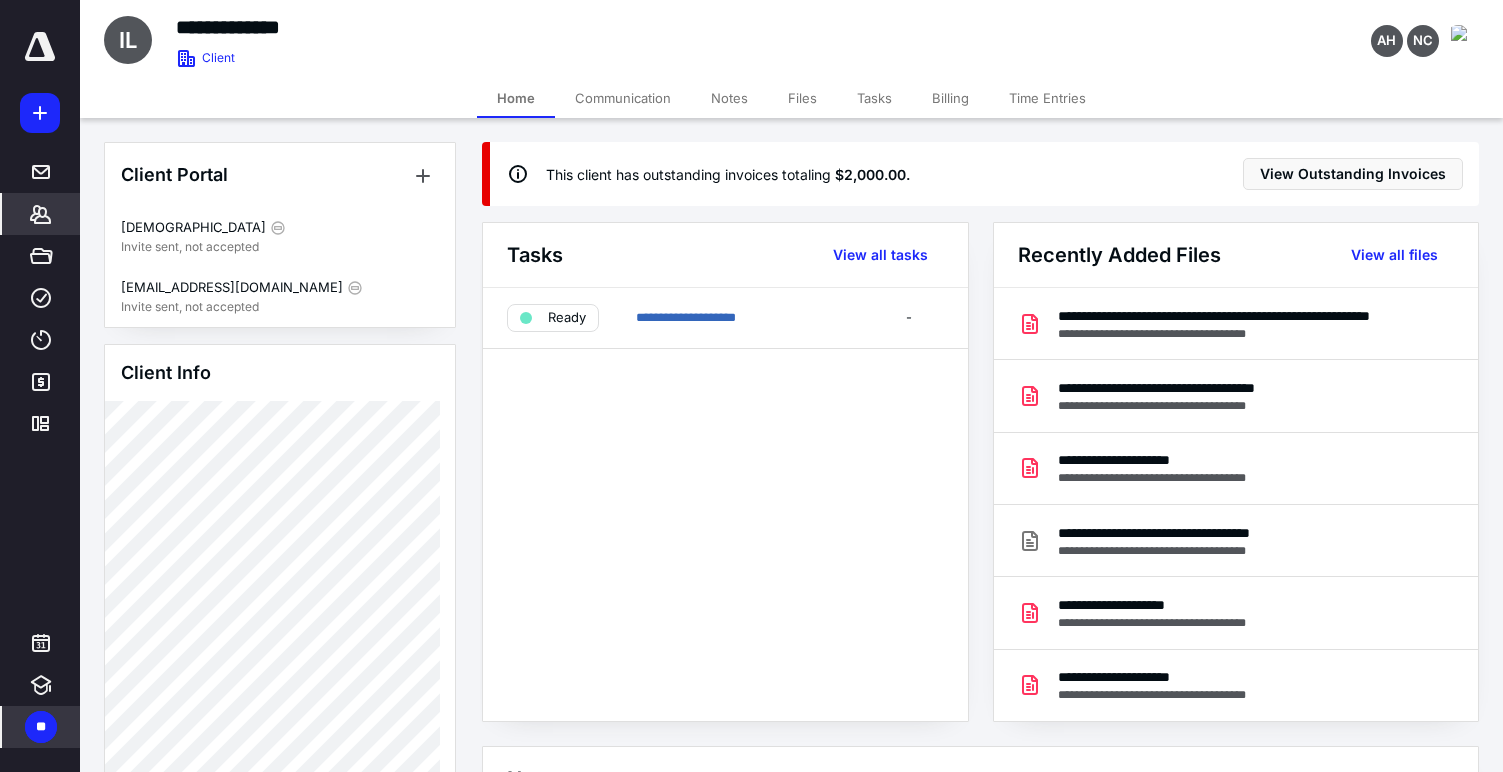 click on "Files" at bounding box center [802, 98] 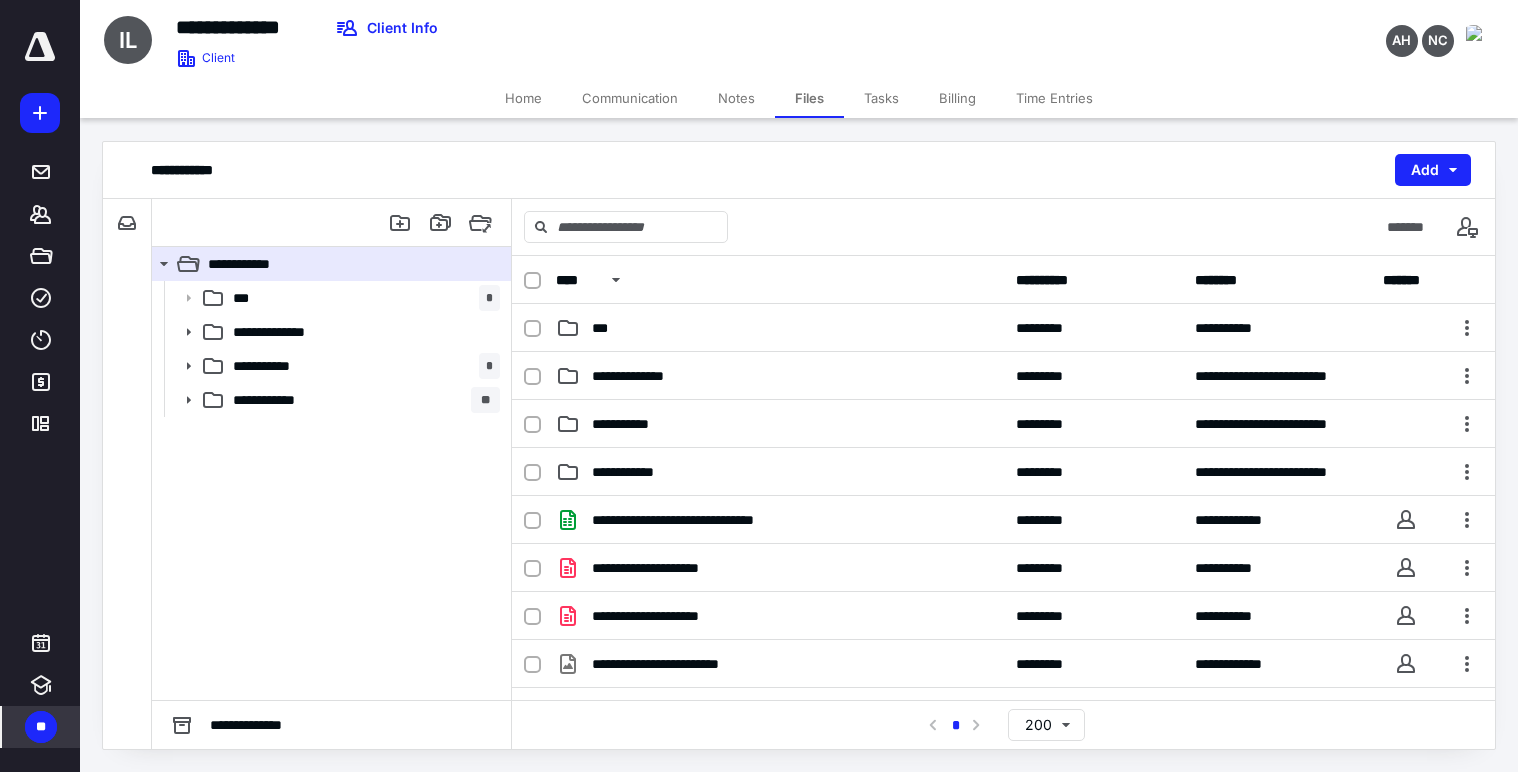 click on "Billing" at bounding box center (957, 98) 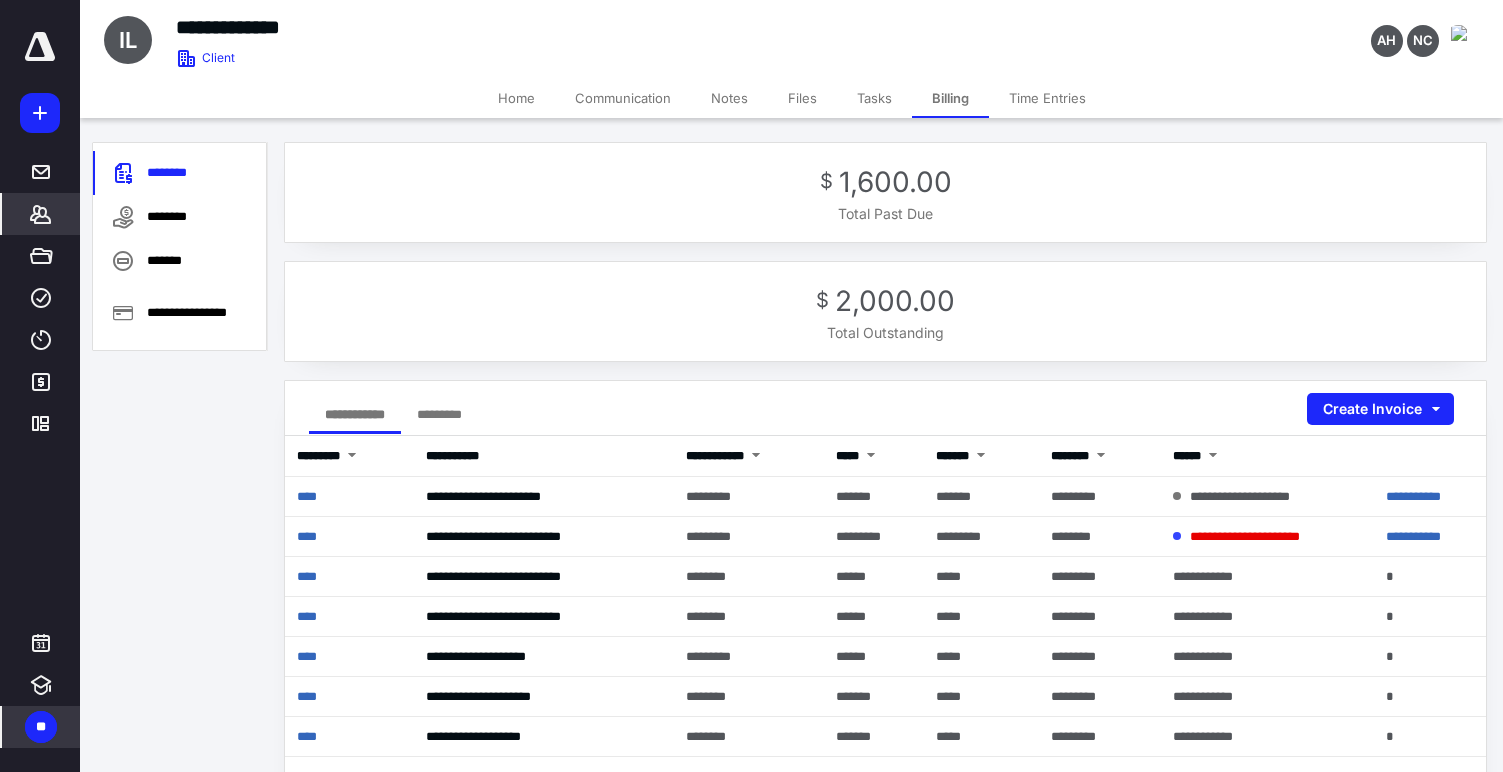 click on "Home" at bounding box center (516, 98) 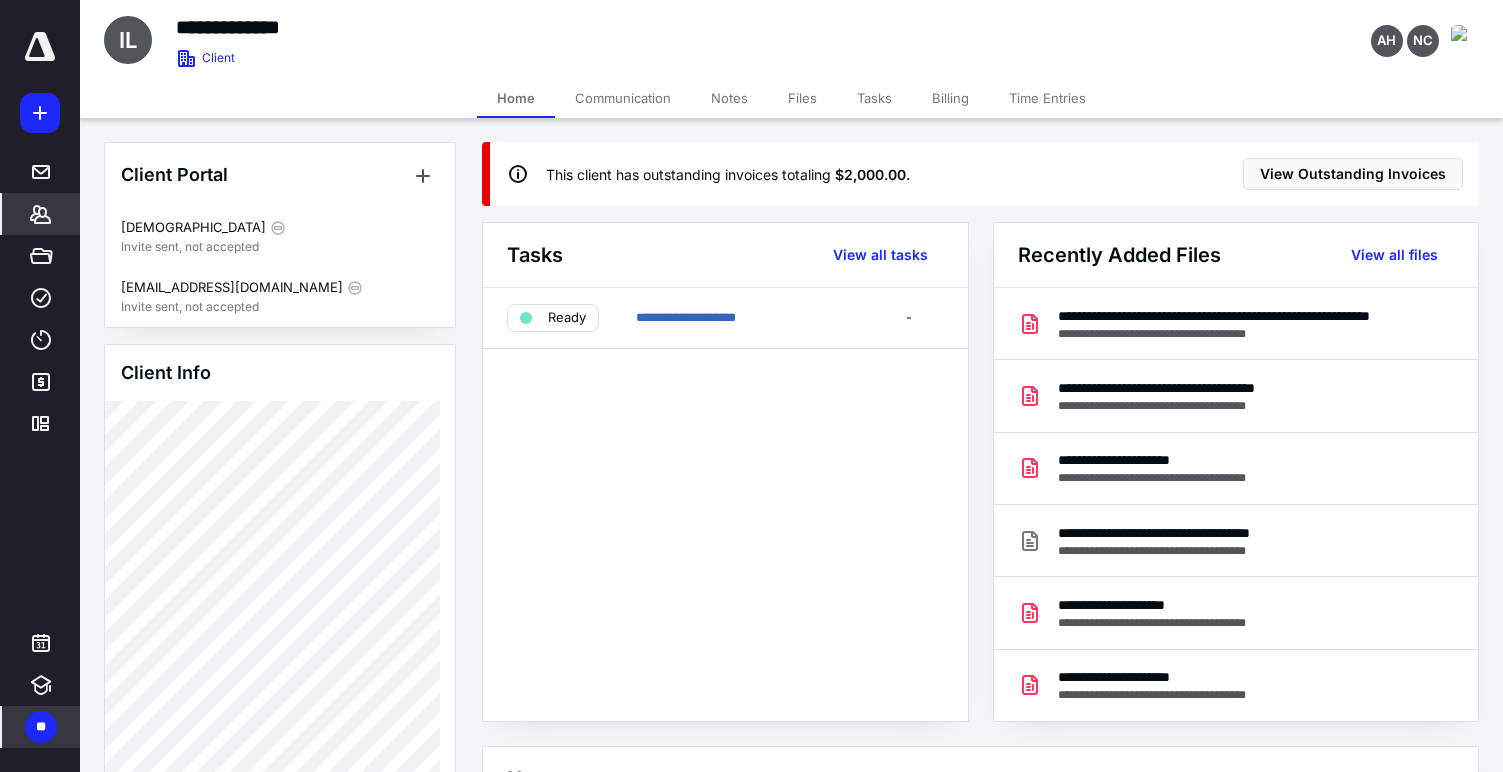 click on "Notes" at bounding box center [729, 98] 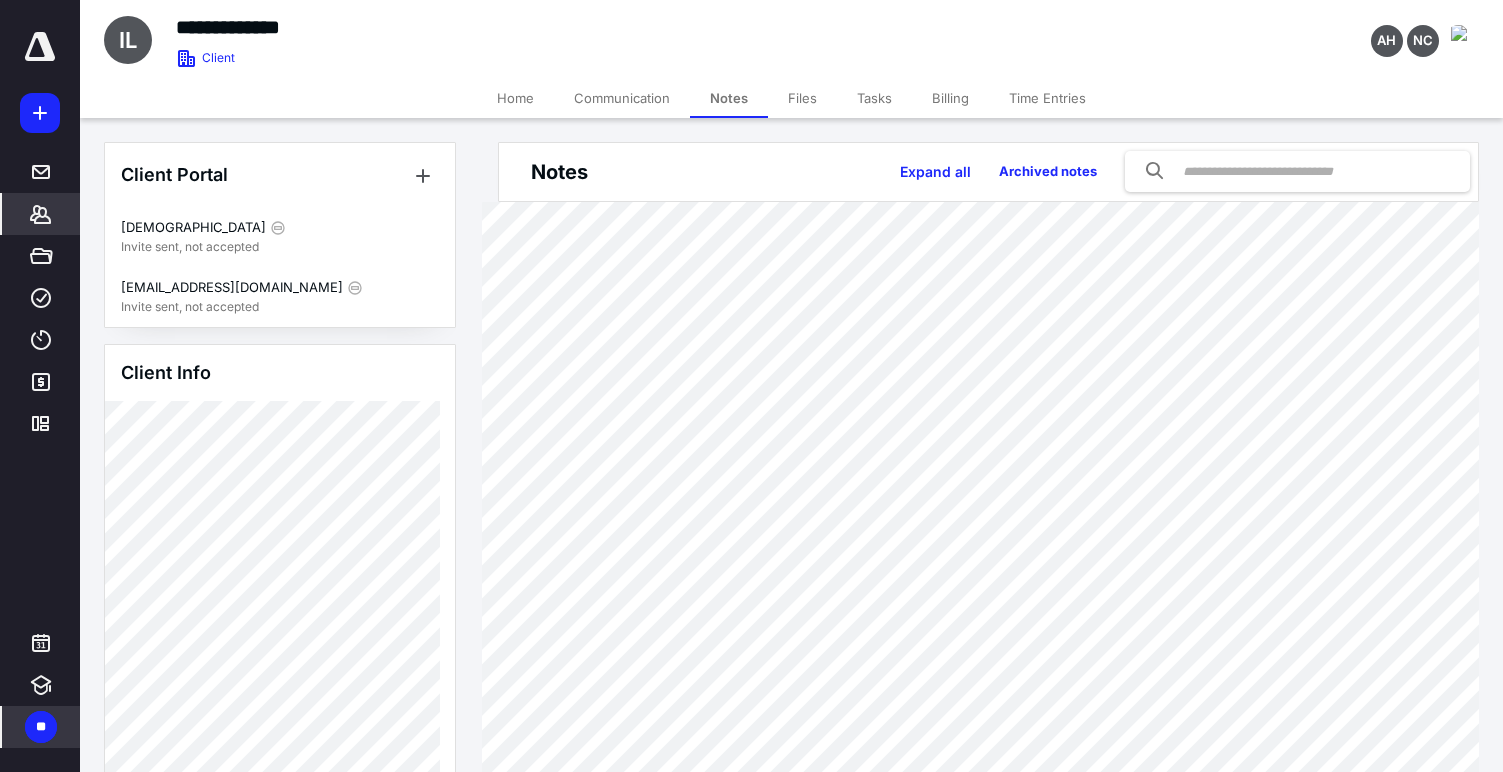 click on "Files" at bounding box center [802, 98] 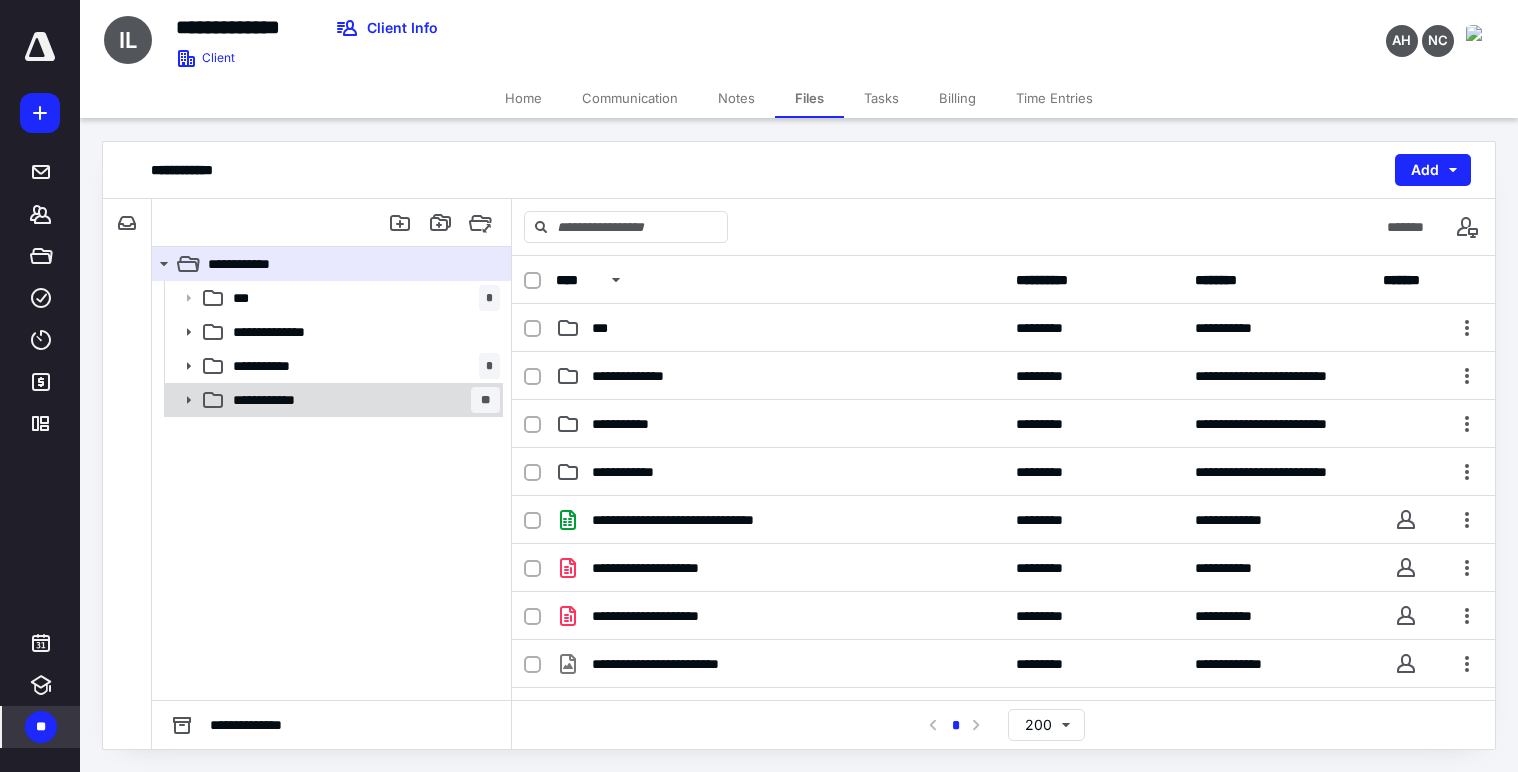 click 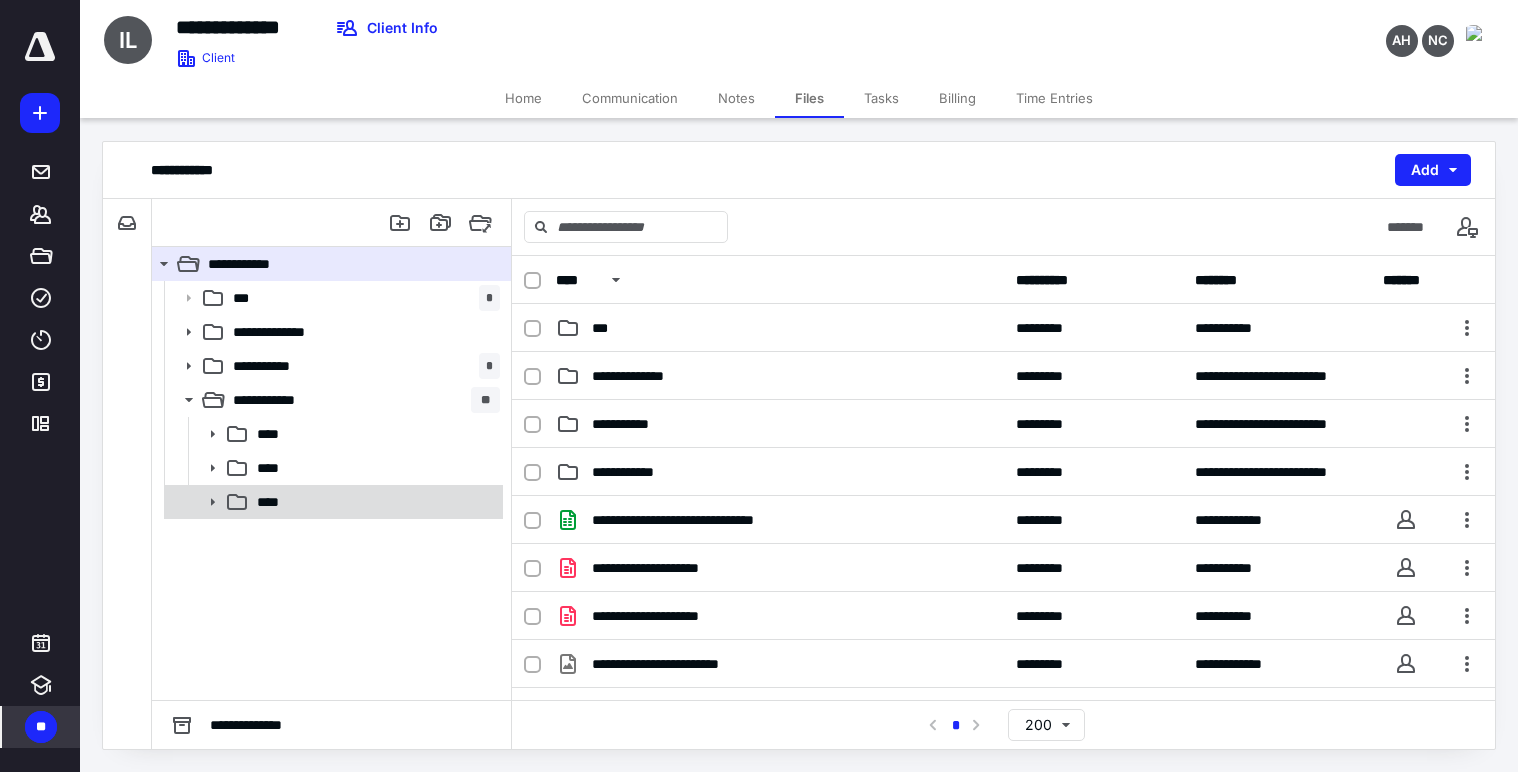 click 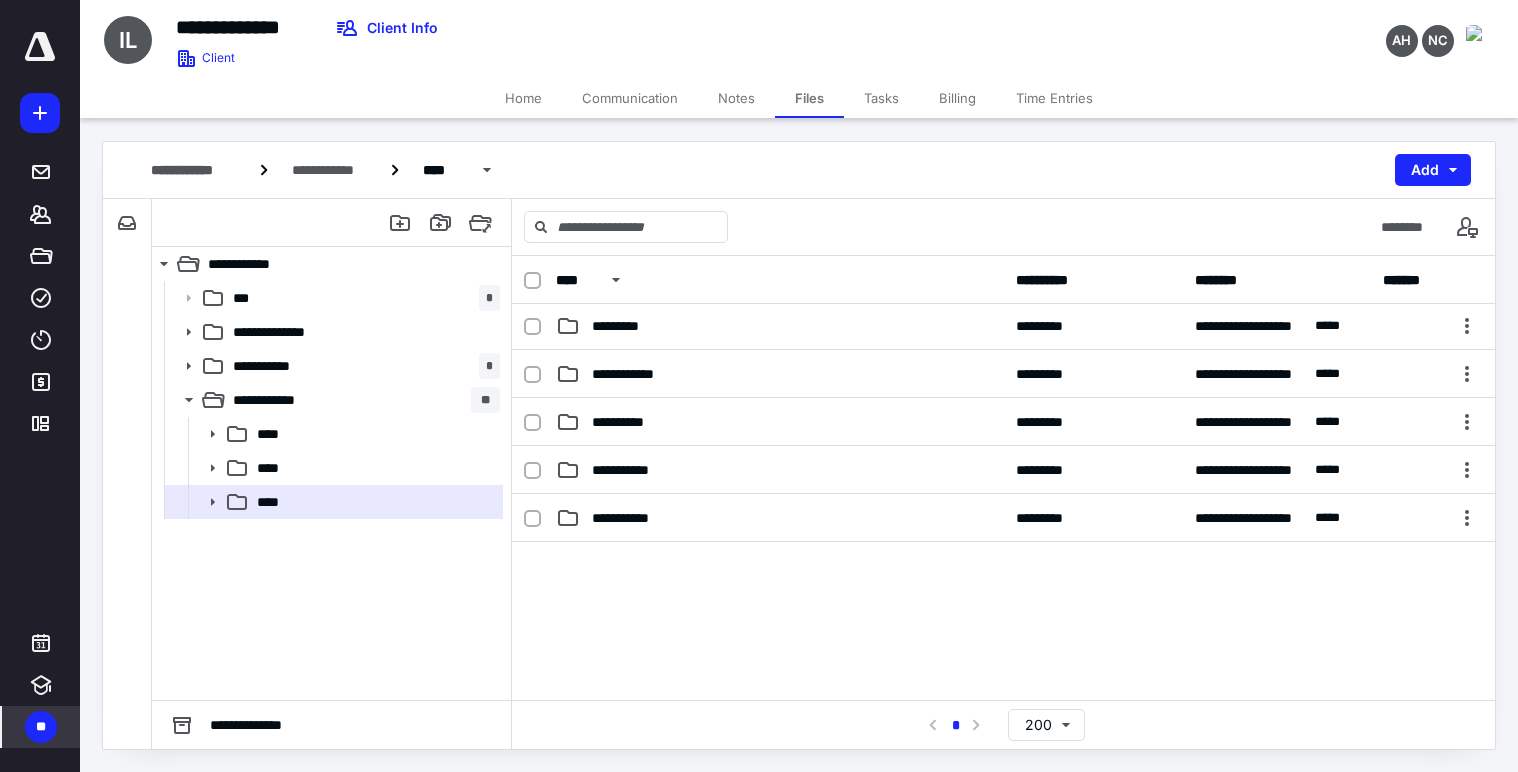 scroll, scrollTop: 400, scrollLeft: 0, axis: vertical 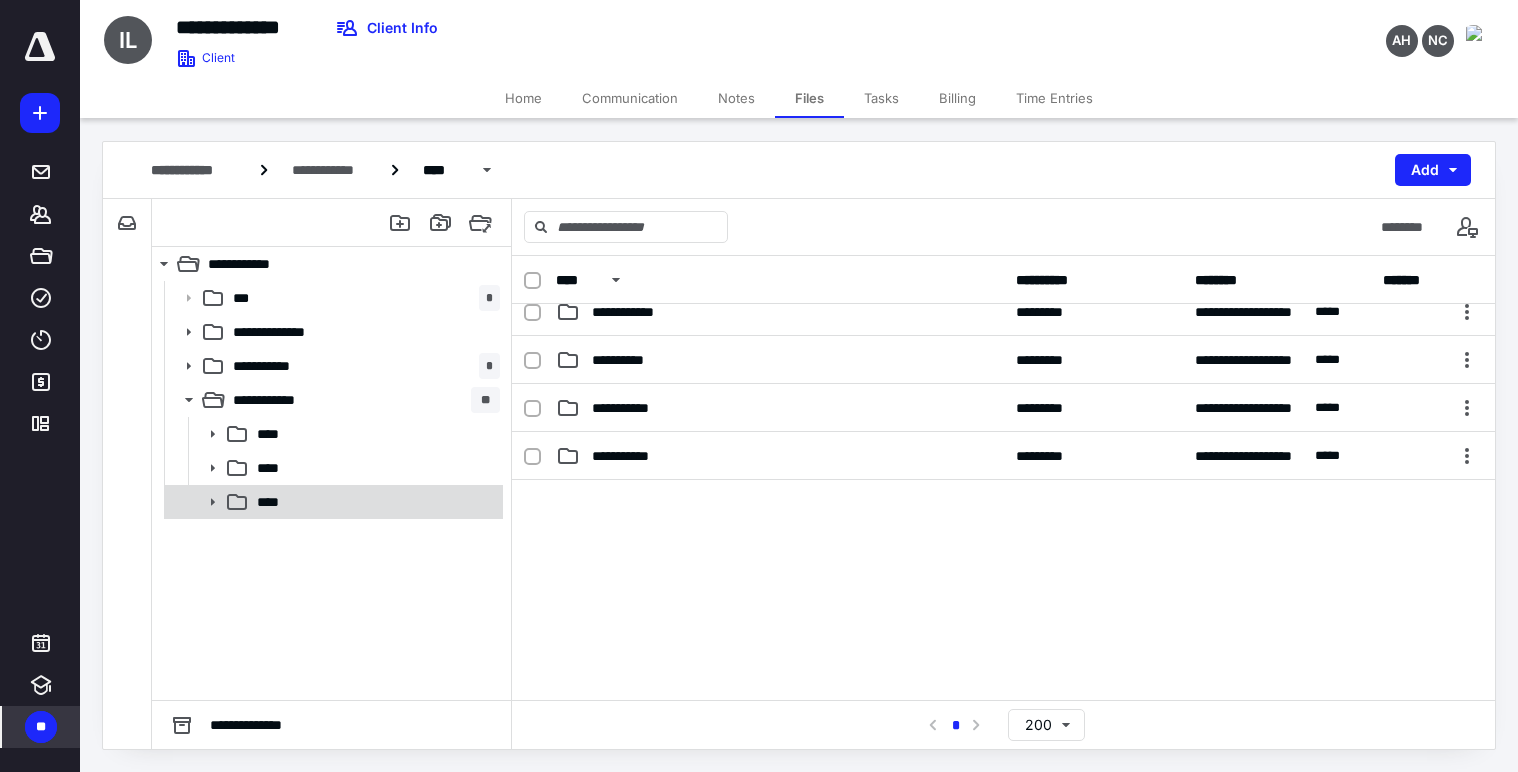 click 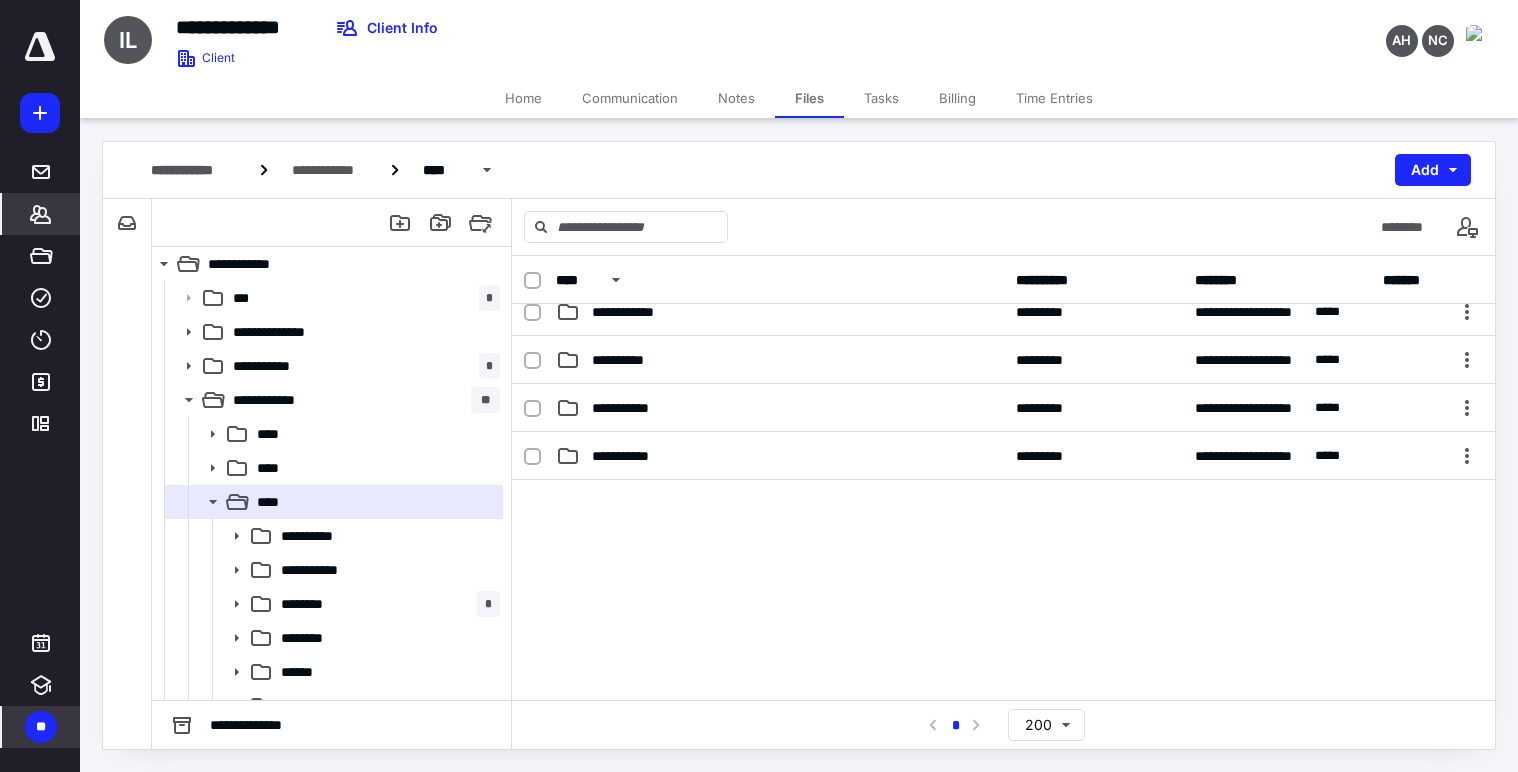 click 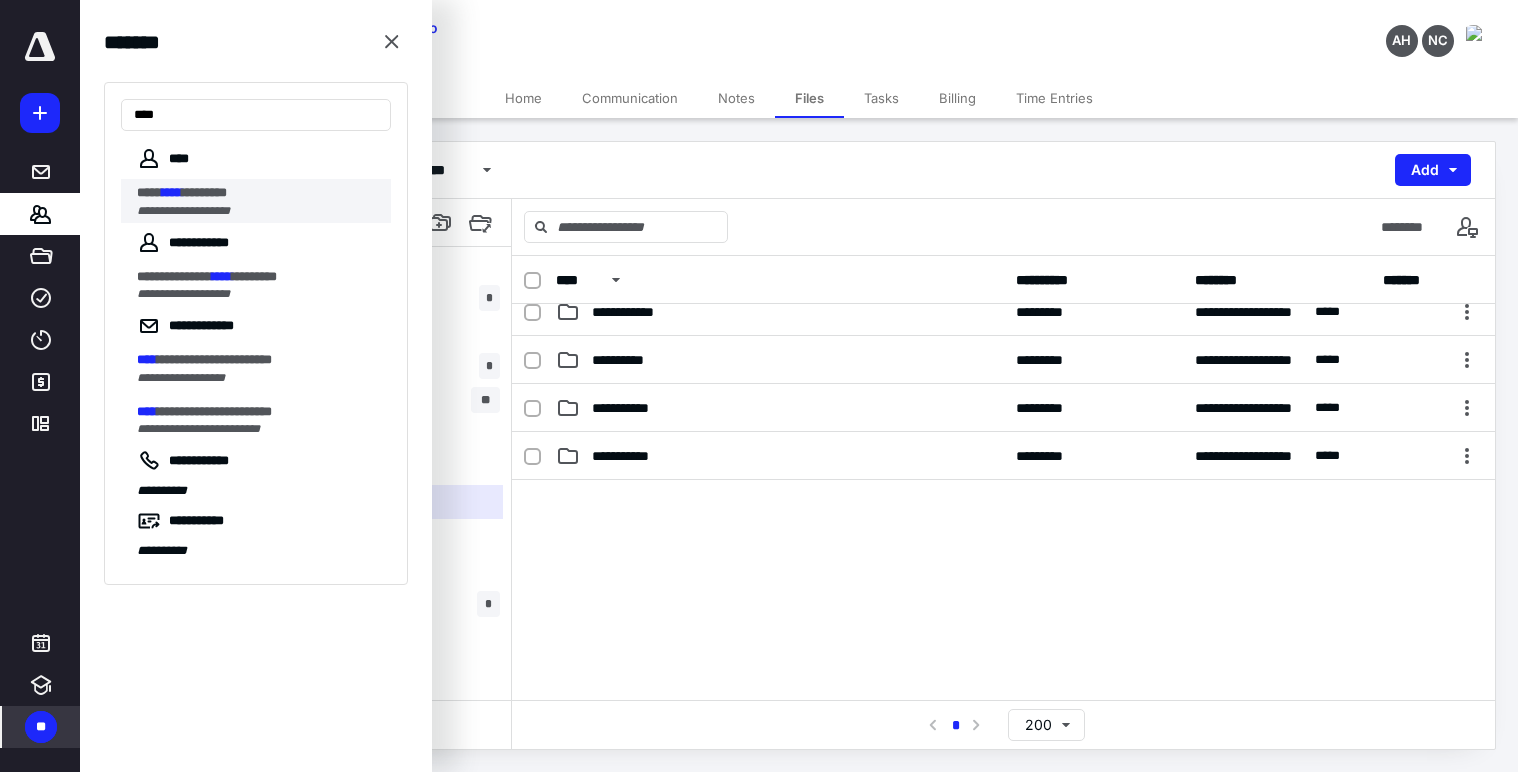 type on "****" 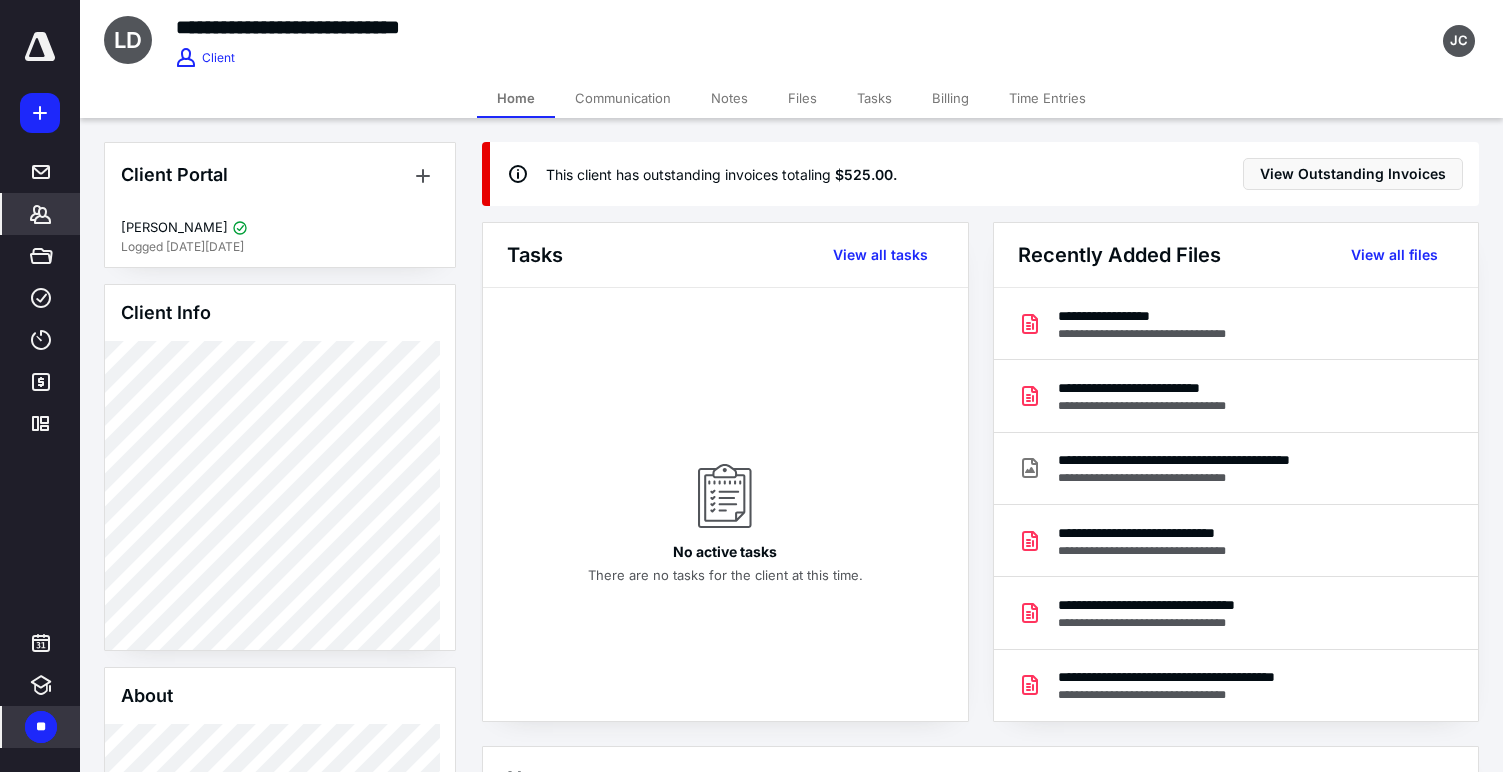 click on "Billing" at bounding box center [950, 98] 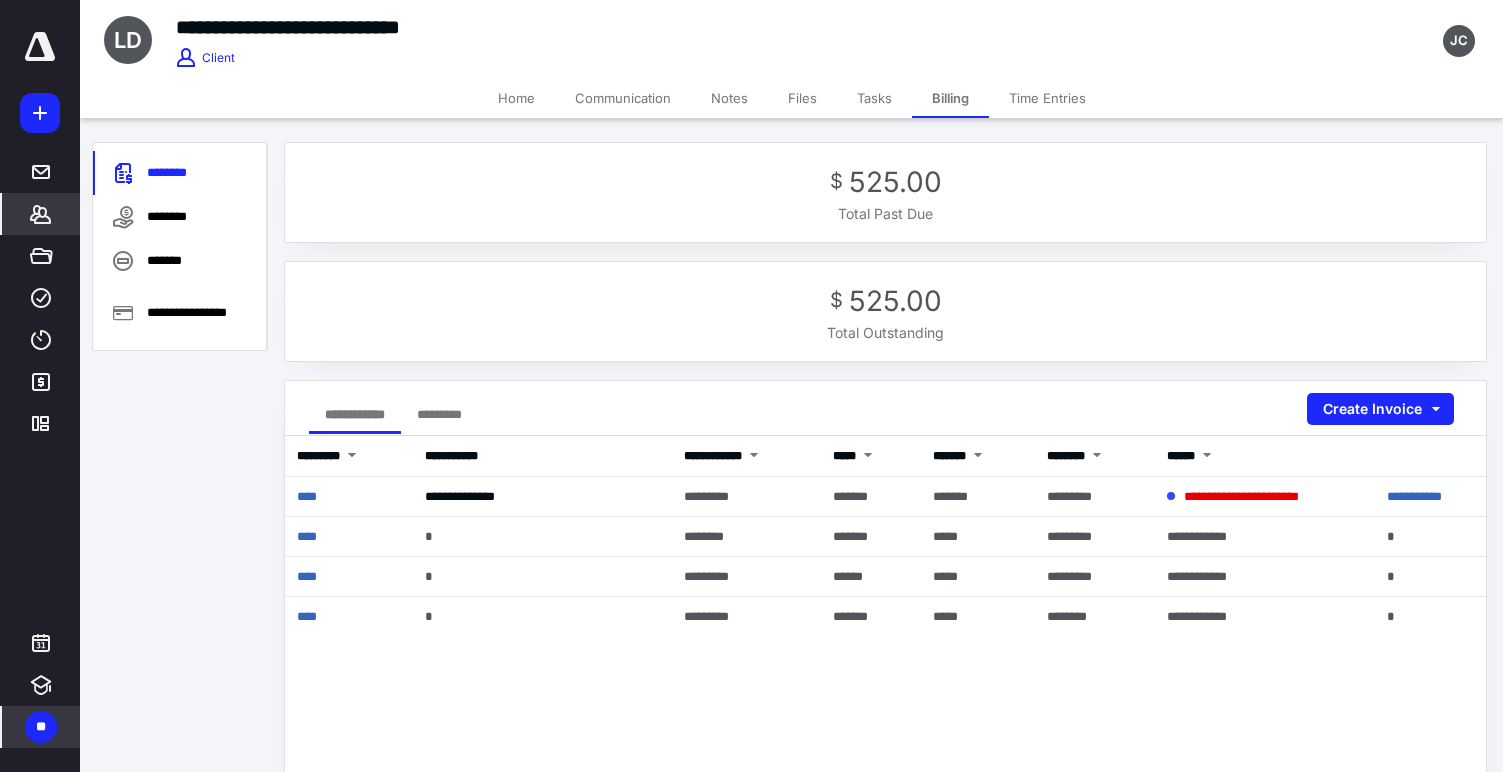 click on "Home" at bounding box center [516, 98] 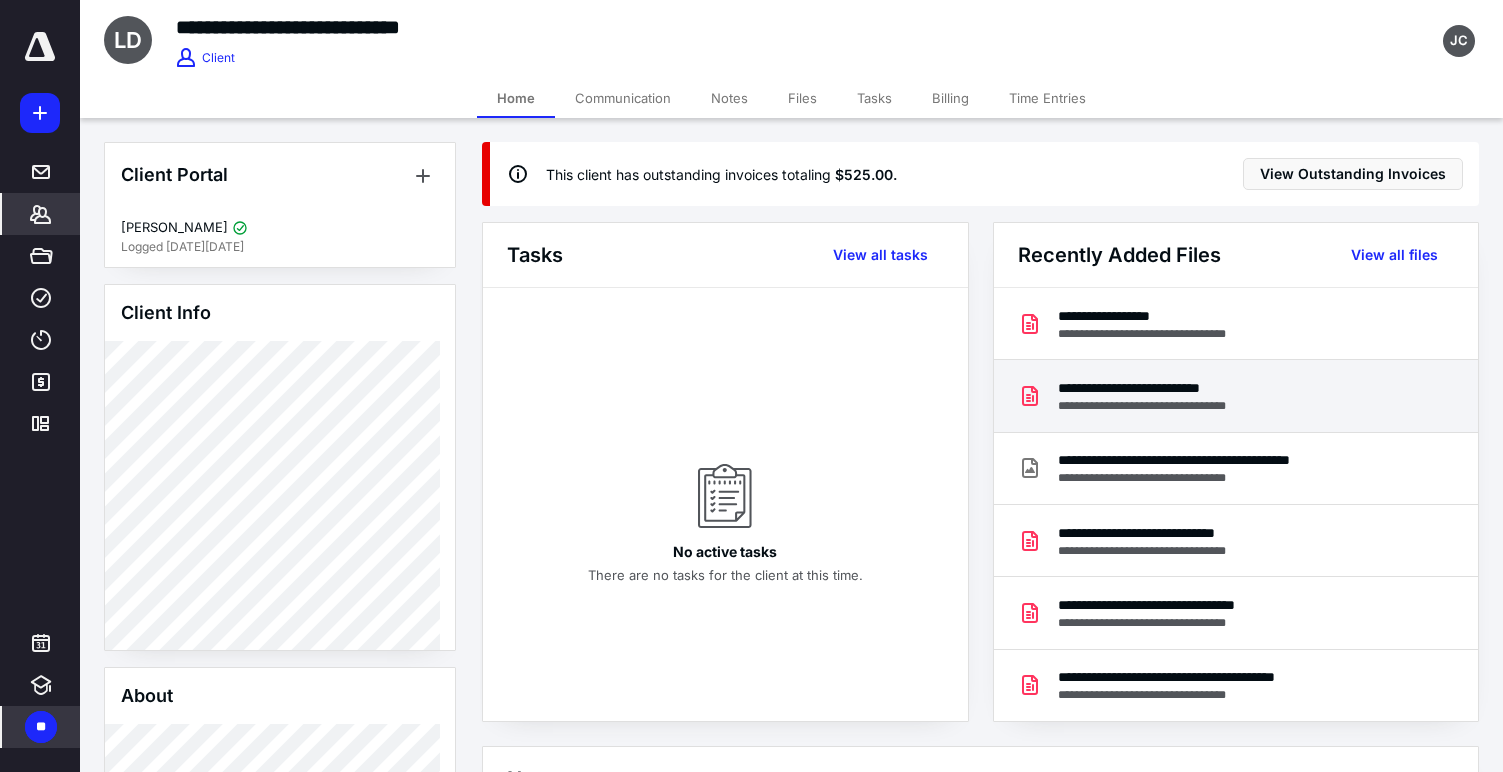 click on "**********" at bounding box center (1161, 406) 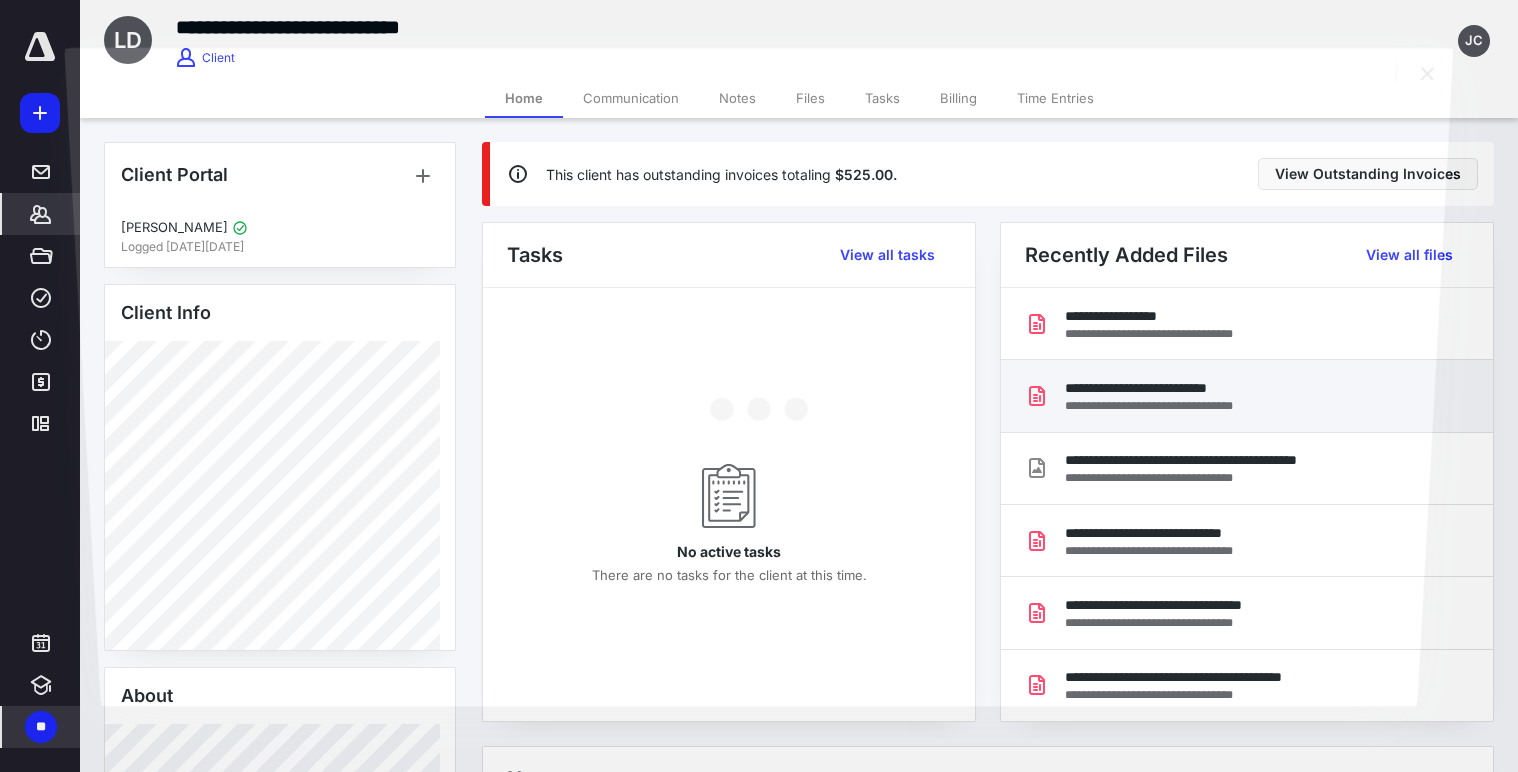 click at bounding box center [759, 402] 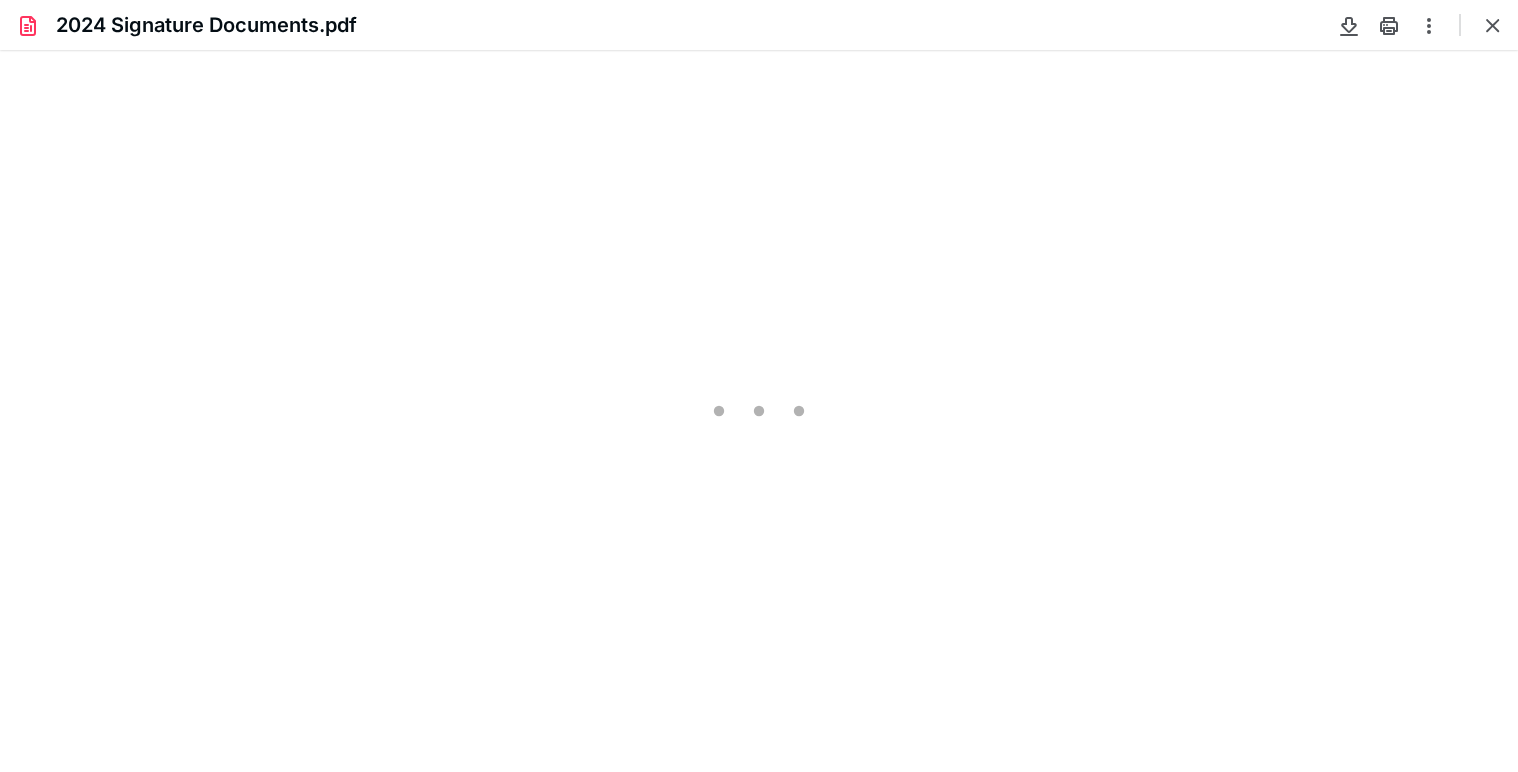 scroll, scrollTop: 0, scrollLeft: 0, axis: both 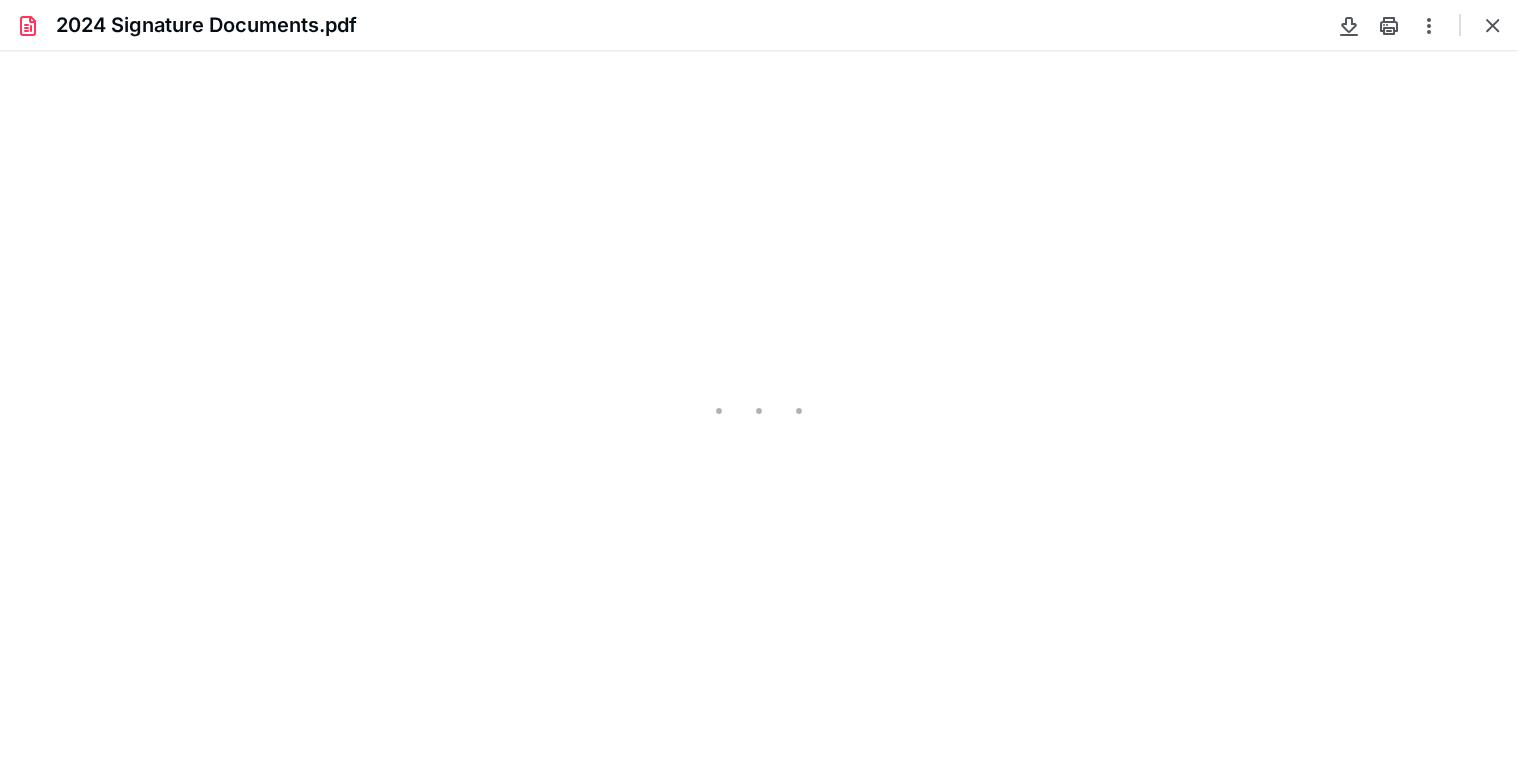 type on "243" 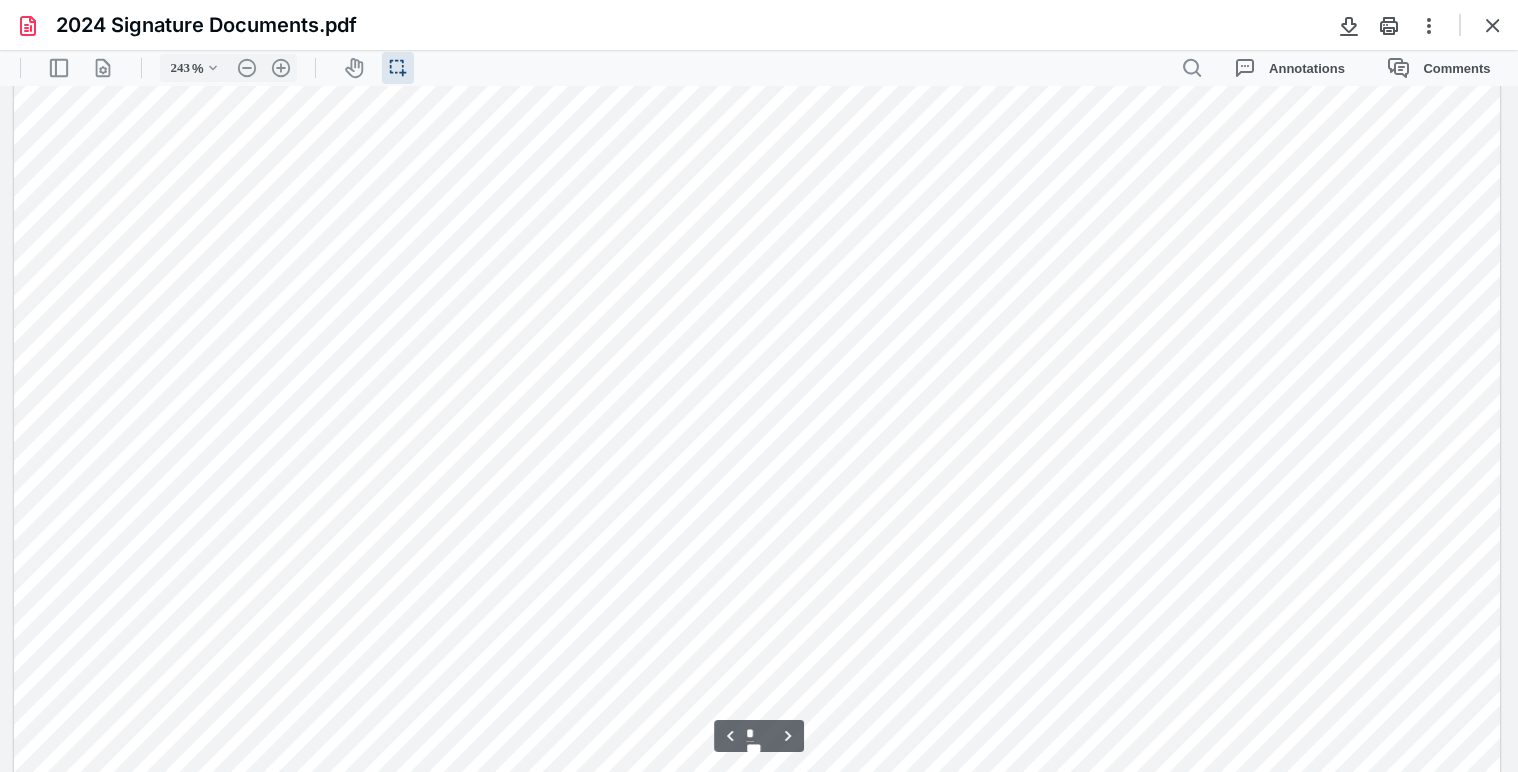 scroll, scrollTop: 9946, scrollLeft: 0, axis: vertical 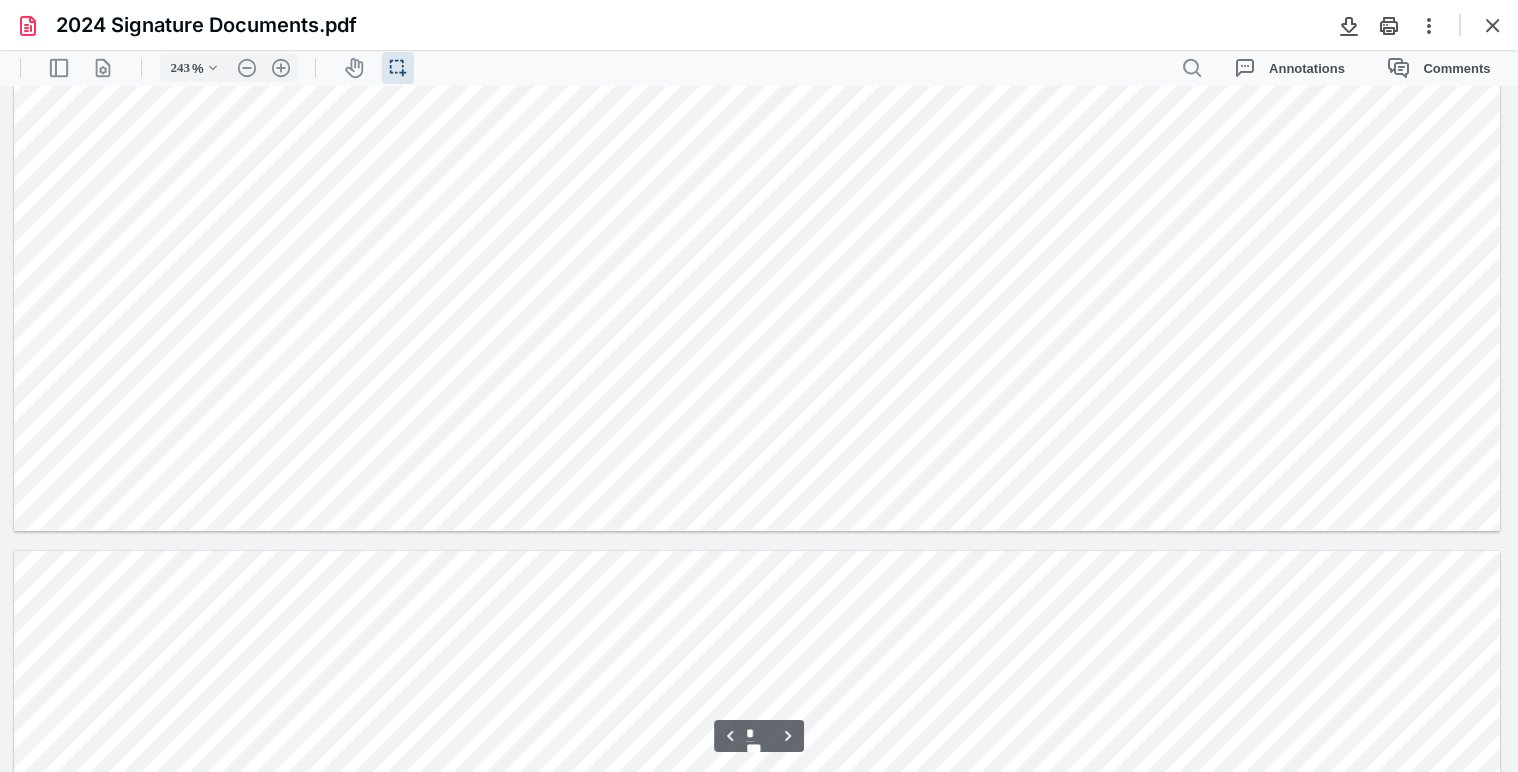 type on "*" 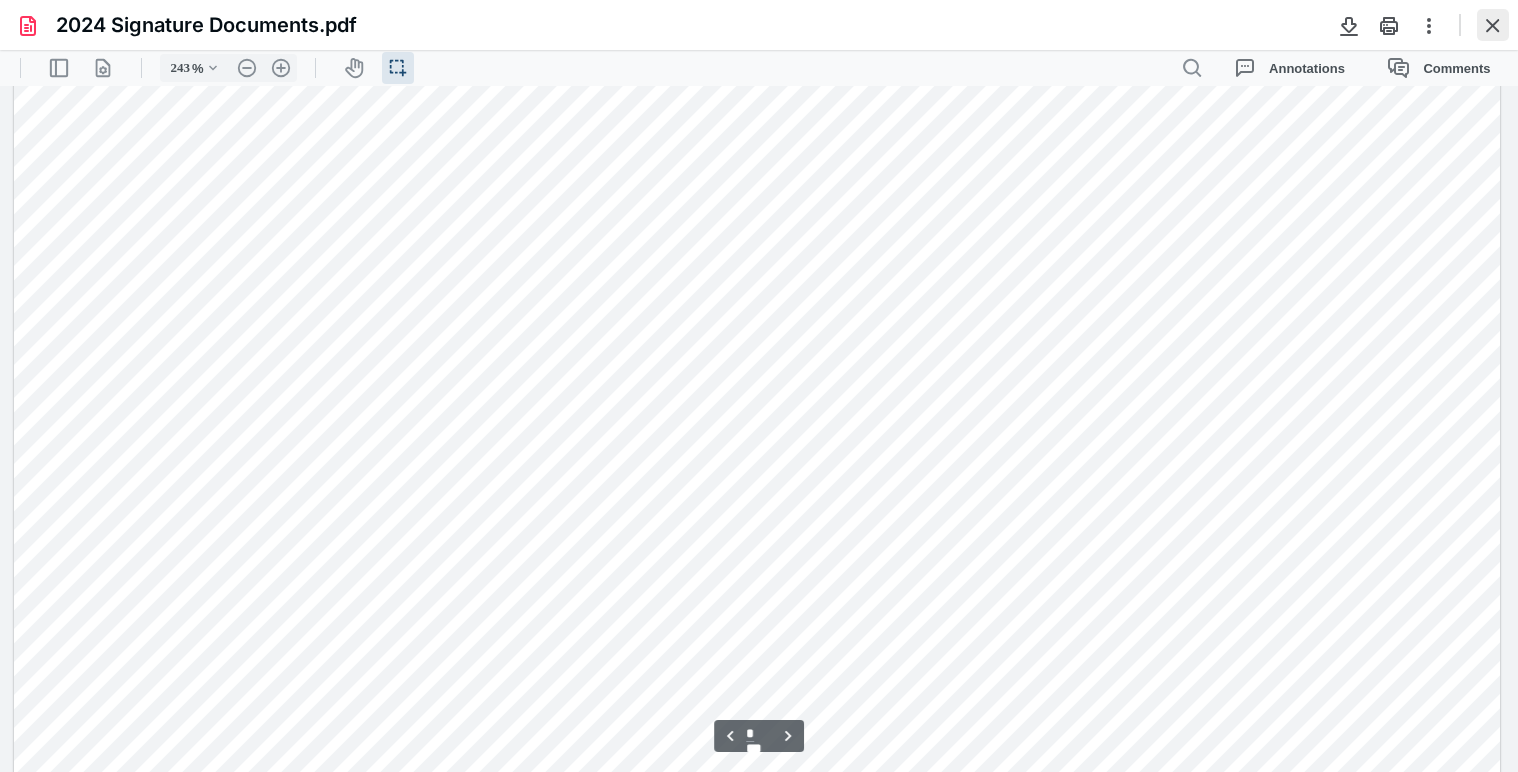 click at bounding box center [1493, 25] 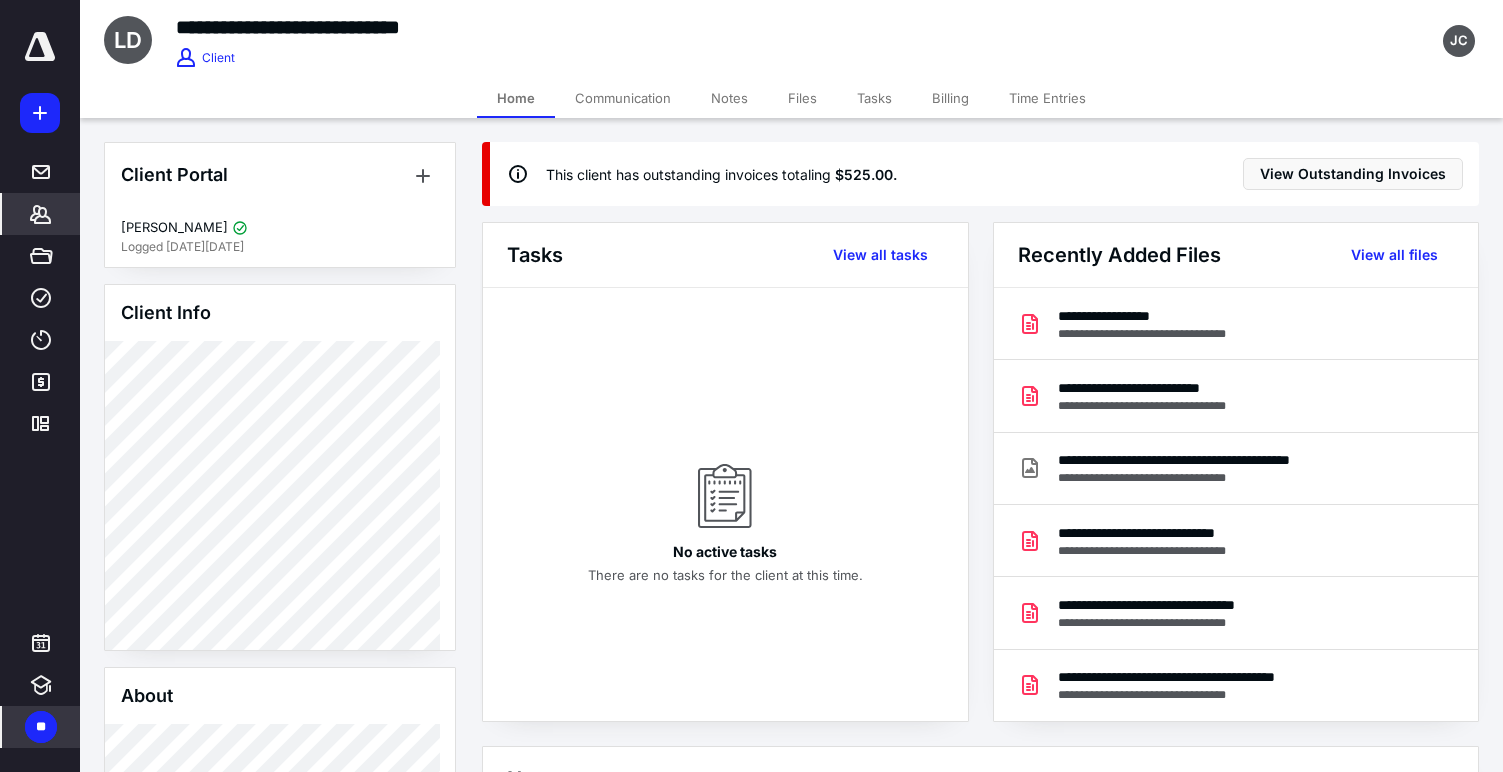 click on "Billing" at bounding box center [950, 98] 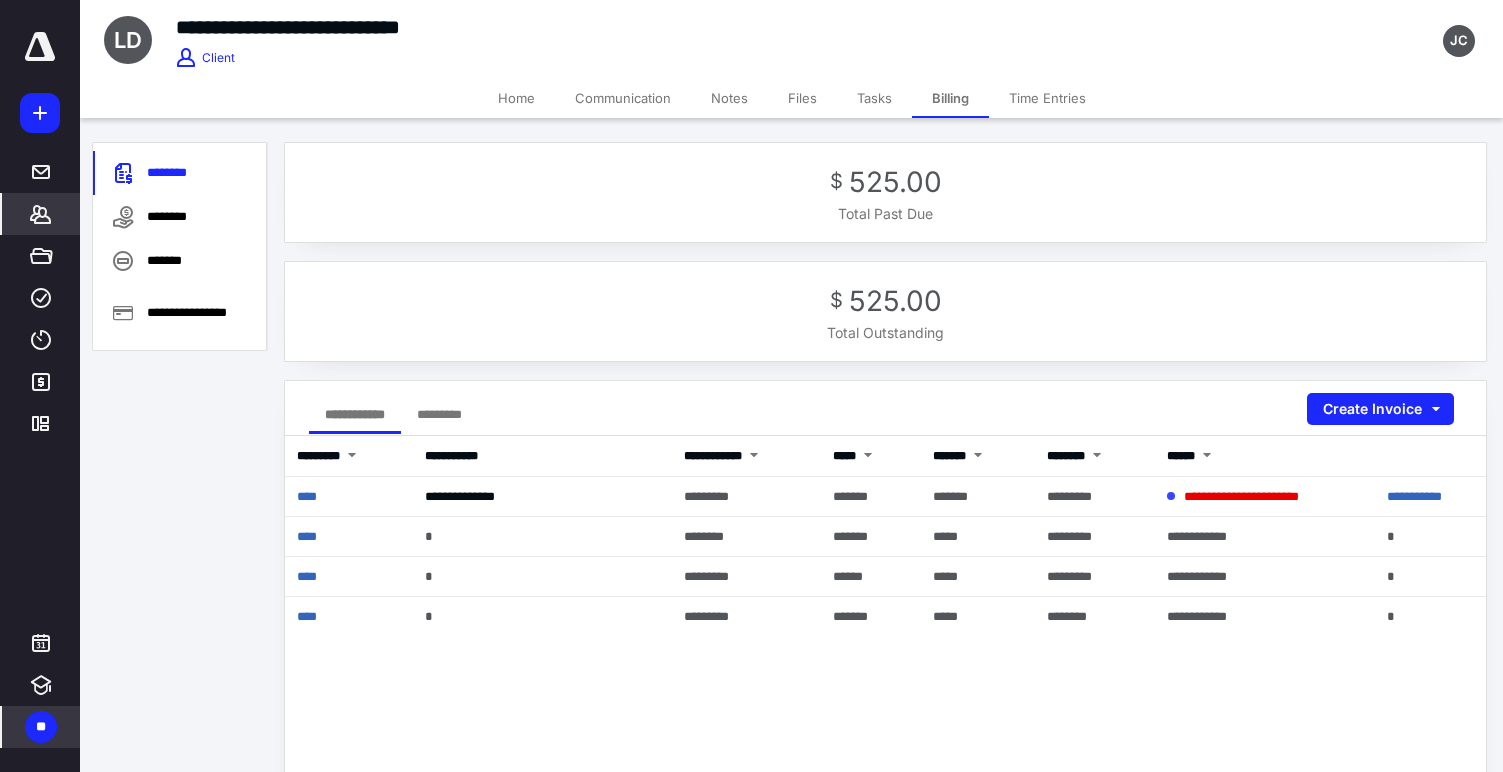 click on "Notes" at bounding box center (729, 98) 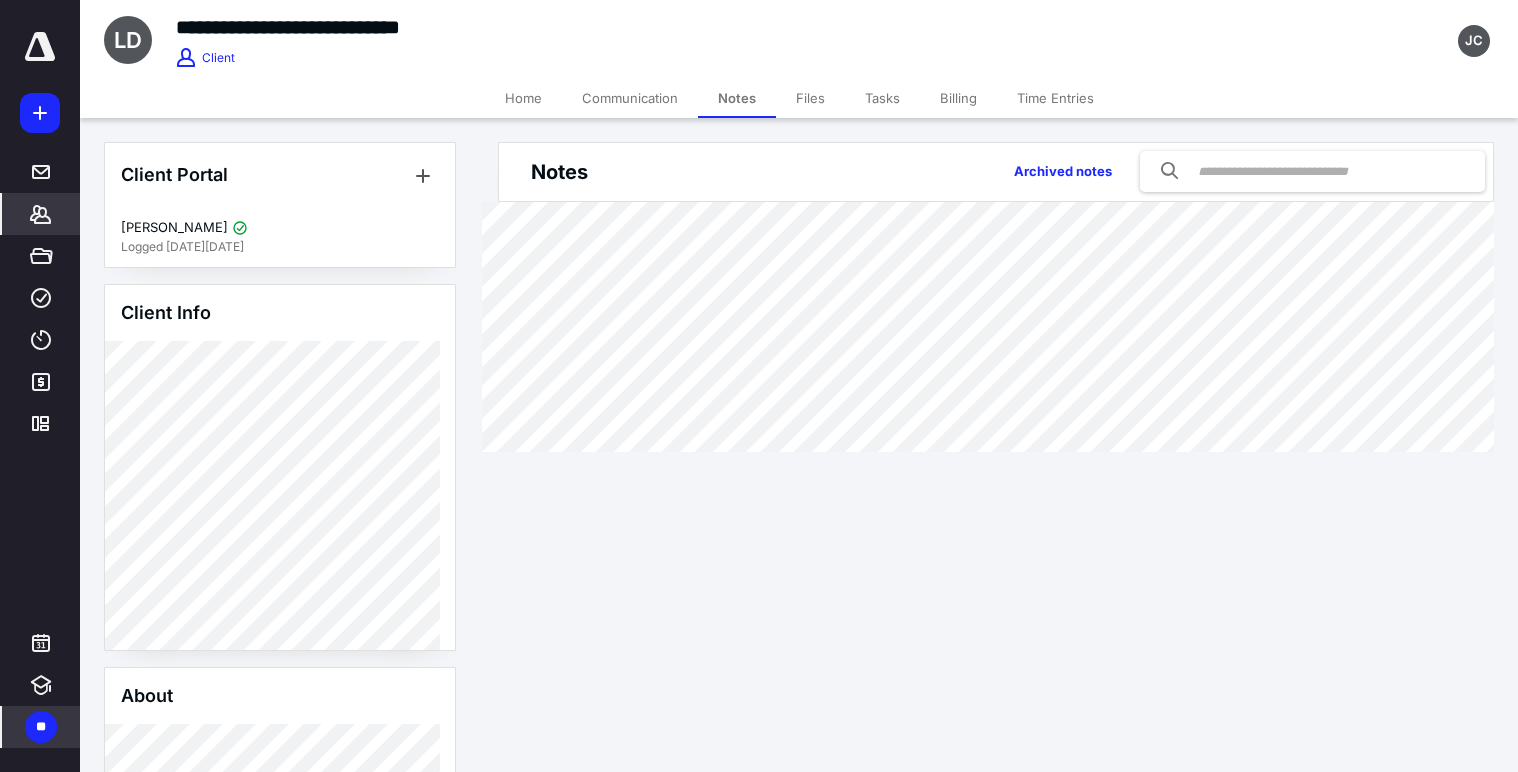 drag, startPoint x: 518, startPoint y: 98, endPoint x: 624, endPoint y: 84, distance: 106.92053 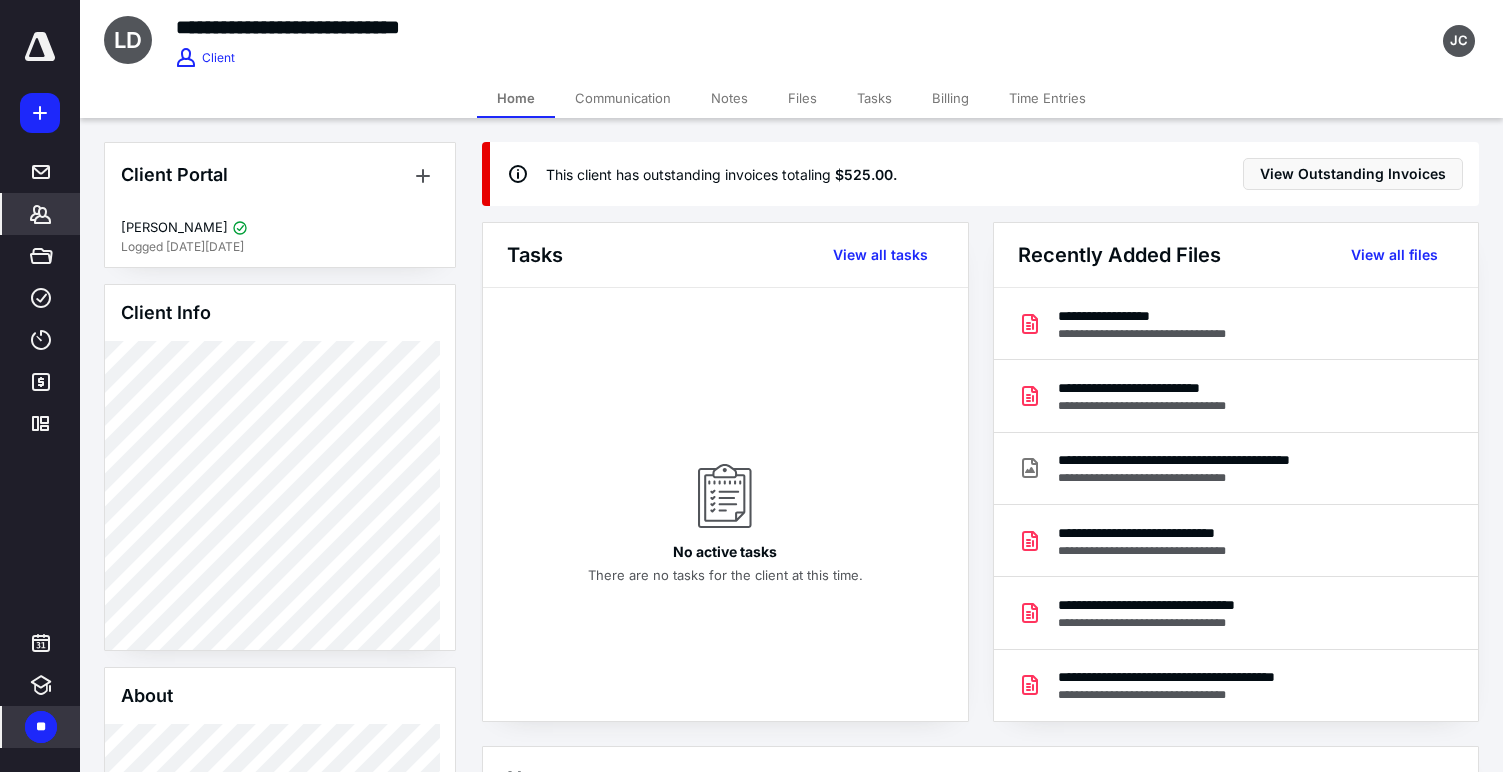 click on "Files" at bounding box center (802, 98) 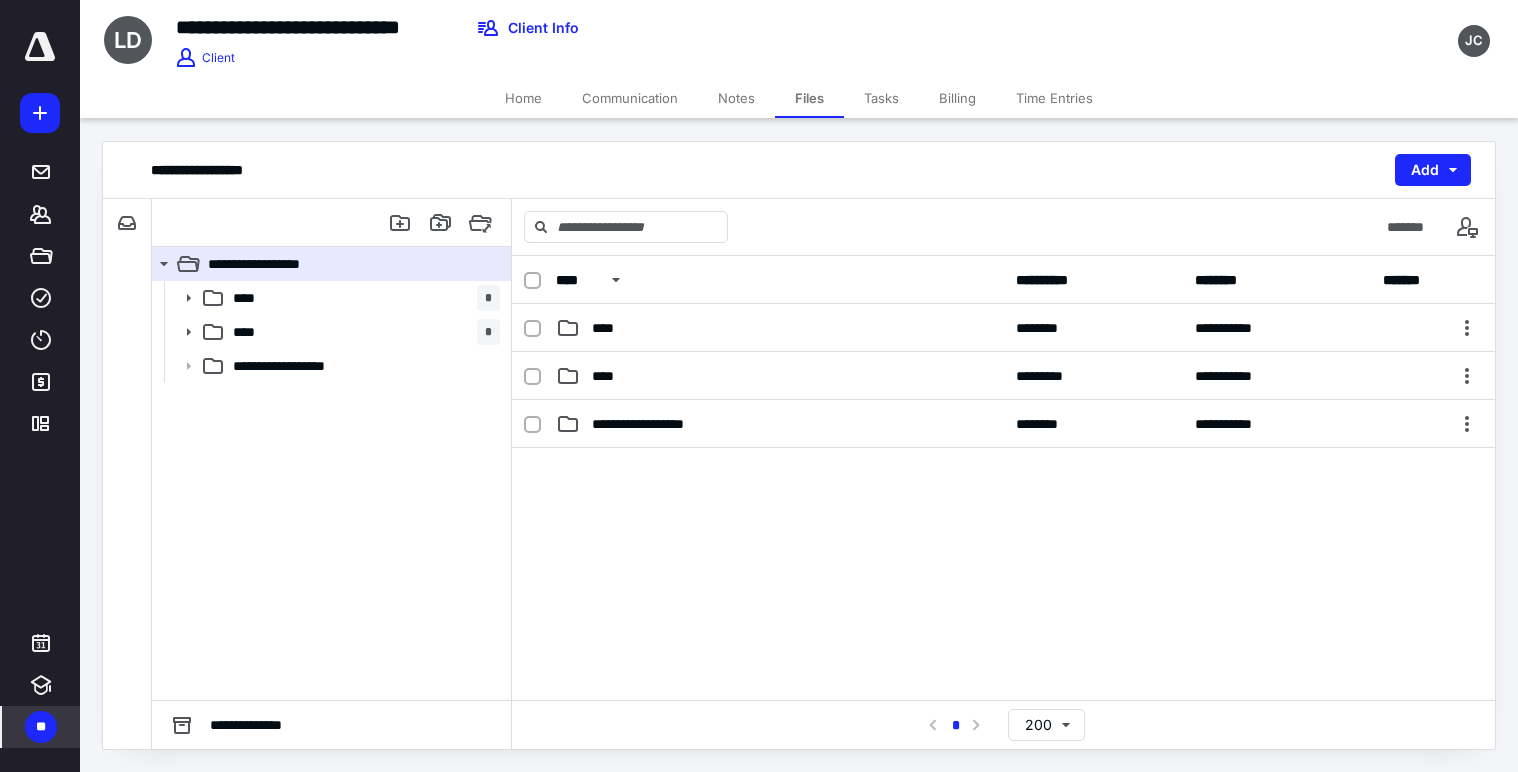 click on "Home" at bounding box center [523, 98] 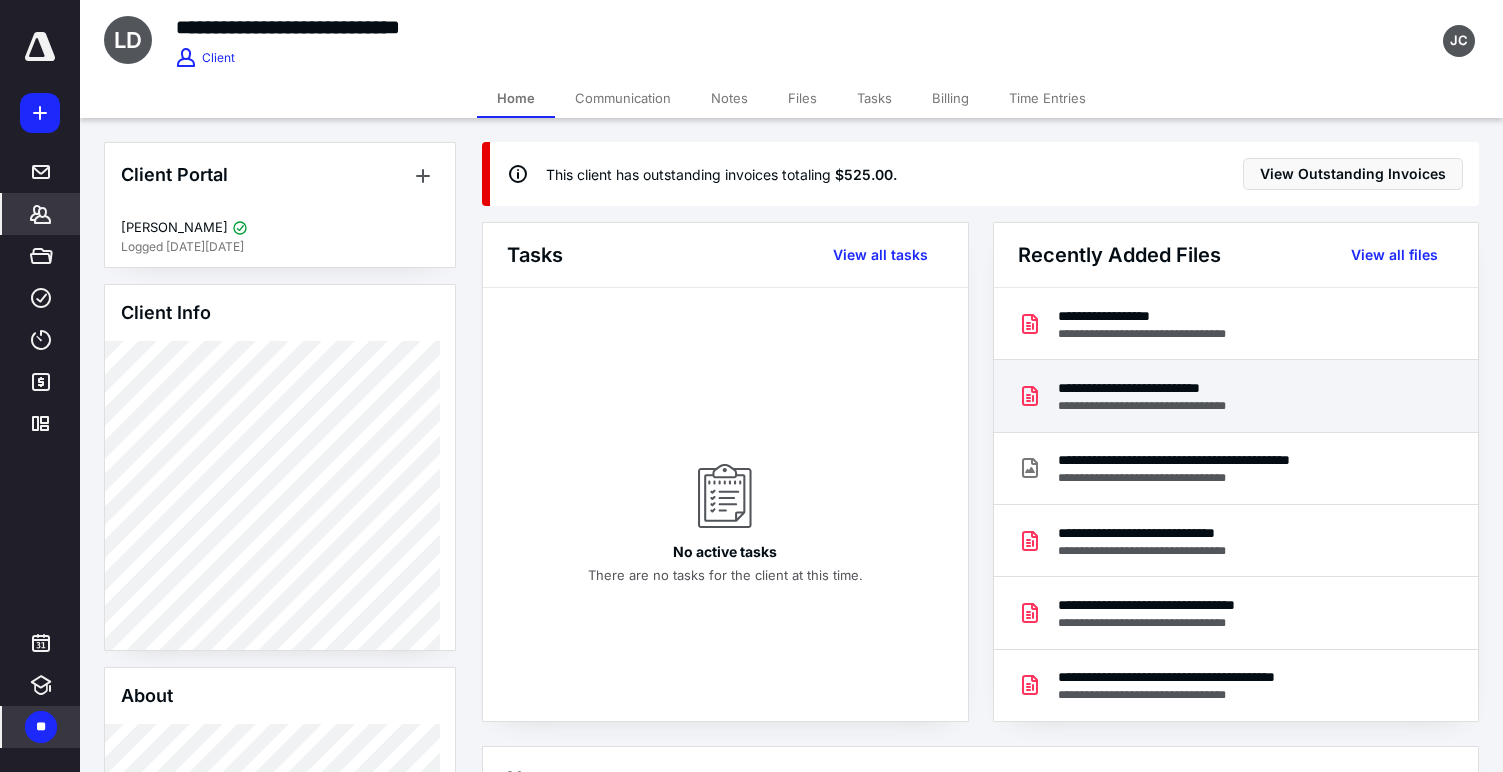 click on "**********" at bounding box center (1161, 406) 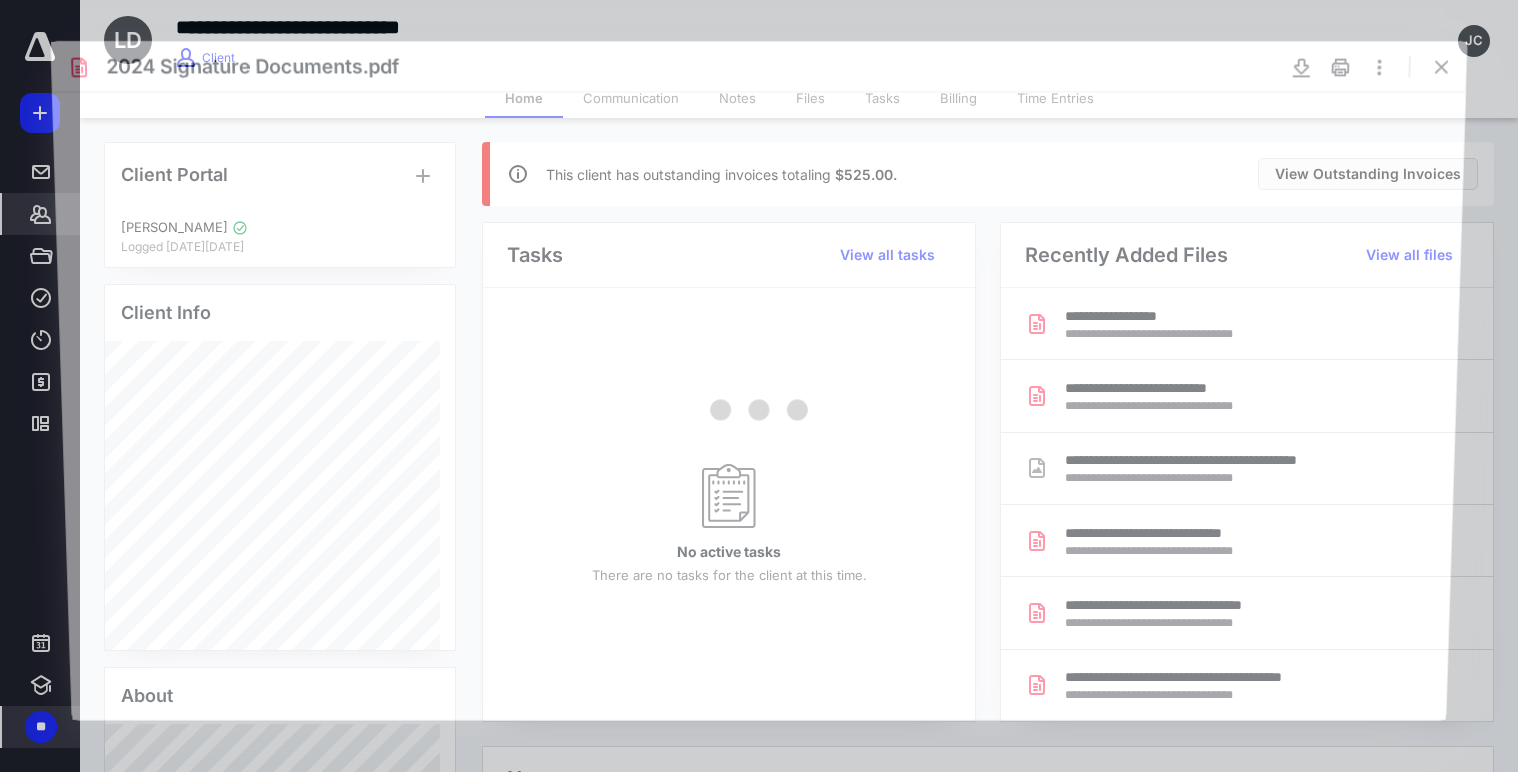 scroll, scrollTop: 0, scrollLeft: 0, axis: both 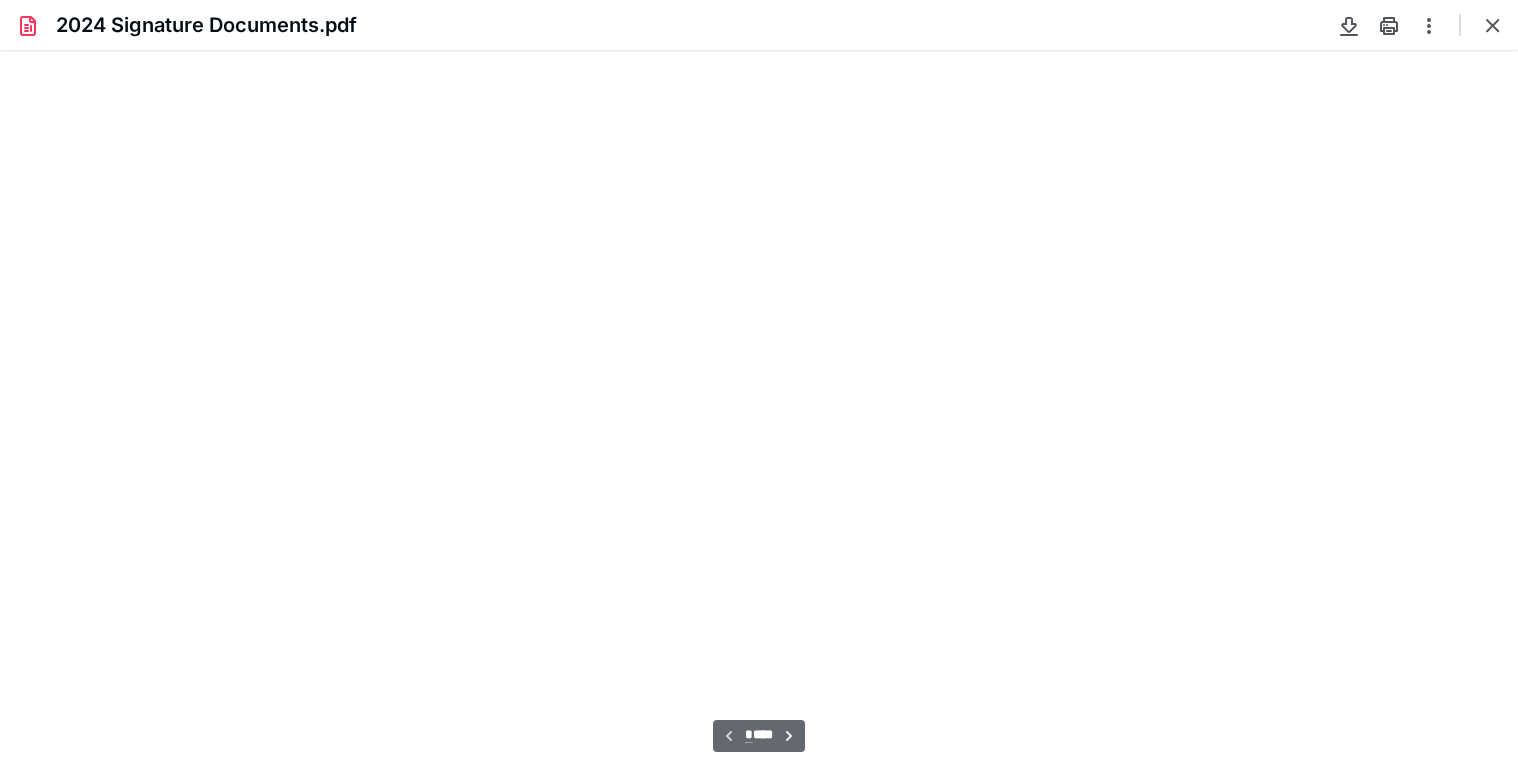 type on "243" 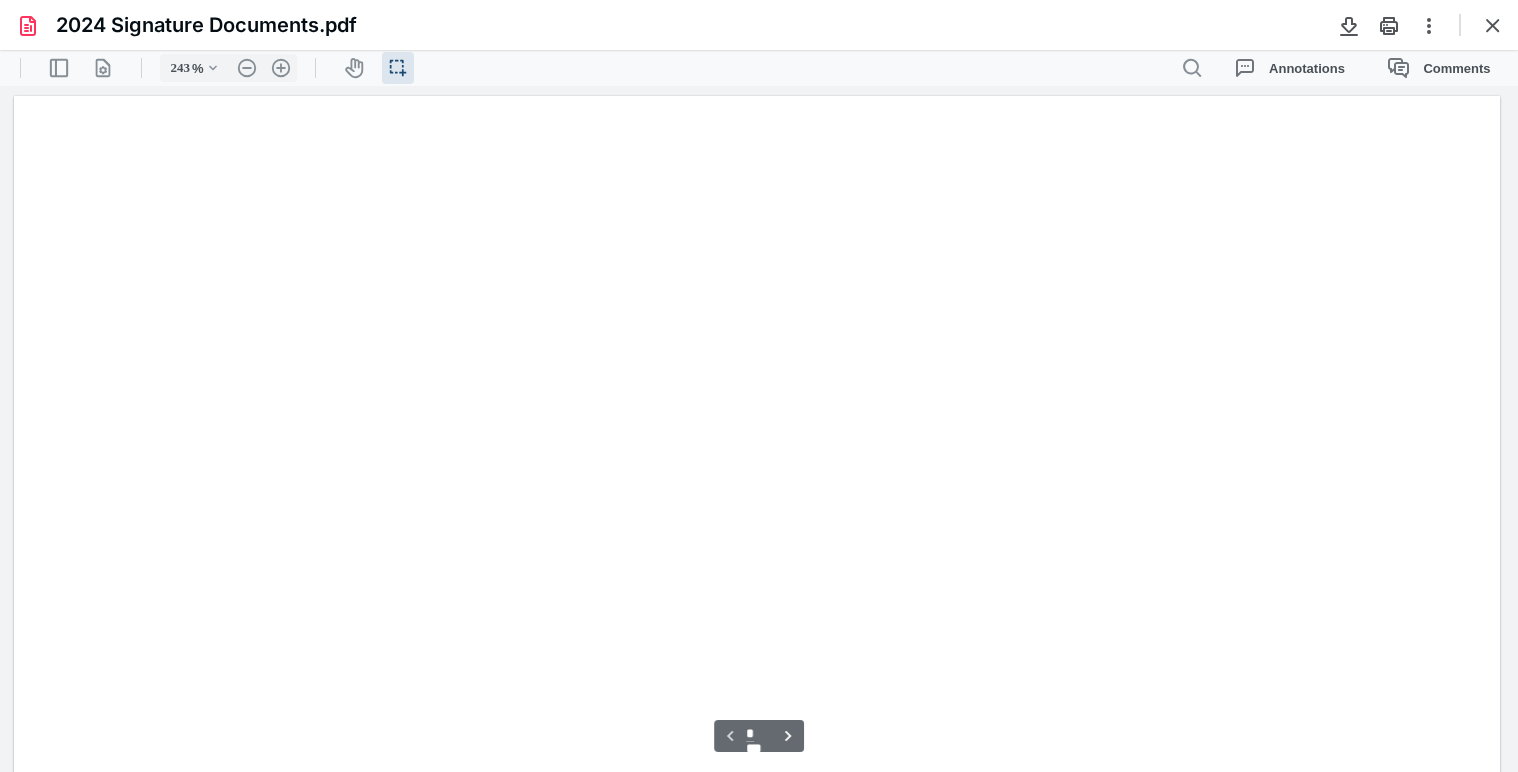 scroll, scrollTop: 46, scrollLeft: 0, axis: vertical 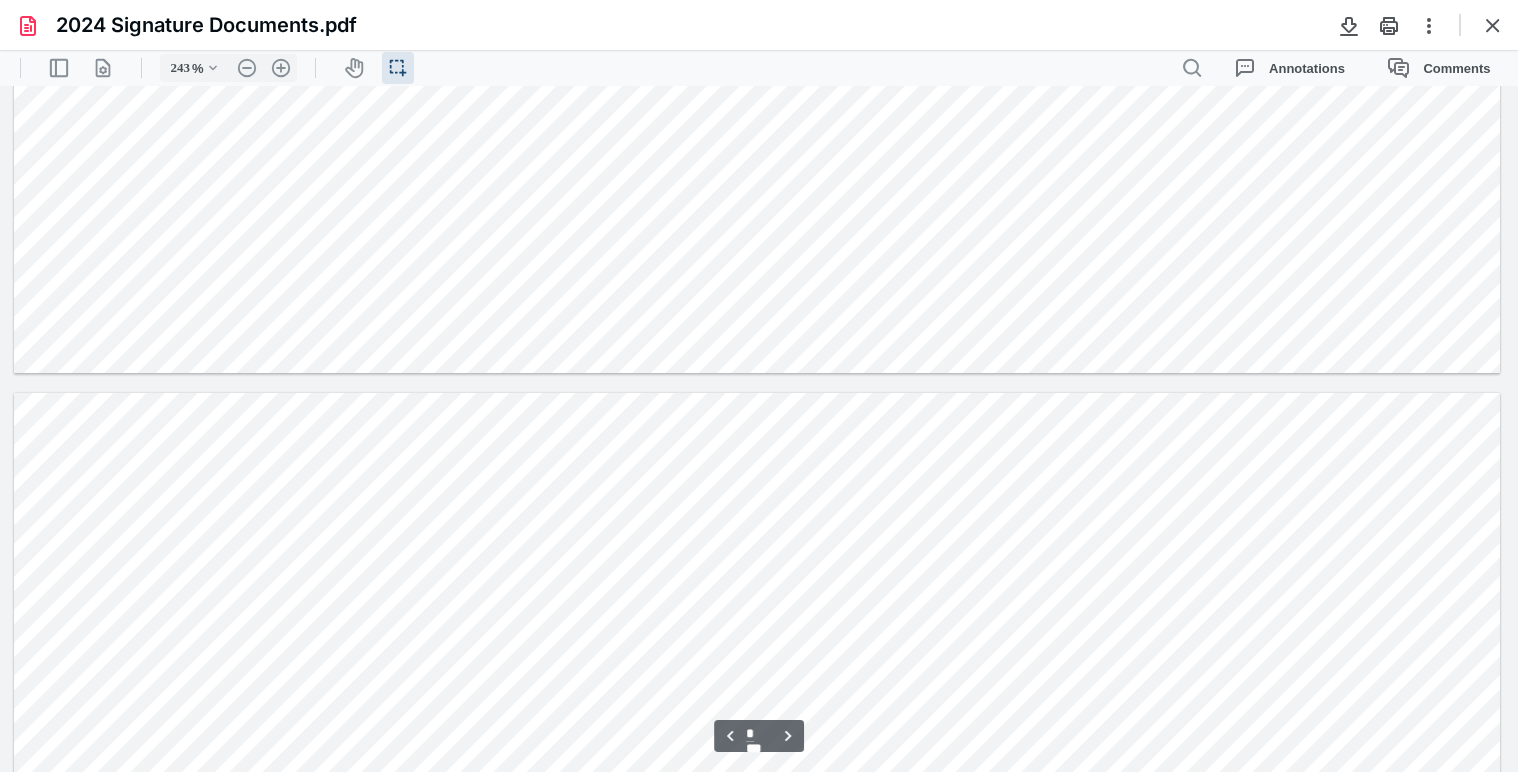 type on "*" 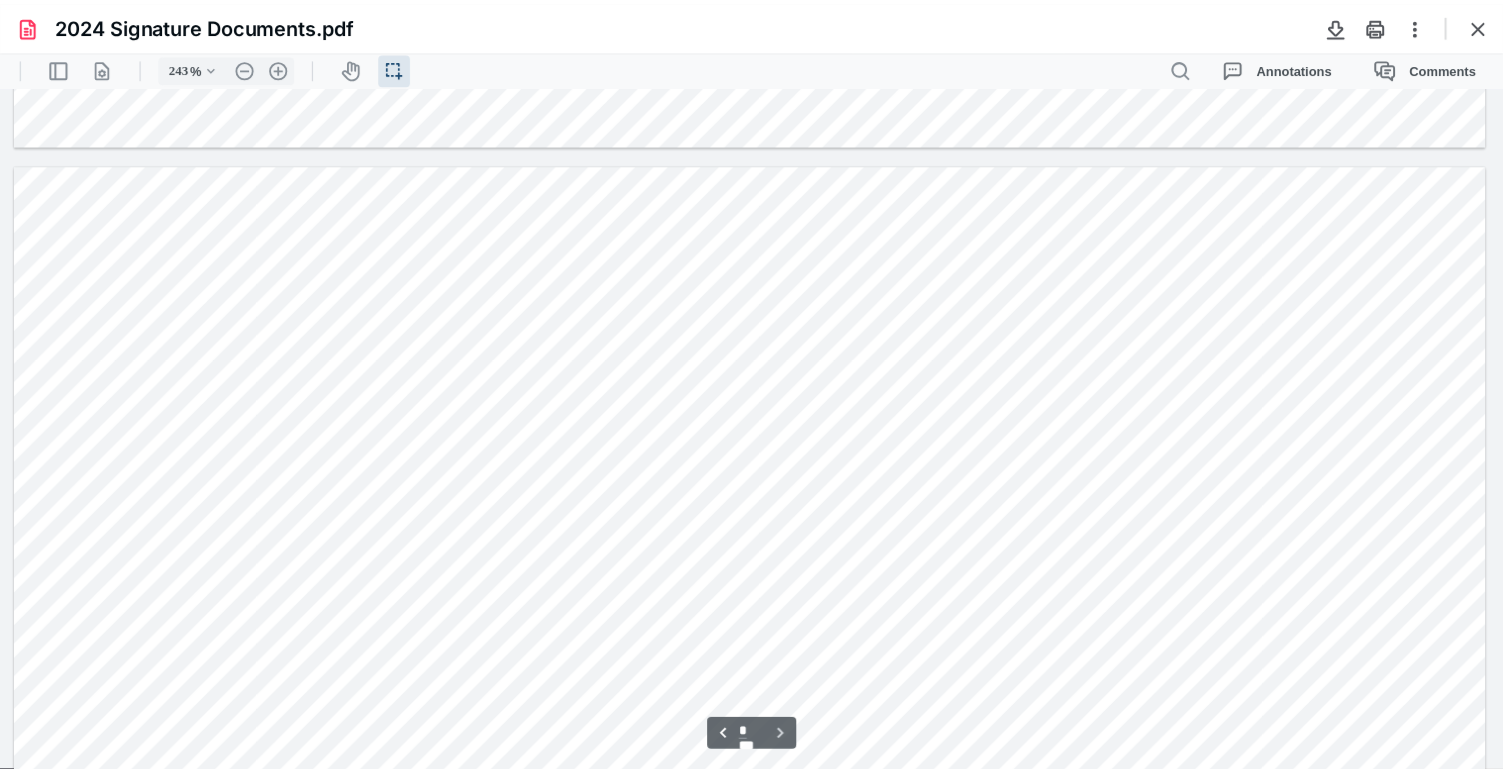 scroll, scrollTop: 15552, scrollLeft: 0, axis: vertical 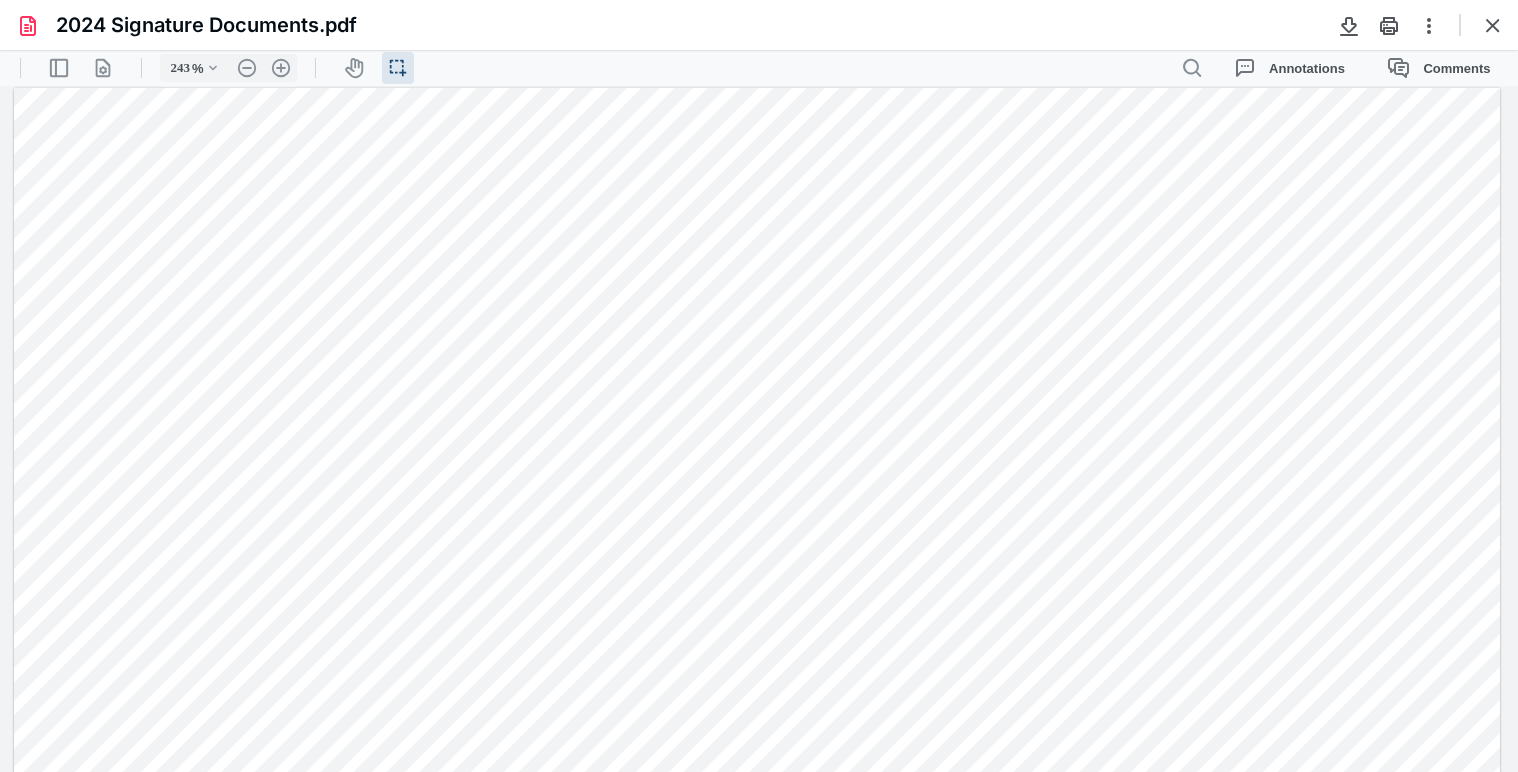 drag, startPoint x: 783, startPoint y: 437, endPoint x: 725, endPoint y: 441, distance: 58.137768 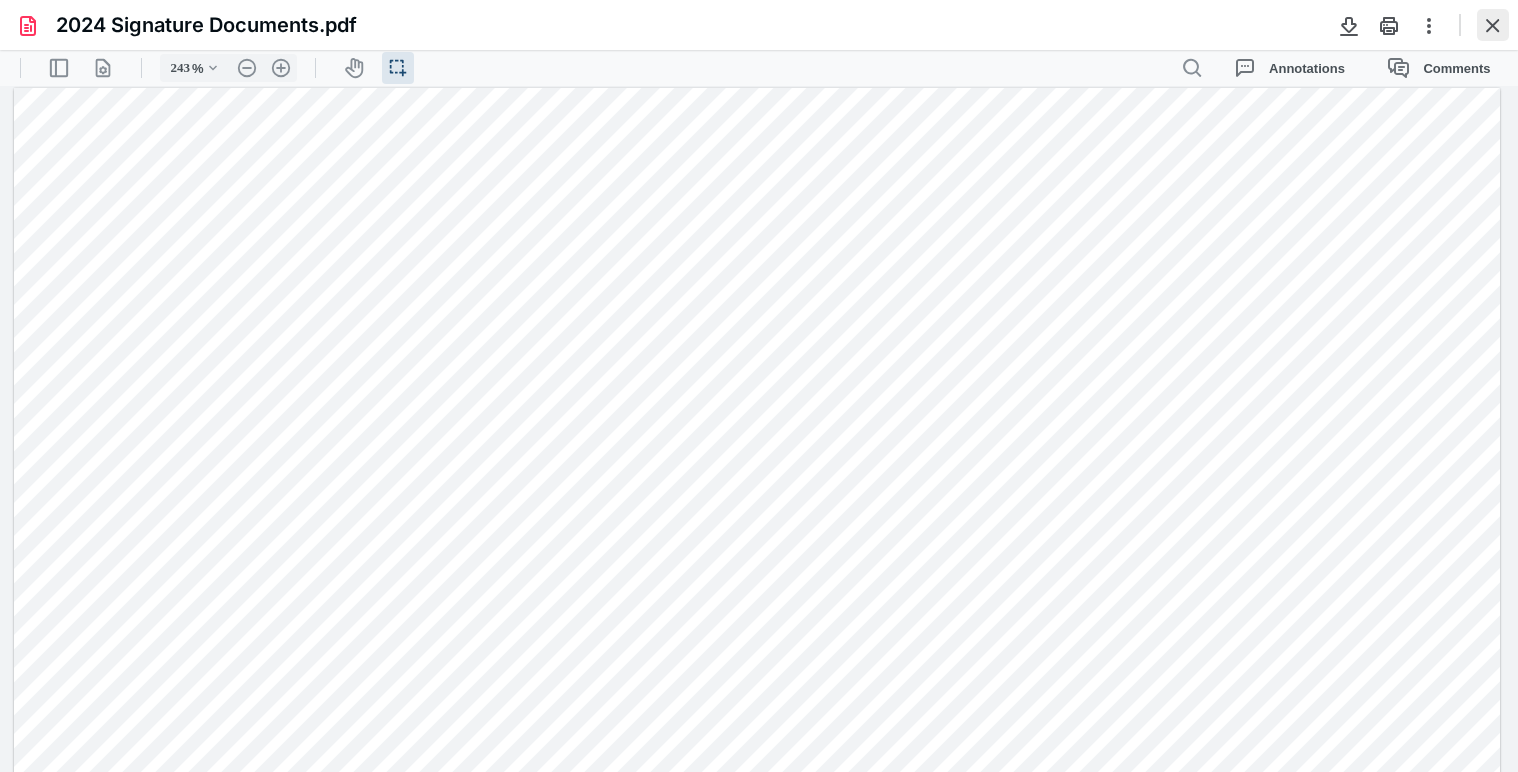 click at bounding box center [1493, 25] 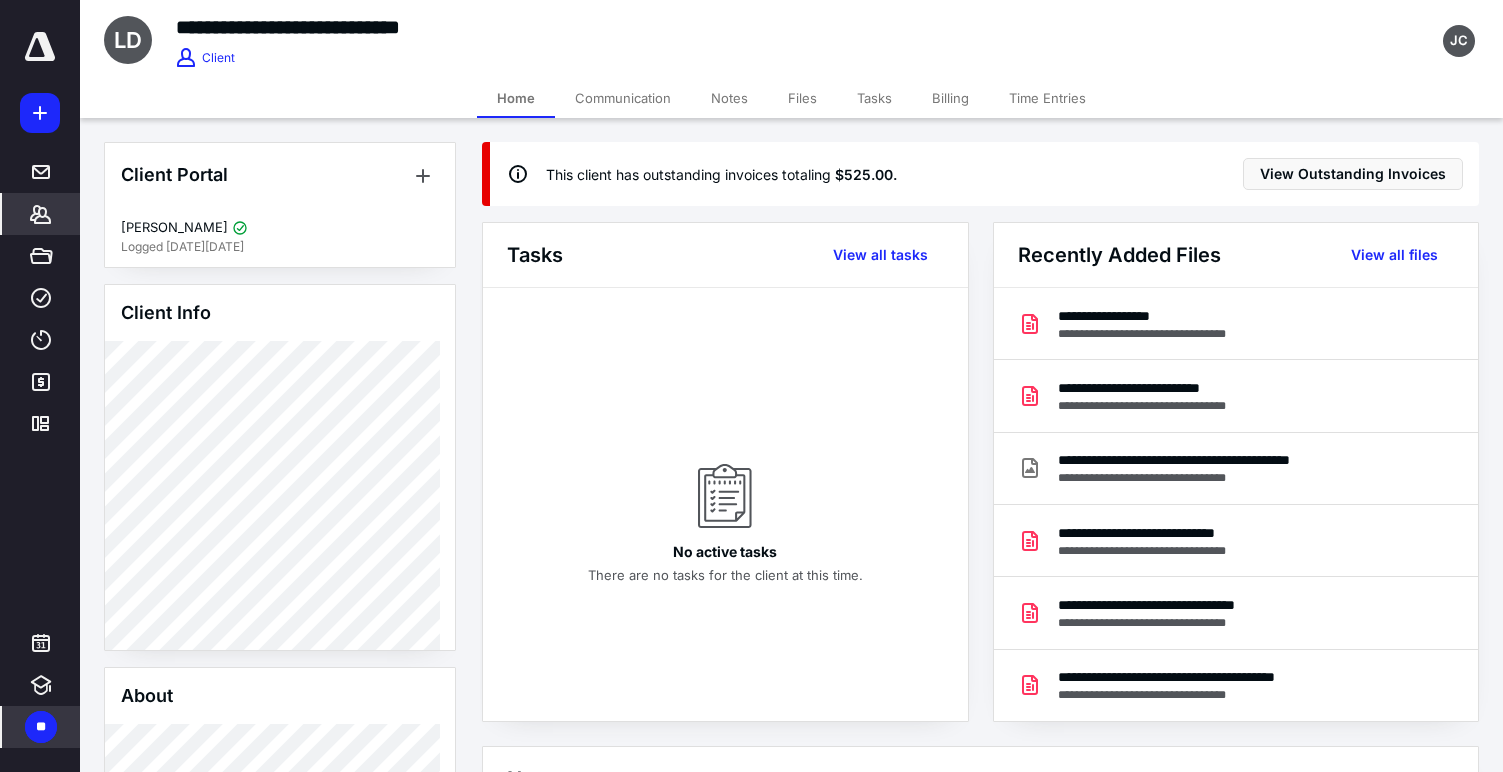 click on "Billing" at bounding box center (950, 98) 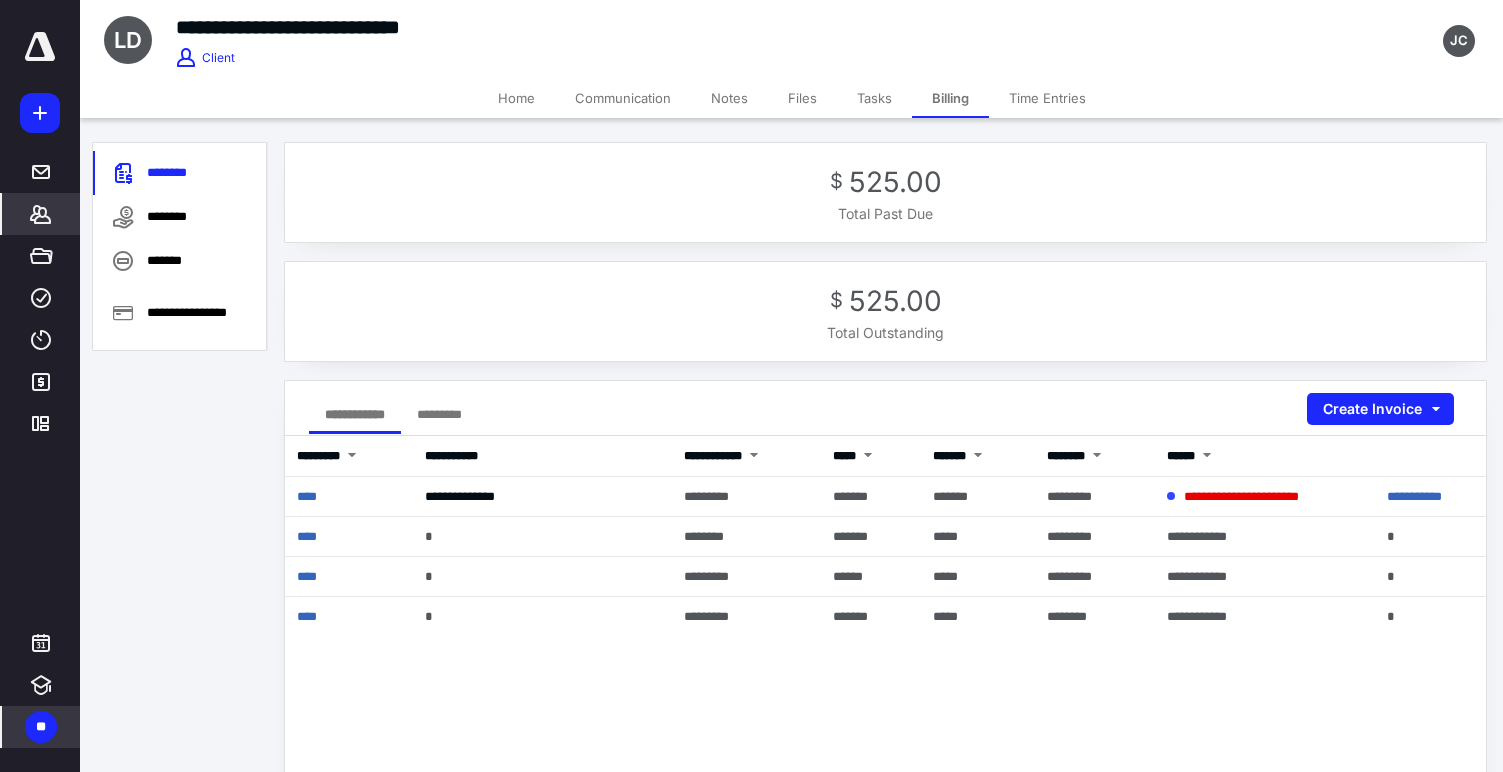 click on "Home" at bounding box center [516, 98] 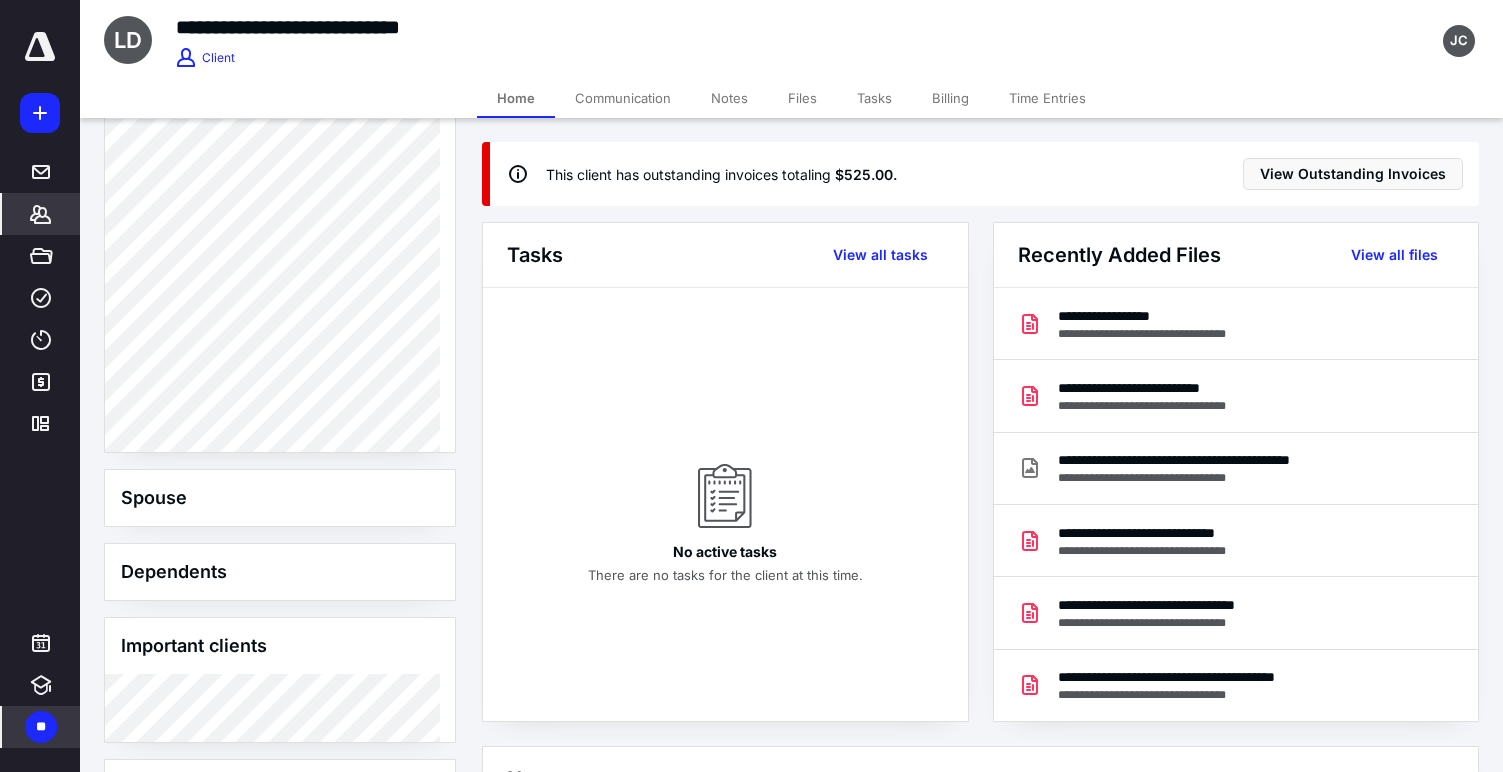 scroll, scrollTop: 0, scrollLeft: 0, axis: both 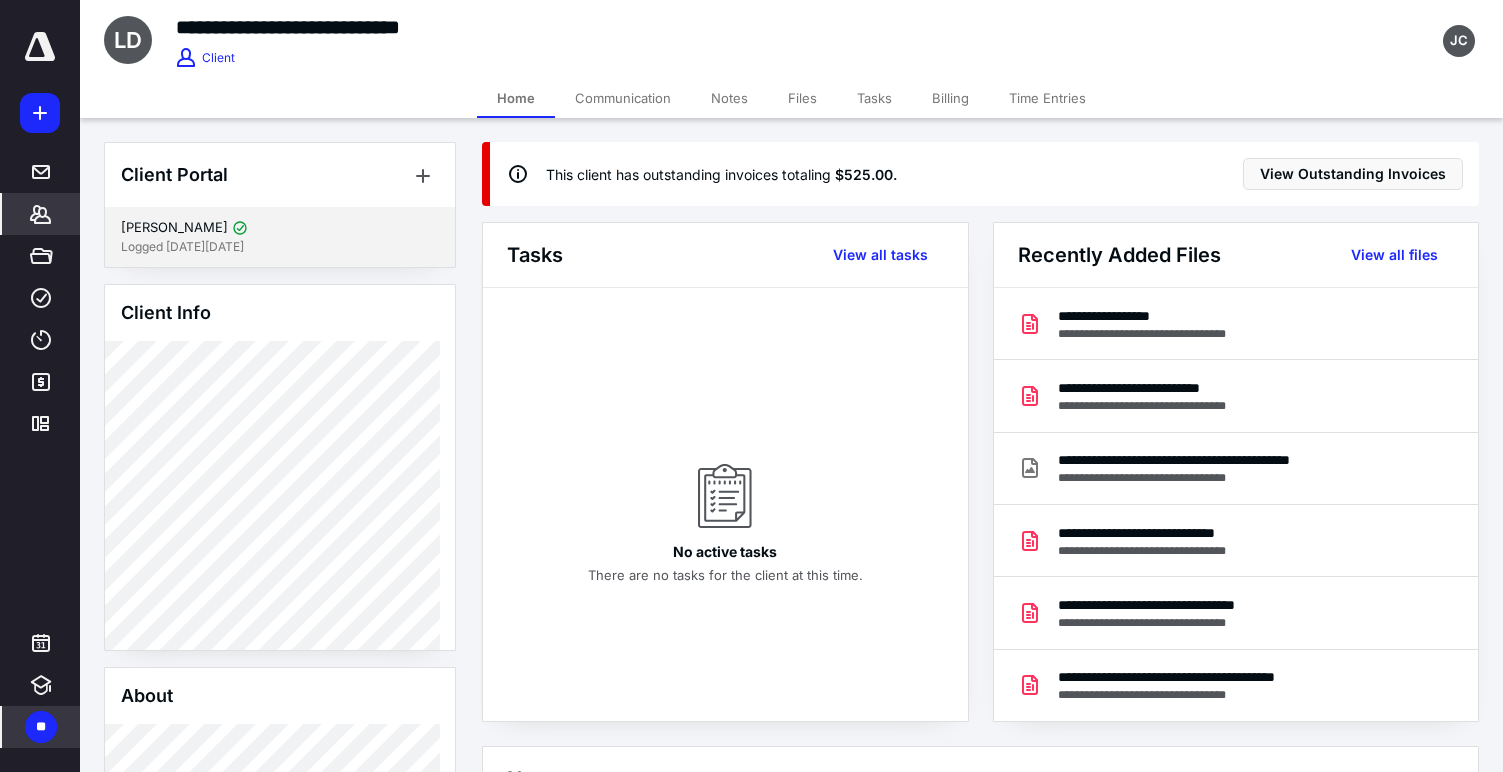 click on "Logged [DATE][DATE]" at bounding box center [280, 247] 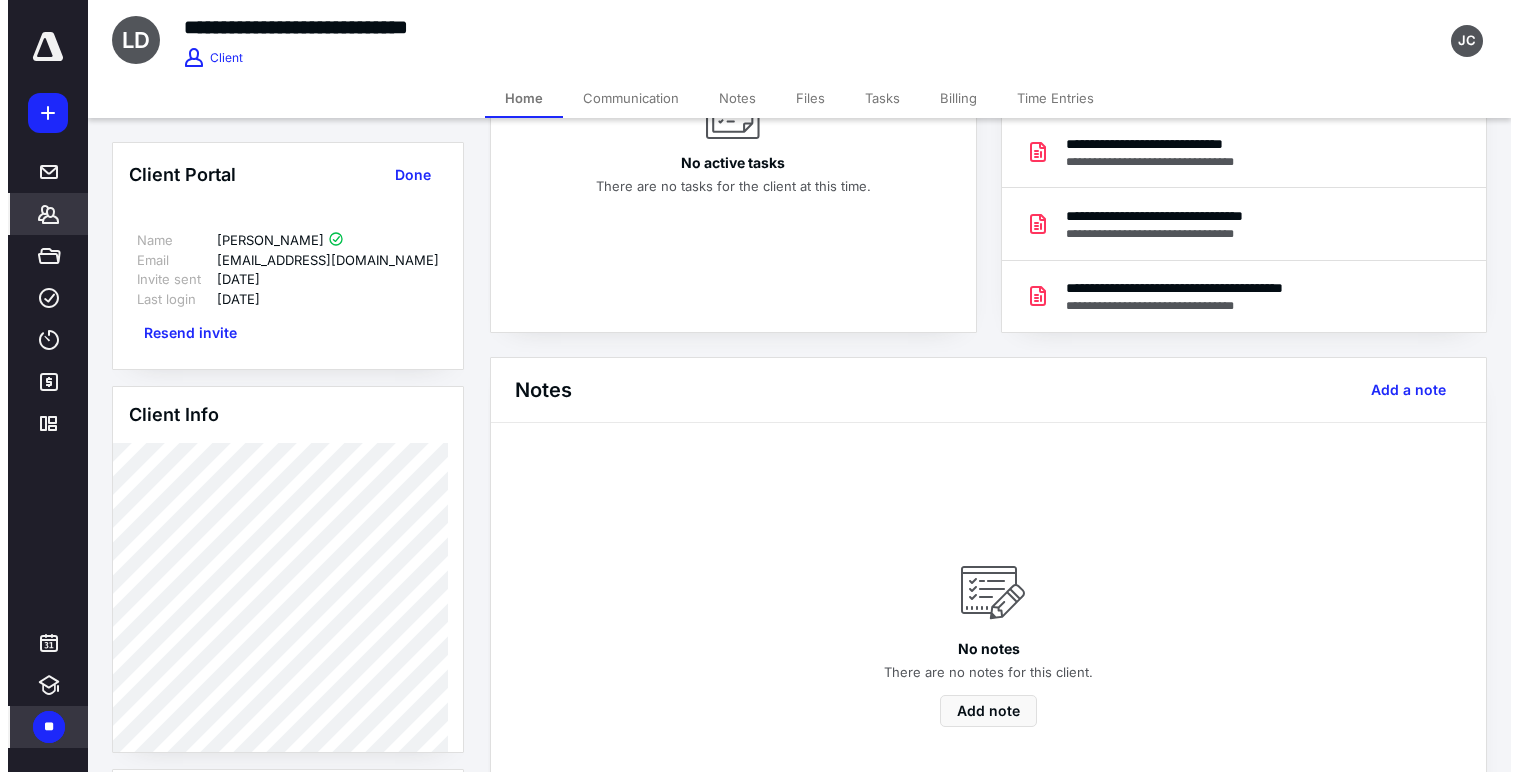 scroll, scrollTop: 400, scrollLeft: 0, axis: vertical 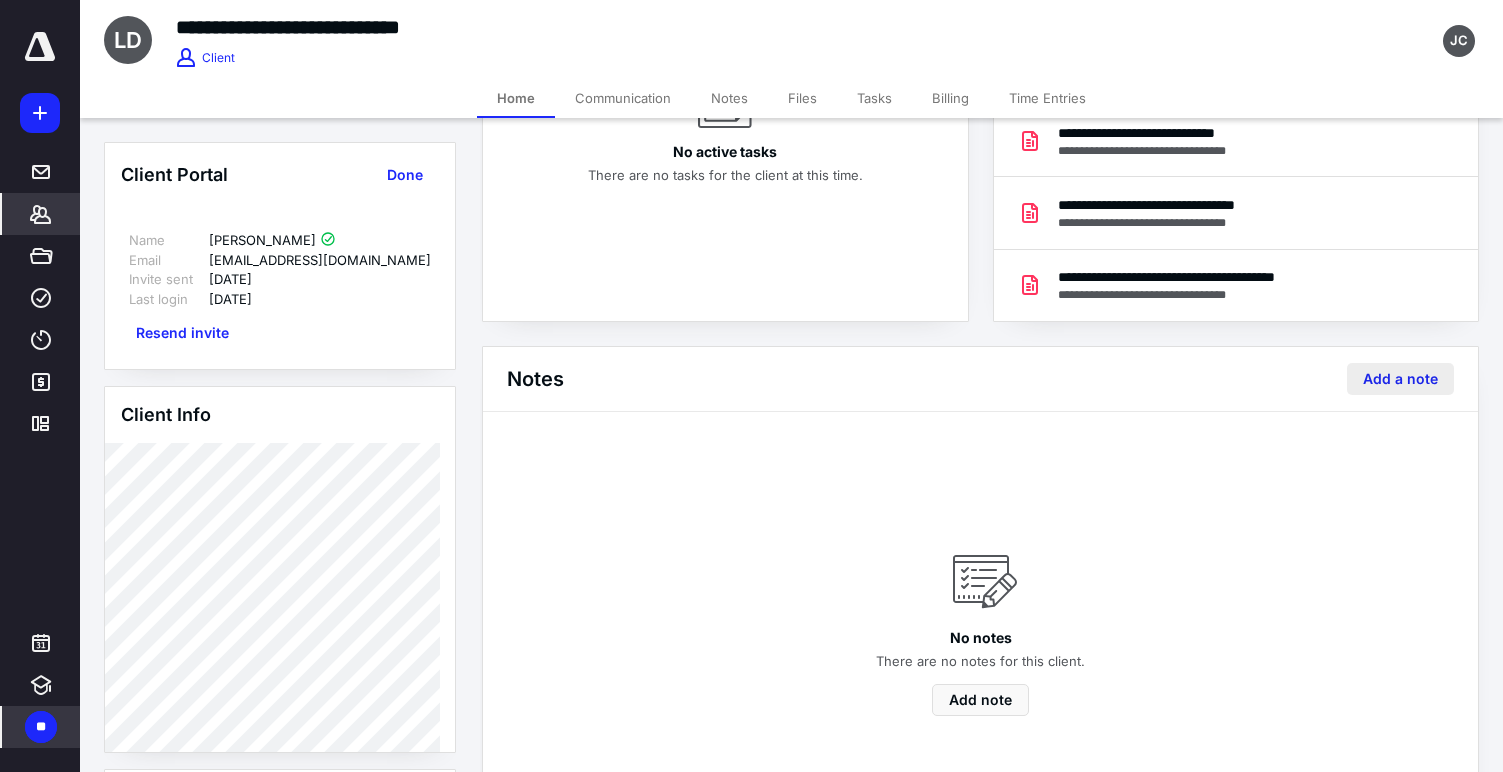 click on "Add a note" at bounding box center (1400, 379) 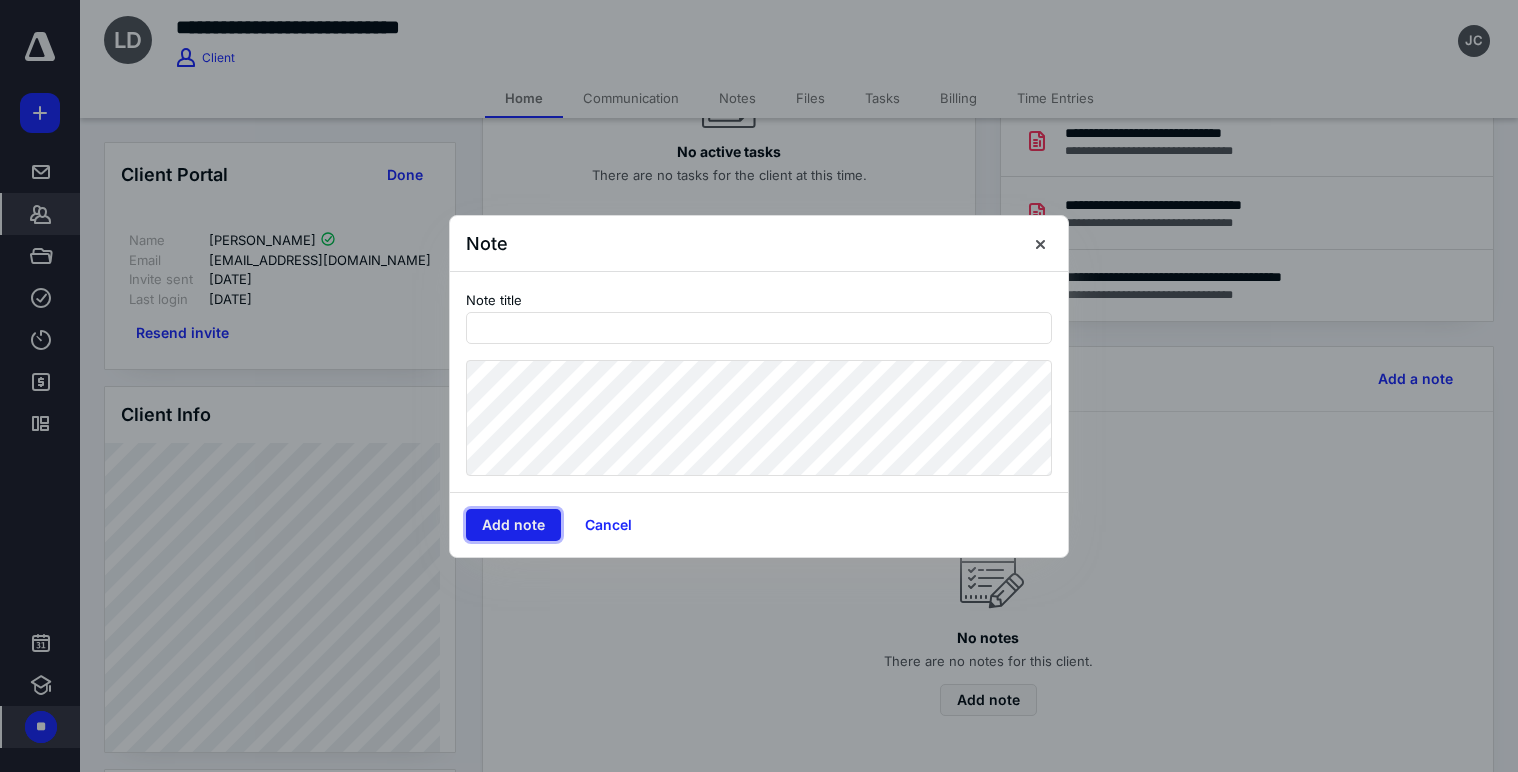 click on "Add note" at bounding box center (513, 525) 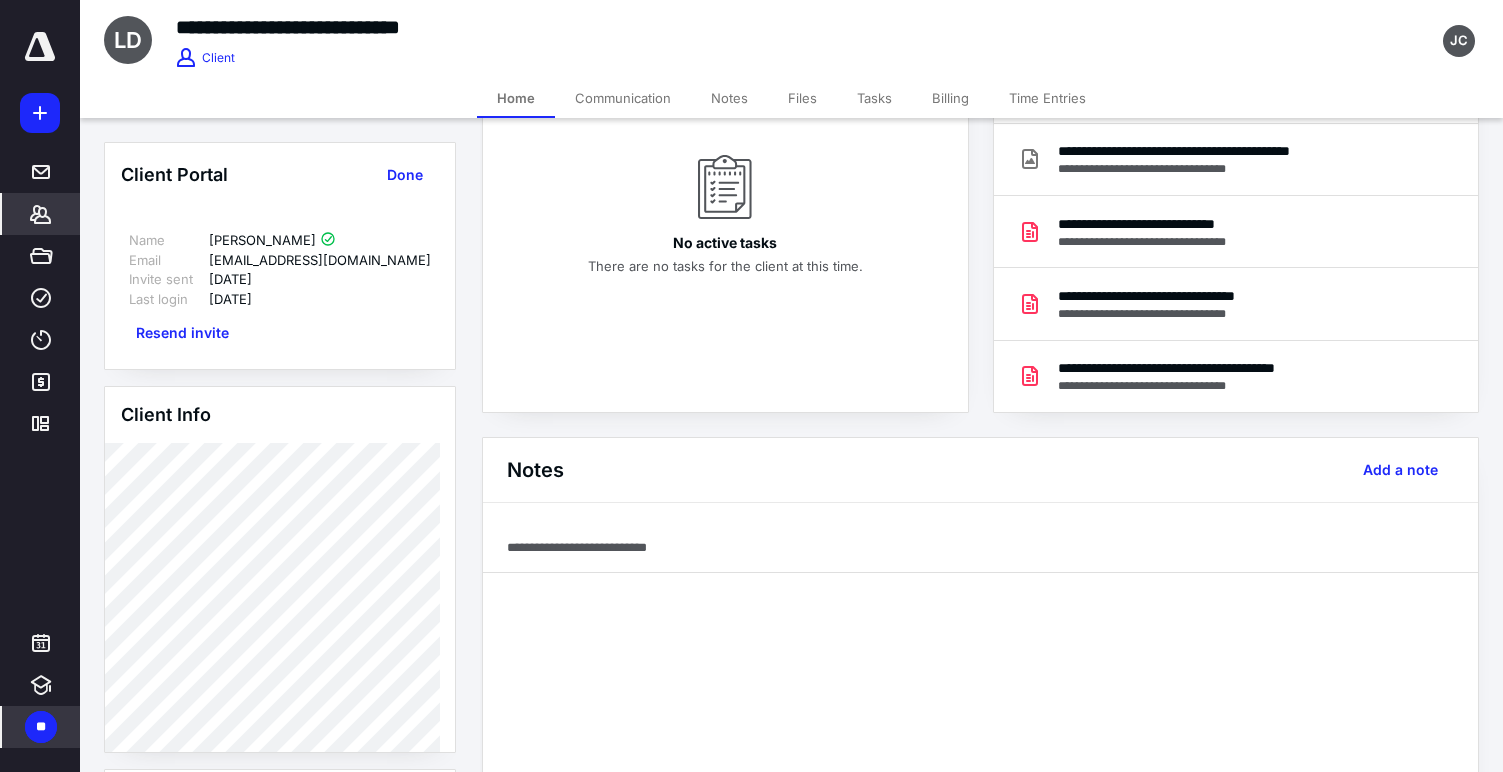 scroll, scrollTop: 0, scrollLeft: 0, axis: both 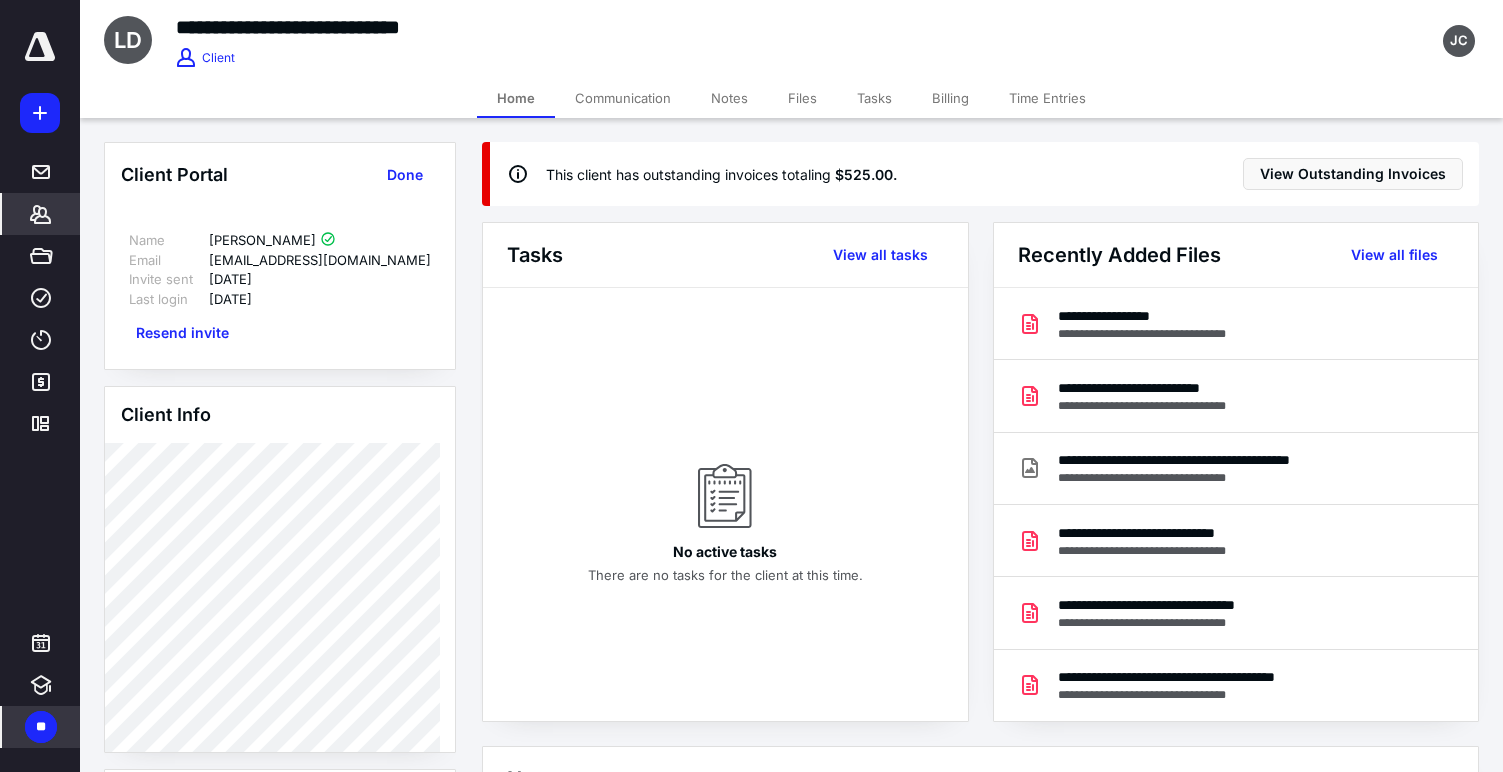 click on "Billing" at bounding box center [950, 98] 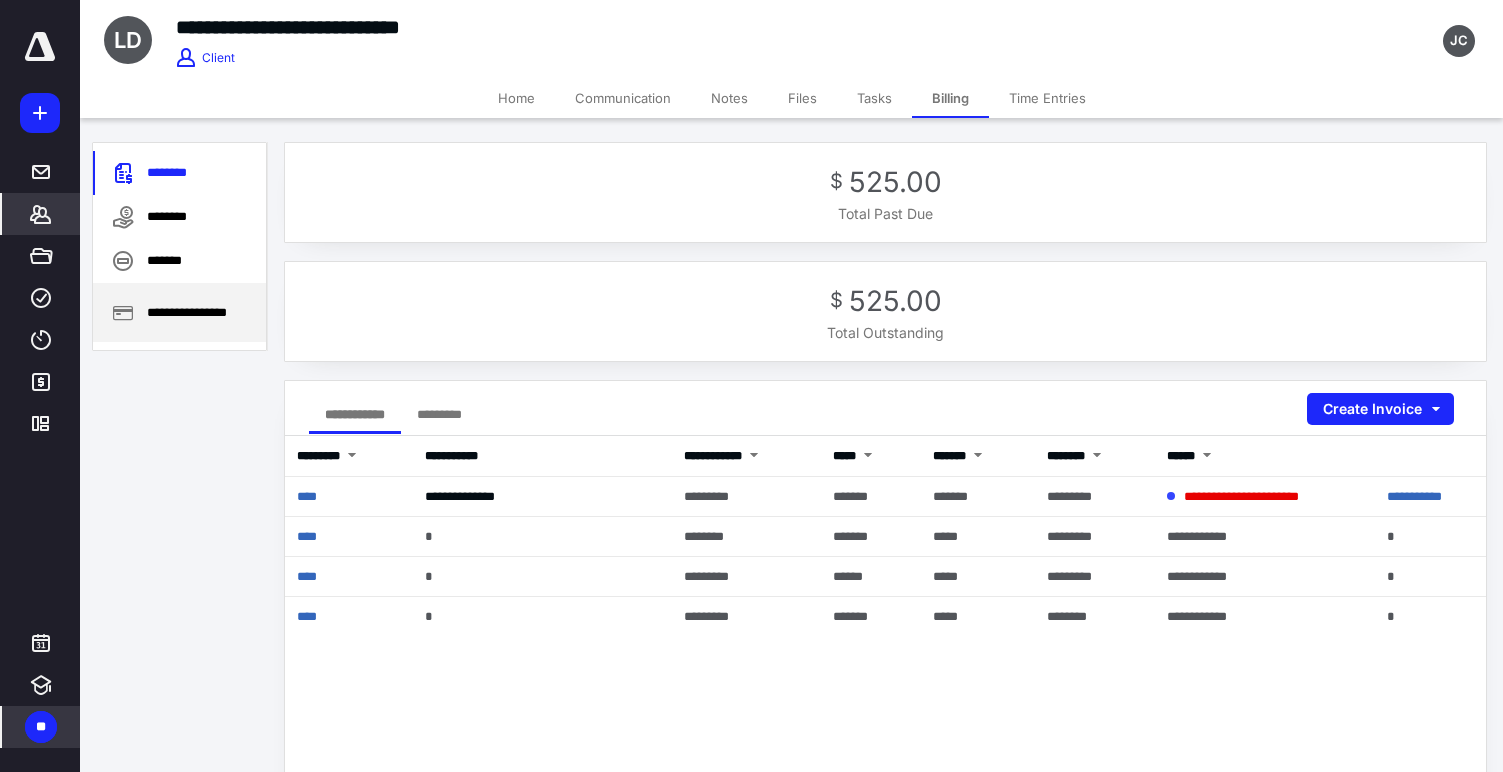 click on "**********" at bounding box center [179, 312] 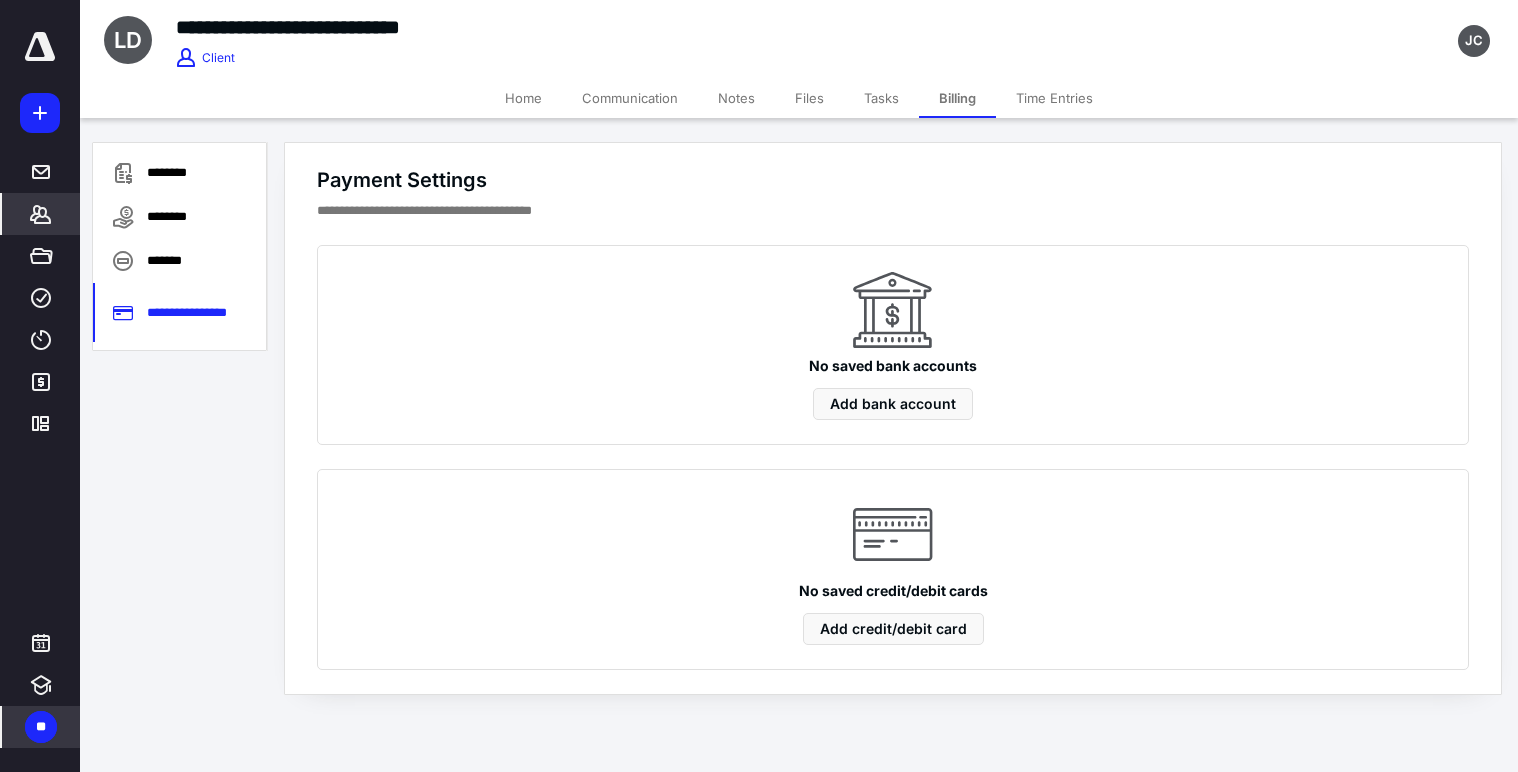 click on "Billing" at bounding box center (957, 98) 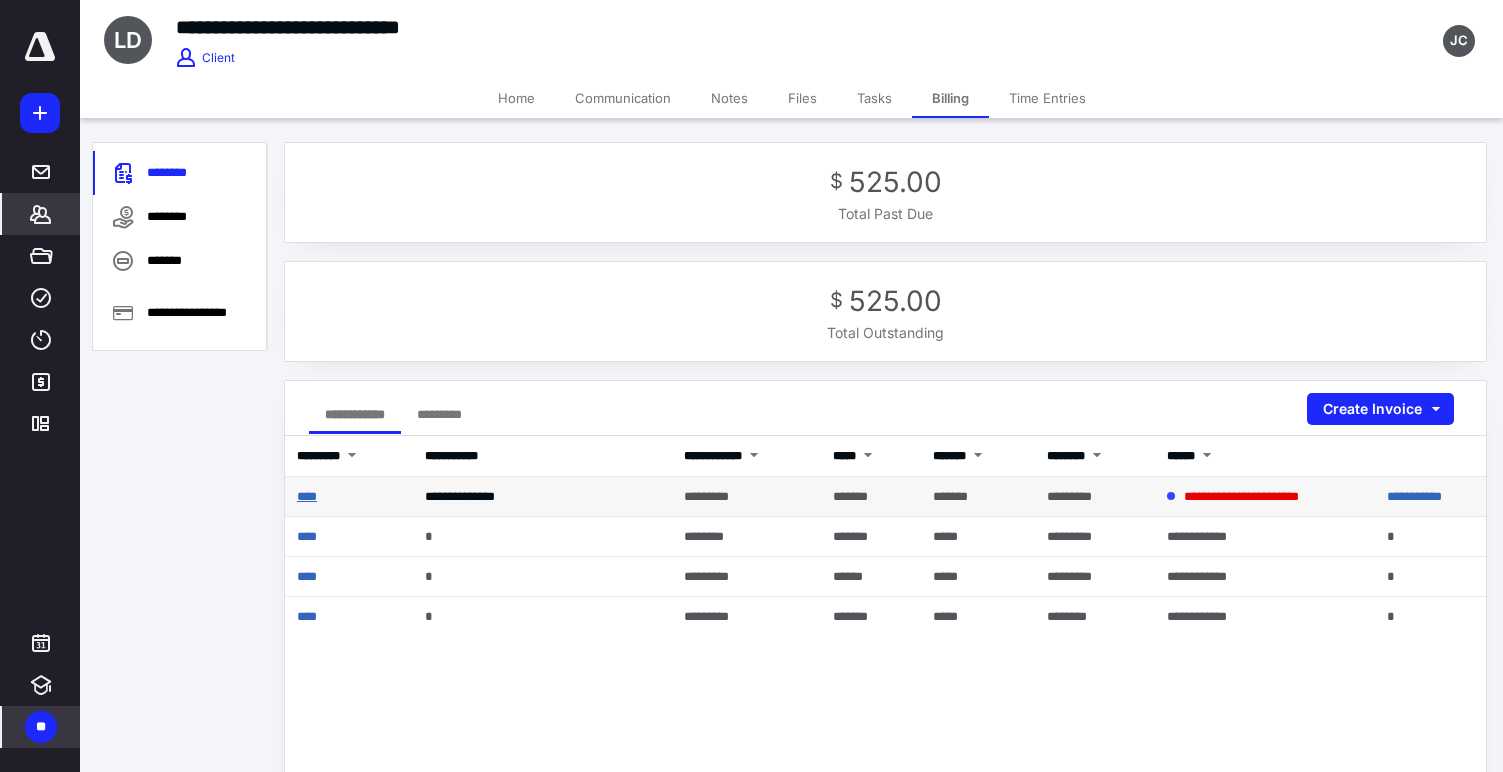 click on "****" at bounding box center (307, 496) 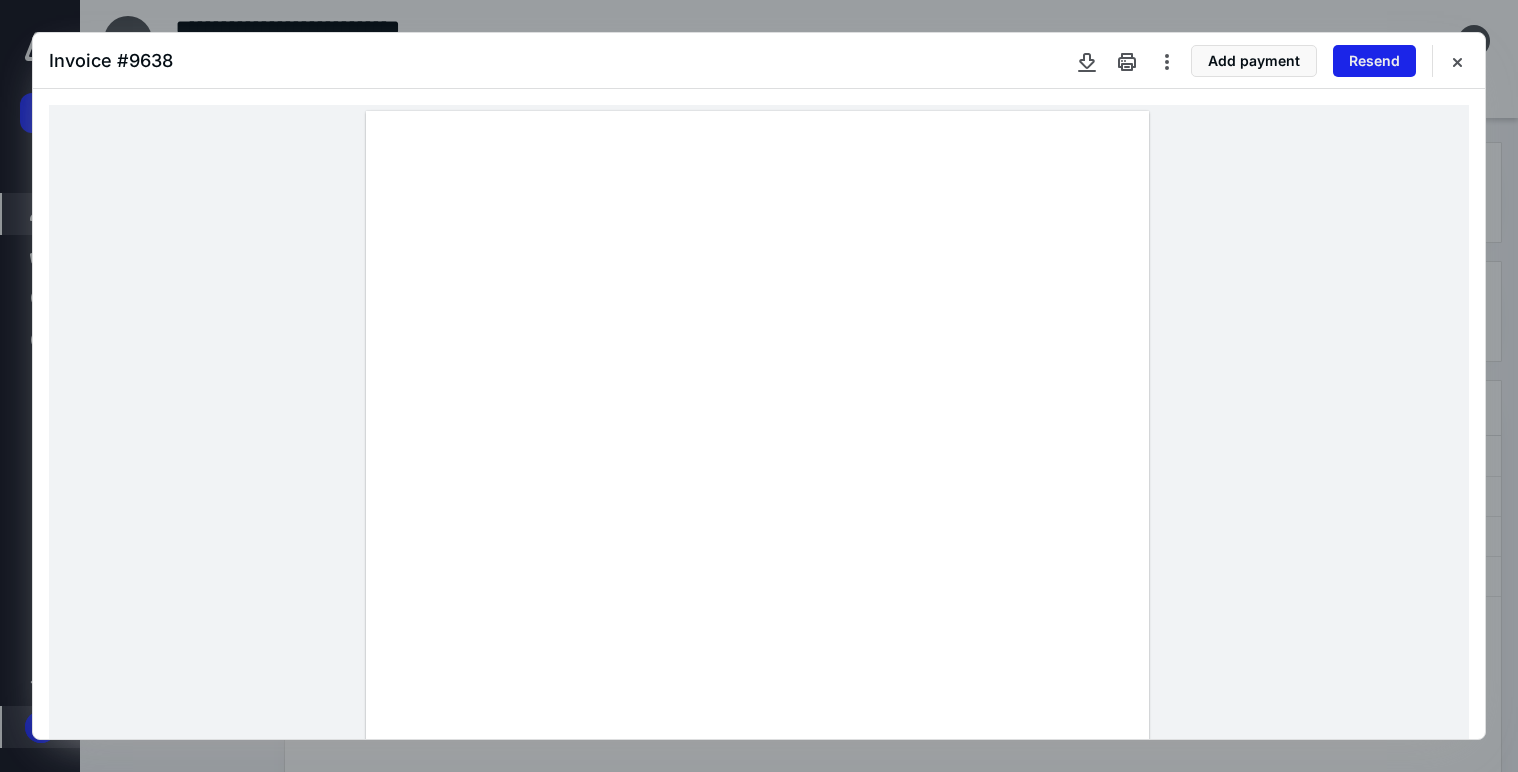 click on "Resend" at bounding box center [1374, 61] 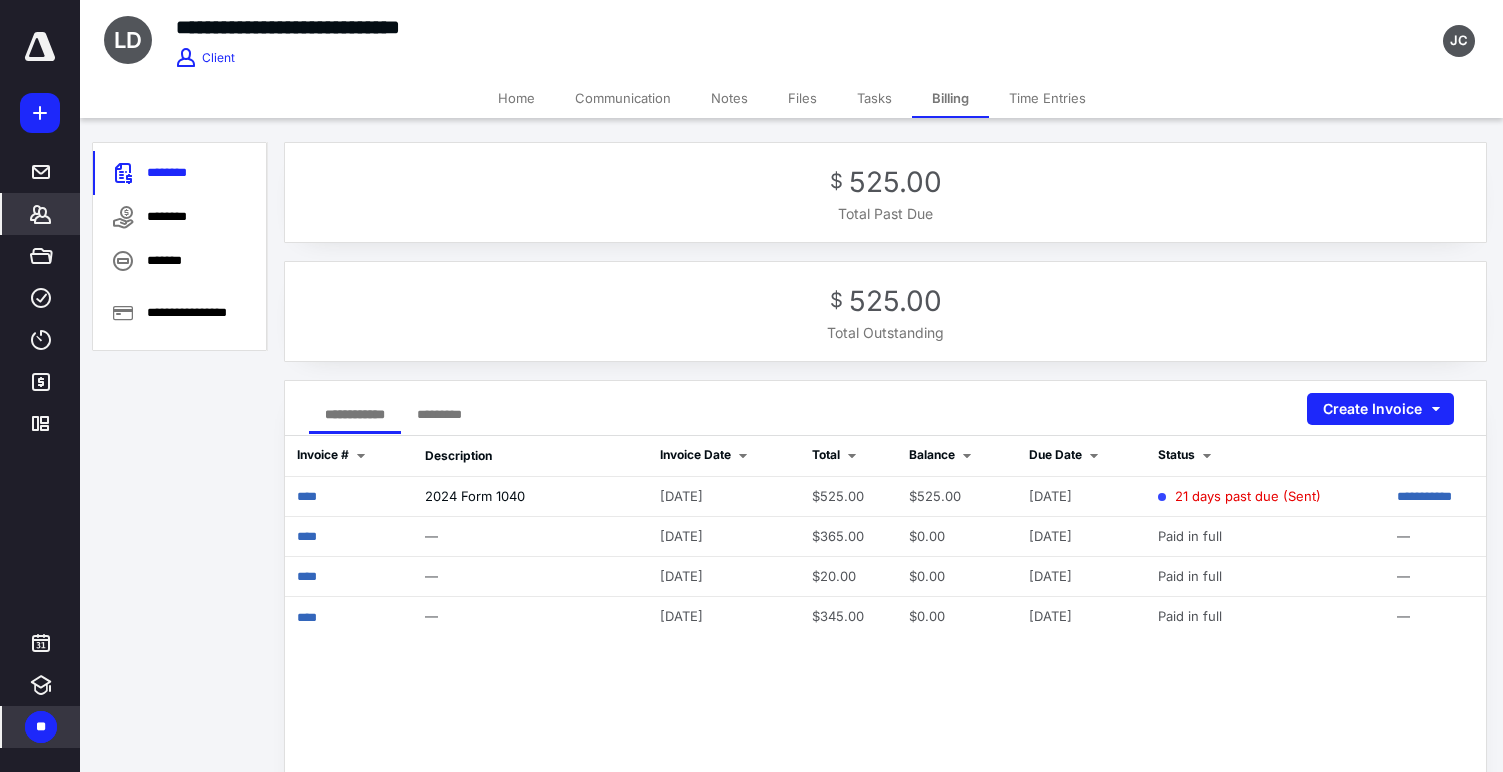 click on "Home" at bounding box center [516, 98] 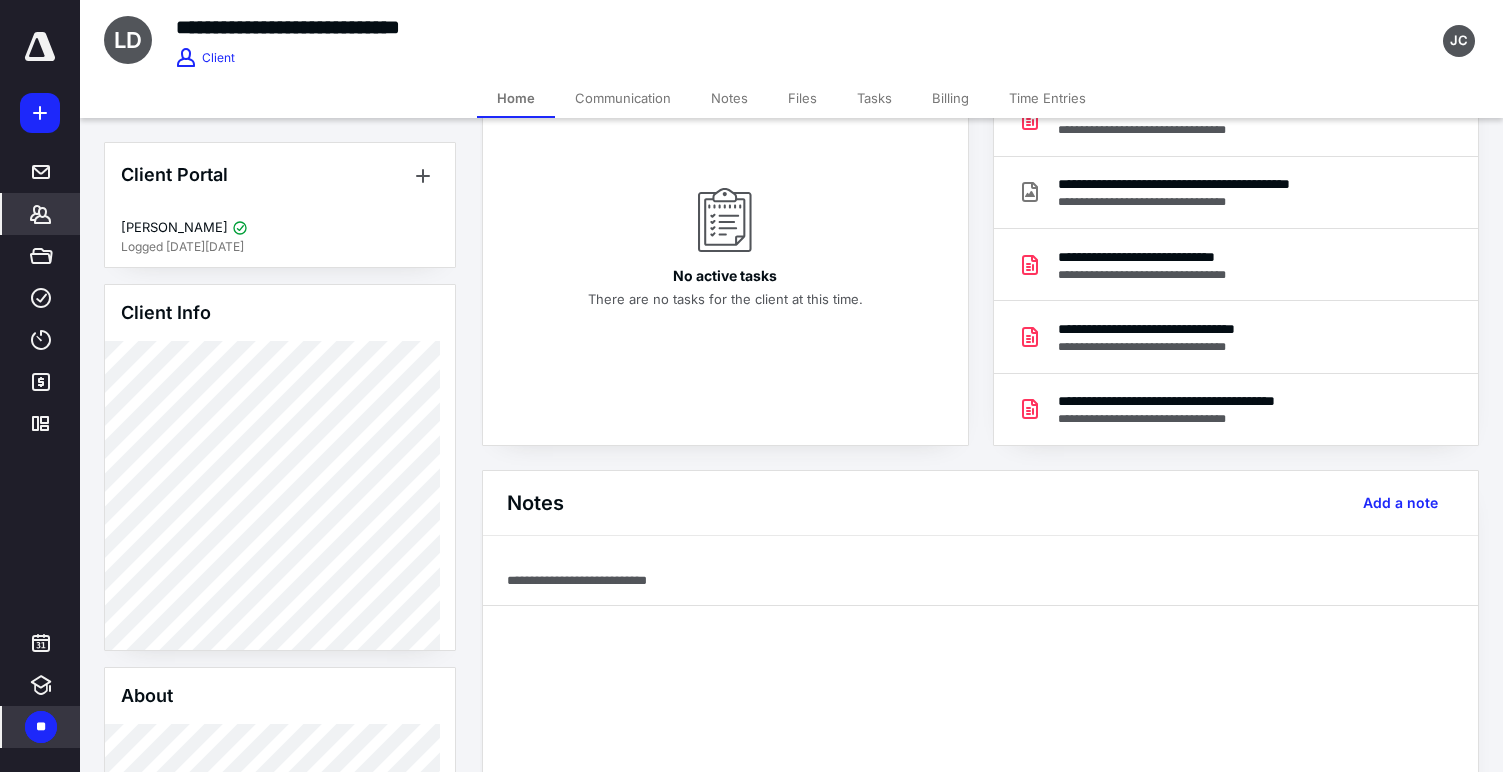 scroll, scrollTop: 300, scrollLeft: 0, axis: vertical 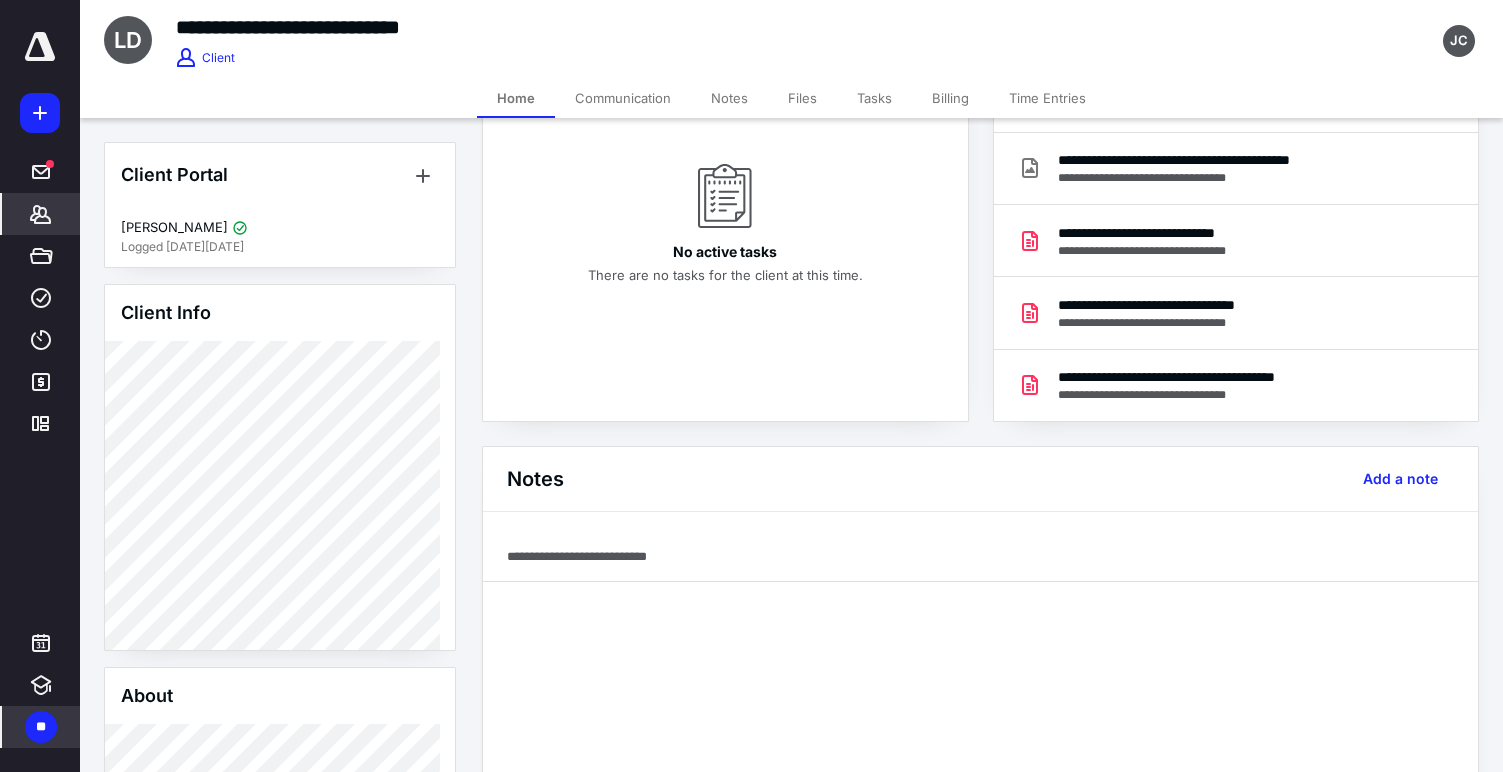 click on "*******" at bounding box center [41, 214] 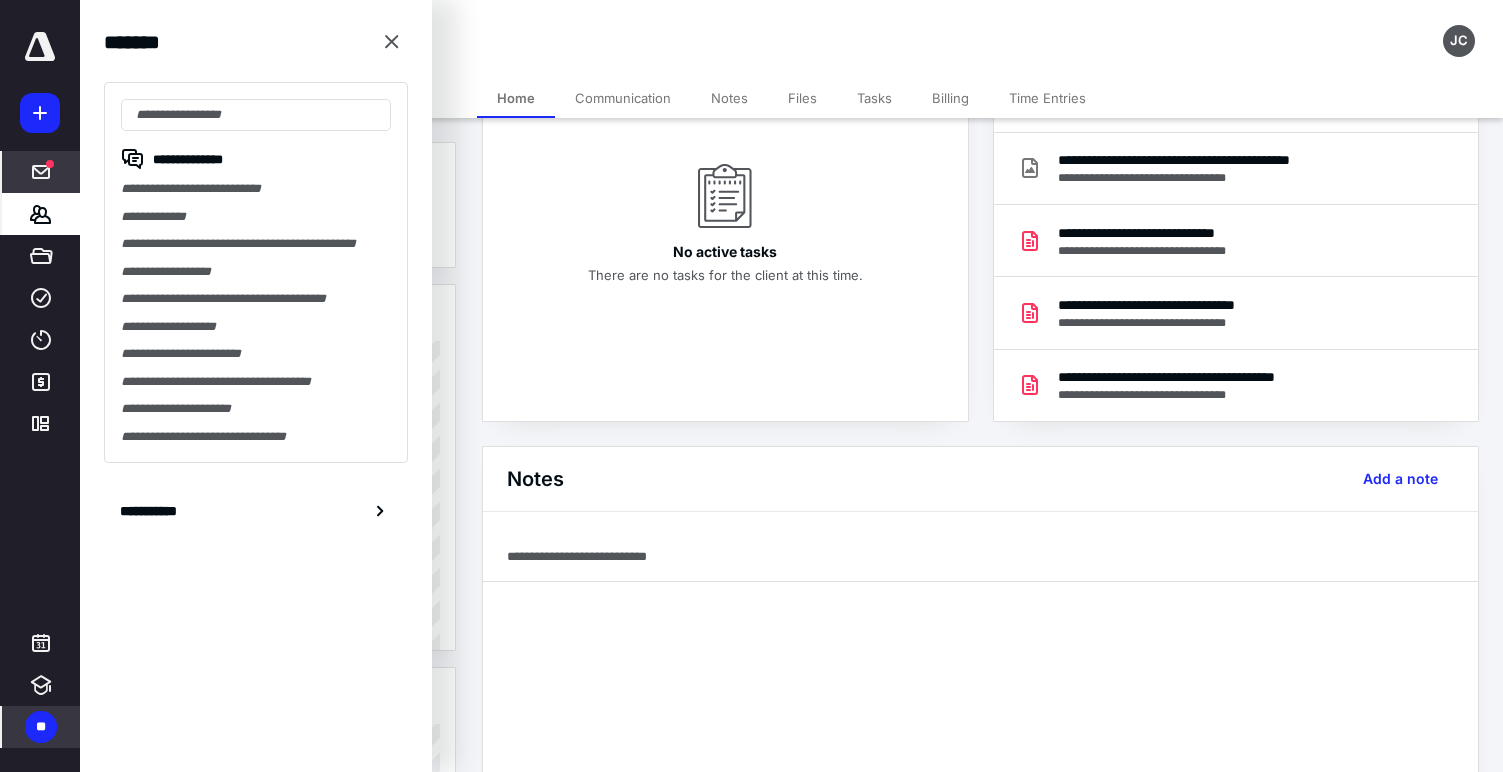 click 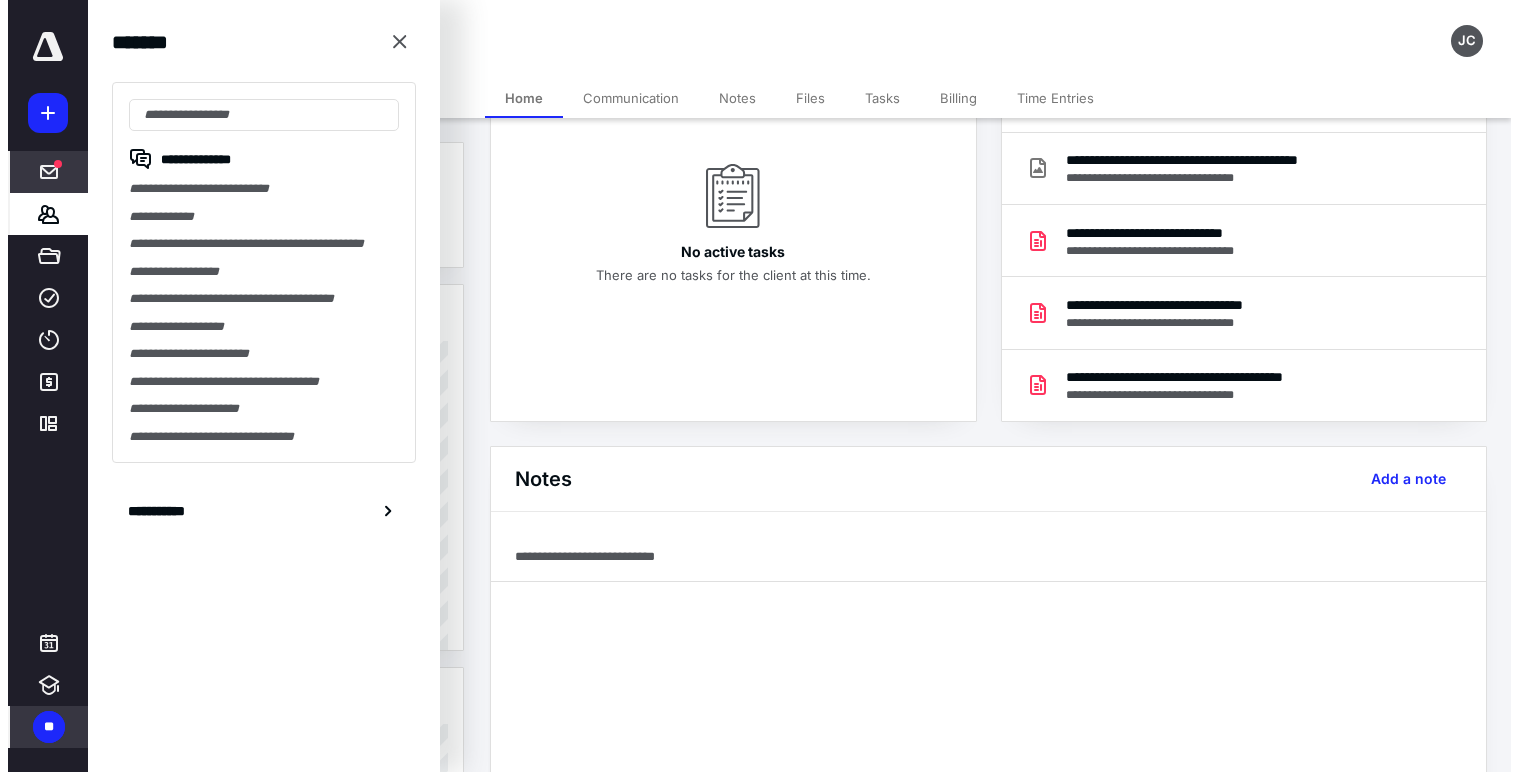 scroll, scrollTop: 0, scrollLeft: 0, axis: both 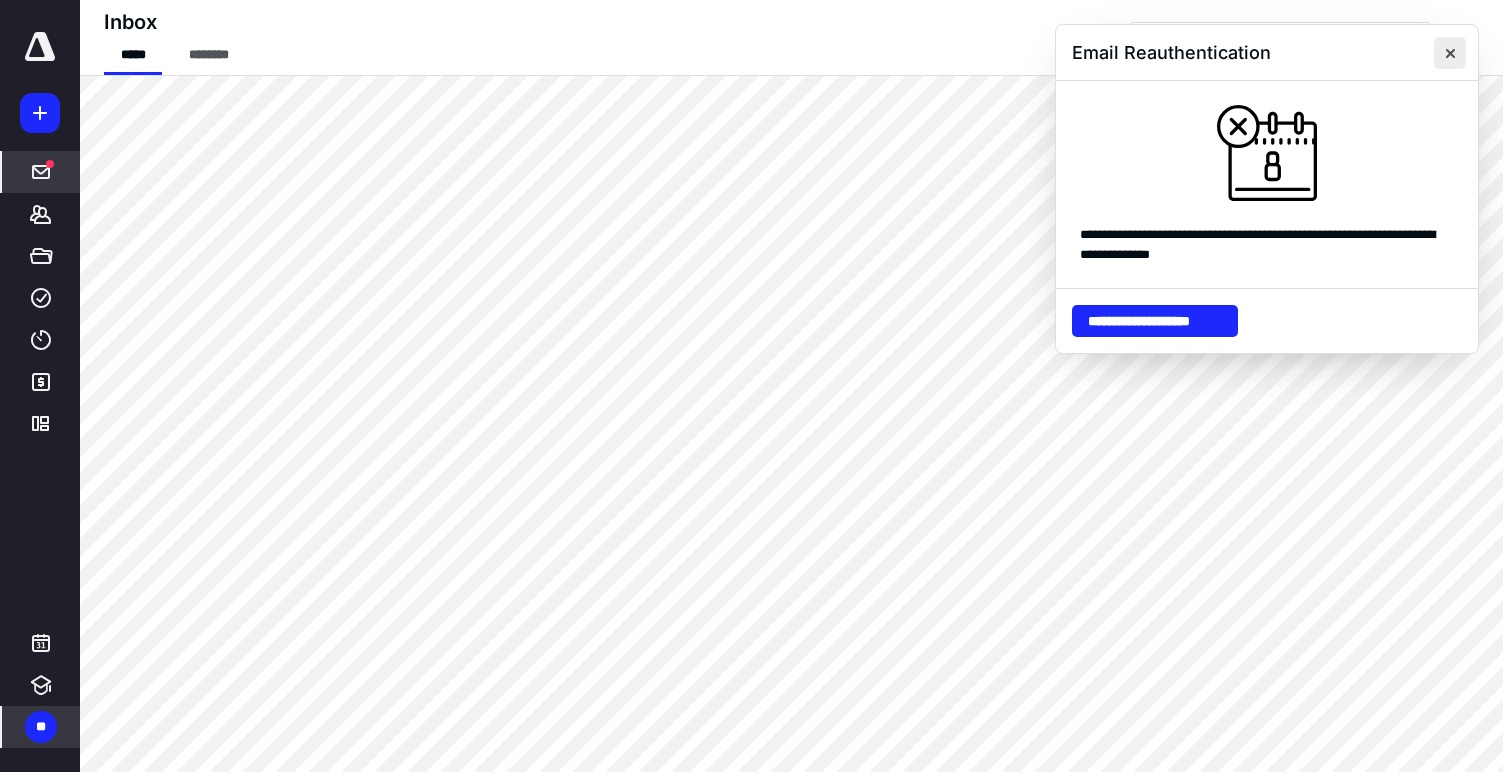 click at bounding box center (1450, 53) 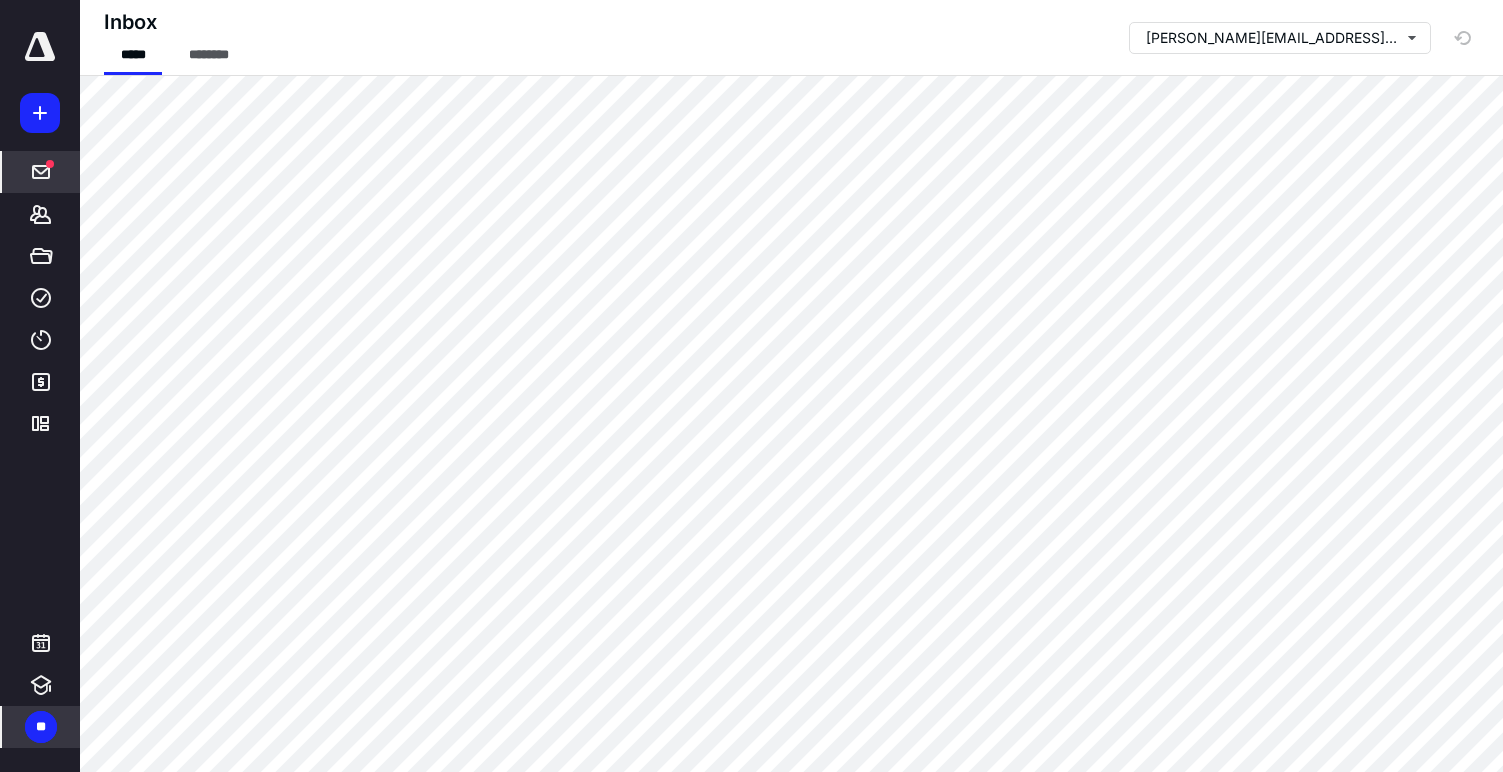 click at bounding box center (40, 47) 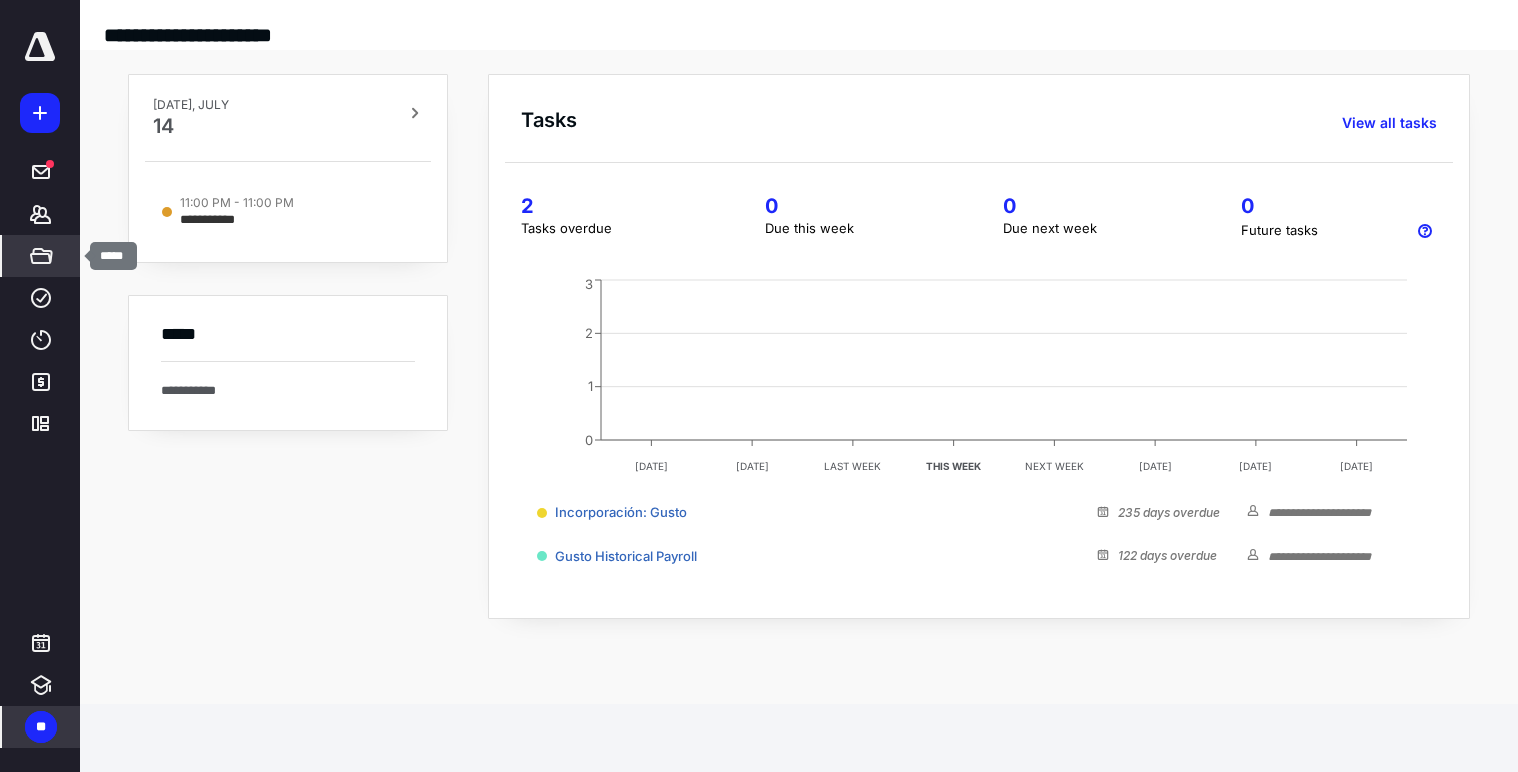 click on "*****" at bounding box center [41, 256] 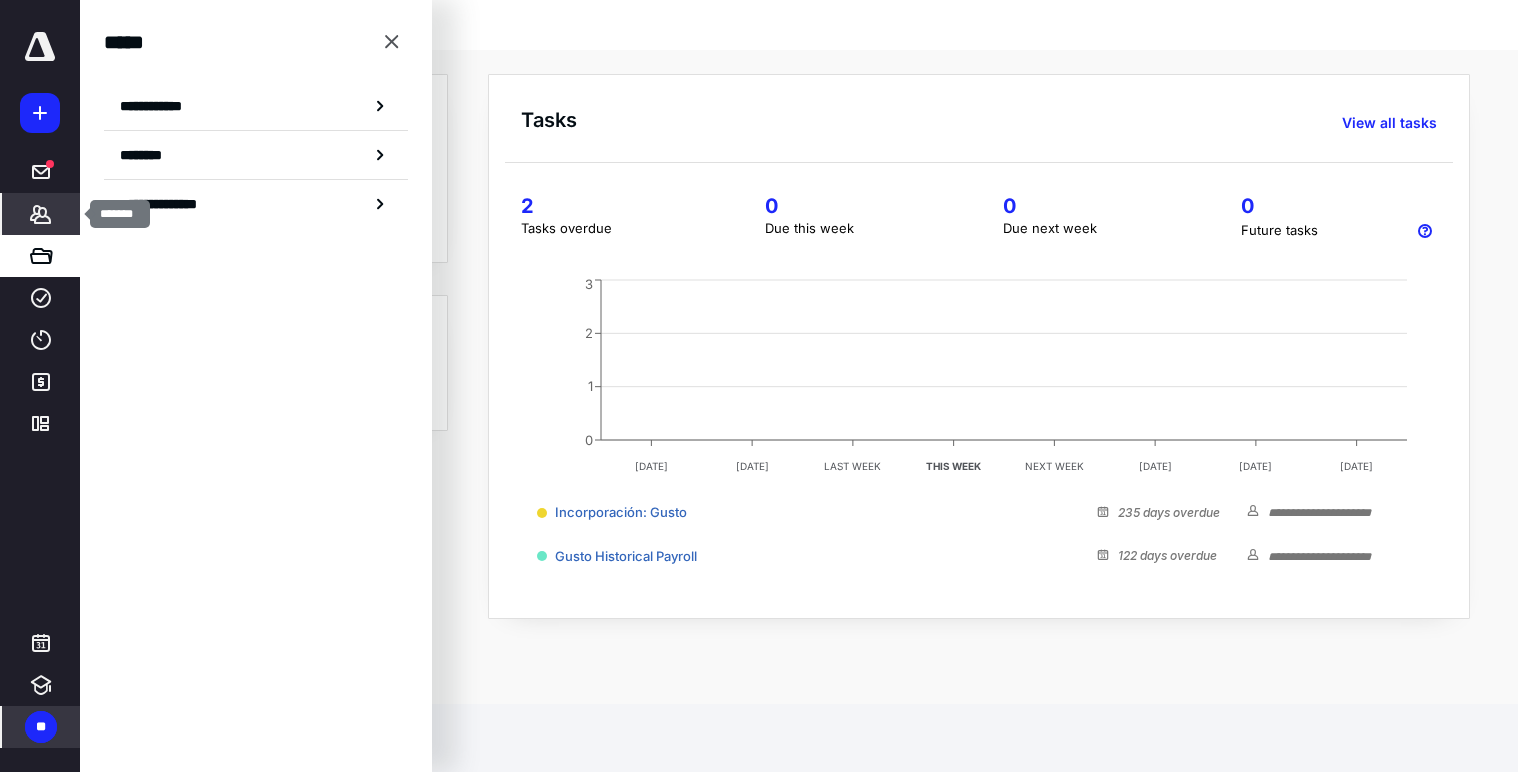 click 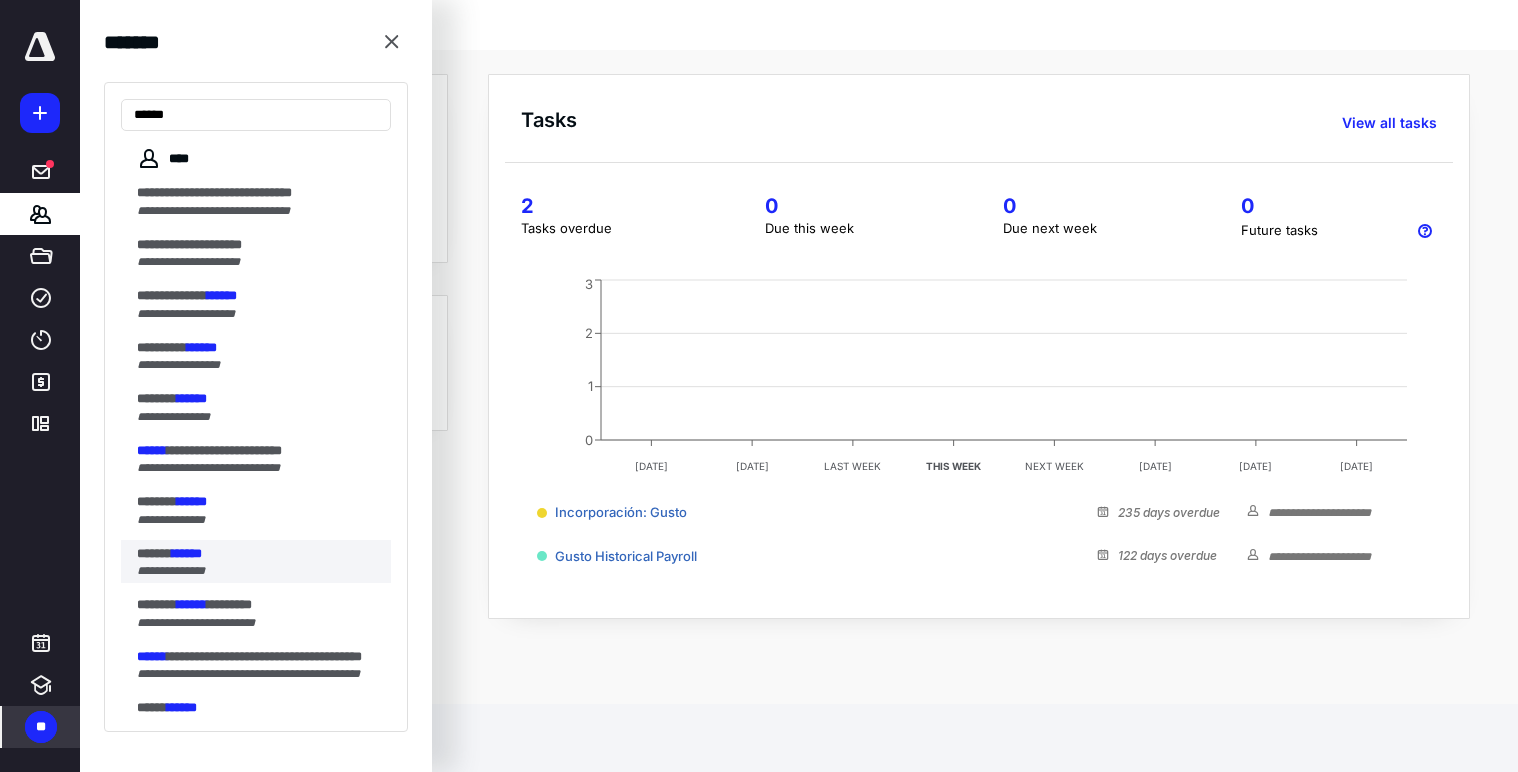 type on "******" 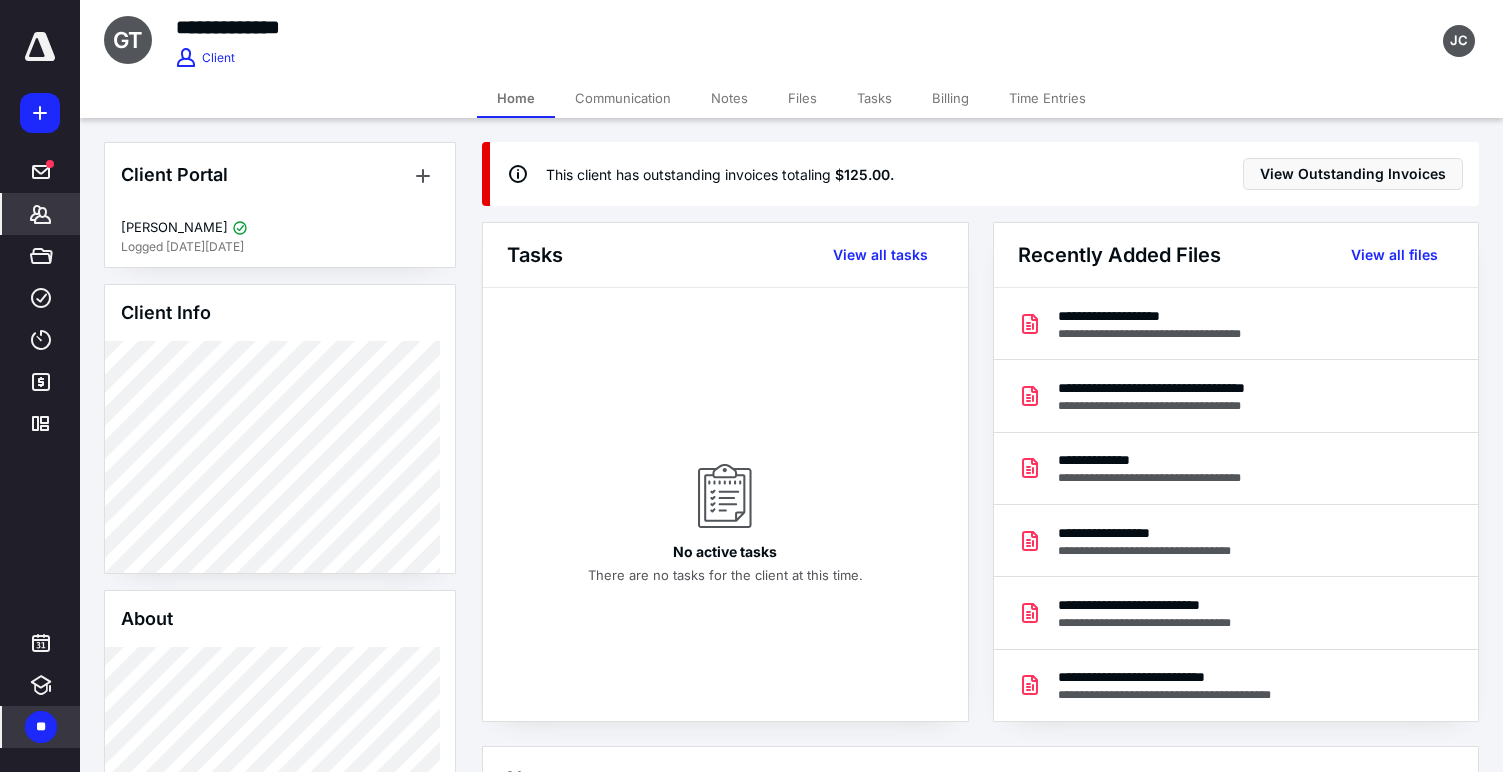 click on "Billing" at bounding box center [950, 98] 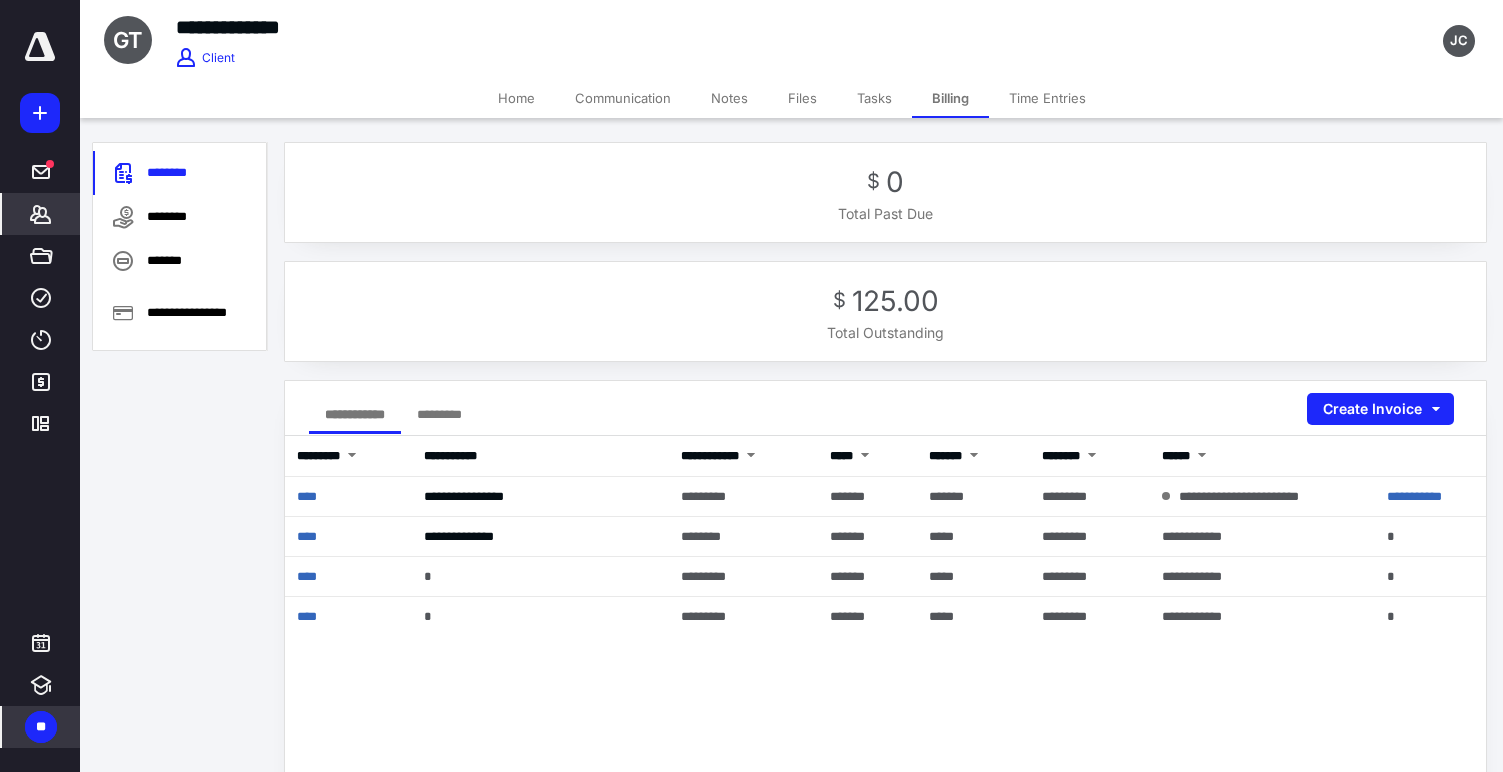 click on "Home" at bounding box center [516, 98] 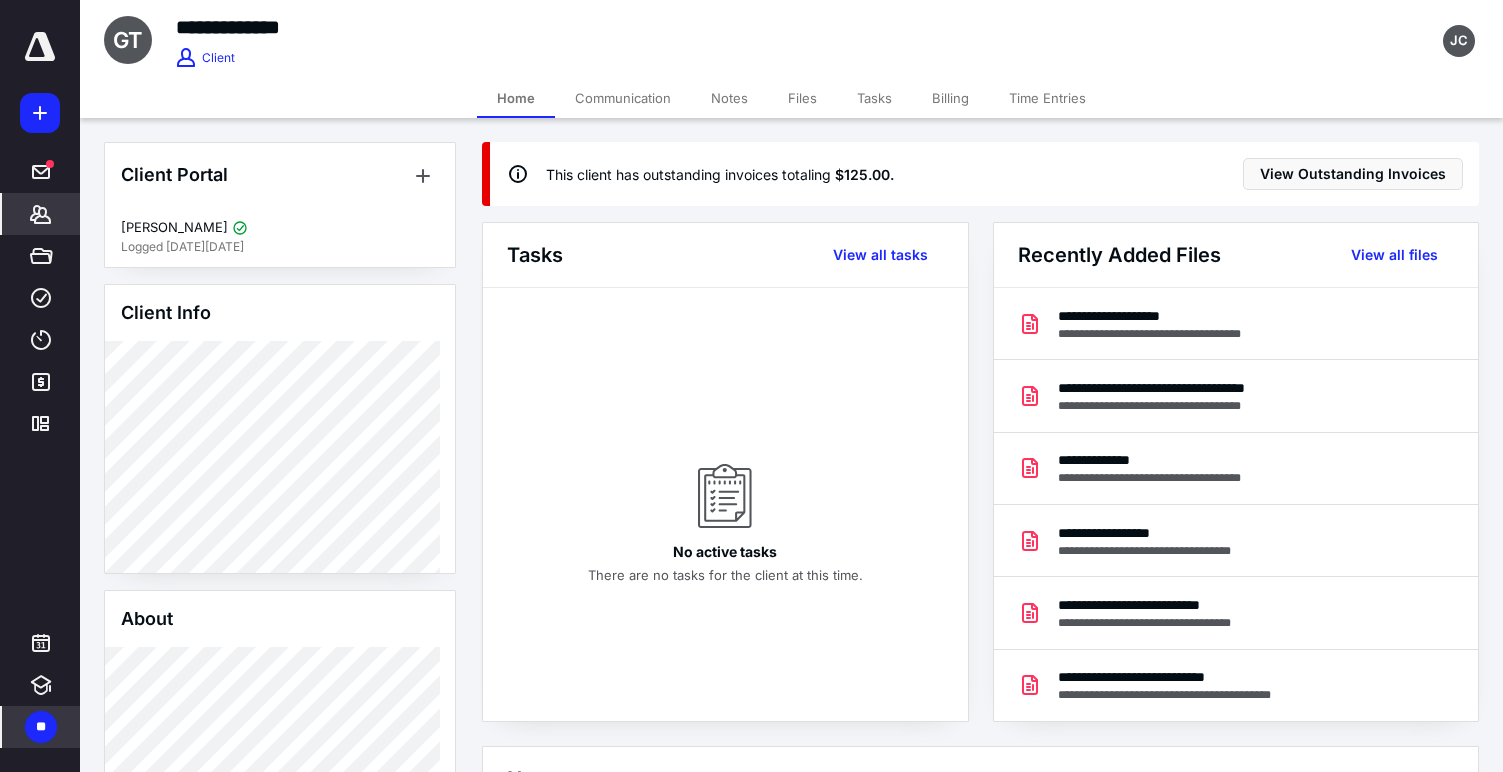 click on "Billing" at bounding box center (950, 98) 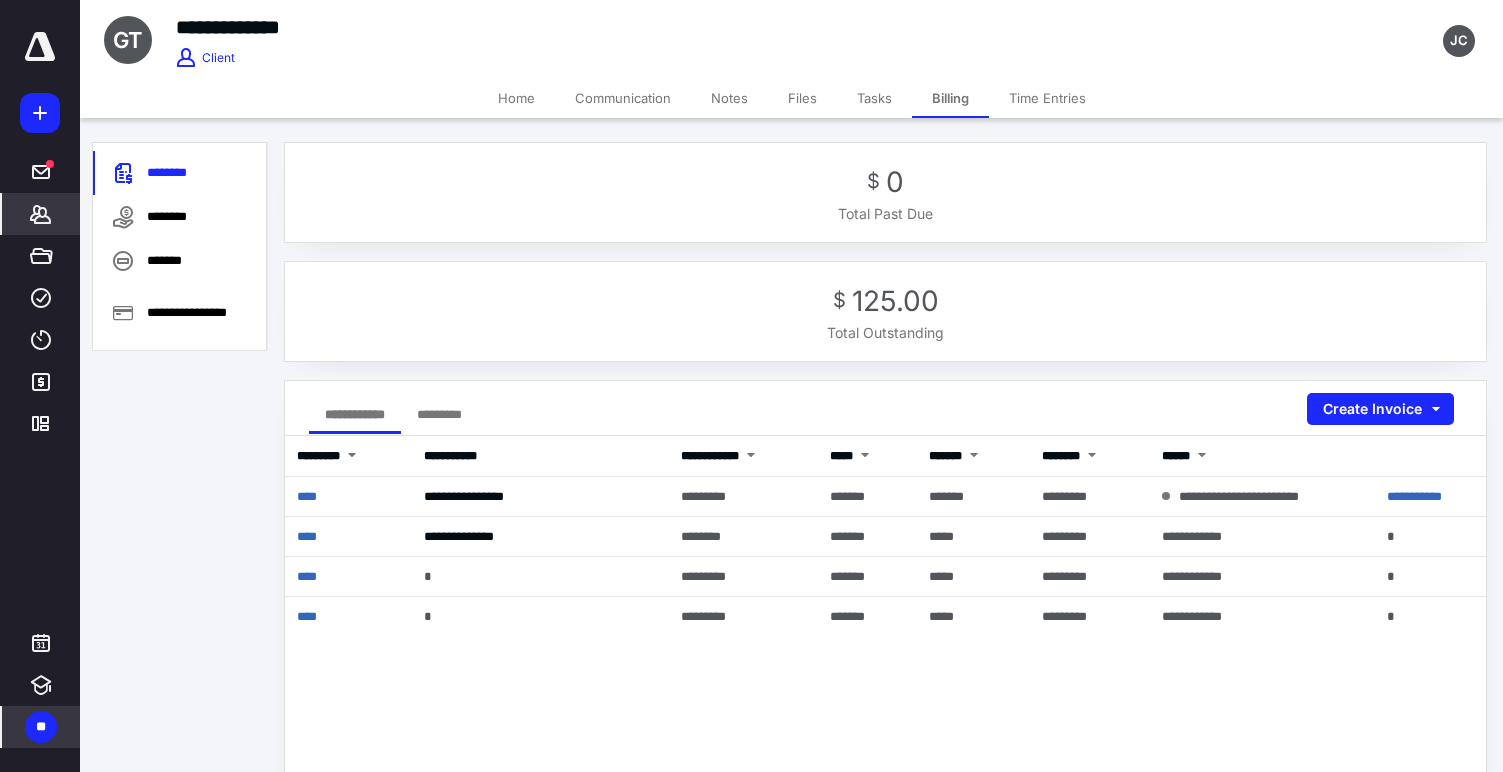 click on "Home" at bounding box center [516, 98] 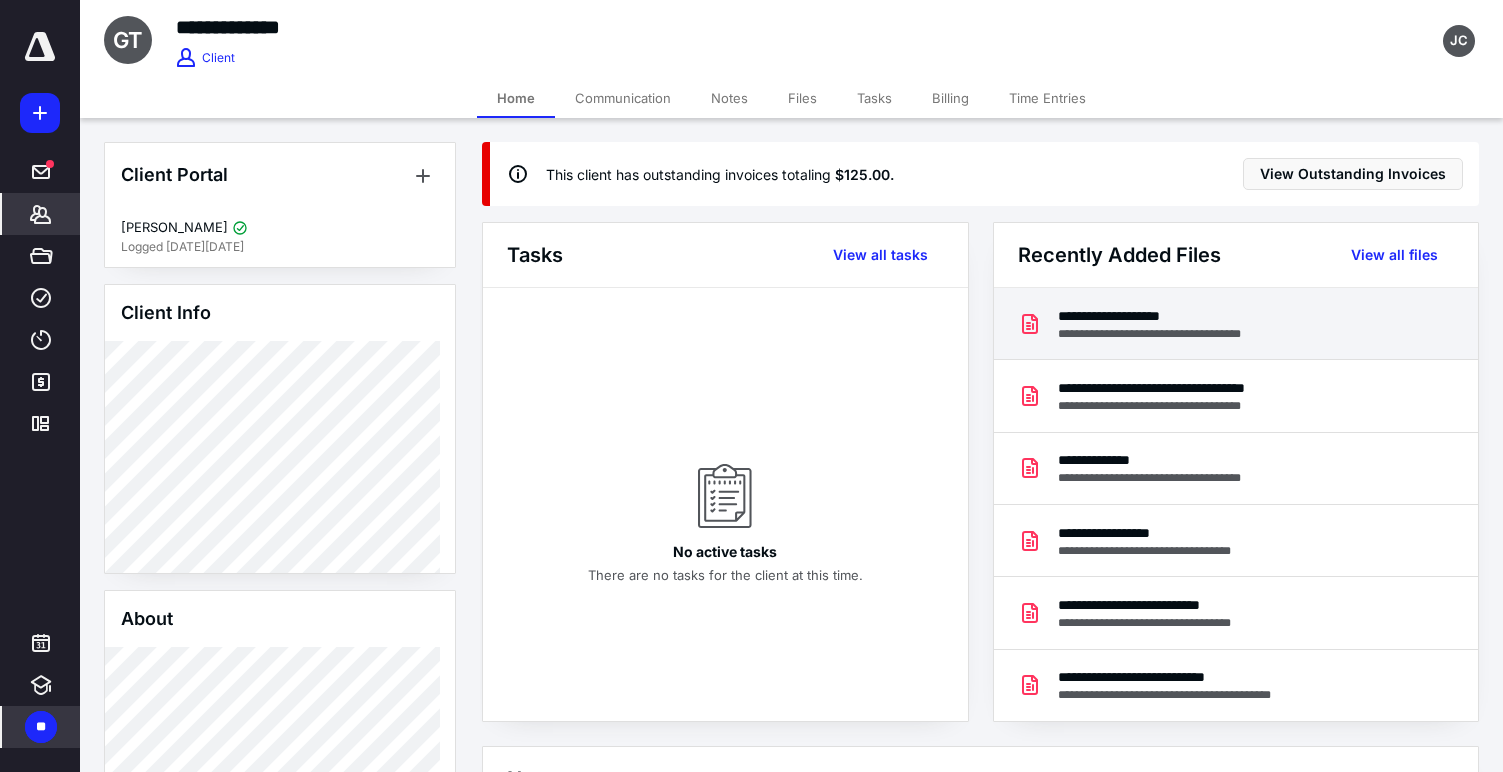click on "**********" at bounding box center (1236, 324) 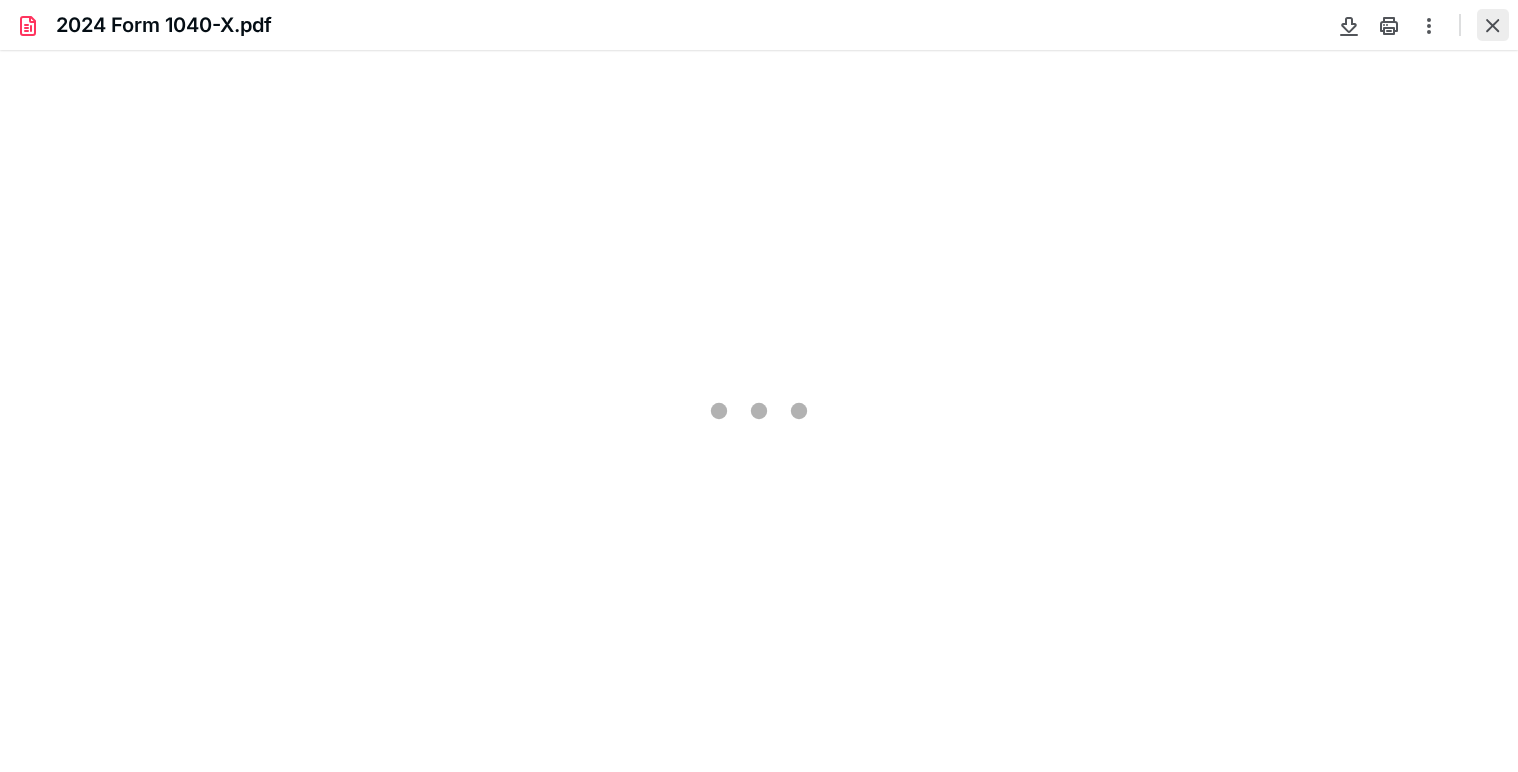 scroll, scrollTop: 0, scrollLeft: 0, axis: both 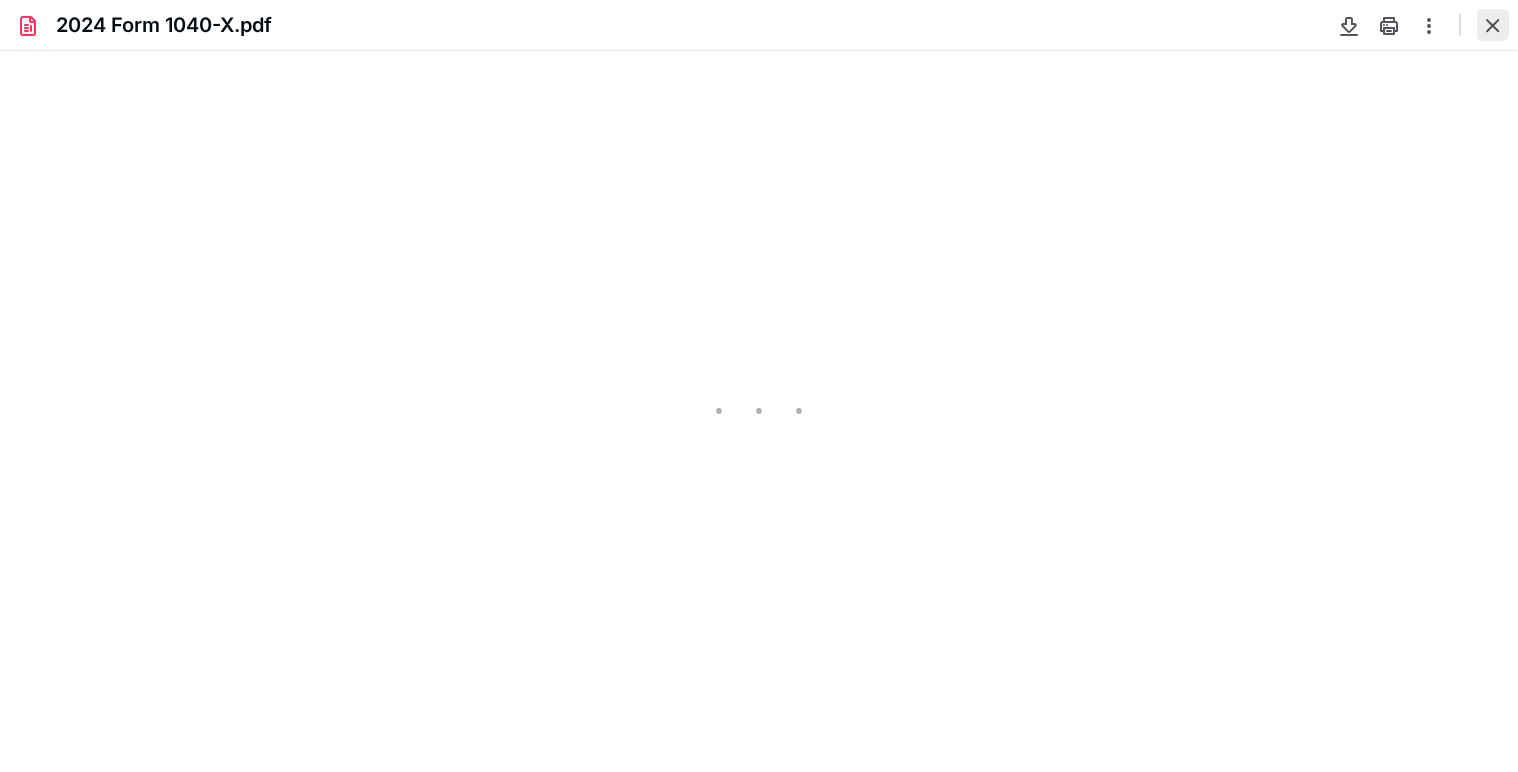 type on "243" 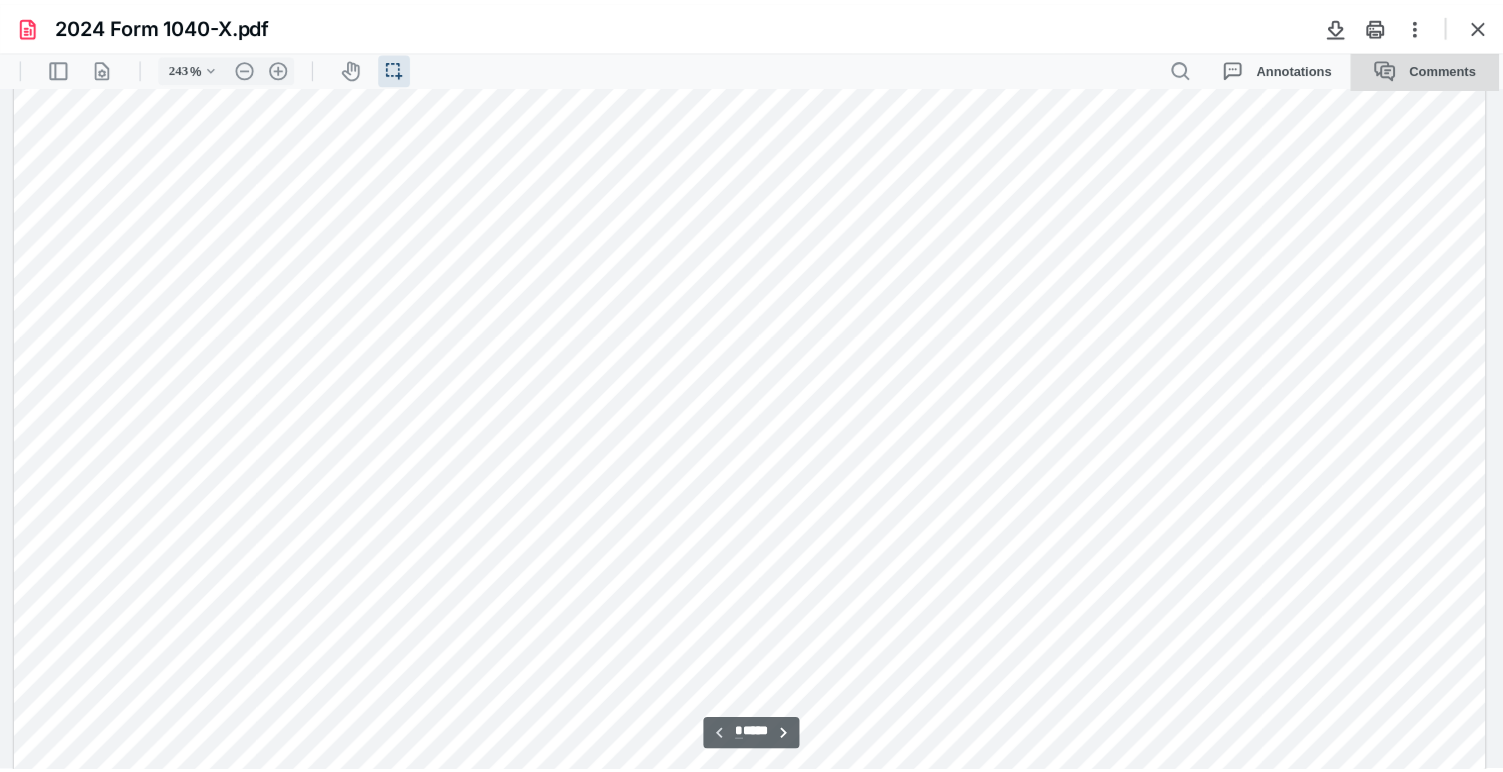 scroll, scrollTop: 46, scrollLeft: 0, axis: vertical 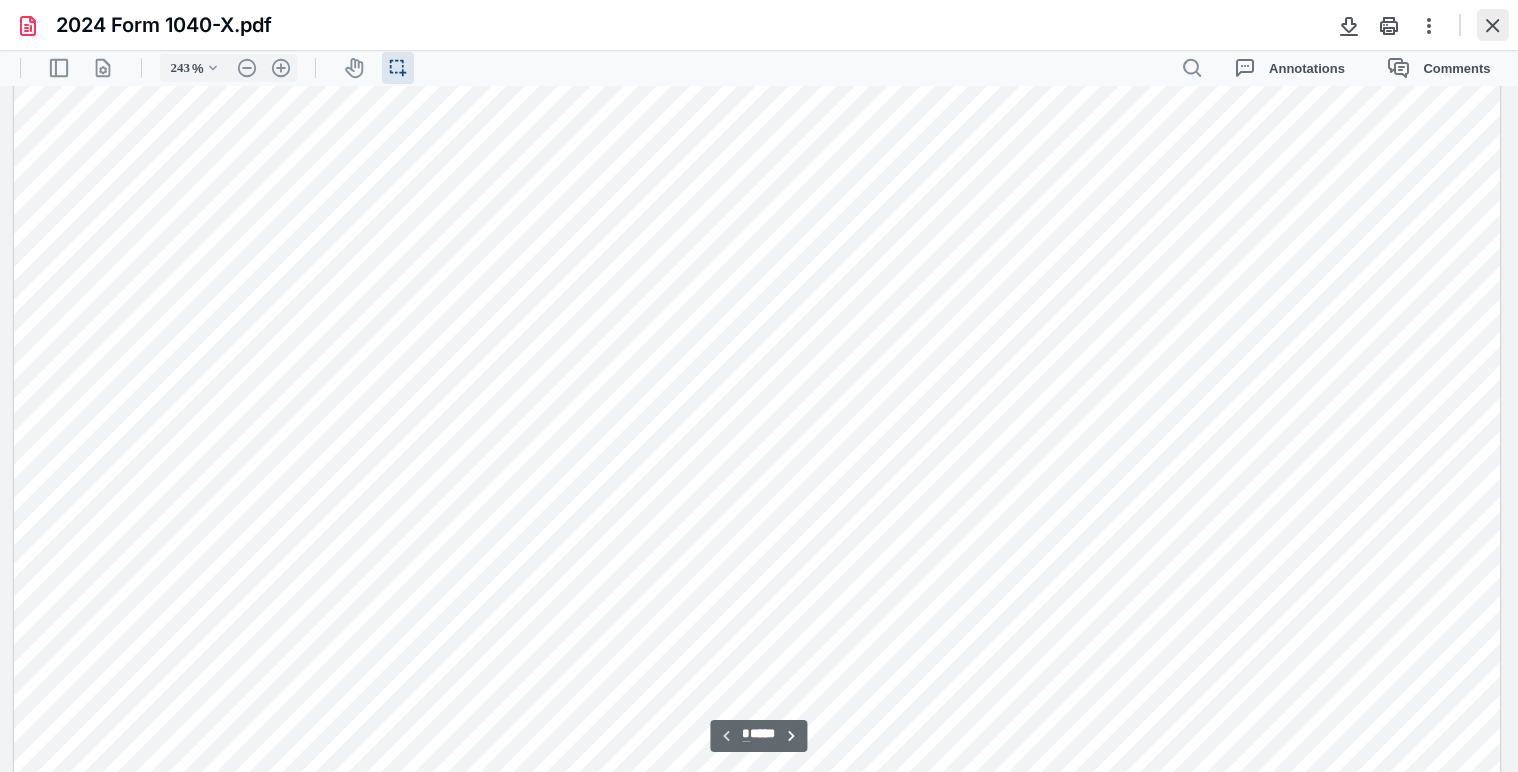 click at bounding box center [1493, 25] 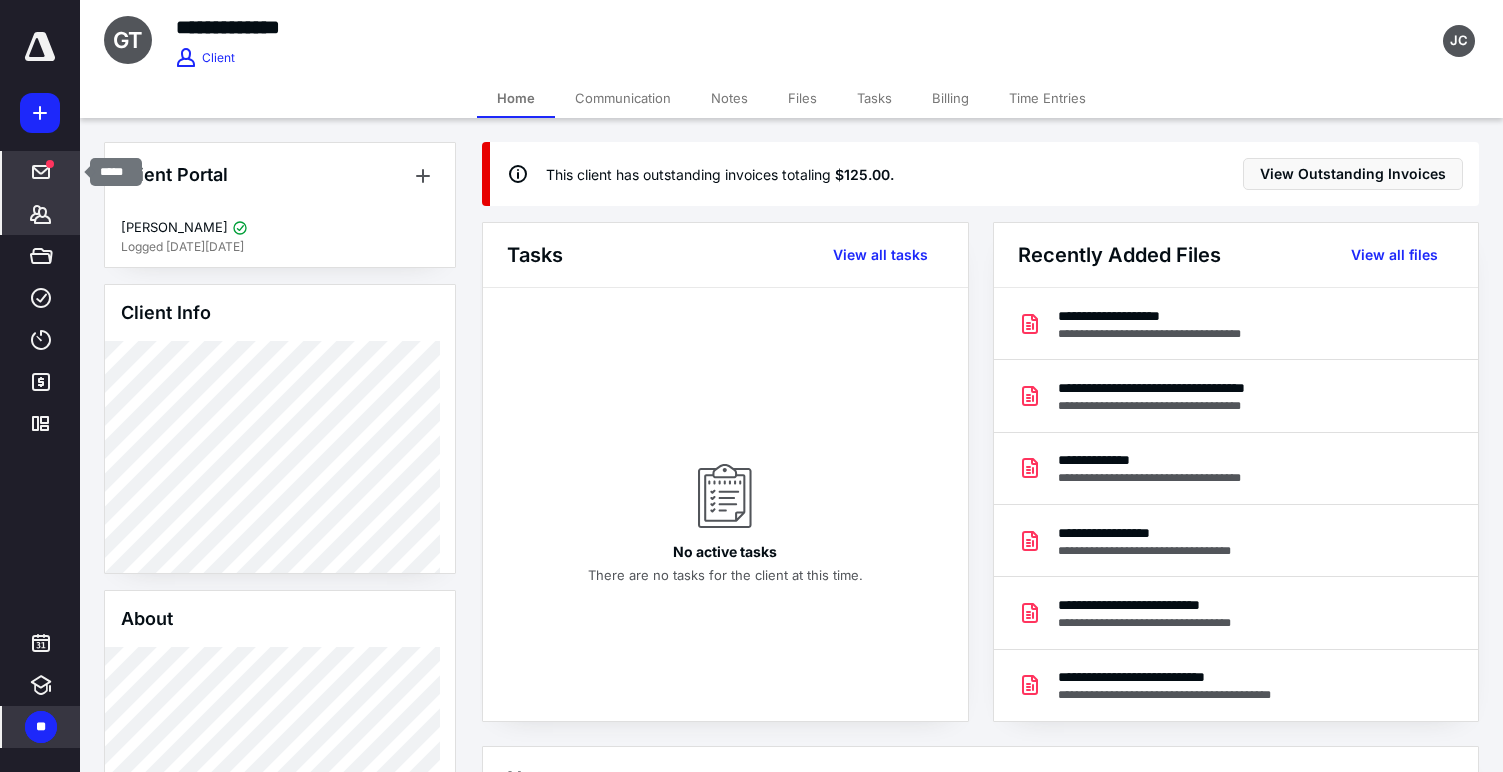 click 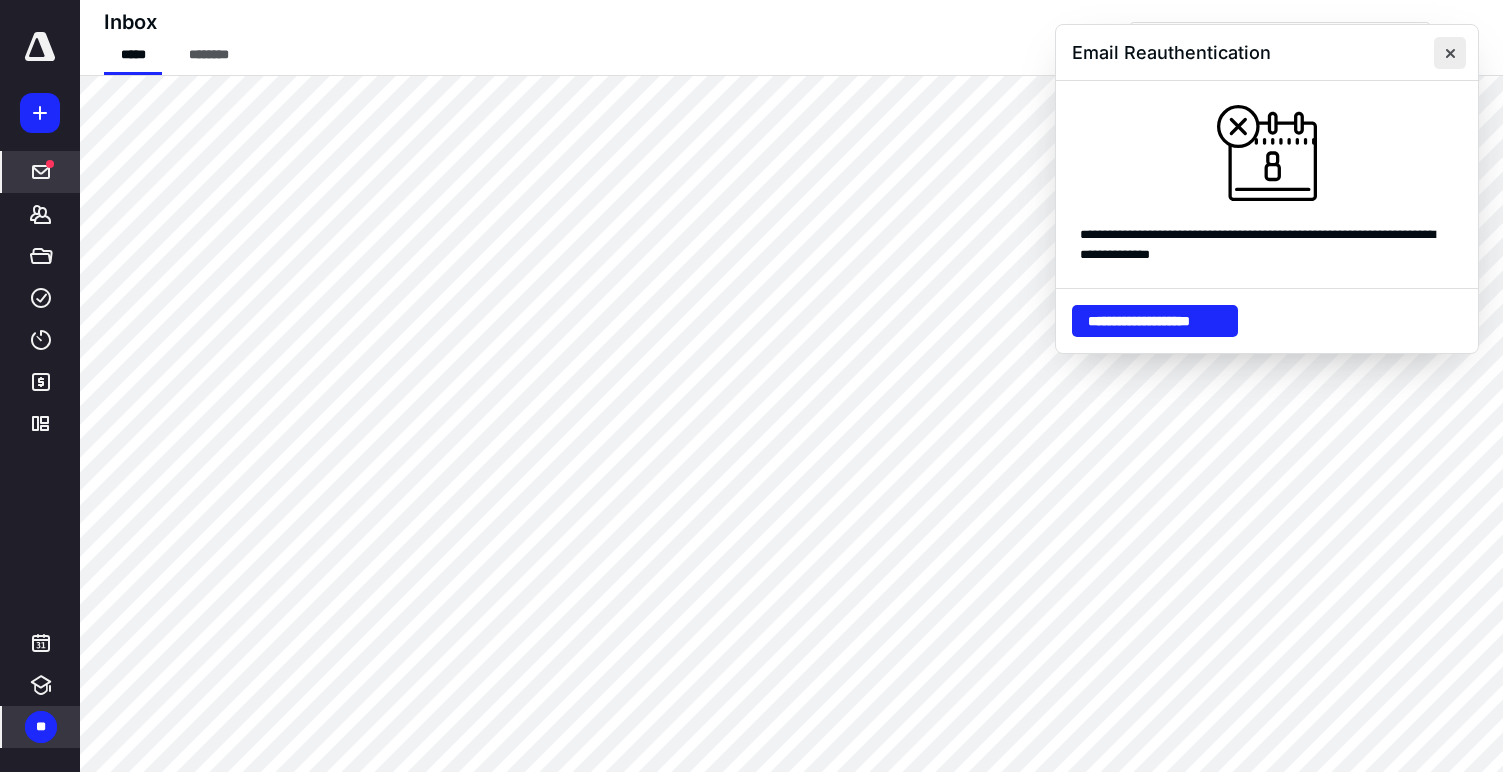 click at bounding box center (1450, 53) 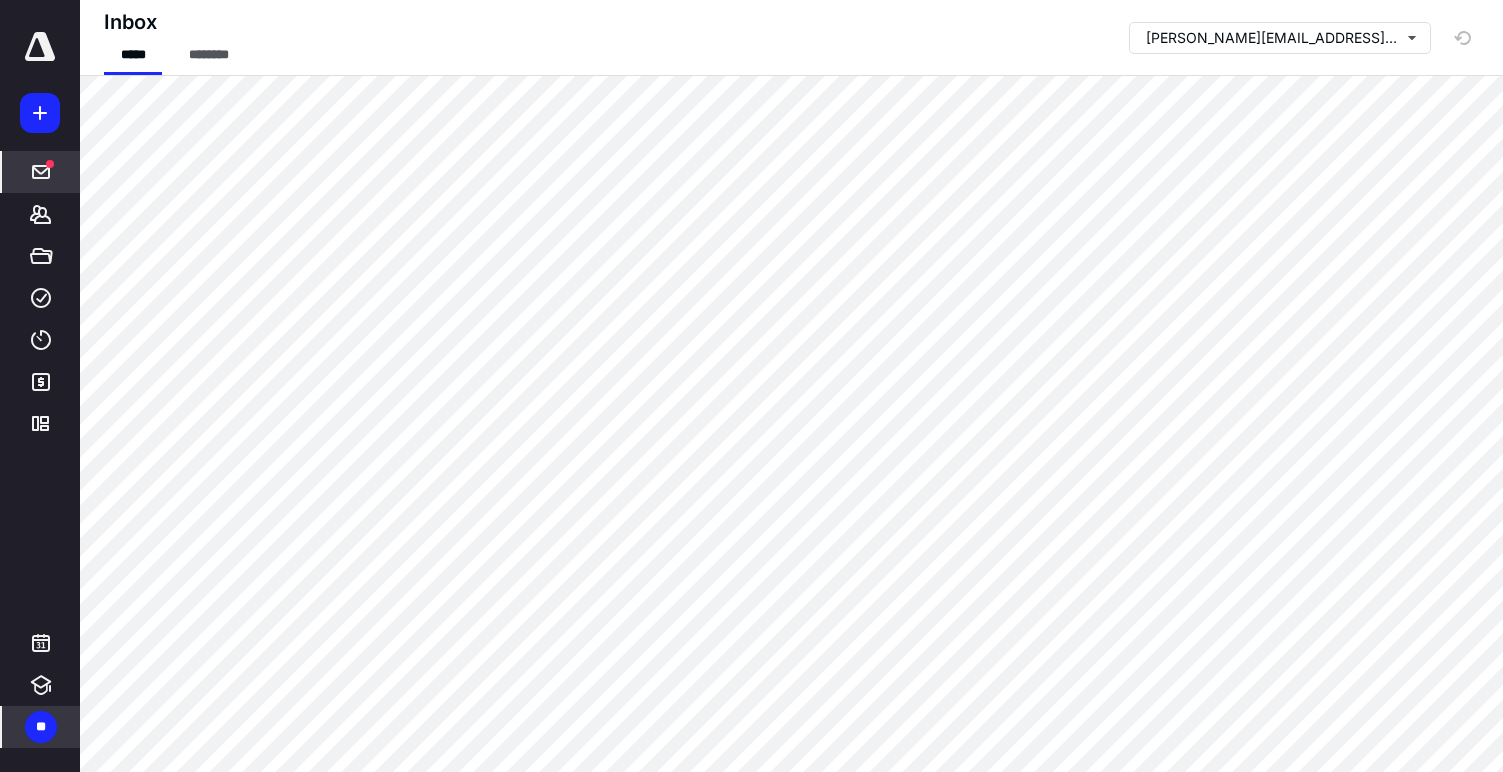 click on "***** ******* ***** **** **** ******* *********" at bounding box center [40, 238] 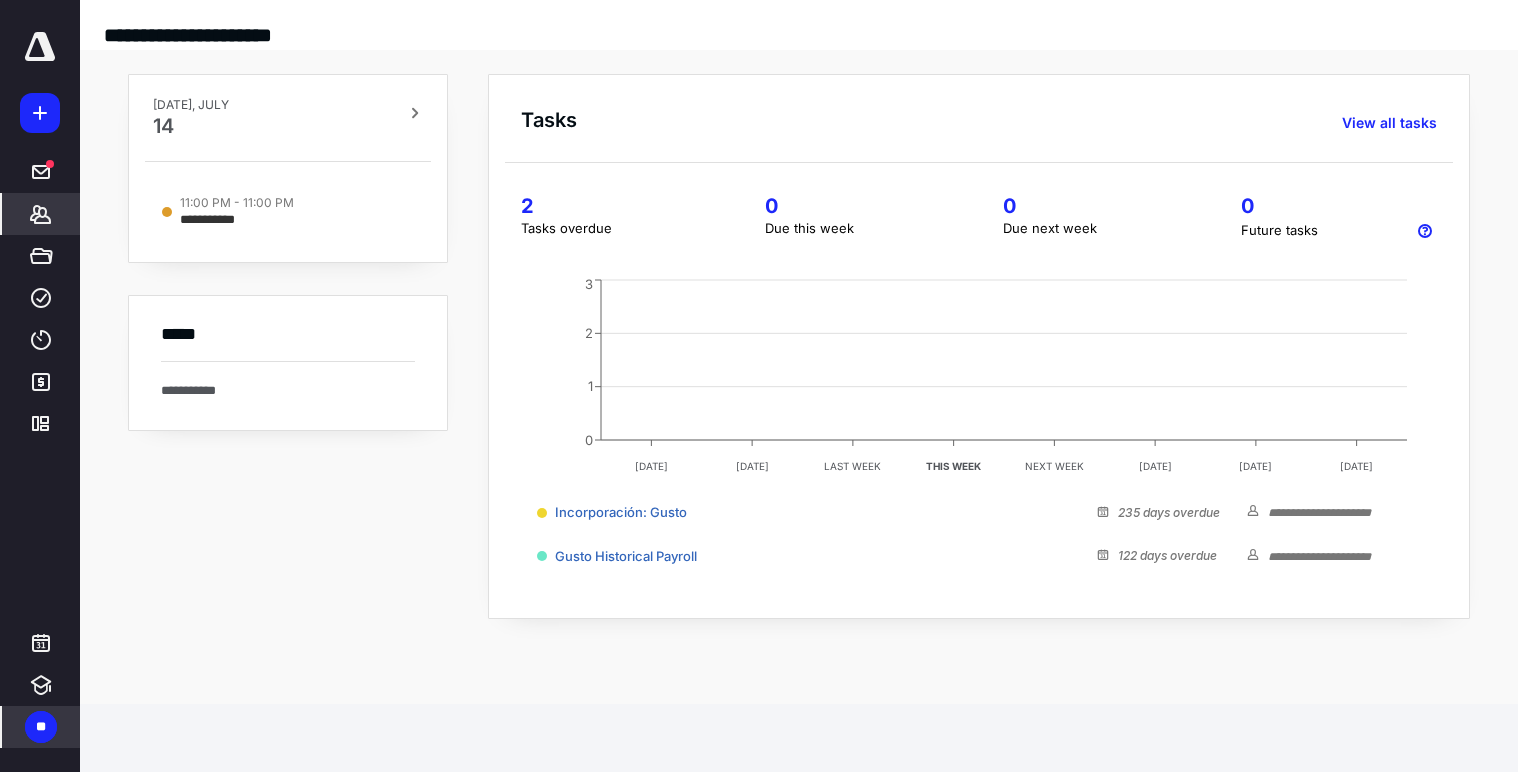 click on "*******" at bounding box center [41, 214] 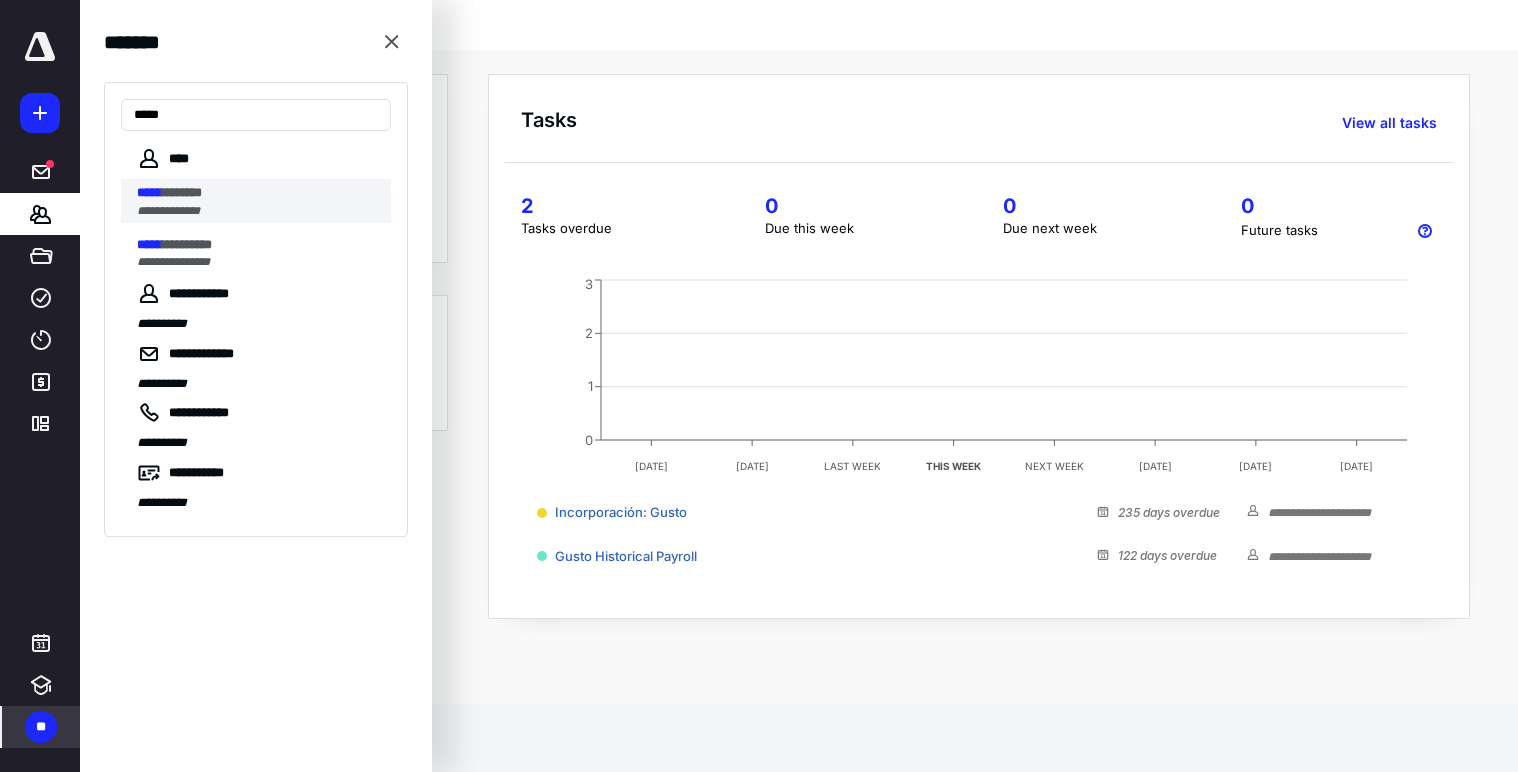 type on "*****" 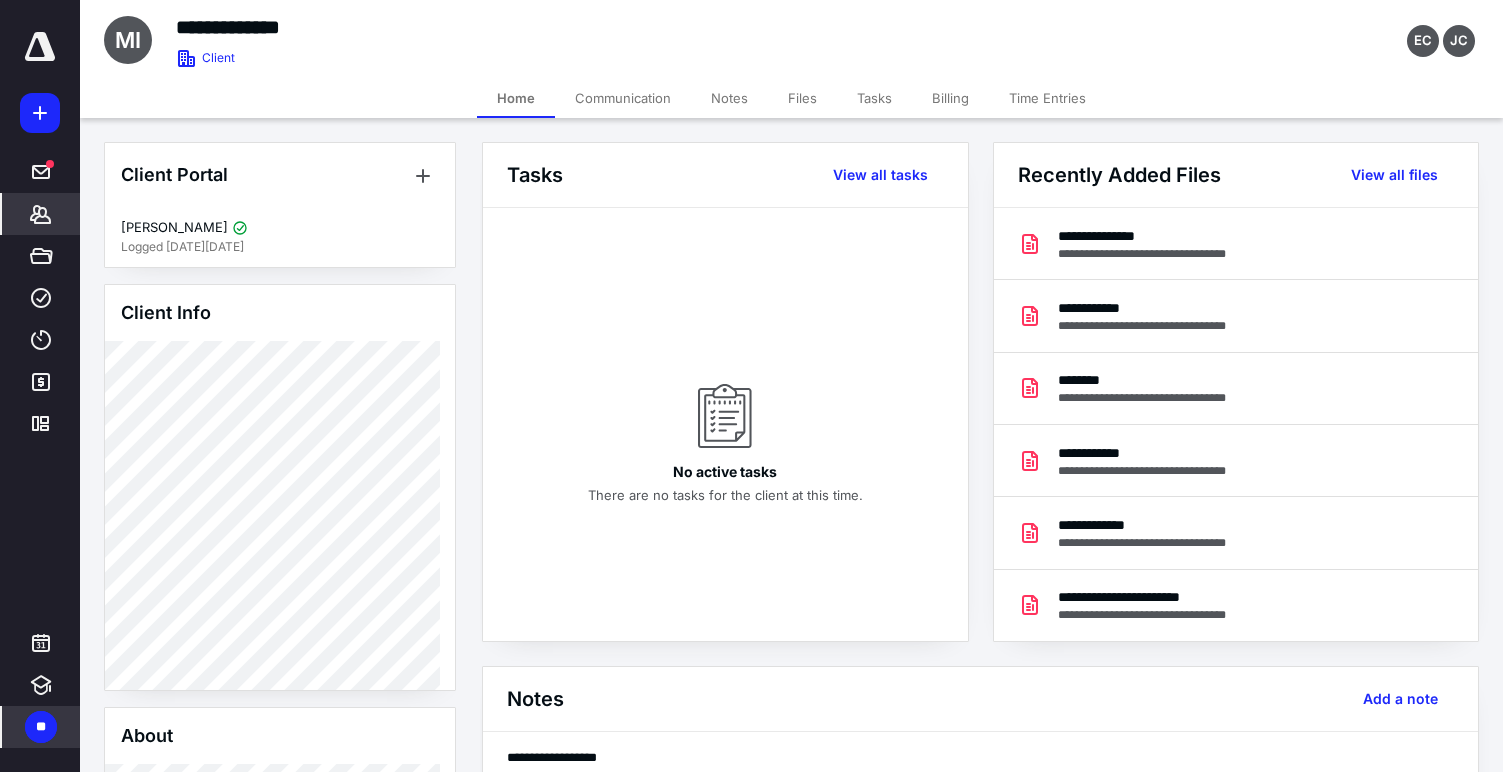 click on "Notes" at bounding box center [729, 98] 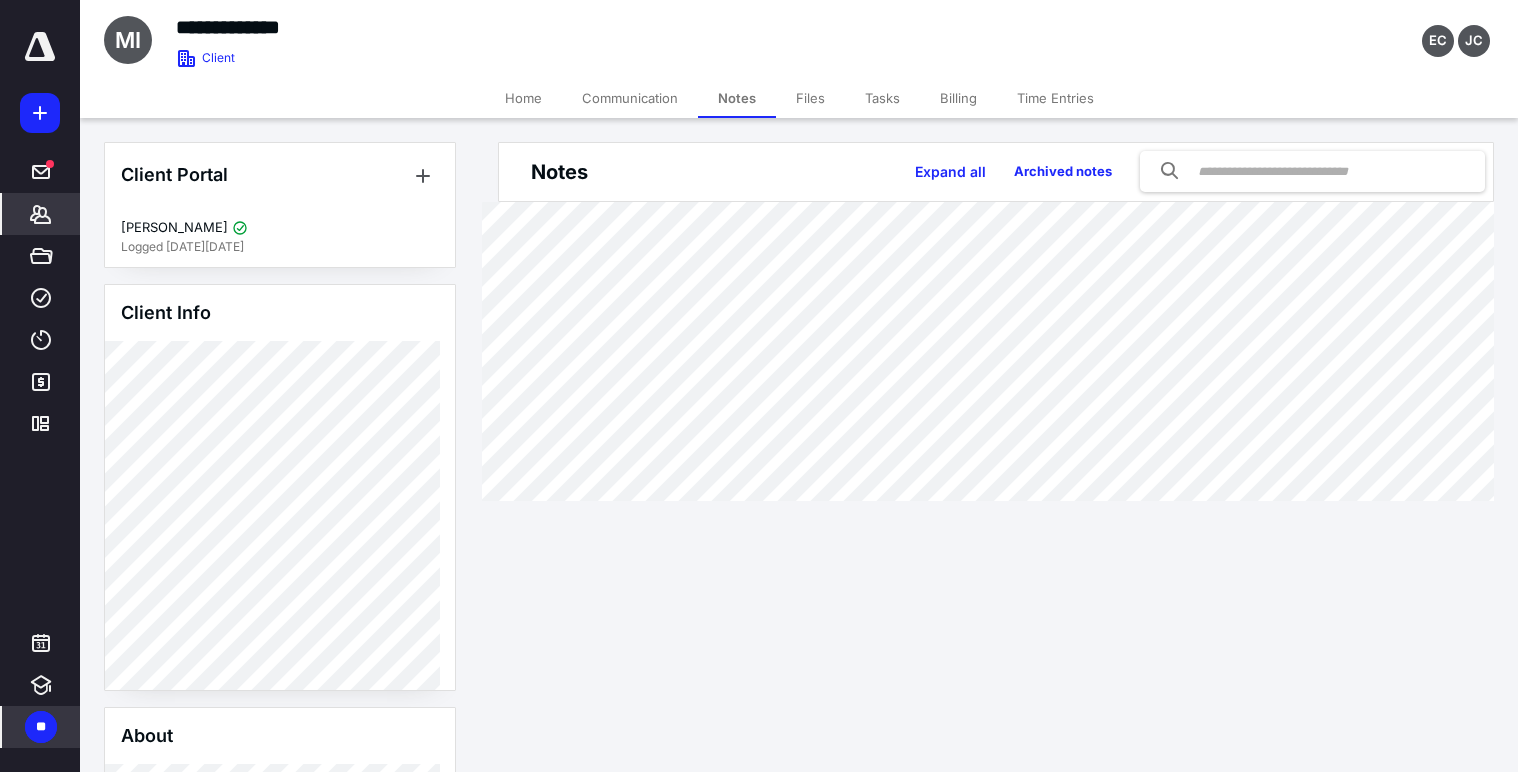 click on "Files" at bounding box center [810, 98] 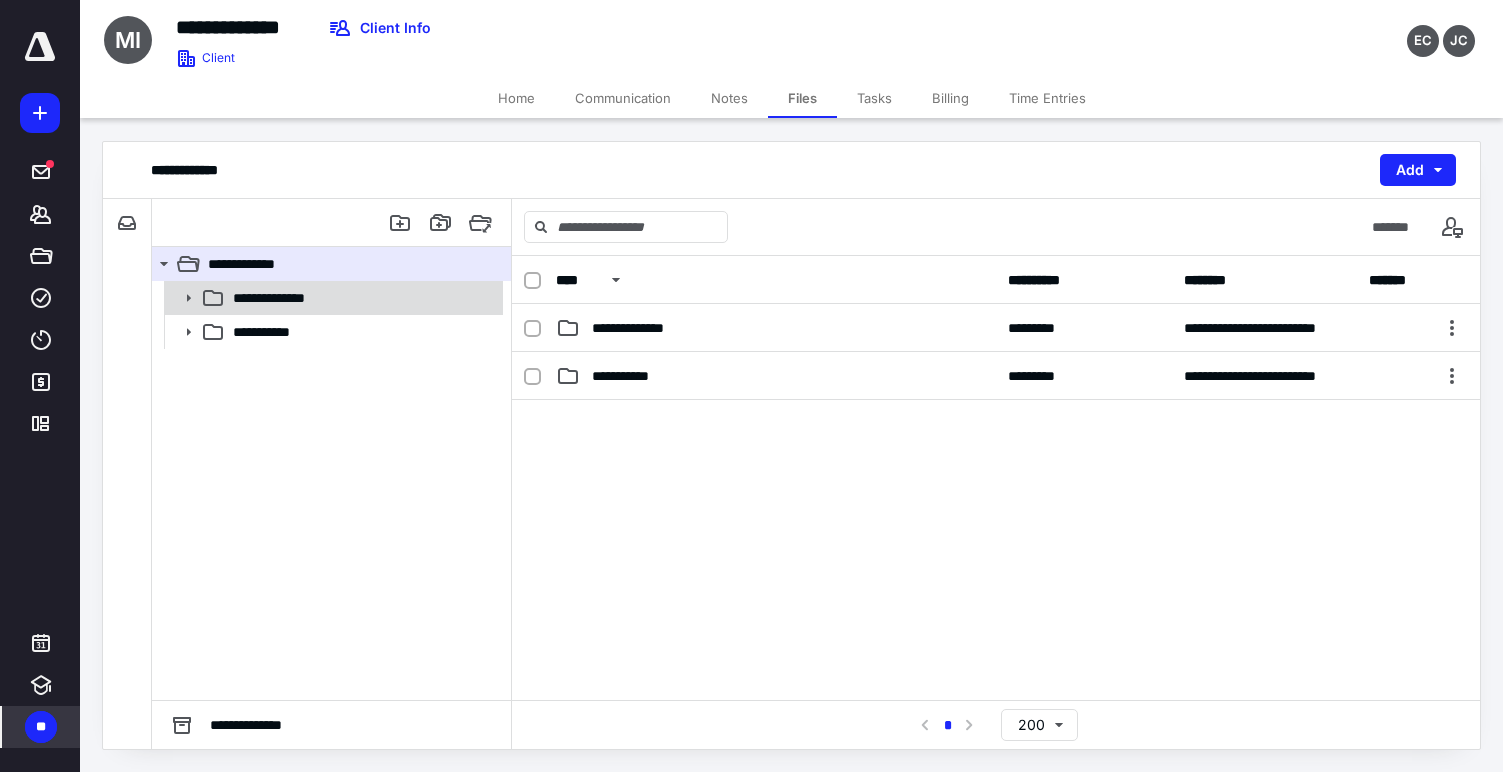 click at bounding box center (182, 298) 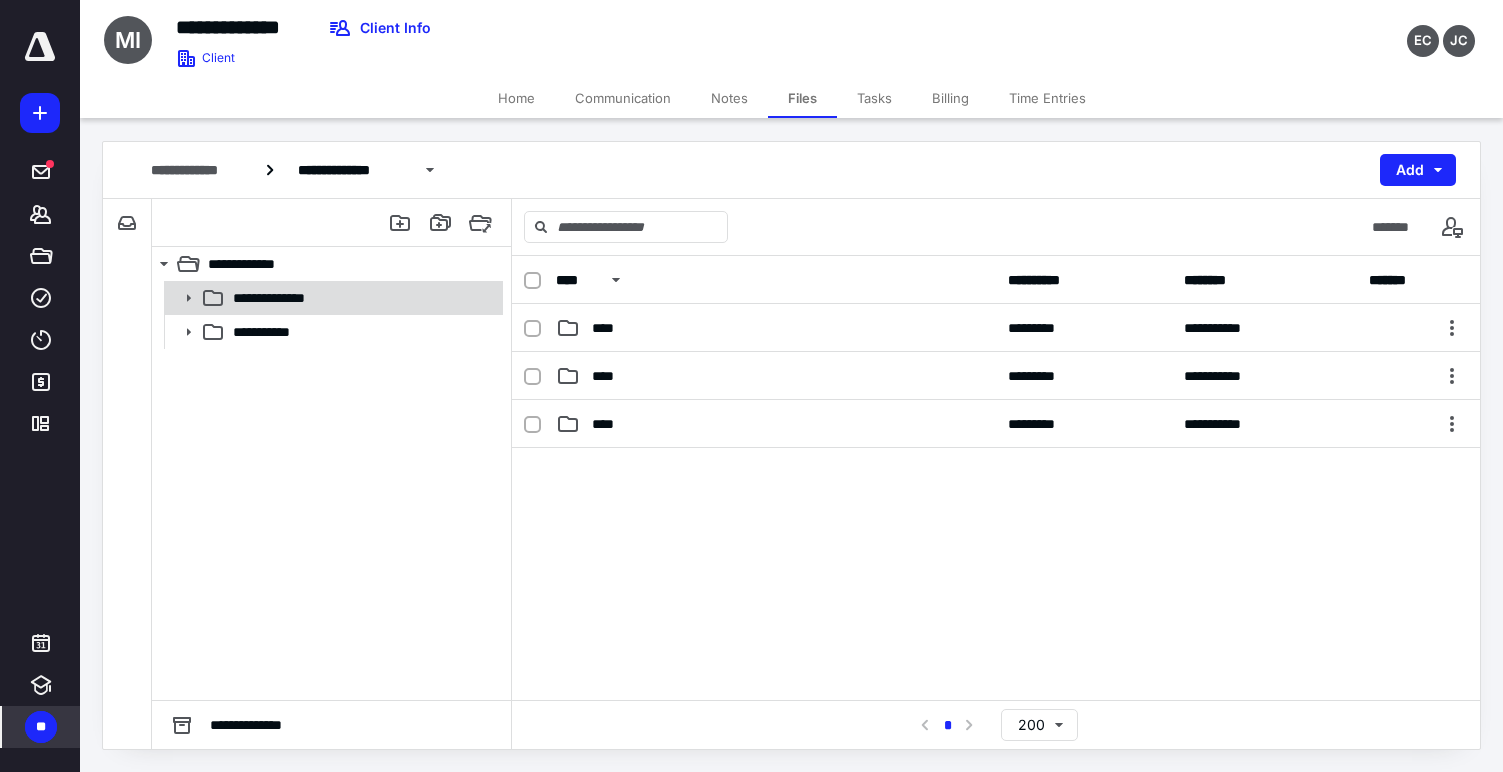 click 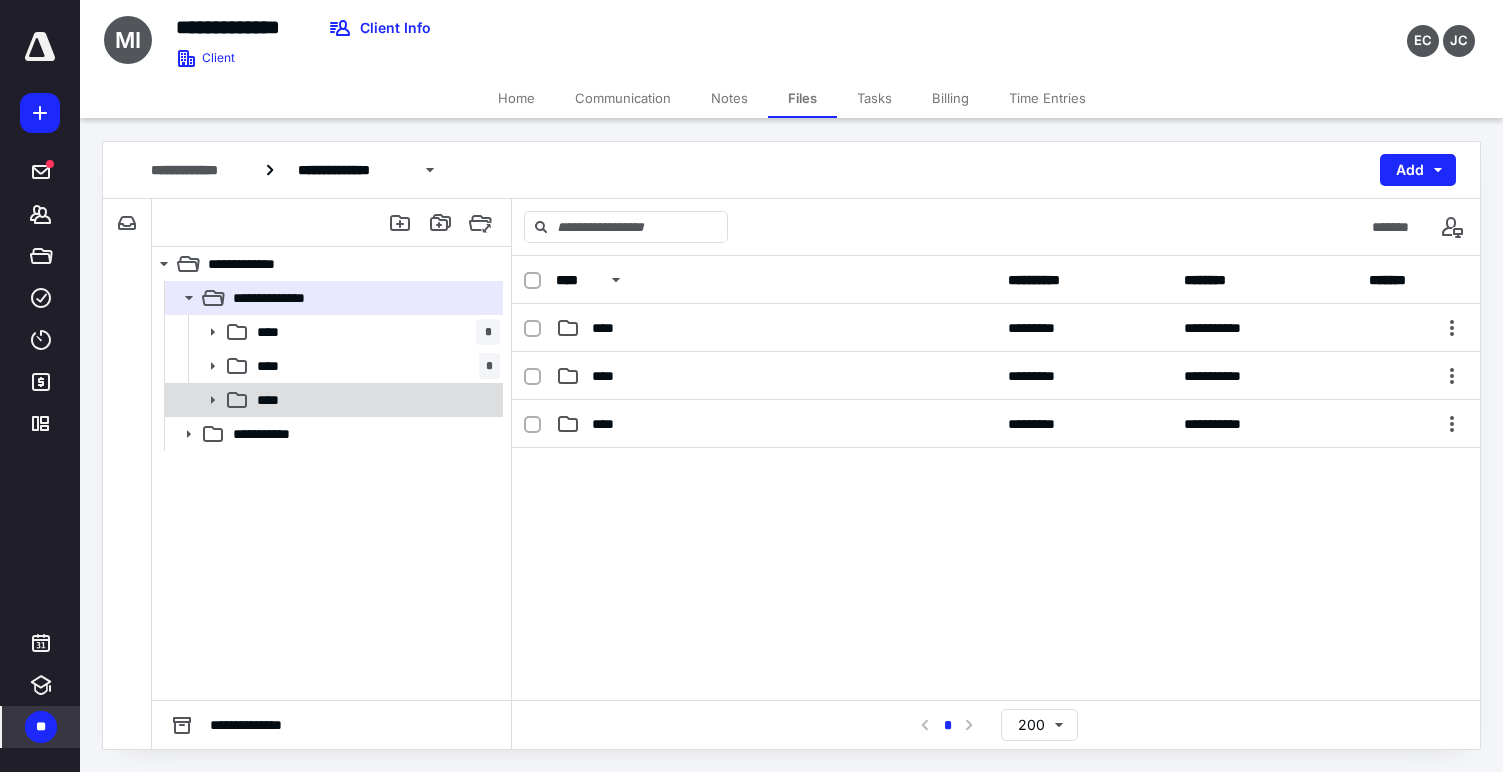 click 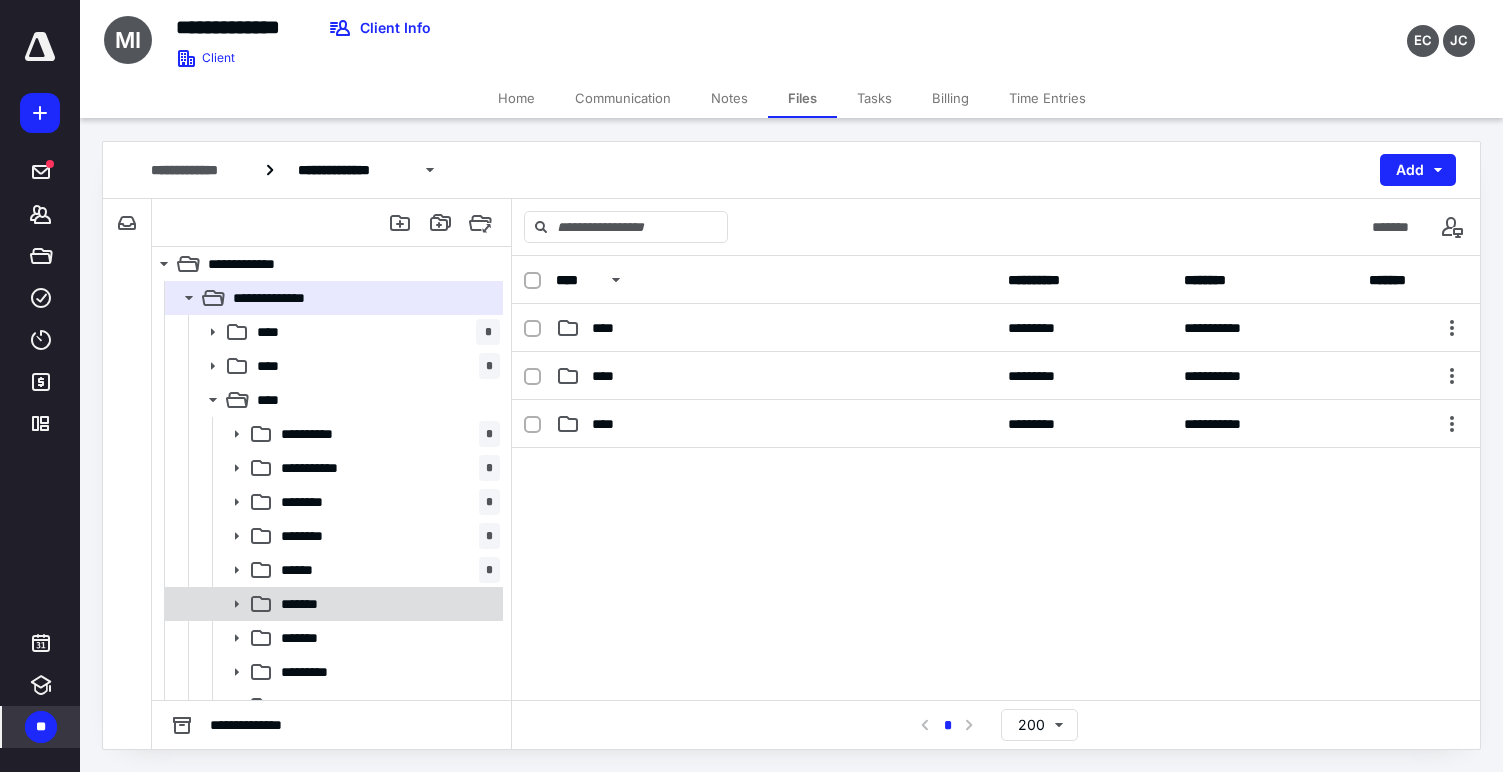click 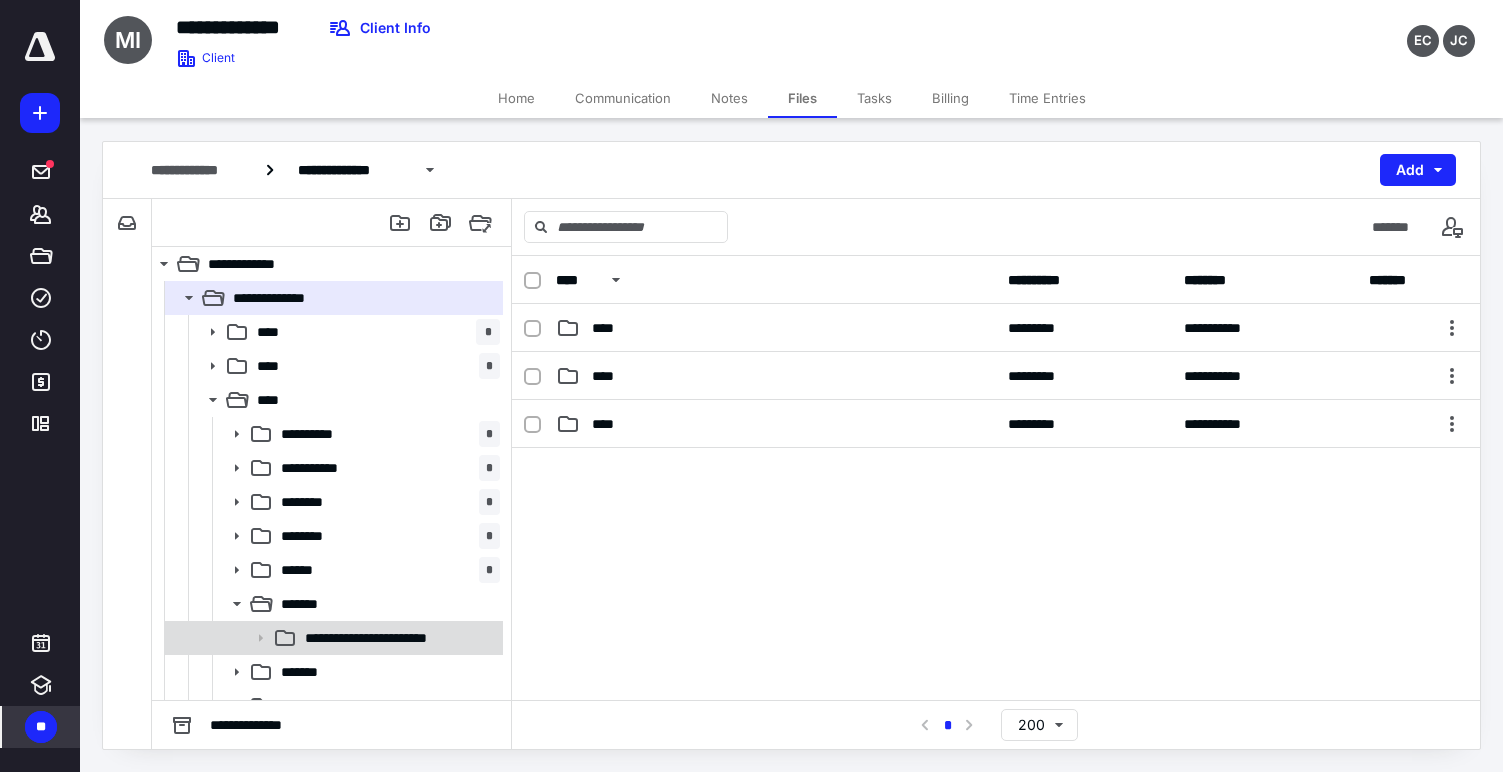 click on "**********" at bounding box center (398, 638) 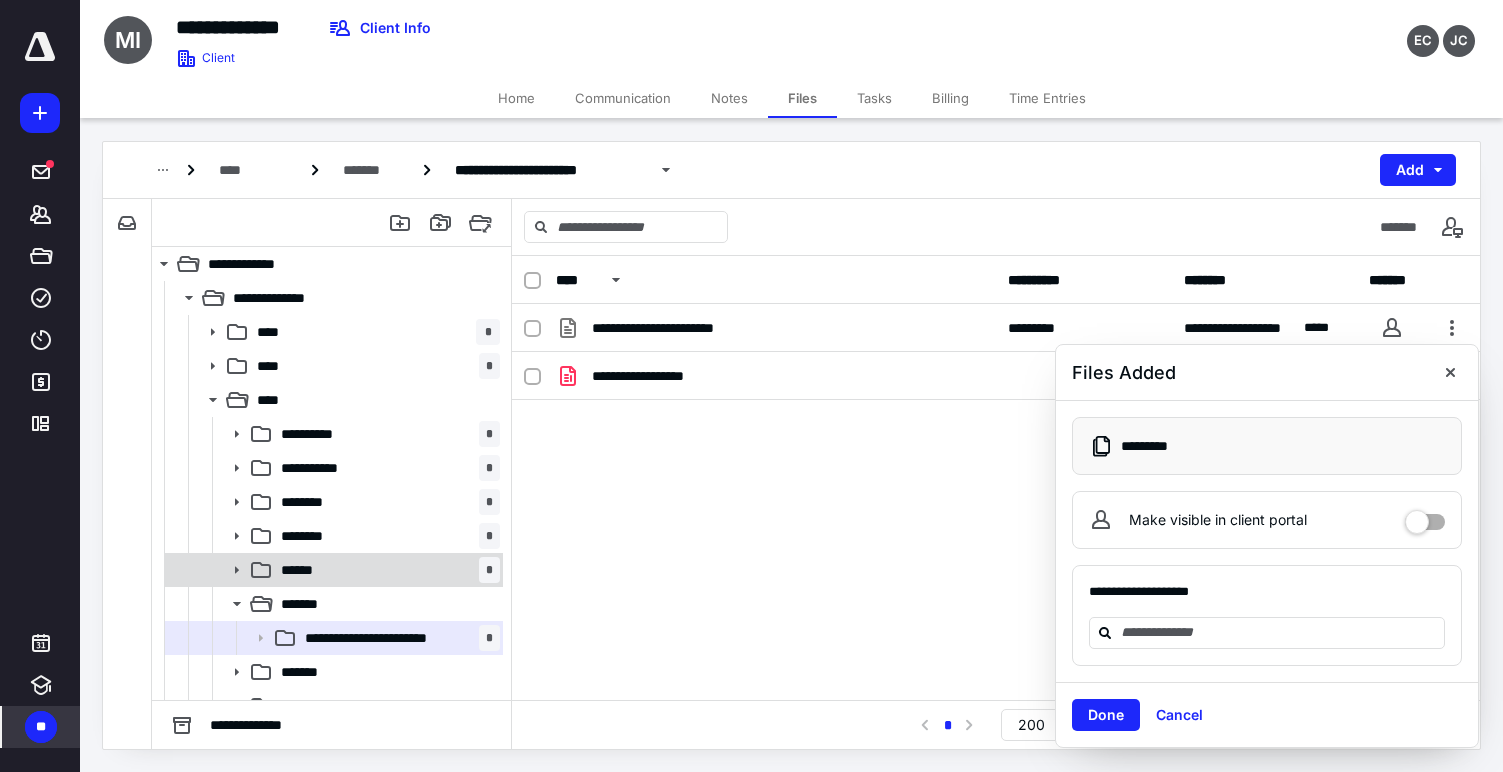 click 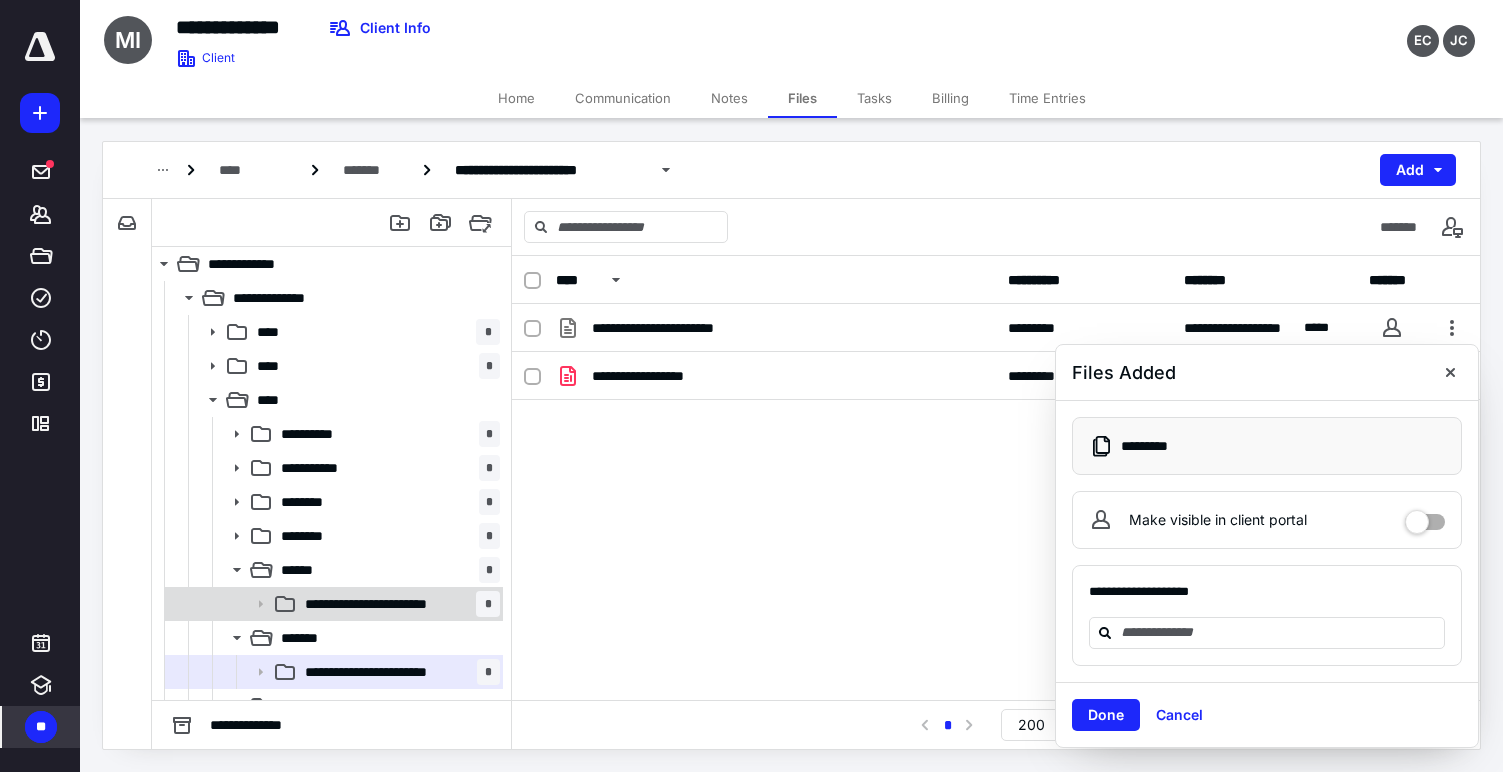 click on "**********" at bounding box center [398, 604] 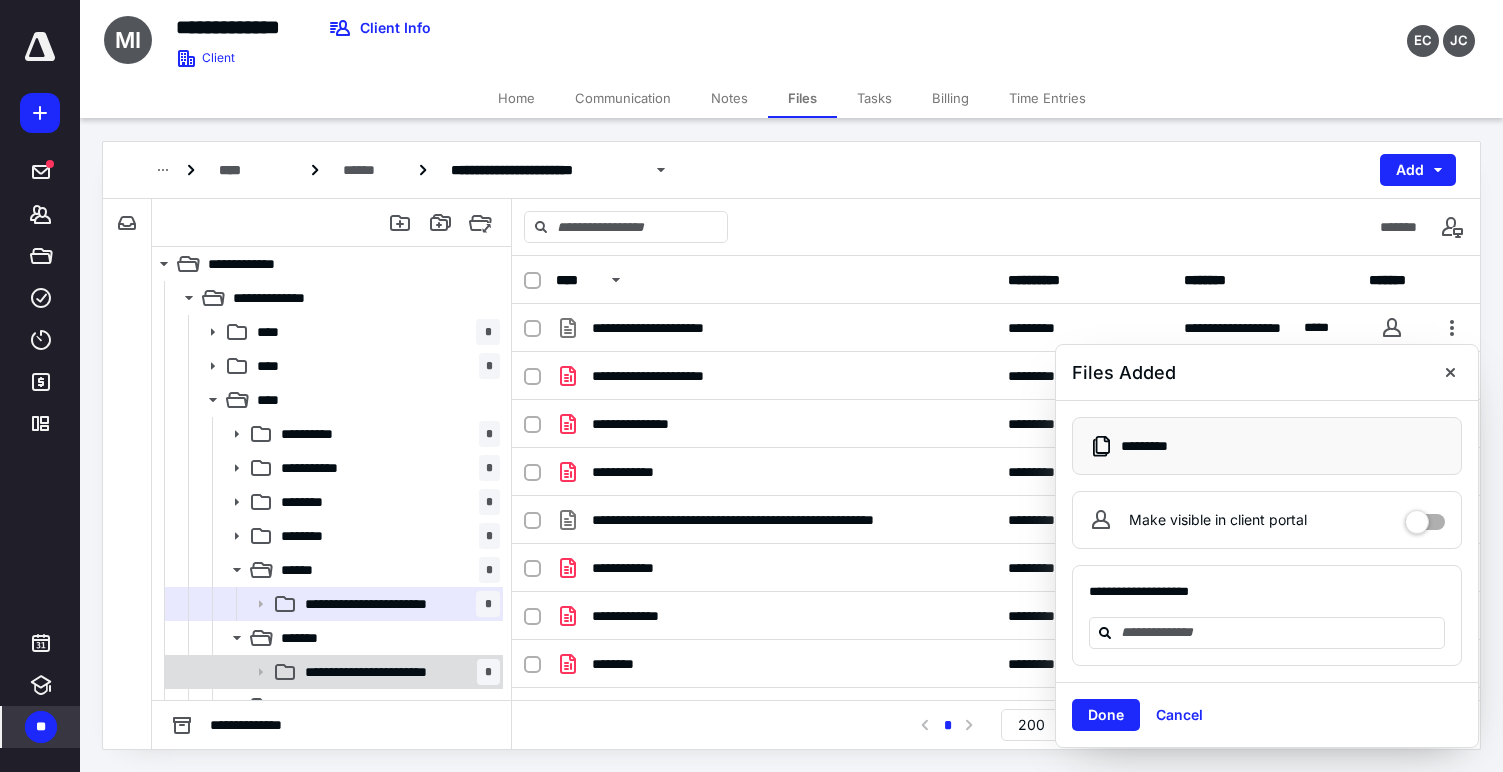 click on "**********" at bounding box center (385, 672) 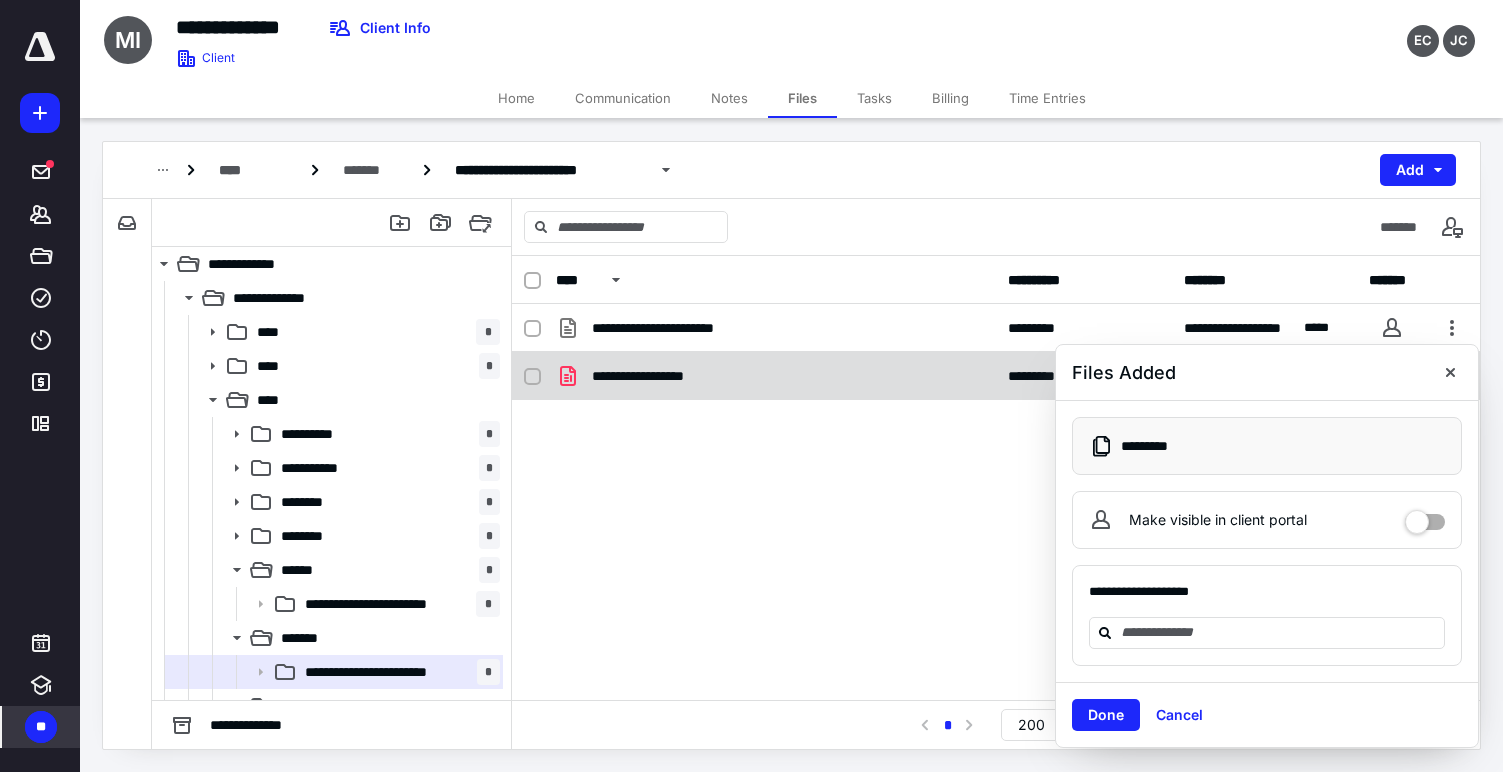 click on "**********" at bounding box center [996, 376] 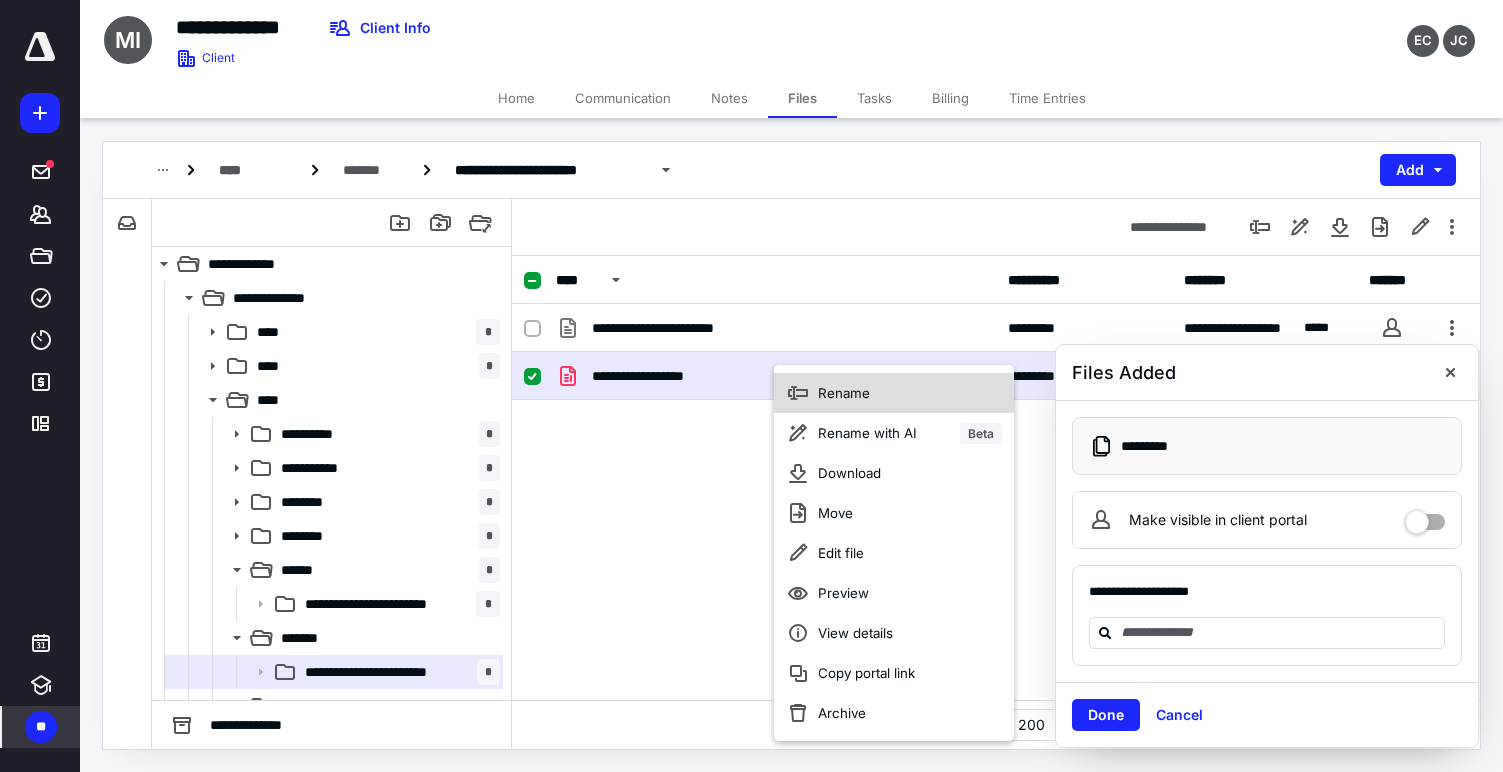 click on "Rename" at bounding box center (894, 393) 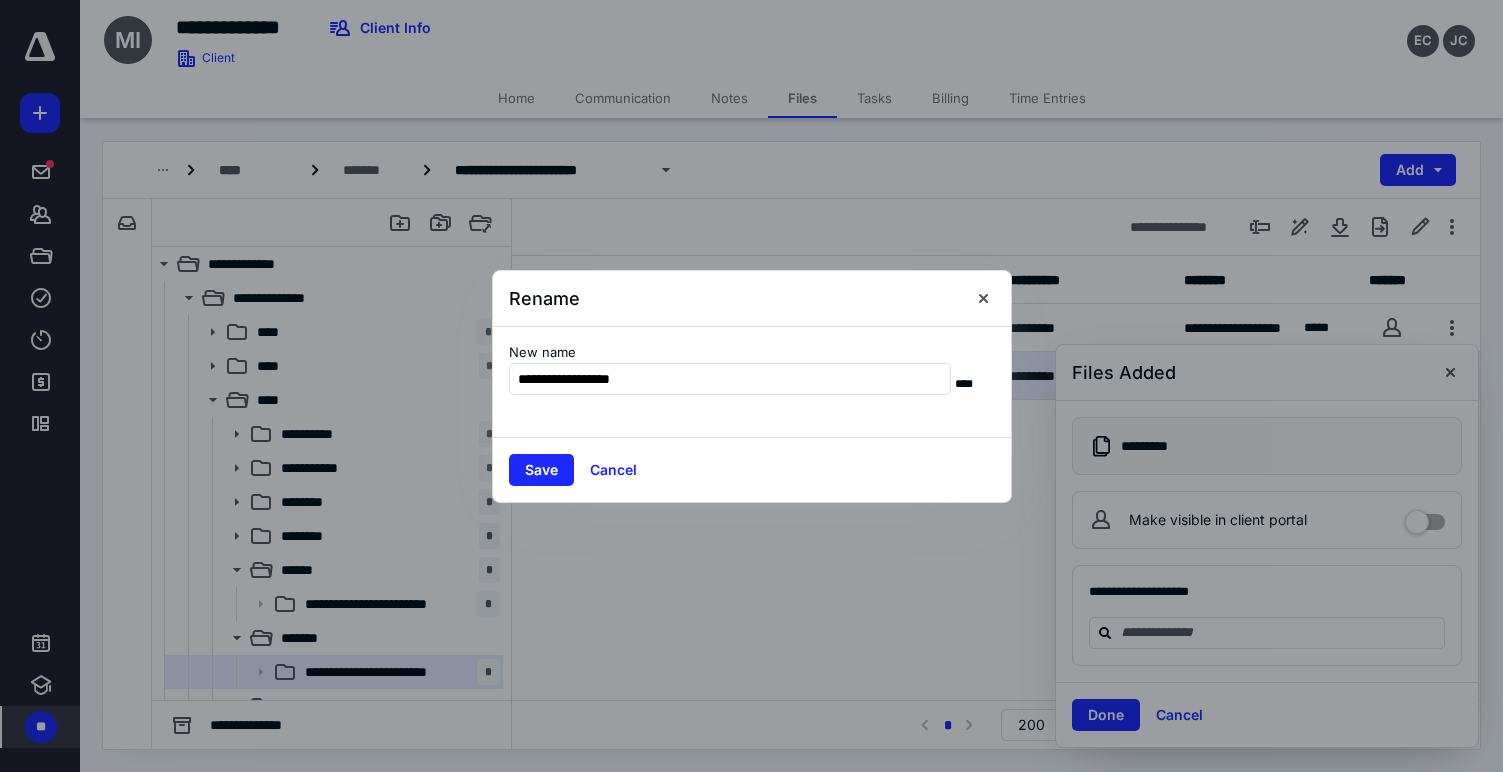 type on "**********" 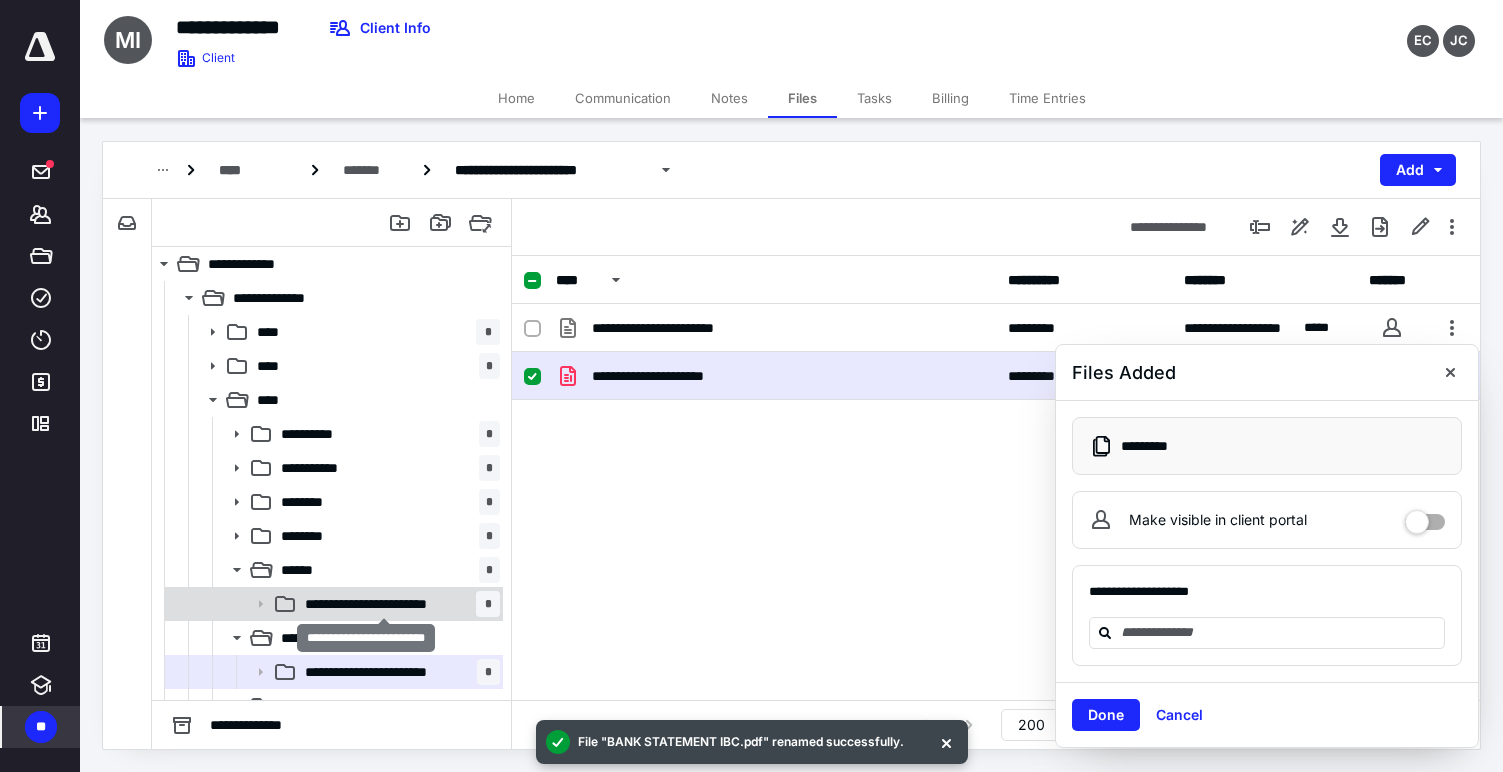 click on "**********" at bounding box center [384, 604] 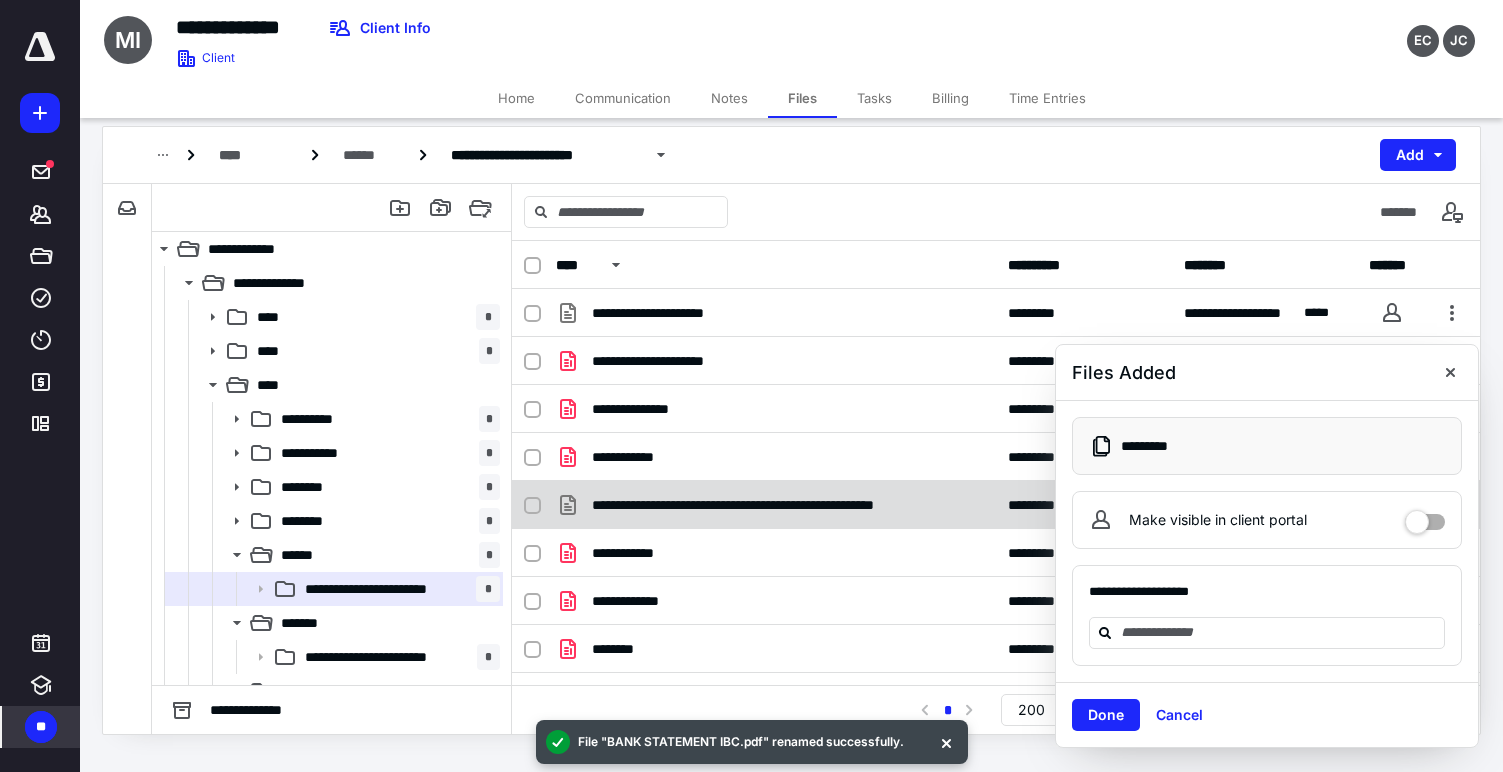 scroll, scrollTop: 19, scrollLeft: 0, axis: vertical 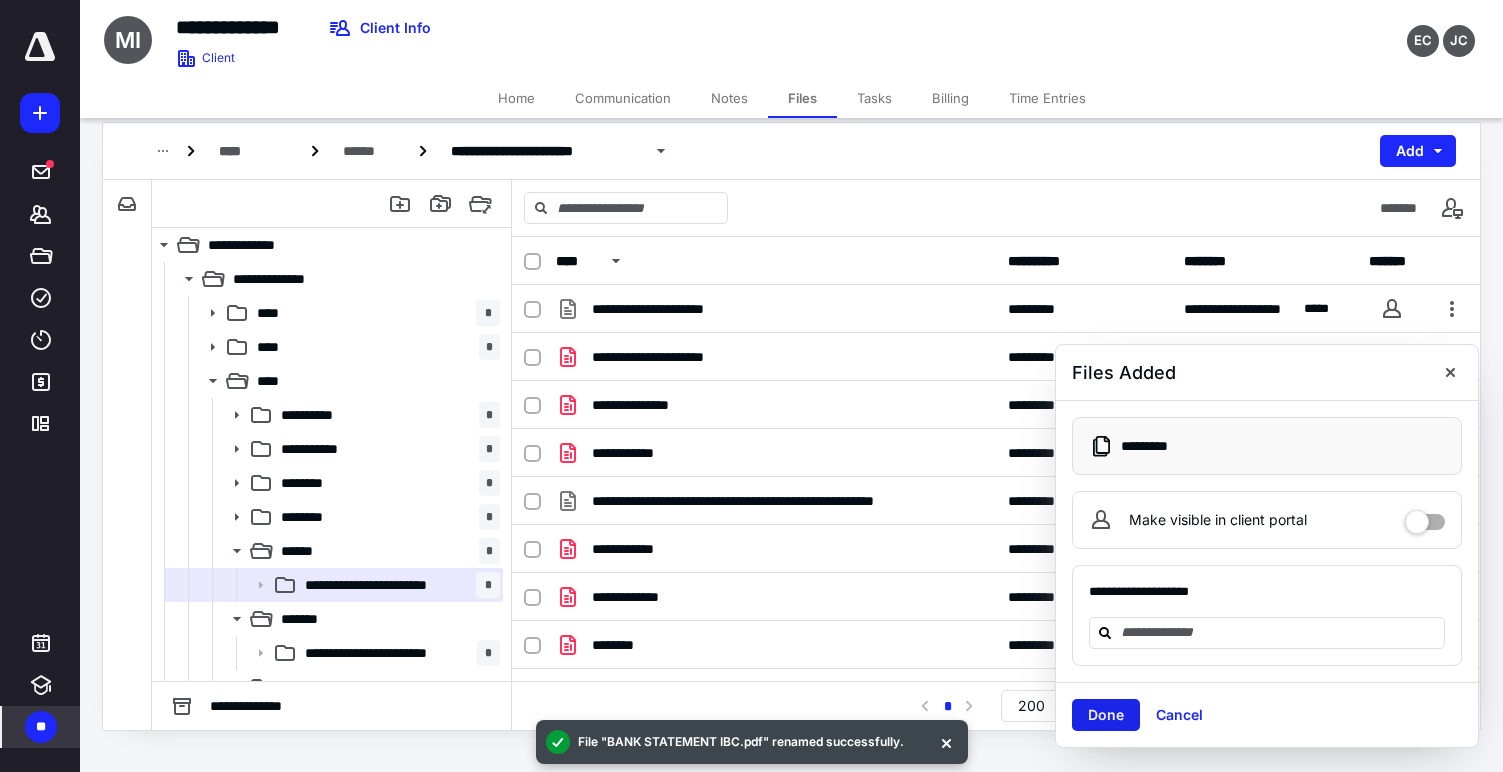 click on "Done" at bounding box center (1106, 715) 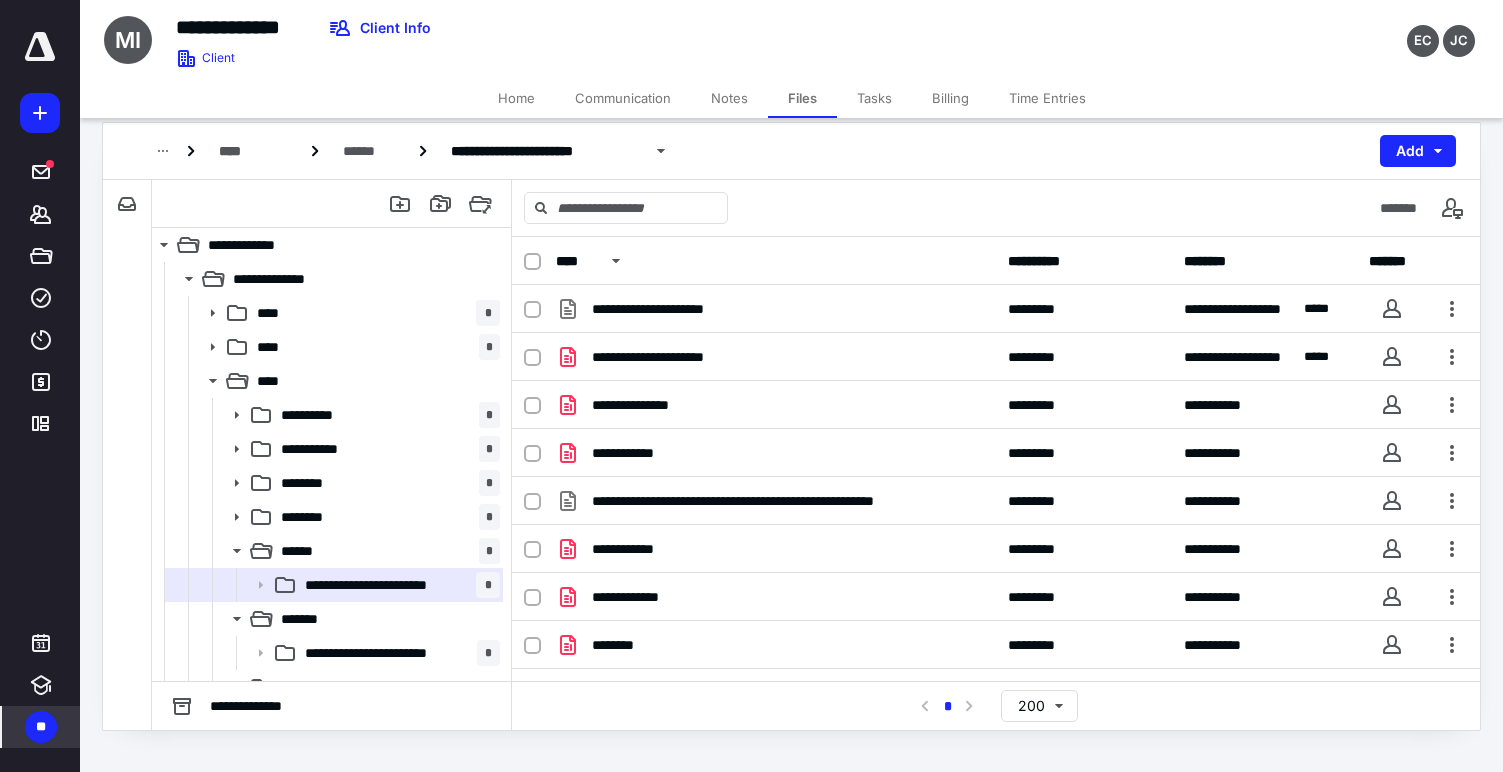 click on "**********" at bounding box center [398, 653] 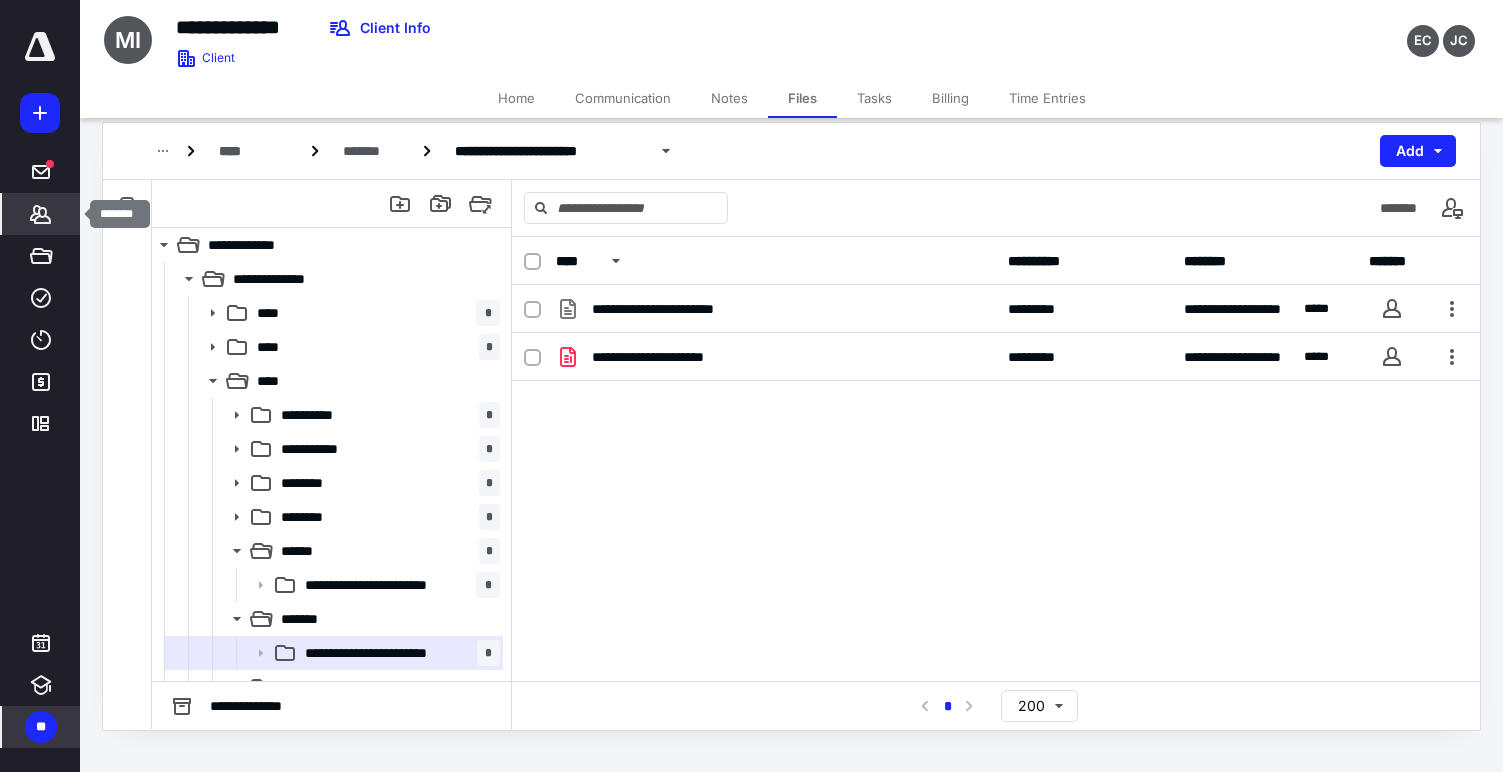 click 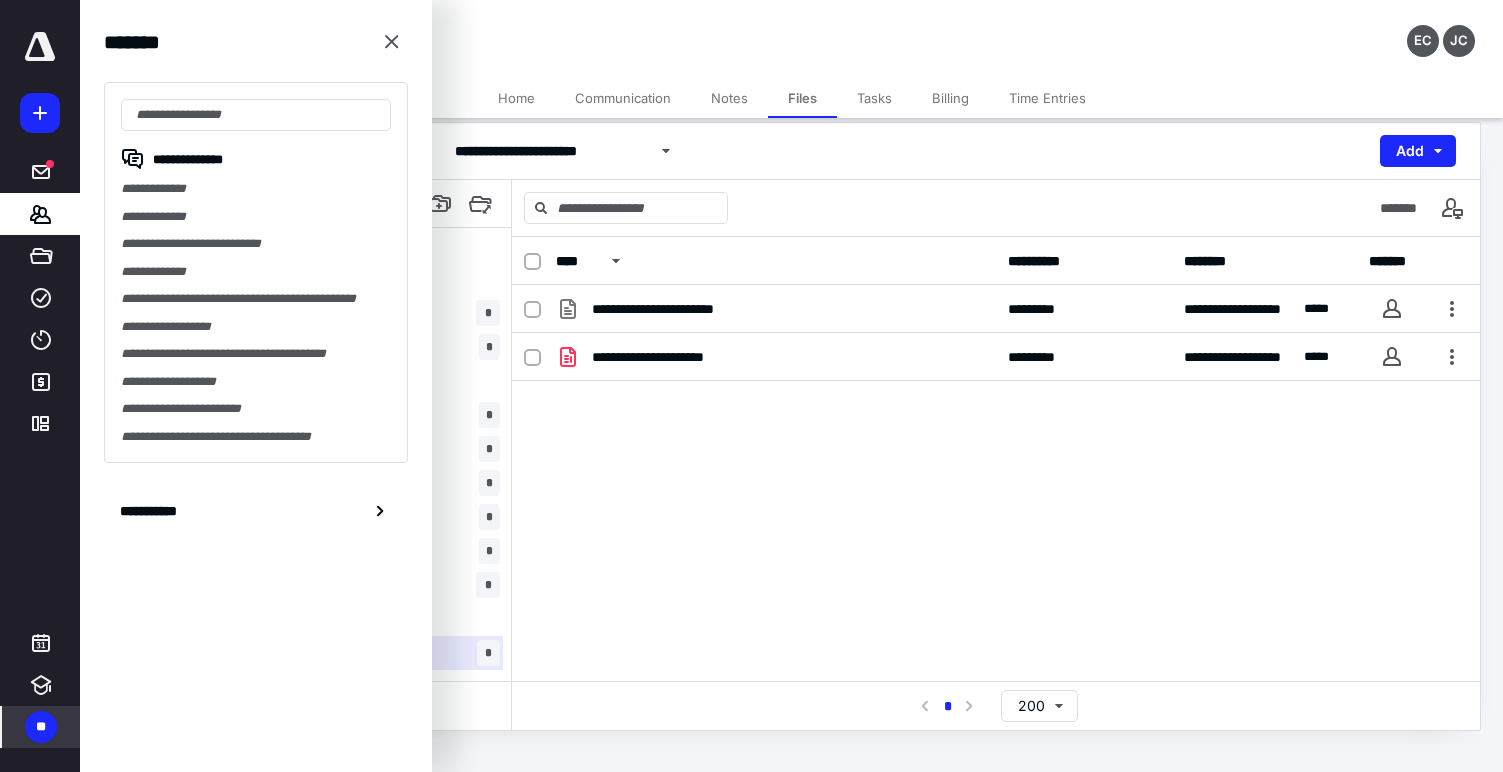 click on "Home" at bounding box center (516, 98) 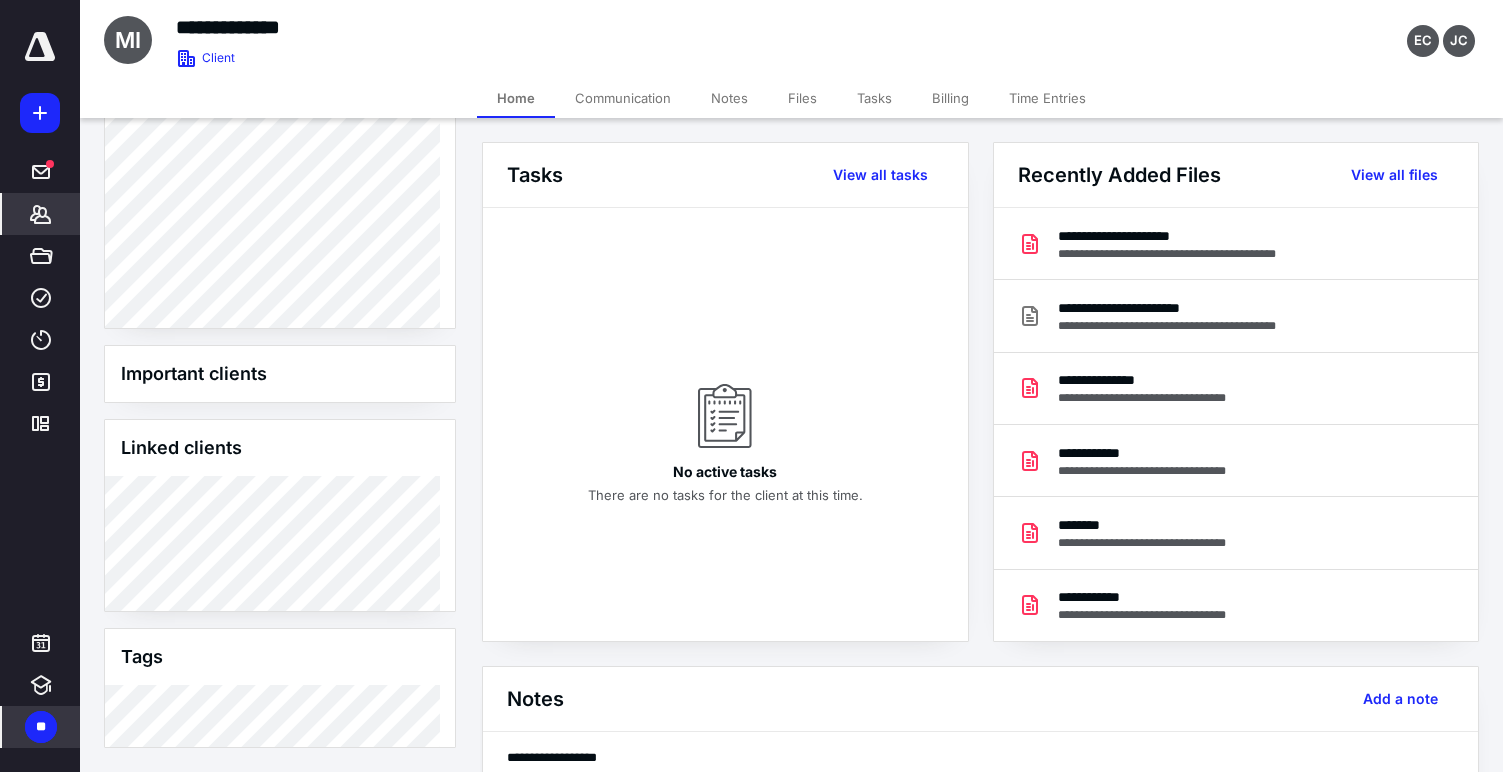 scroll, scrollTop: 850, scrollLeft: 0, axis: vertical 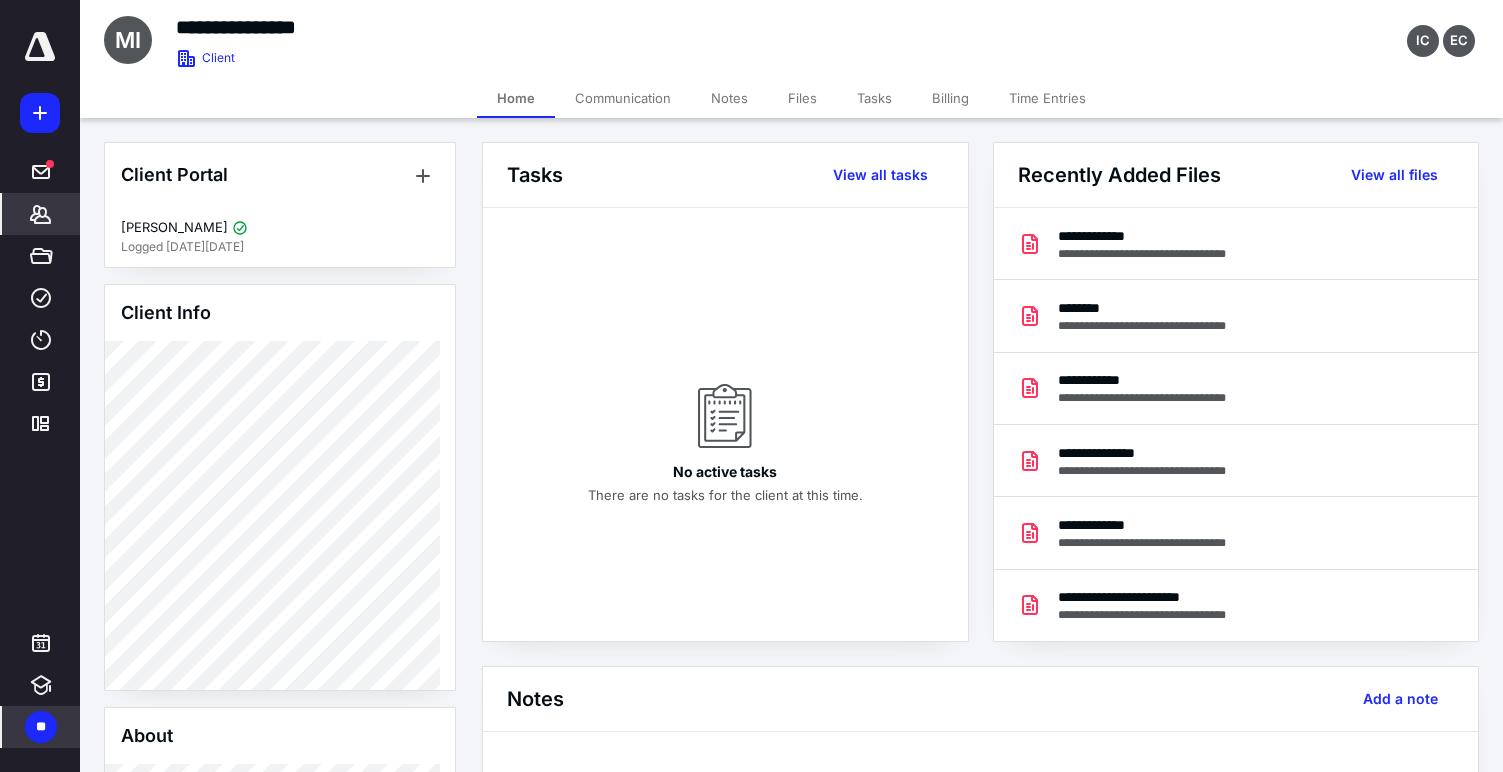 click on "Files" at bounding box center [802, 98] 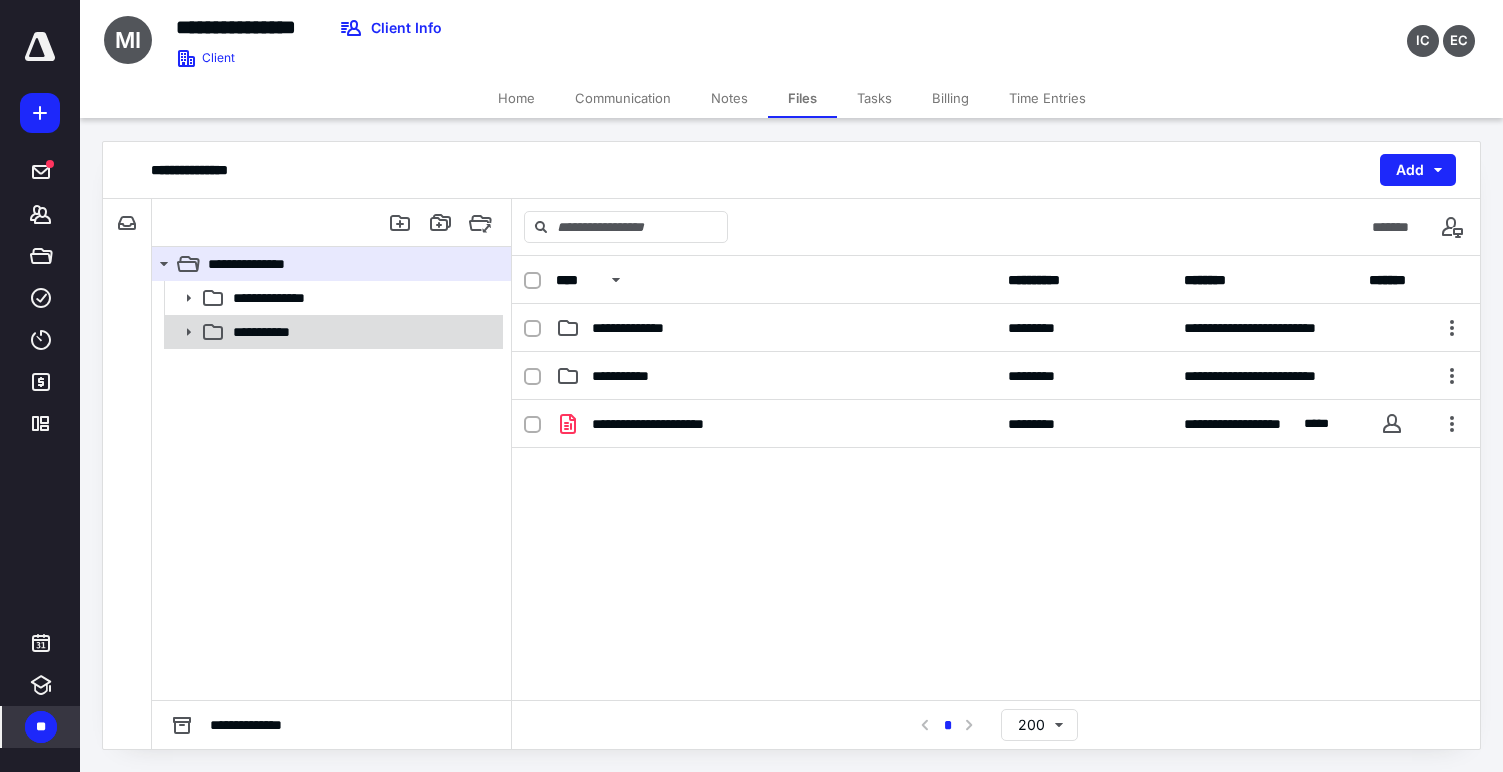 click 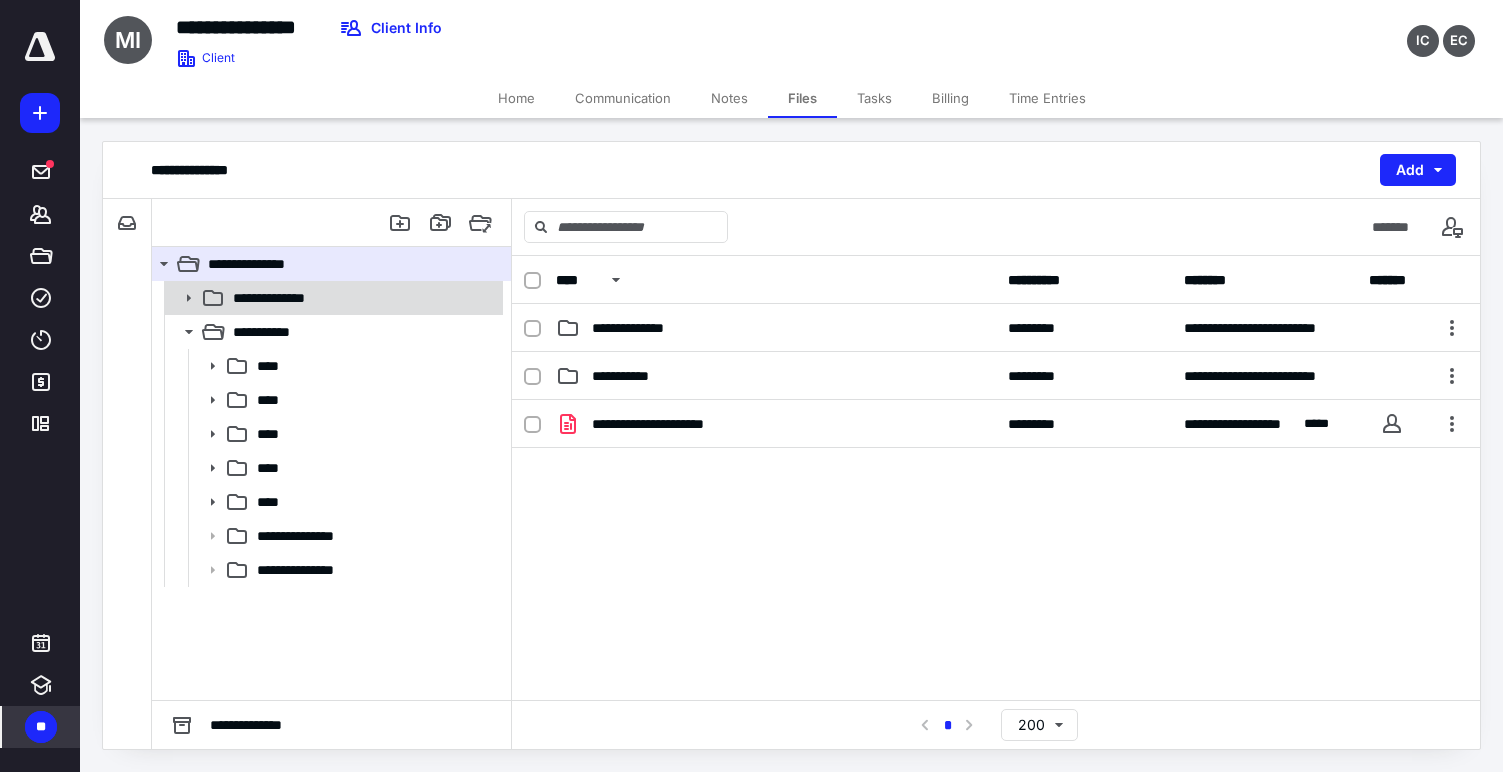 click 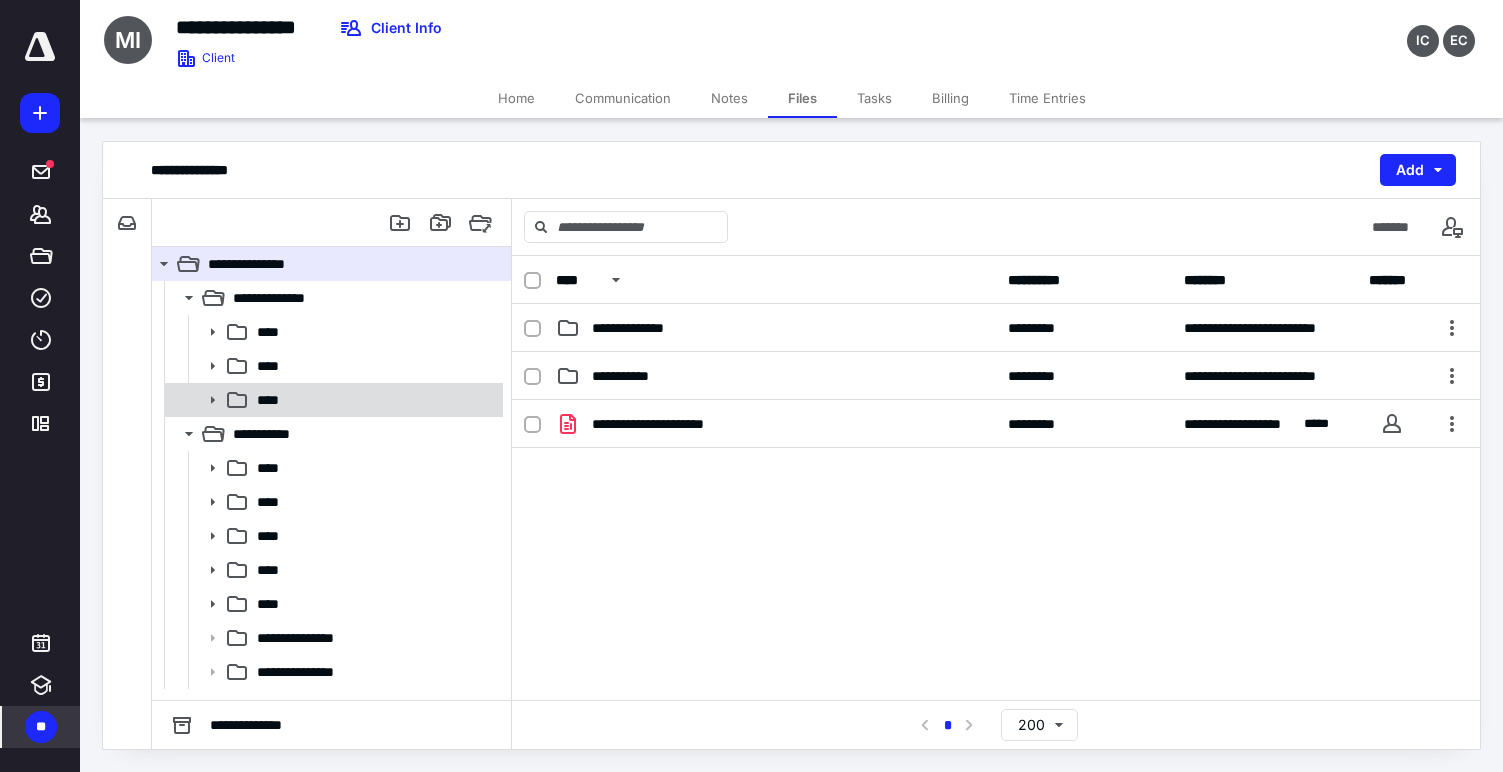 click at bounding box center (206, 400) 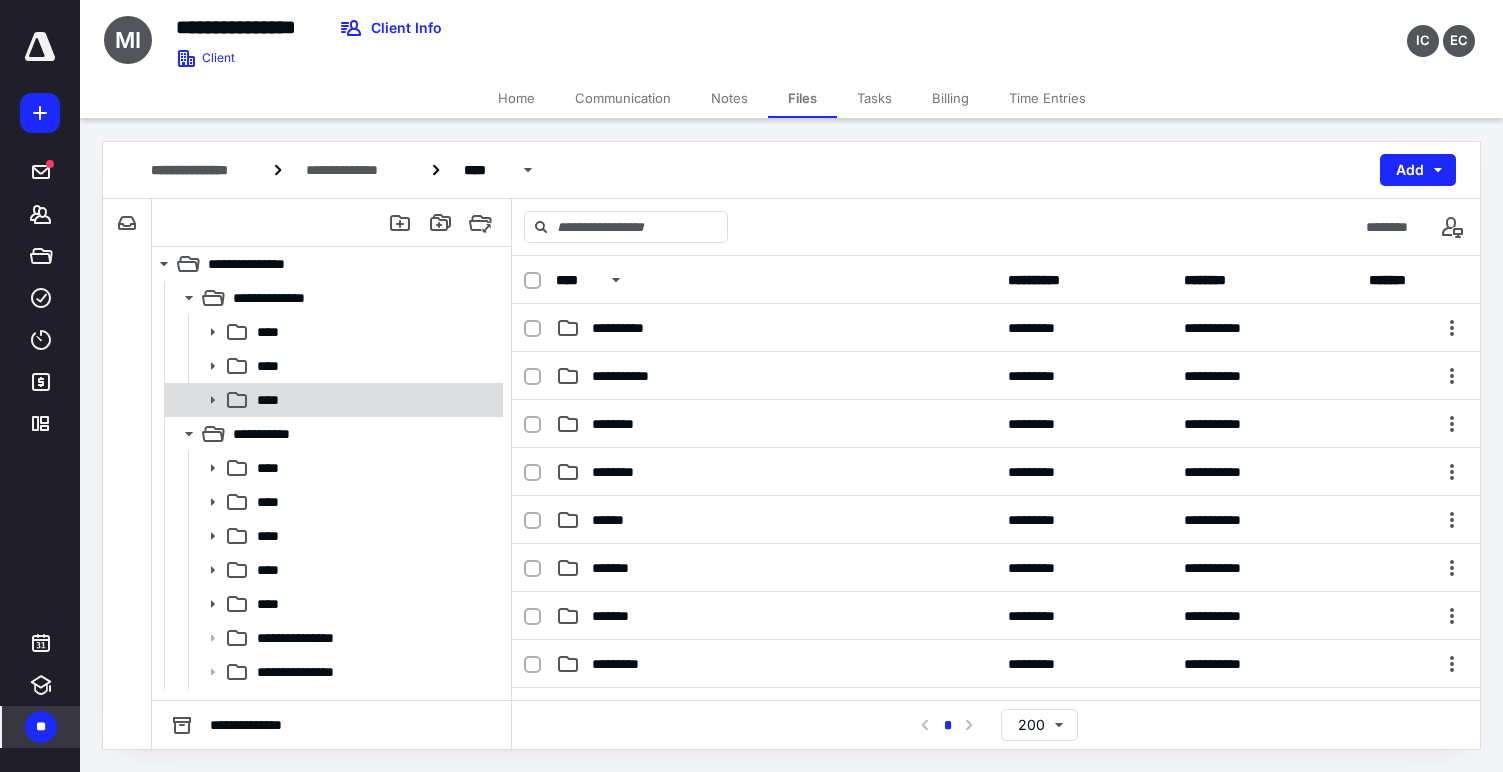 click 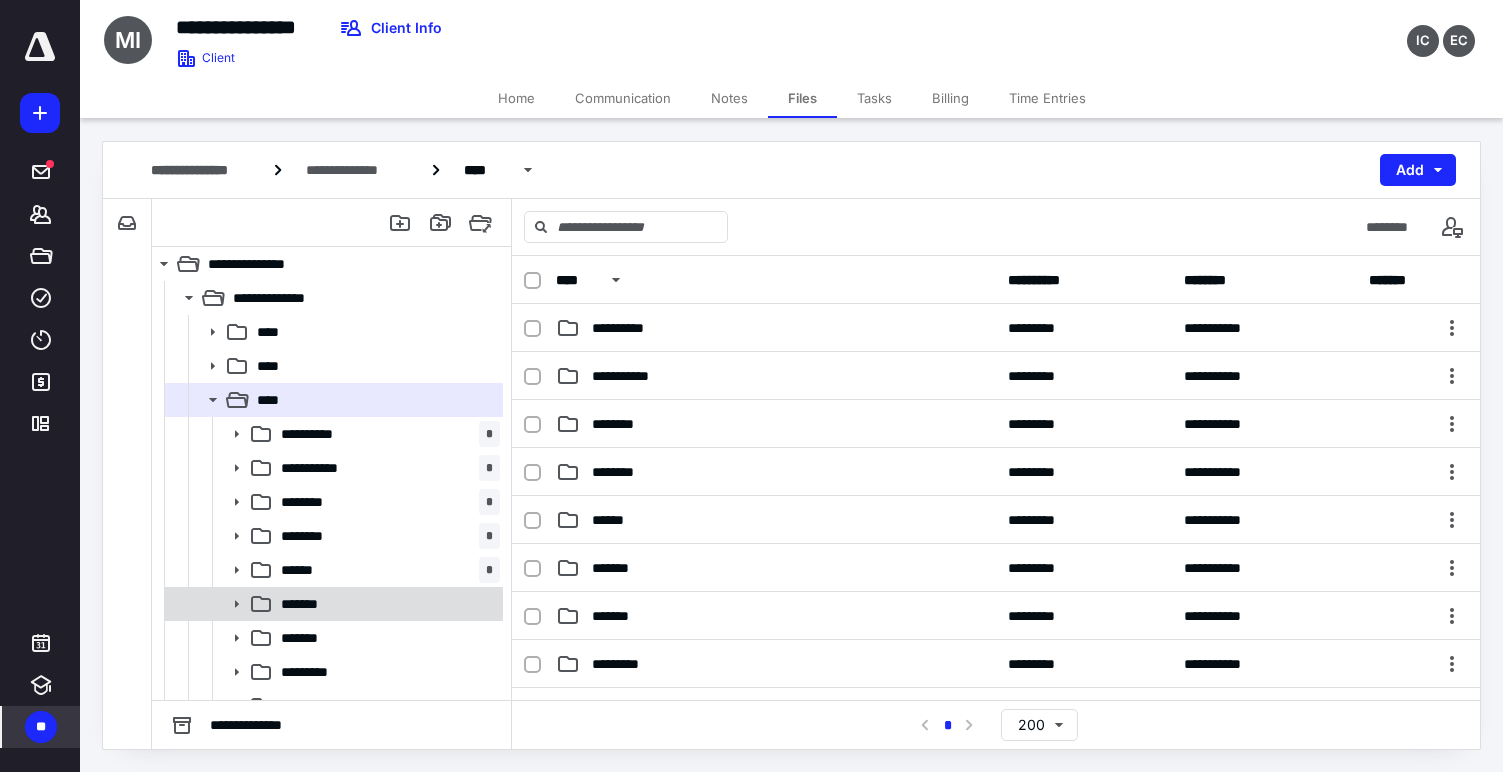 click 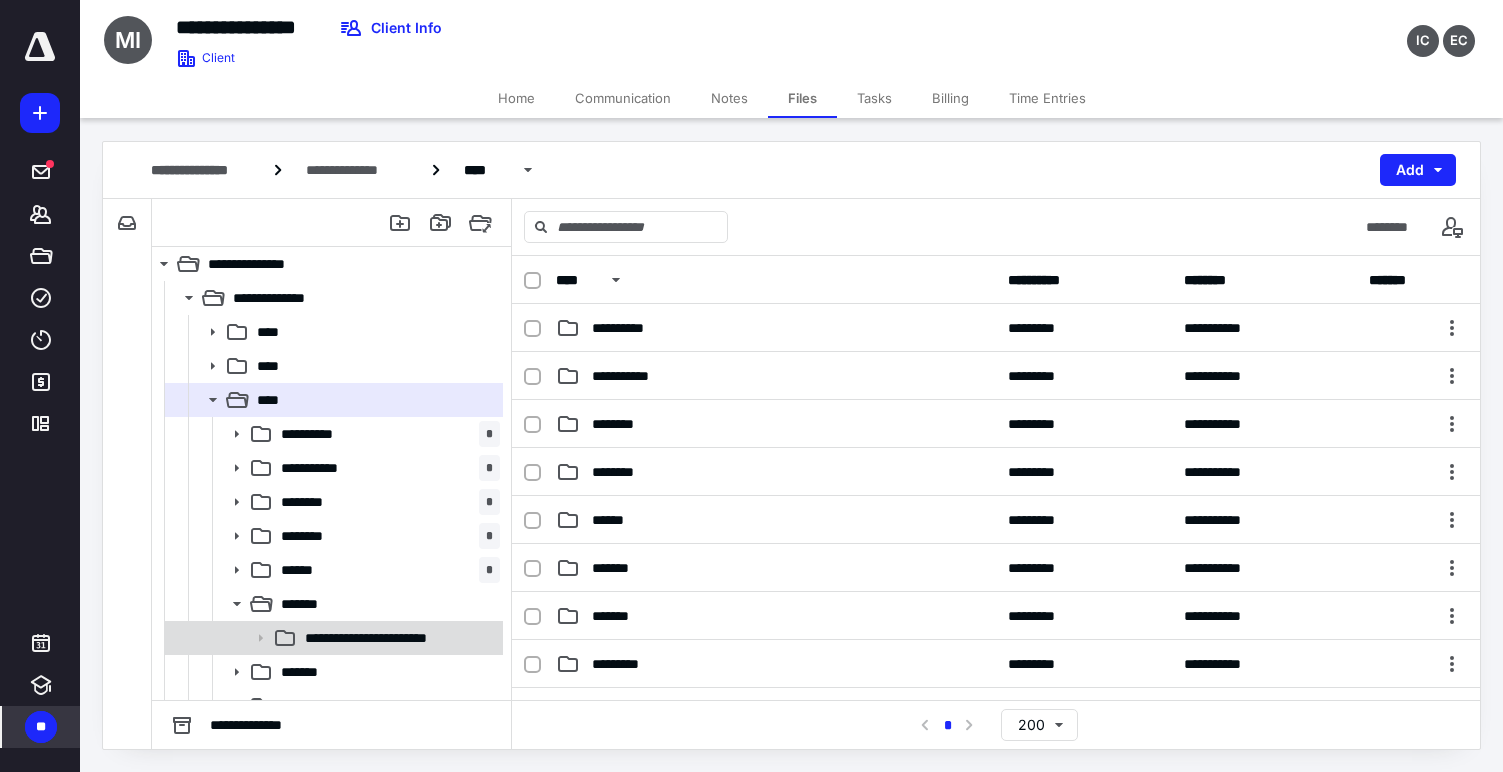 click on "**********" at bounding box center [398, 638] 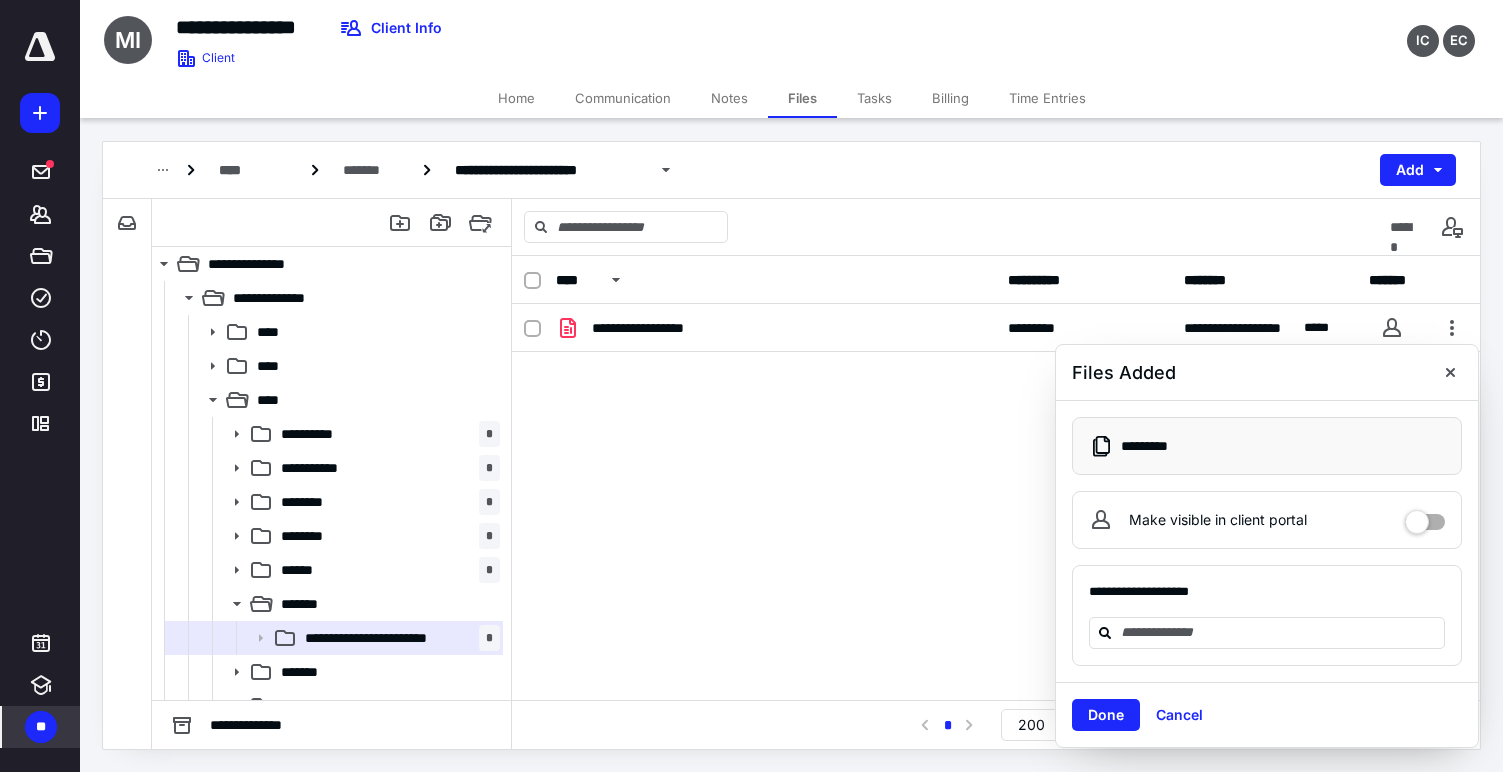 click on "**********" at bounding box center (996, 280) 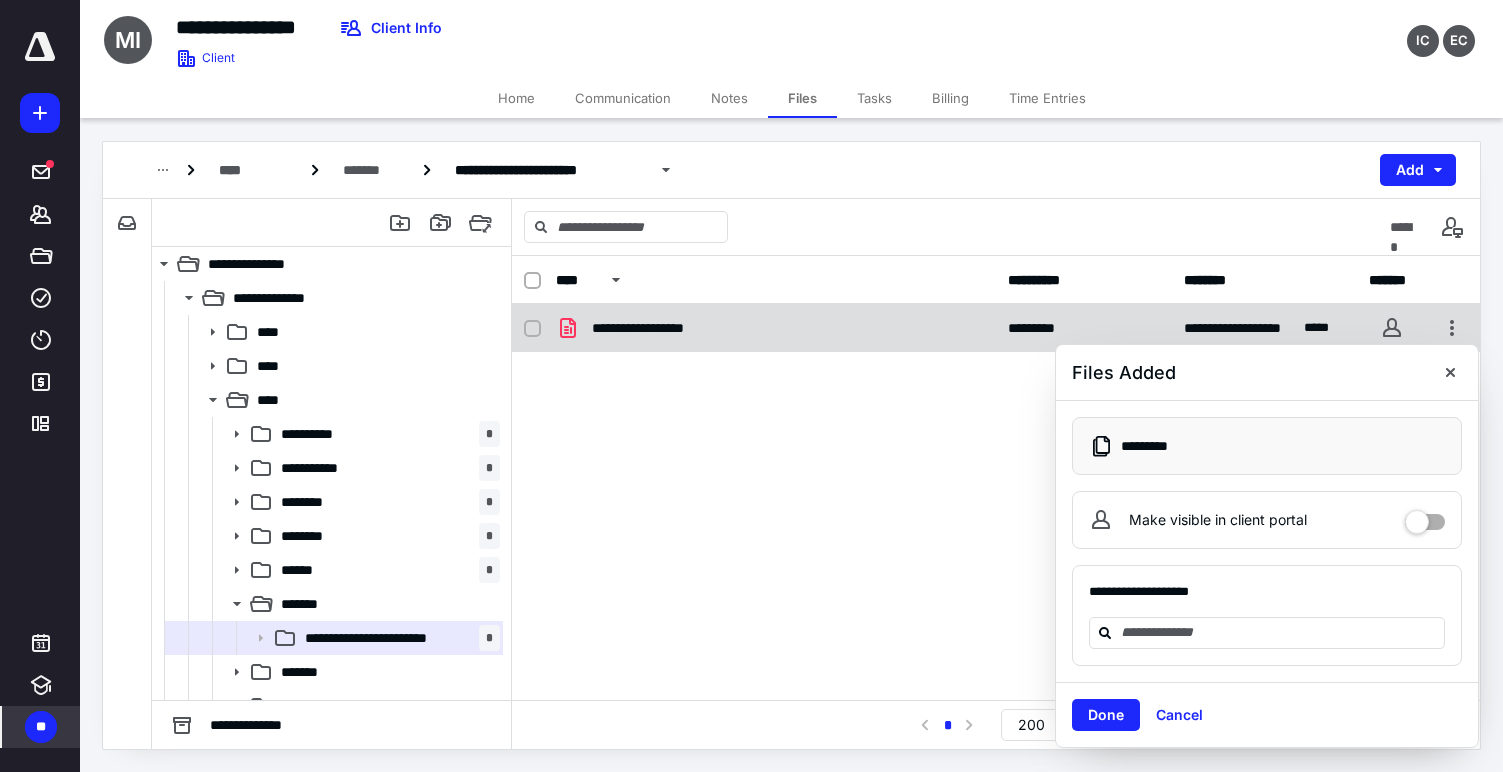 click on "**********" at bounding box center [658, 328] 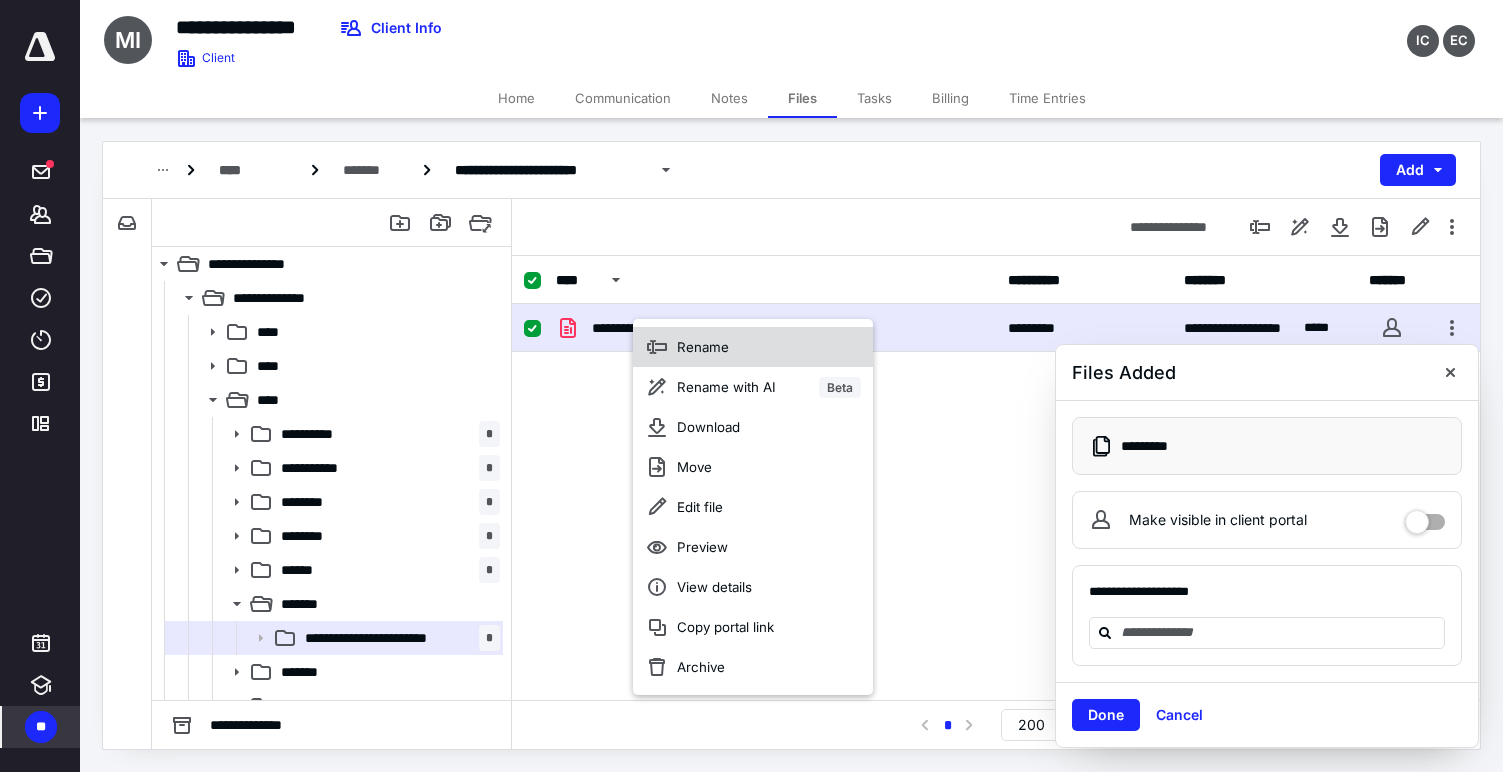 click on "Rename" at bounding box center (703, 347) 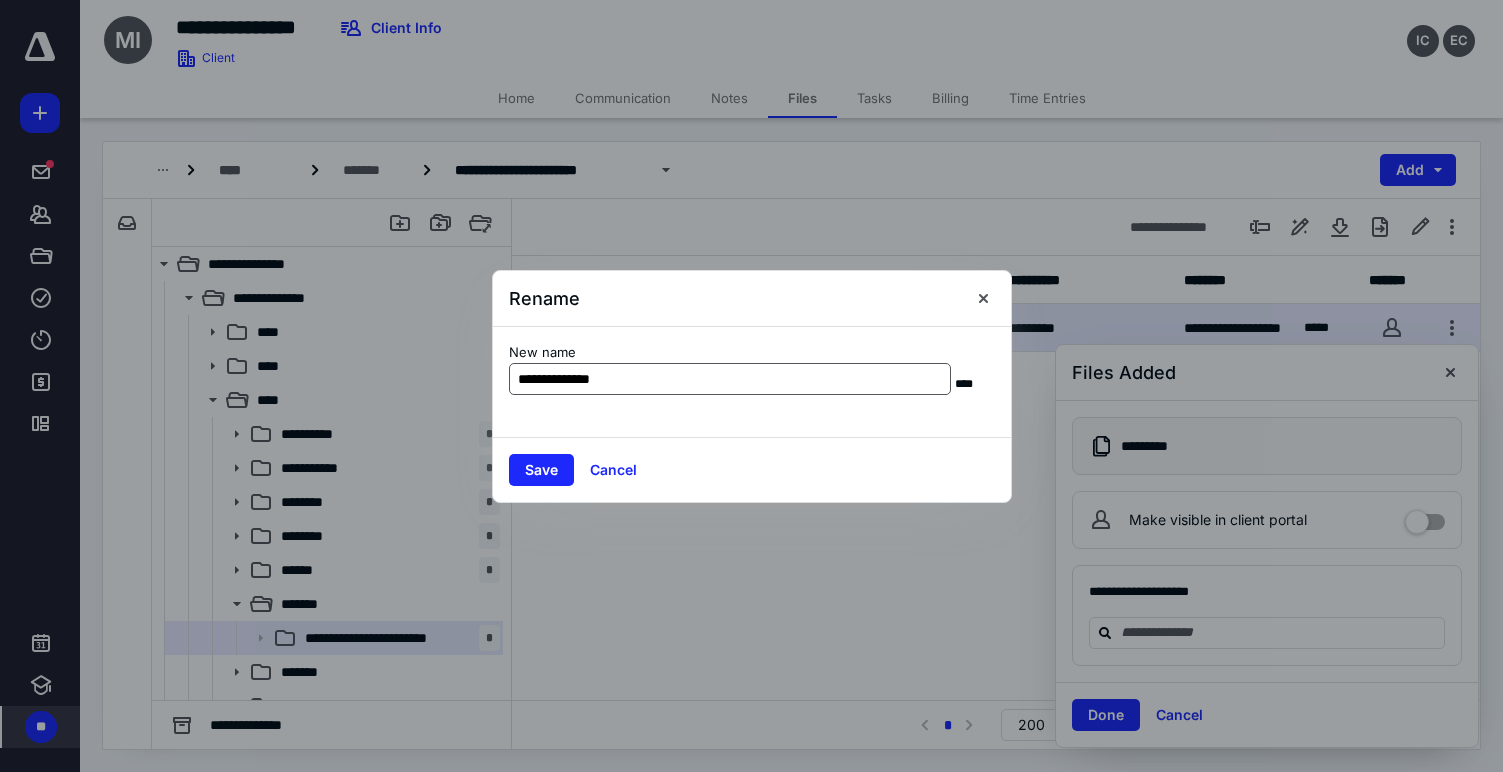 click on "**********" at bounding box center (730, 379) 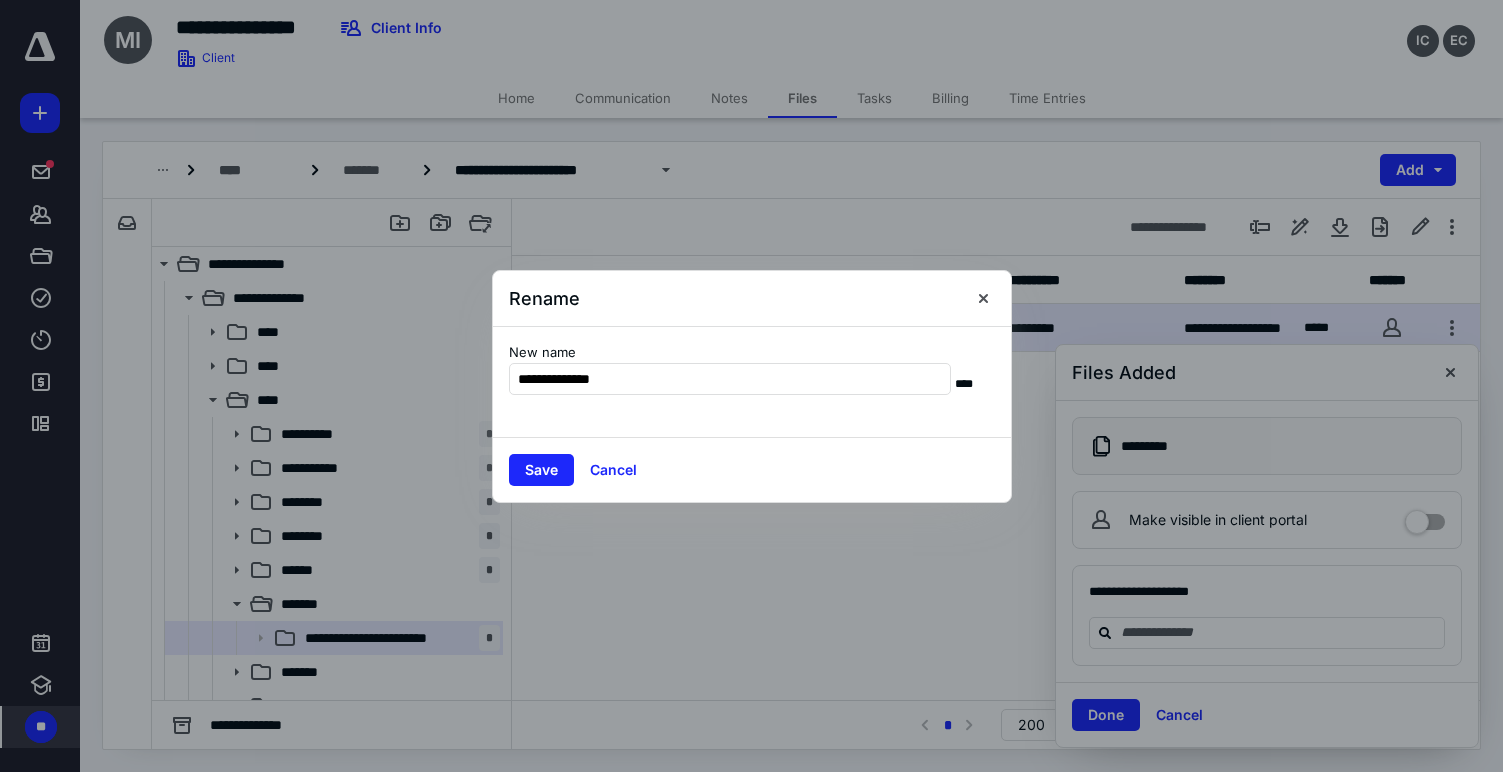 drag, startPoint x: 562, startPoint y: 380, endPoint x: 264, endPoint y: 372, distance: 298.10736 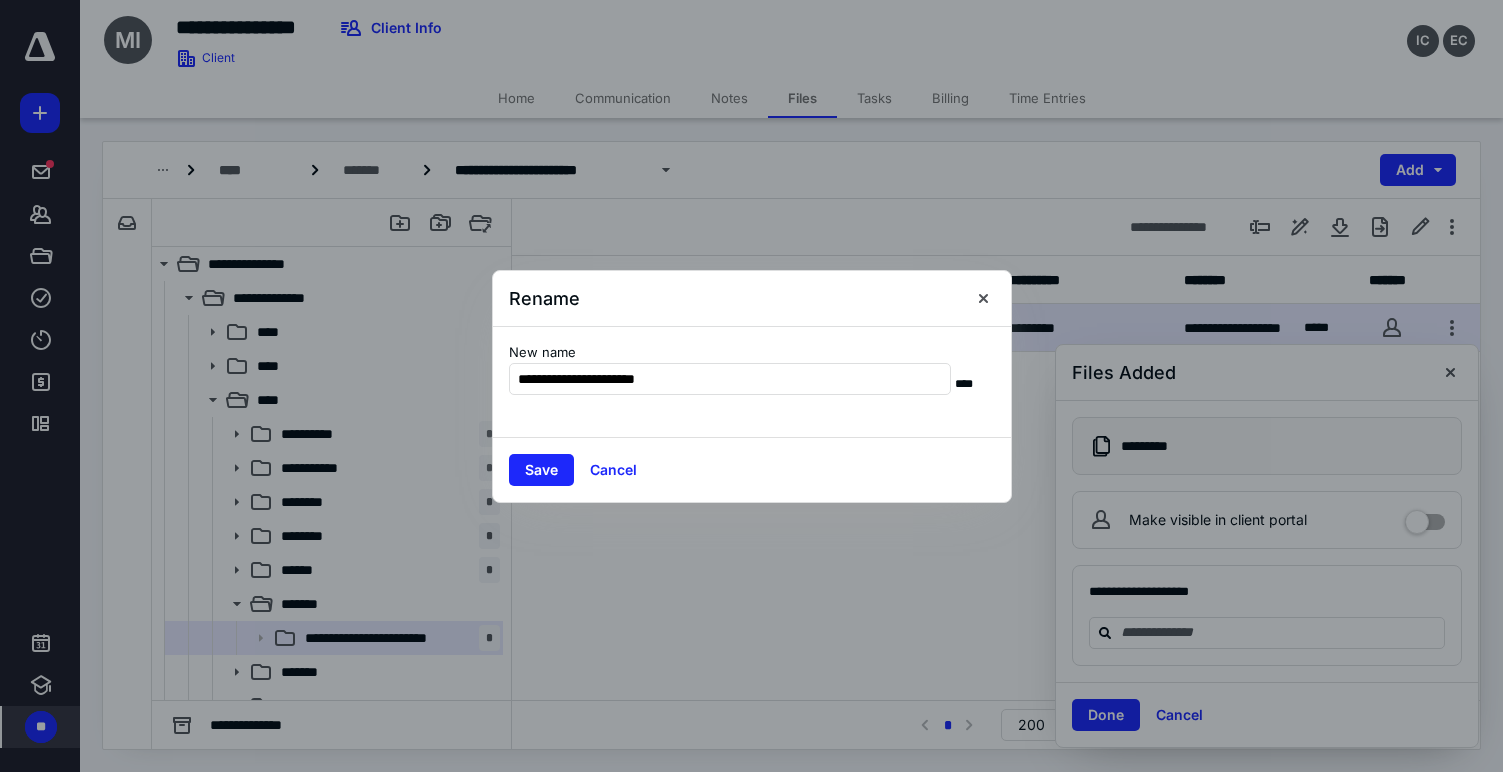 type on "**********" 